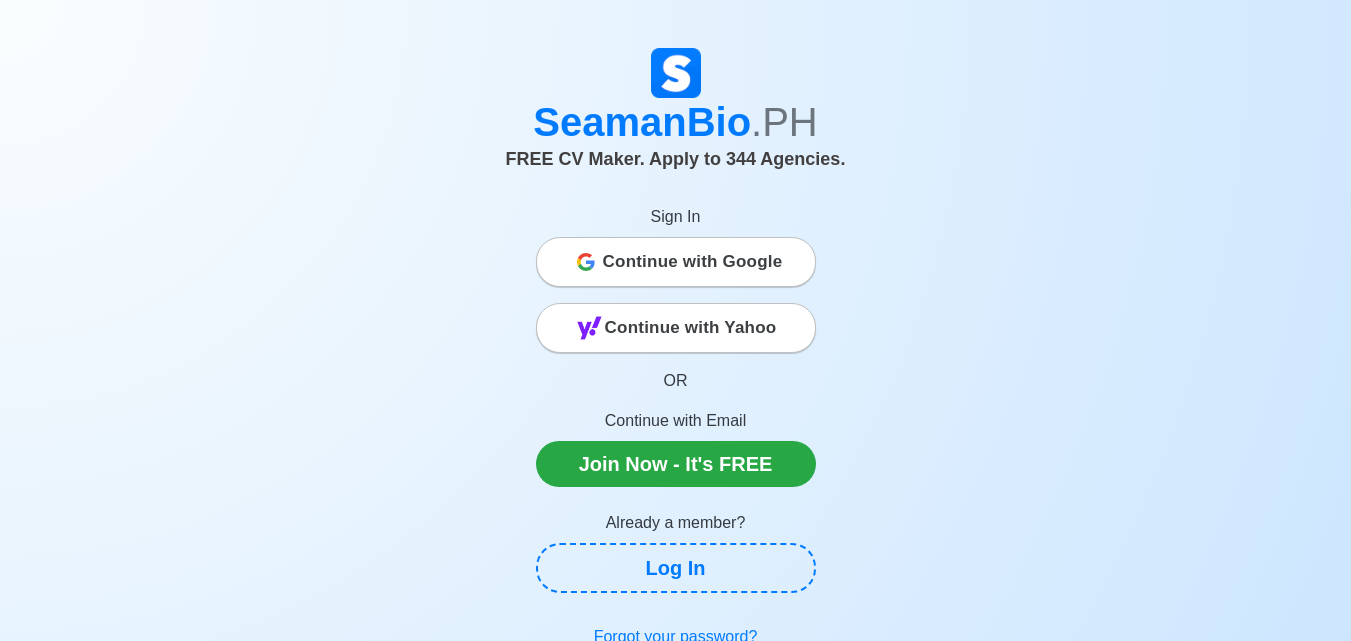 scroll, scrollTop: 100, scrollLeft: 0, axis: vertical 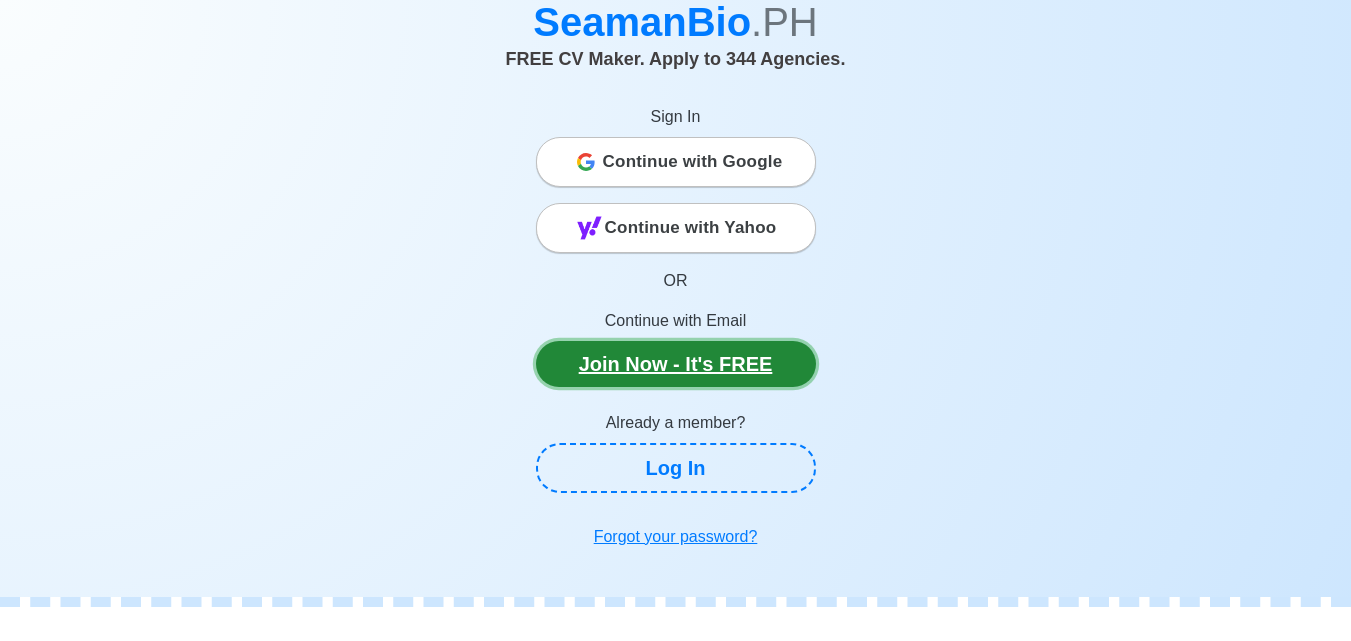 click on "Join Now - It's FREE" at bounding box center (676, 364) 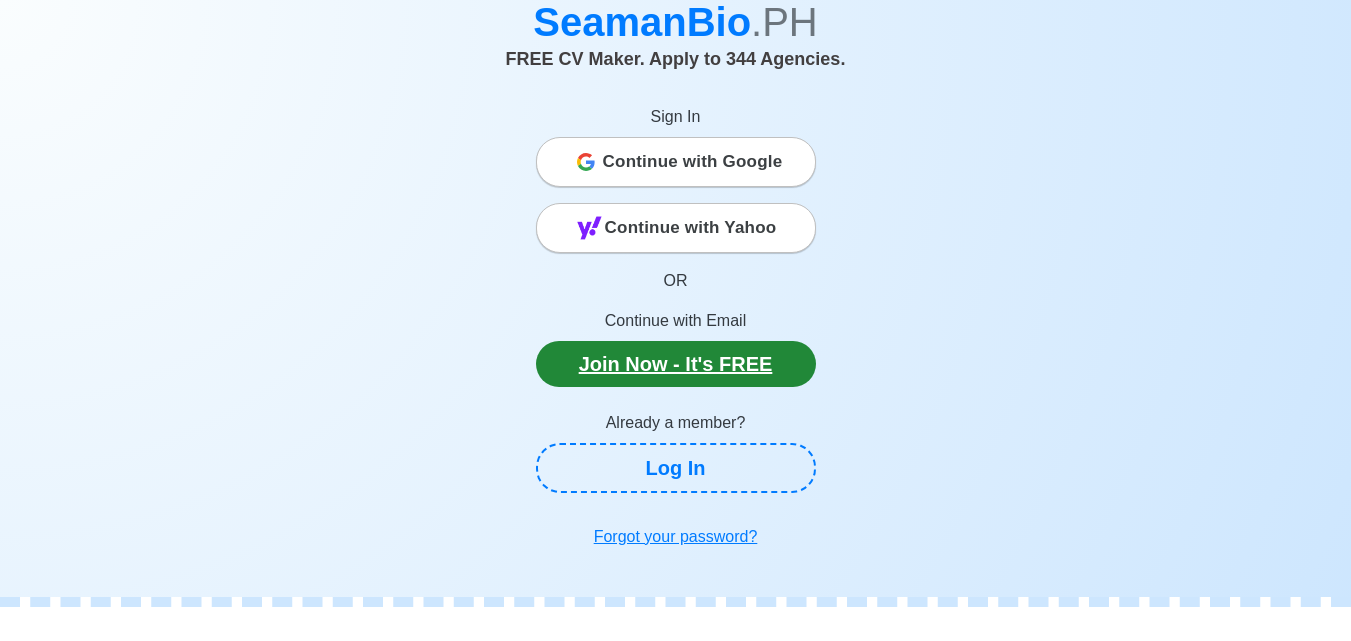scroll, scrollTop: 0, scrollLeft: 0, axis: both 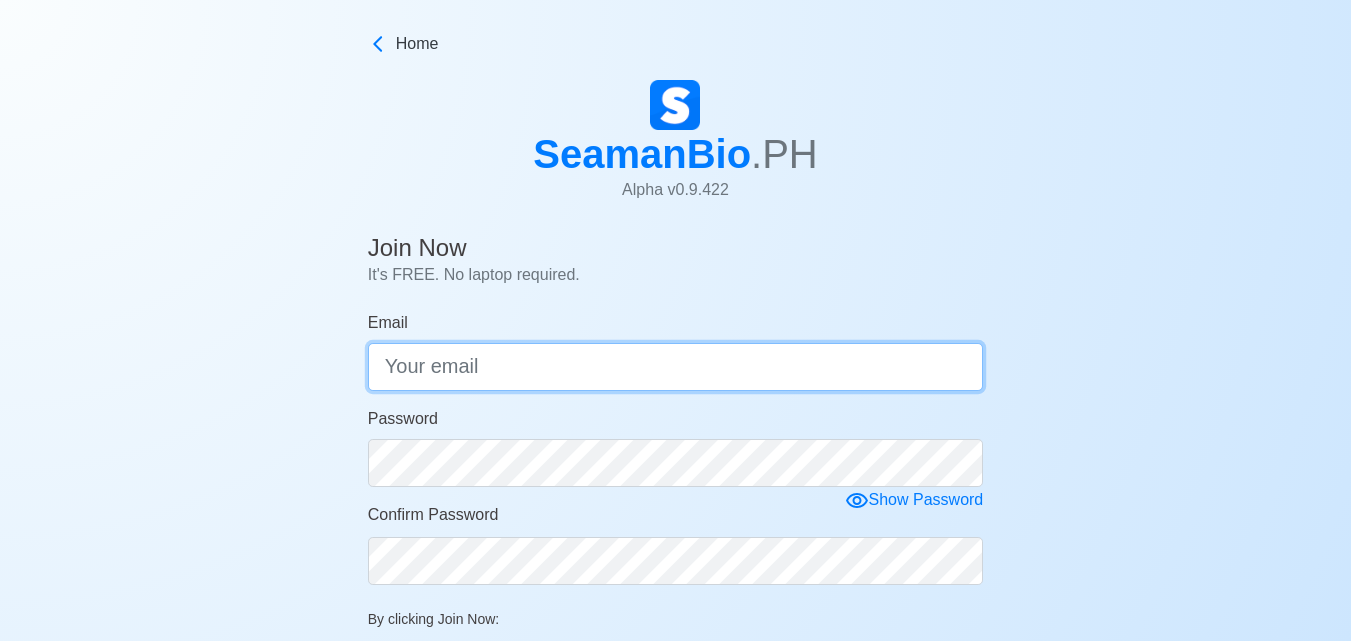 click on "Email" at bounding box center (676, 367) 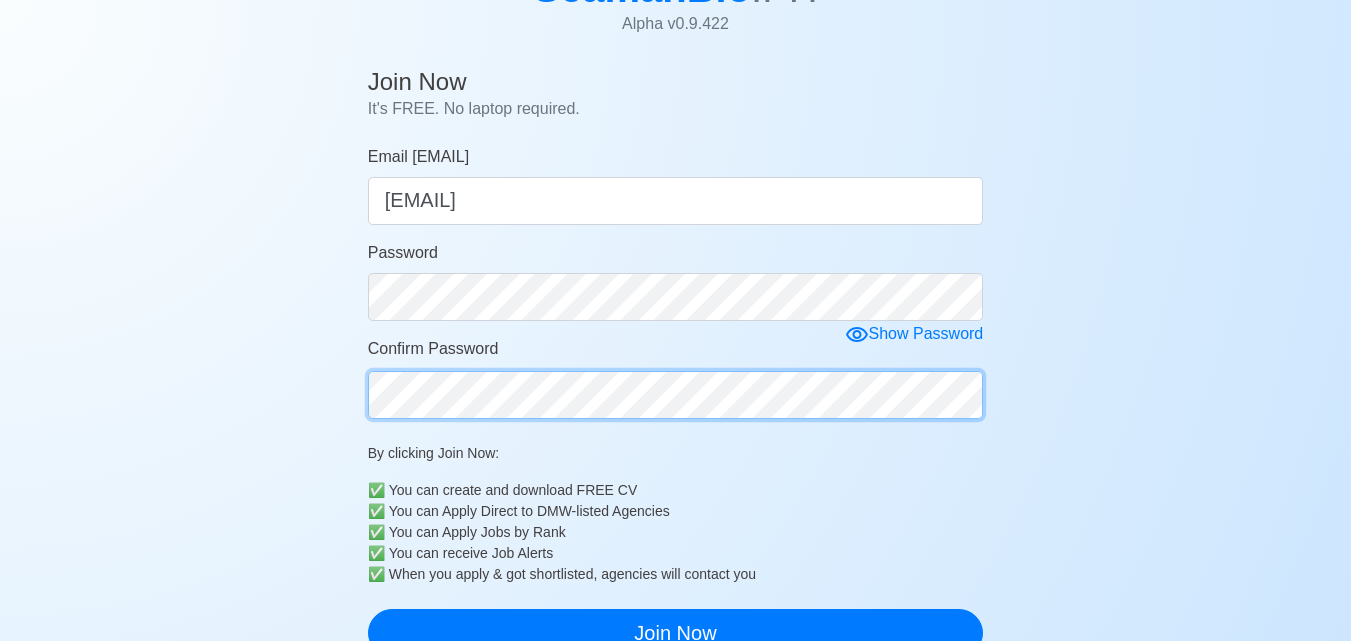 scroll, scrollTop: 200, scrollLeft: 0, axis: vertical 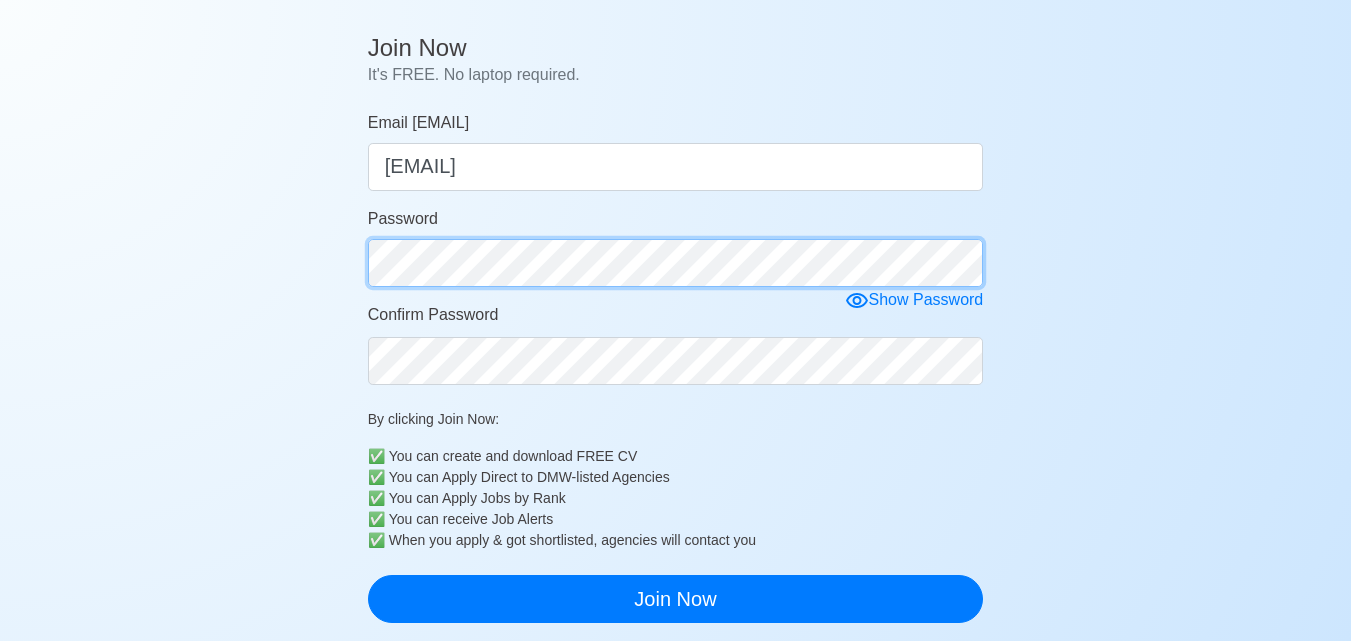 click on "Join Now It's FREE. No laptop required. Email [EMAIL] [EMAIL] Password  Show Password Confirm Password By clicking Join Now: ✅ You can create and download FREE CV ✅ You can Apply Direct to DMW-listed Agencies ✅ You can Apply Jobs by Rank ✅ You can receive Job Alerts ✅ When you apply & got shortlisted, agencies will contact you Join Now Already have an account?   Log in Continue with Google Continue with Yahoo ©  2025   SeamanBio.PH  Alpha v 0.9.422  All Rights Reserved |  Privacy Policy Need help? Comments? Suggestions? Please feel free to   contact me   👈" at bounding box center [675, 592] 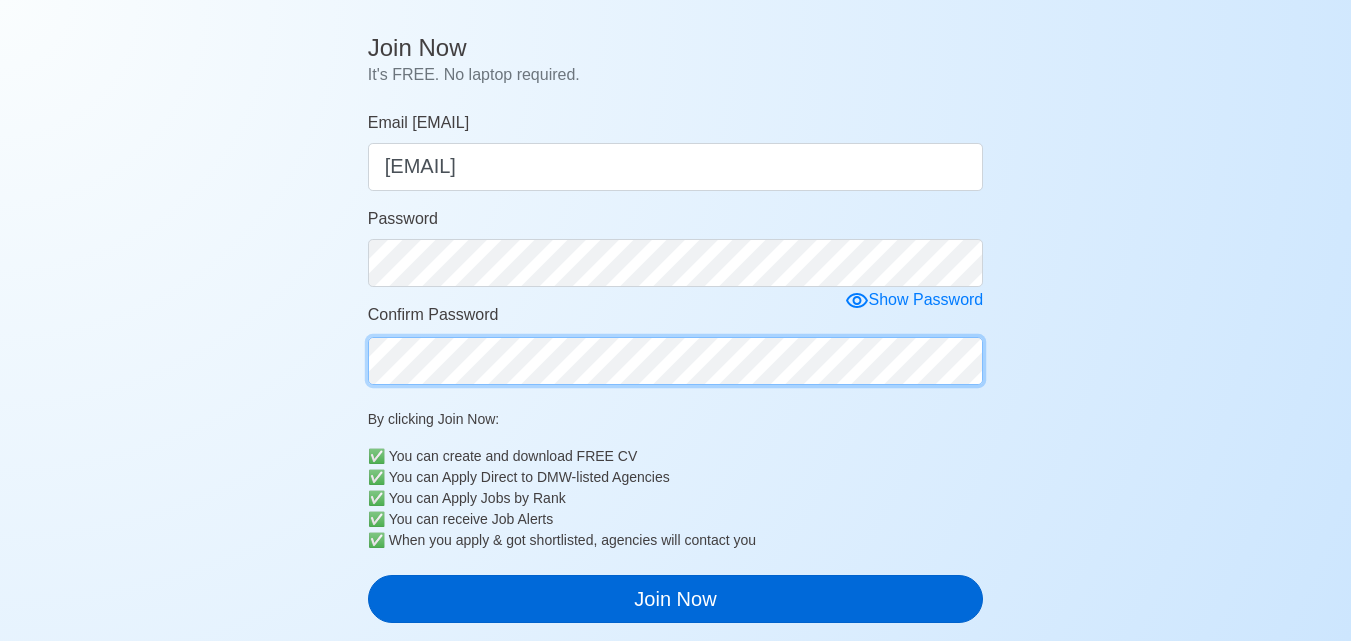 scroll, scrollTop: 300, scrollLeft: 0, axis: vertical 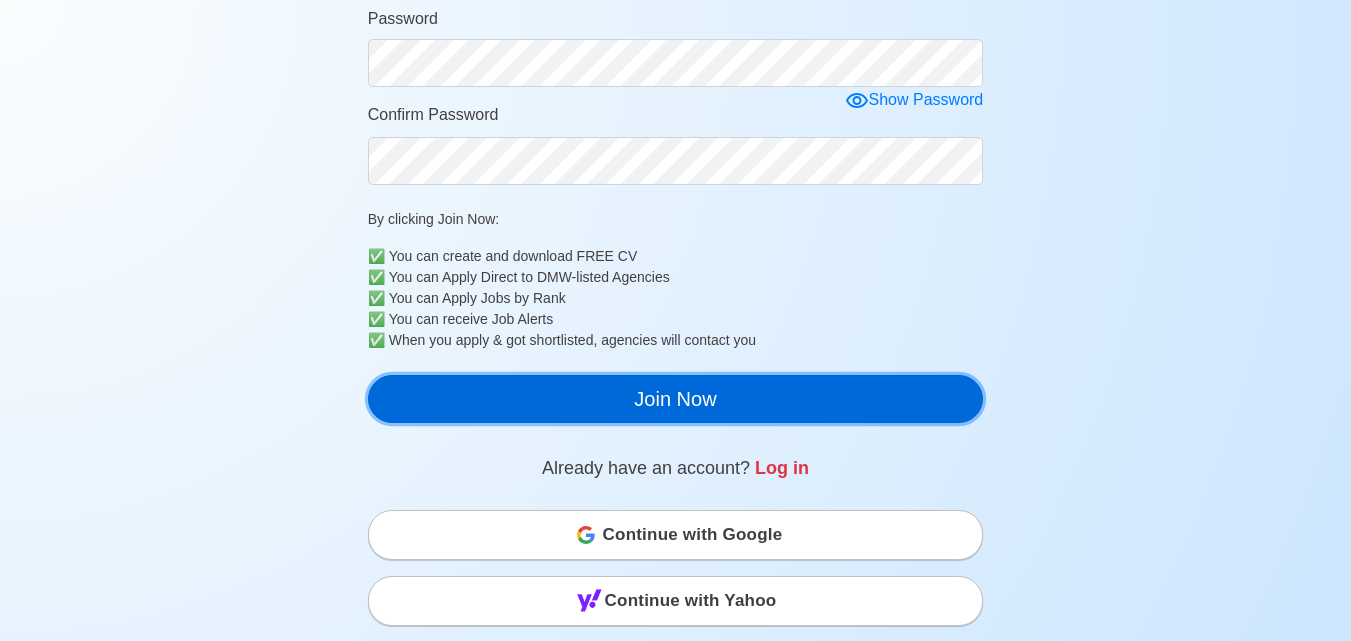 click on "Join Now" at bounding box center [676, 399] 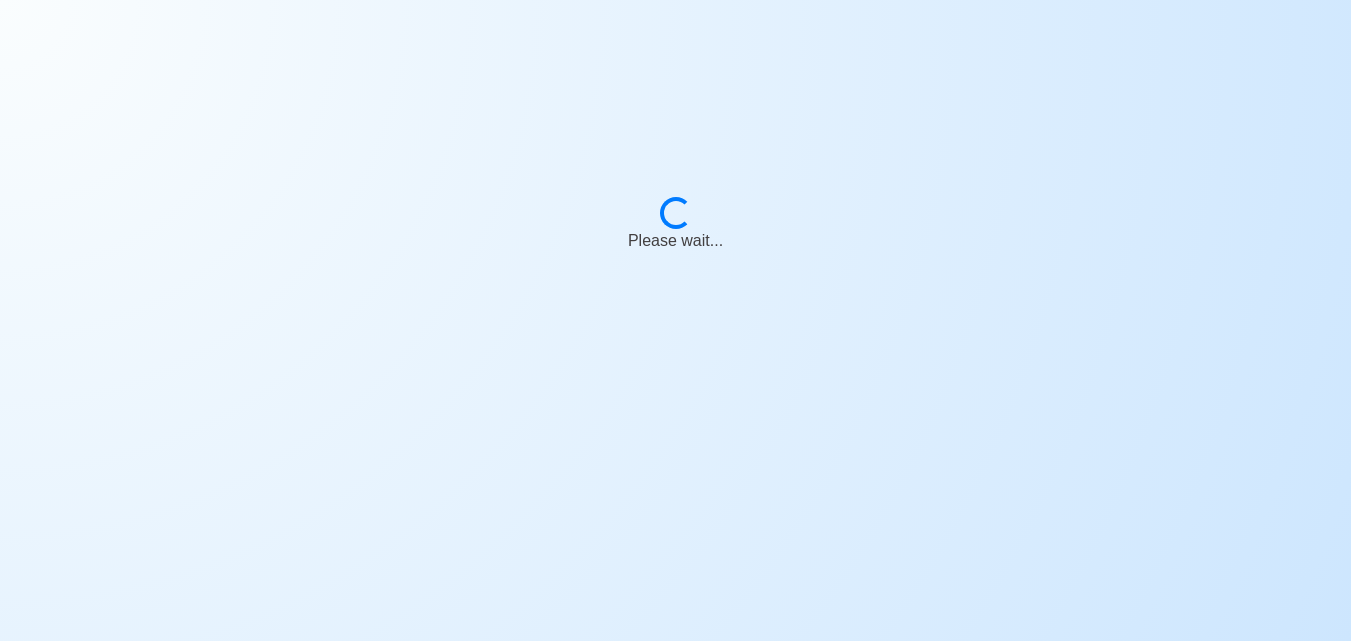 scroll, scrollTop: 24, scrollLeft: 0, axis: vertical 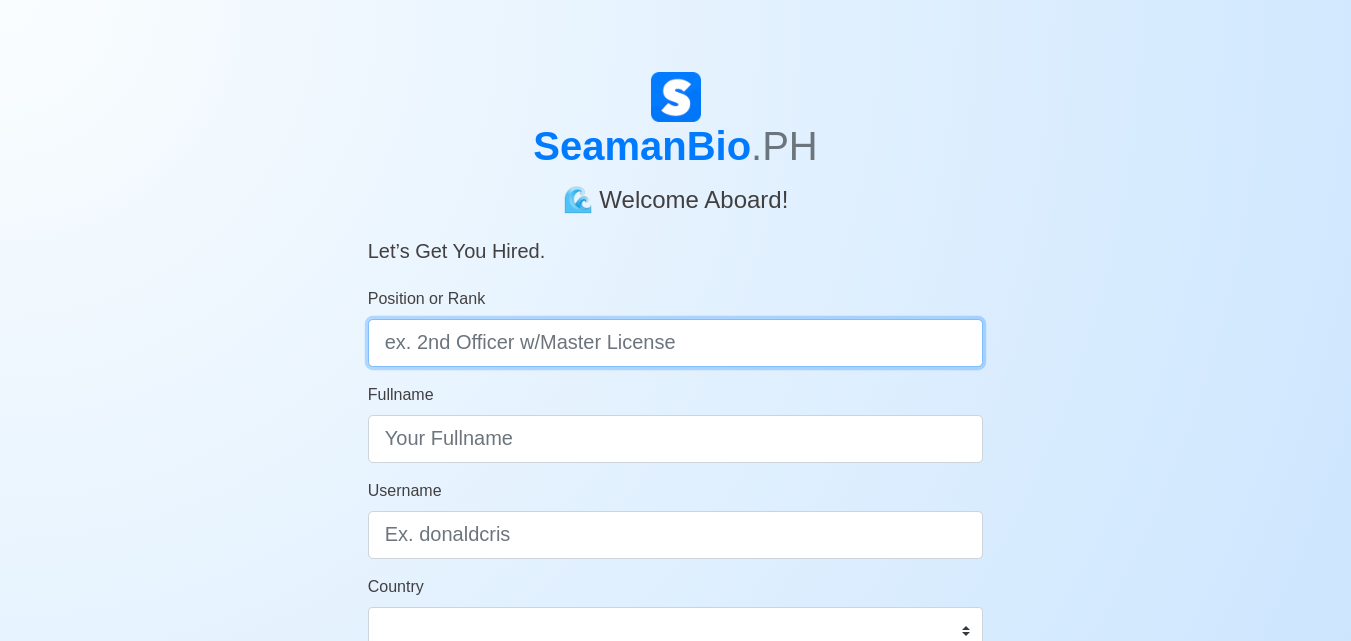 click on "Position or Rank" at bounding box center [676, 343] 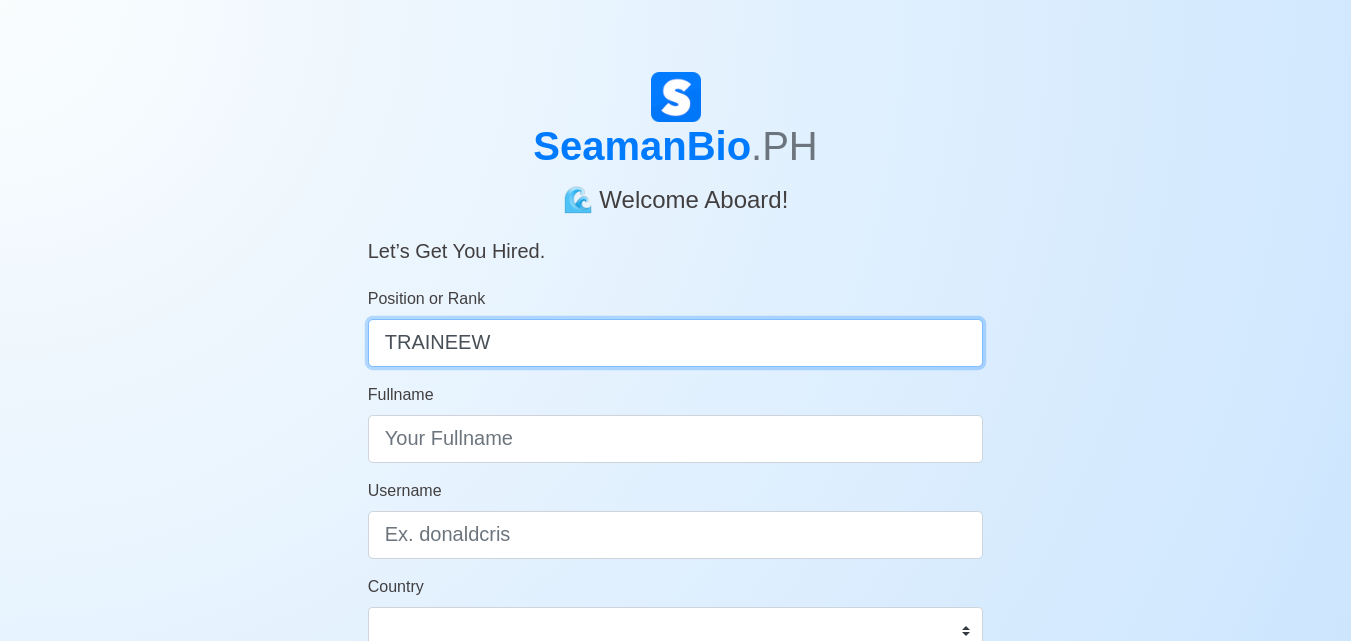 type on "TRAINEEW" 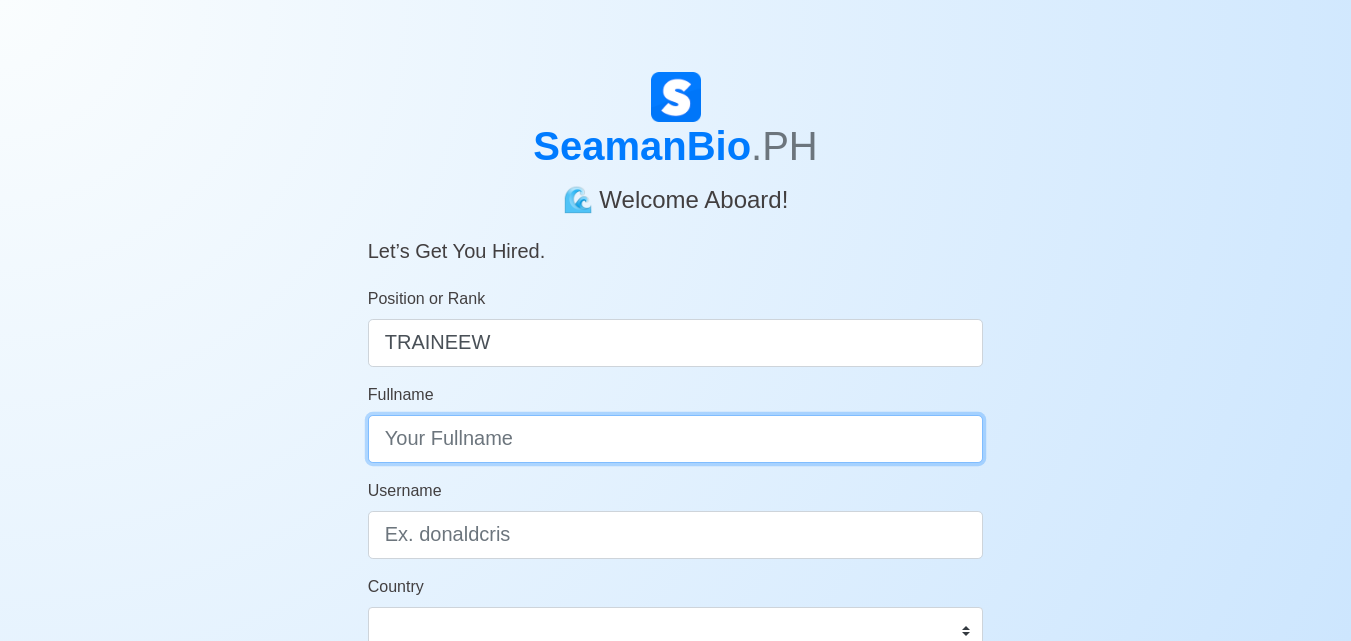 click on "Fullname" at bounding box center (676, 439) 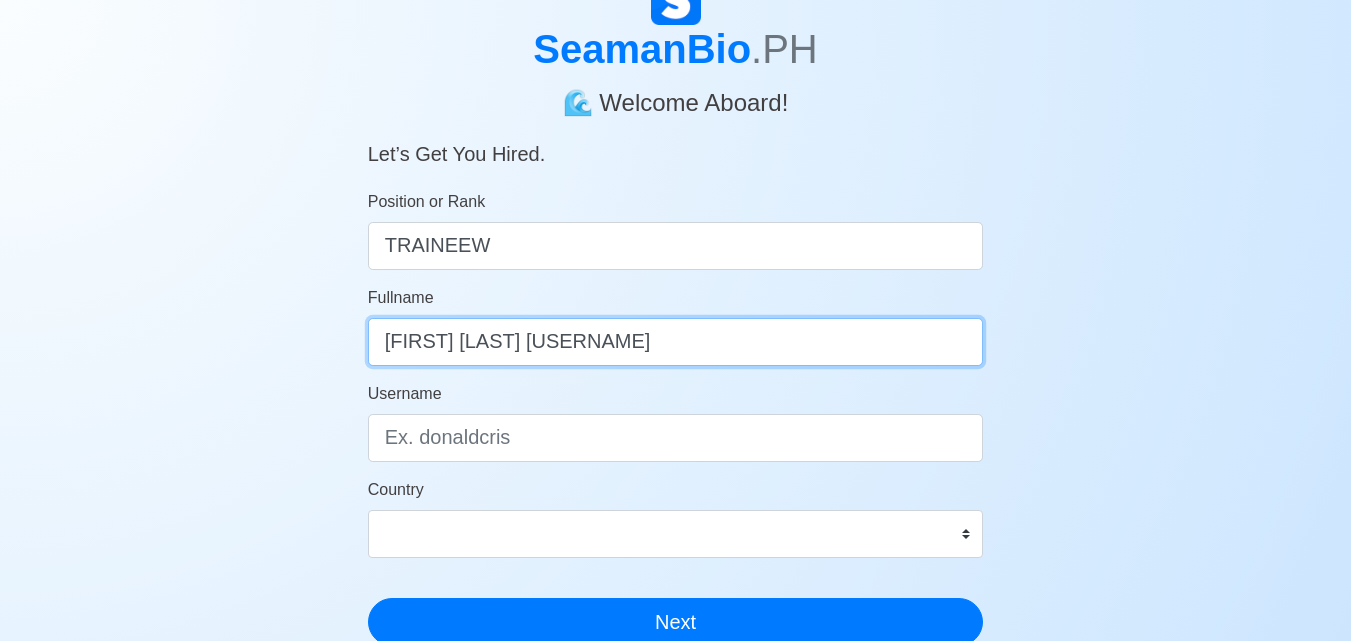 scroll, scrollTop: 200, scrollLeft: 0, axis: vertical 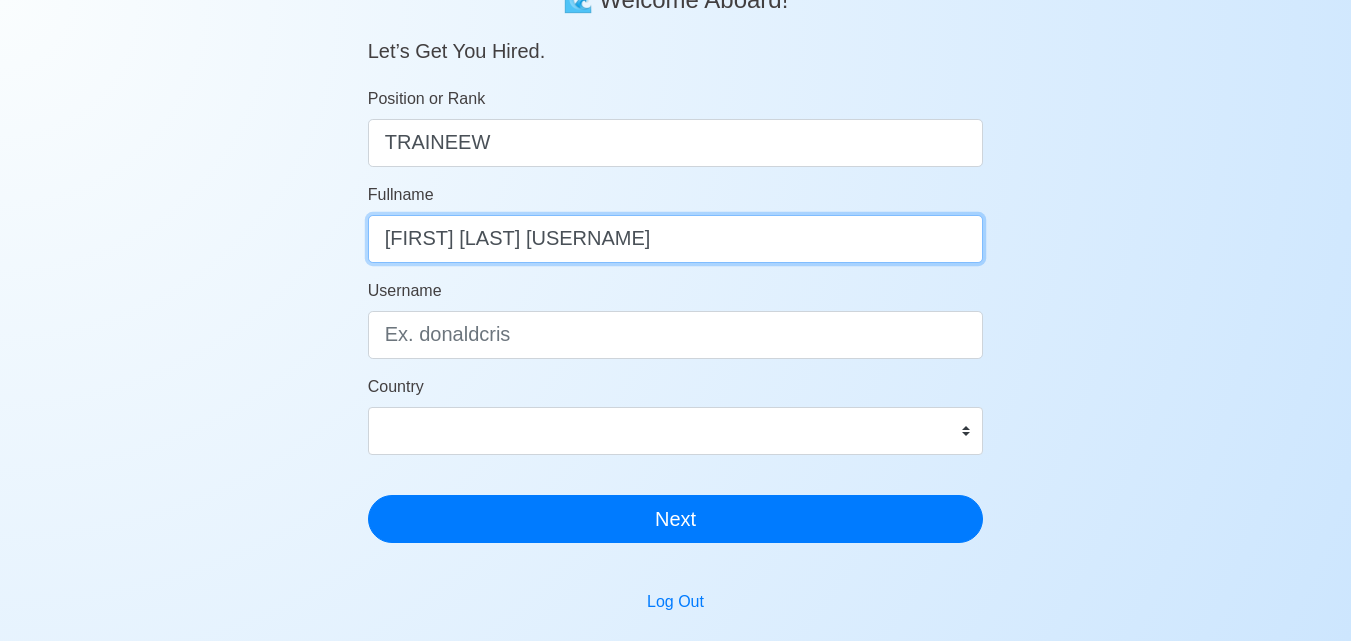 type on "[FIRST] [LAST] [USERNAME]" 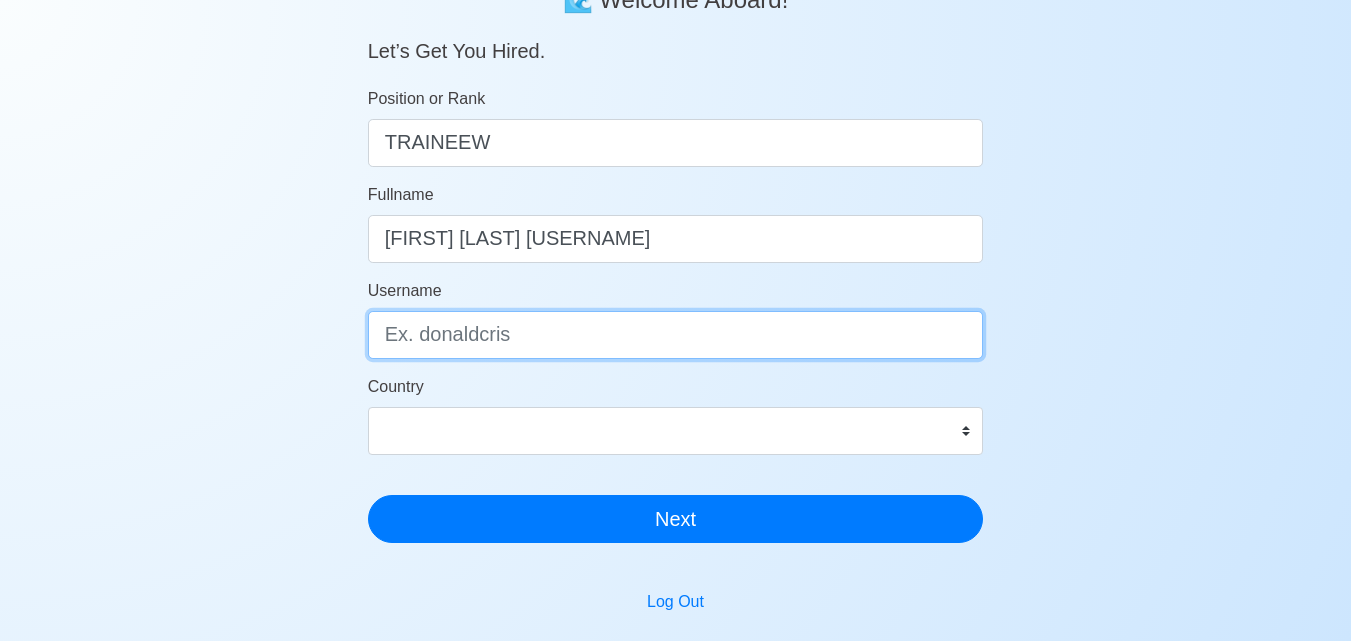 click on "Username" at bounding box center [676, 335] 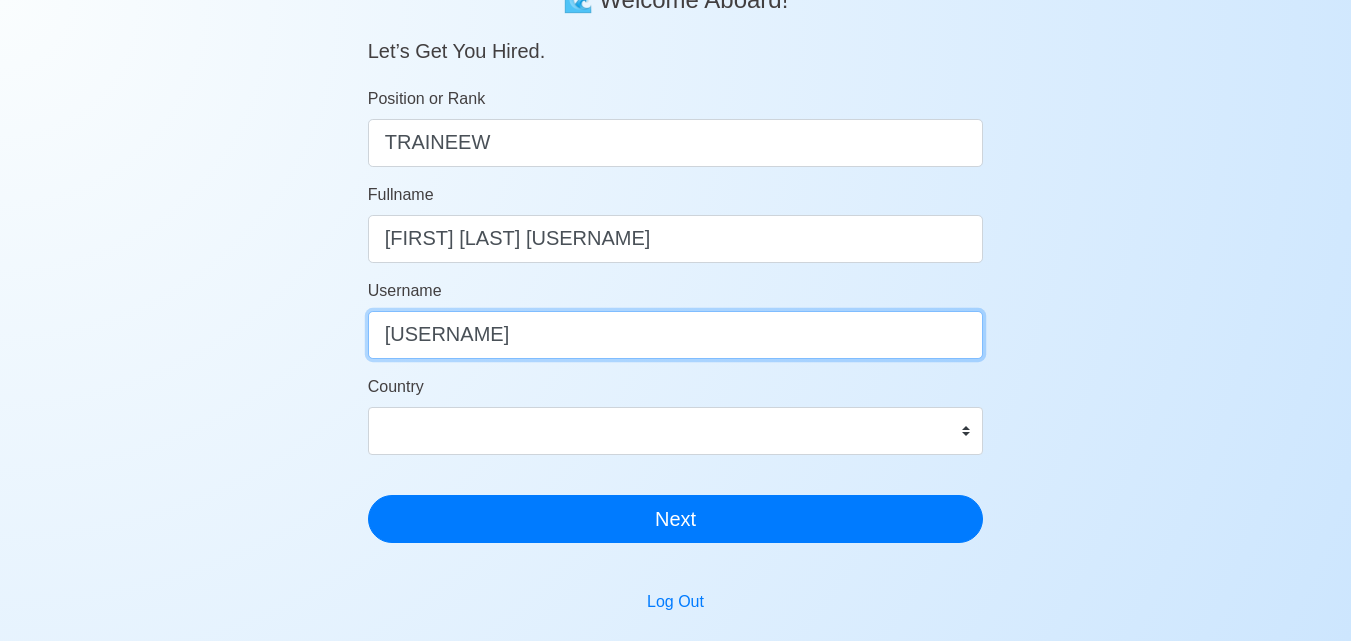 type on "[USERNAME]" 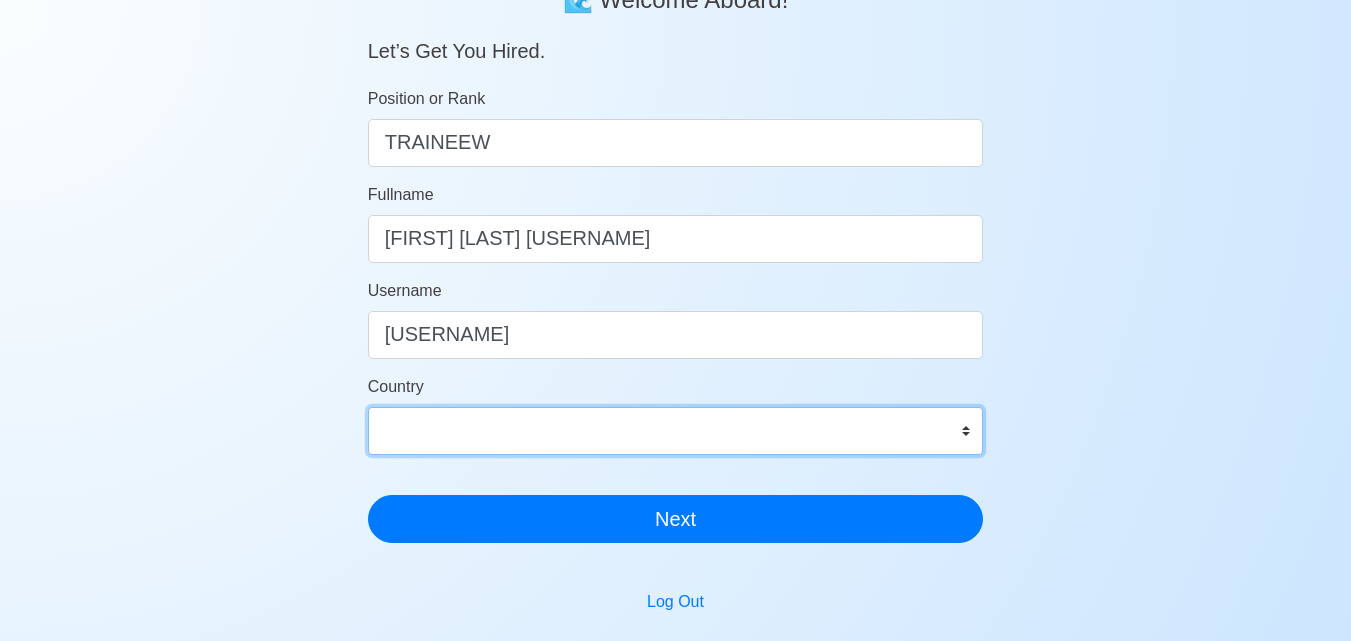 click on "Afghanistan Åland Islands Albania Algeria American Samoa Andorra Angola Anguilla Antarctica Antigua and Barbuda Argentina Armenia Aruba Australia Austria Azerbaijan Bahamas Bahrain Bangladesh Barbados Belarus Belgium Belize Benin Bermuda Bhutan Bolivia, Plurinational State of Bonaire, Sint Eustatius and Saba Bosnia and Herzegovina Botswana Bouvet Island Brazil British Indian Ocean Territory Brunei Darussalam Bulgaria Burkina Faso Burundi Cabo Verde Cambodia Cameroon Canada Cayman Islands Central African Republic Chad Chile China Christmas Island Cocos (Keeling) Islands Colombia Comoros Congo Congo, Democratic Republic of the Cook Islands Costa Rica Croatia Cuba Curaçao Cyprus Czechia Côte d'Ivoire Denmark Djibouti Dominica Dominican Republic Ecuador Egypt El Salvador Equatorial Guinea Eritrea Estonia Eswatini Ethiopia Falkland Islands (Malvinas) Faroe Islands Fiji Finland France French Guiana French Polynesia French Southern Territories Gabon Gambia Georgia Germany Ghana Gibraltar Greece Greenland Grenada" at bounding box center (676, 431) 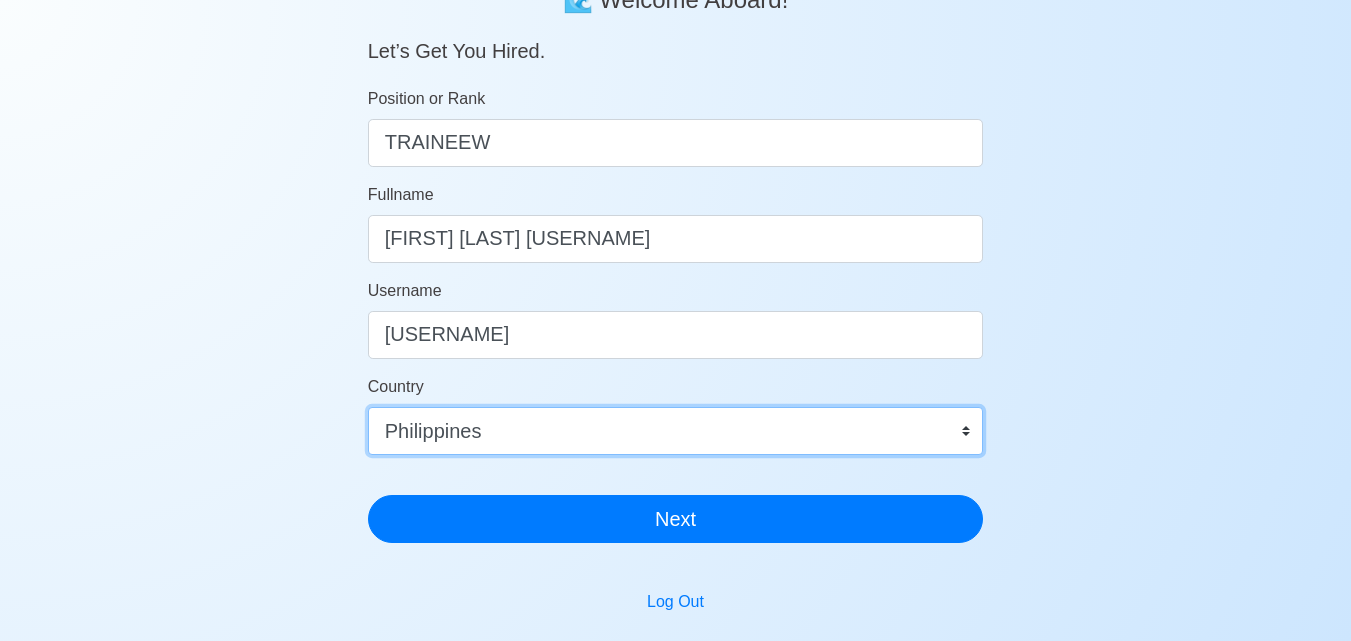 click on "Afghanistan Åland Islands Albania Algeria American Samoa Andorra Angola Anguilla Antarctica Antigua and Barbuda Argentina Armenia Aruba Australia Austria Azerbaijan Bahamas Bahrain Bangladesh Barbados Belarus Belgium Belize Benin Bermuda Bhutan Bolivia, Plurinational State of Bonaire, Sint Eustatius and Saba Bosnia and Herzegovina Botswana Bouvet Island Brazil British Indian Ocean Territory Brunei Darussalam Bulgaria Burkina Faso Burundi Cabo Verde Cambodia Cameroon Canada Cayman Islands Central African Republic Chad Chile China Christmas Island Cocos (Keeling) Islands Colombia Comoros Congo Congo, Democratic Republic of the Cook Islands Costa Rica Croatia Cuba Curaçao Cyprus Czechia Côte d'Ivoire Denmark Djibouti Dominica Dominican Republic Ecuador Egypt El Salvador Equatorial Guinea Eritrea Estonia Eswatini Ethiopia Falkland Islands (Malvinas) Faroe Islands Fiji Finland France French Guiana French Polynesia French Southern Territories Gabon Gambia Georgia Germany Ghana Gibraltar Greece Greenland Grenada" at bounding box center [676, 431] 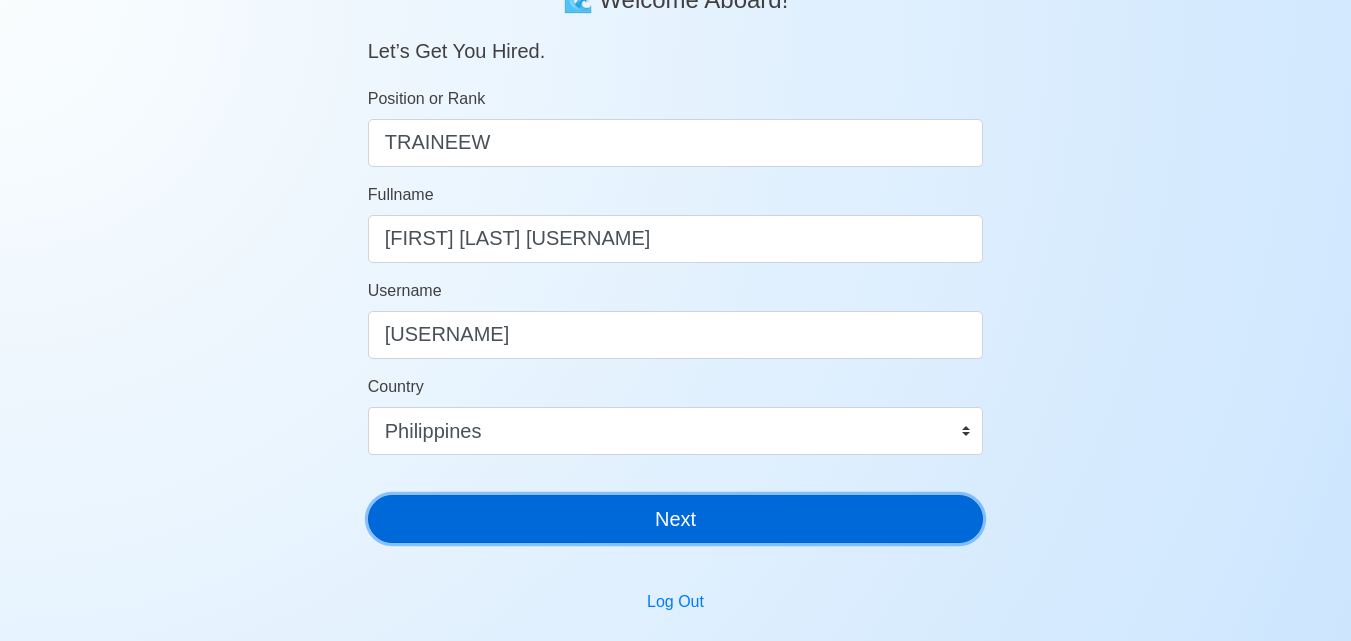 click on "Next" at bounding box center (676, 519) 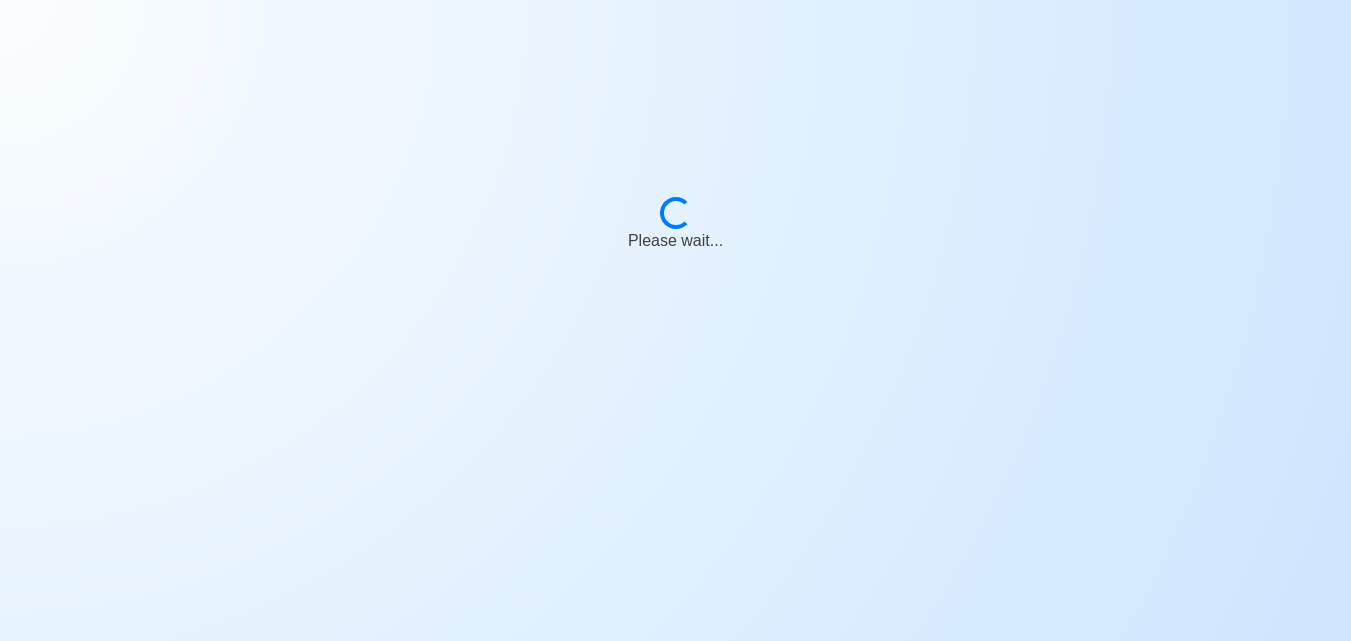 scroll, scrollTop: 24, scrollLeft: 0, axis: vertical 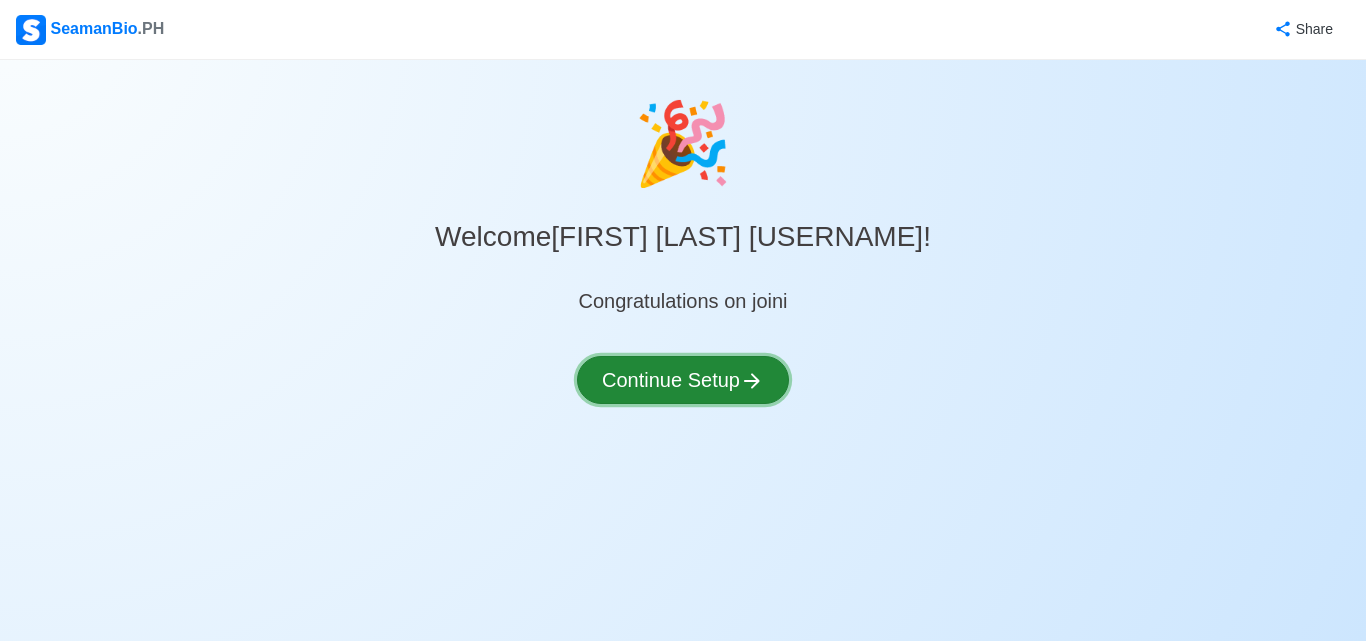 click on "Continue Setup" at bounding box center [683, 380] 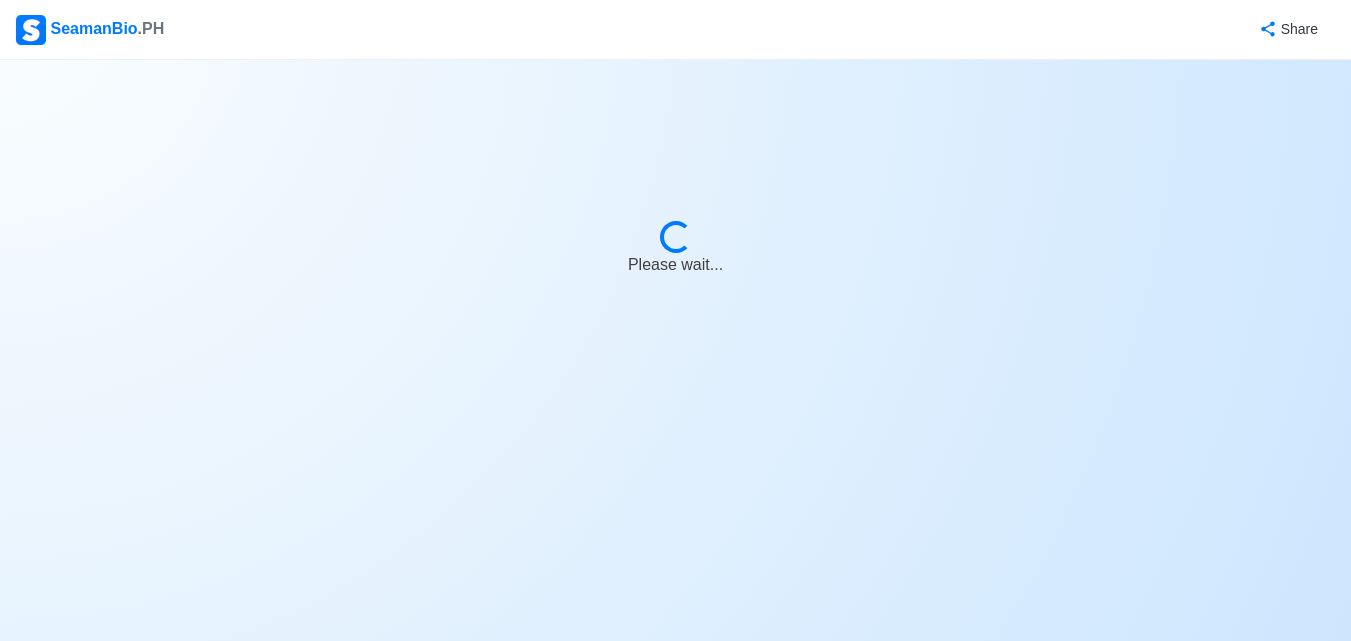 select on "Visible for Hiring" 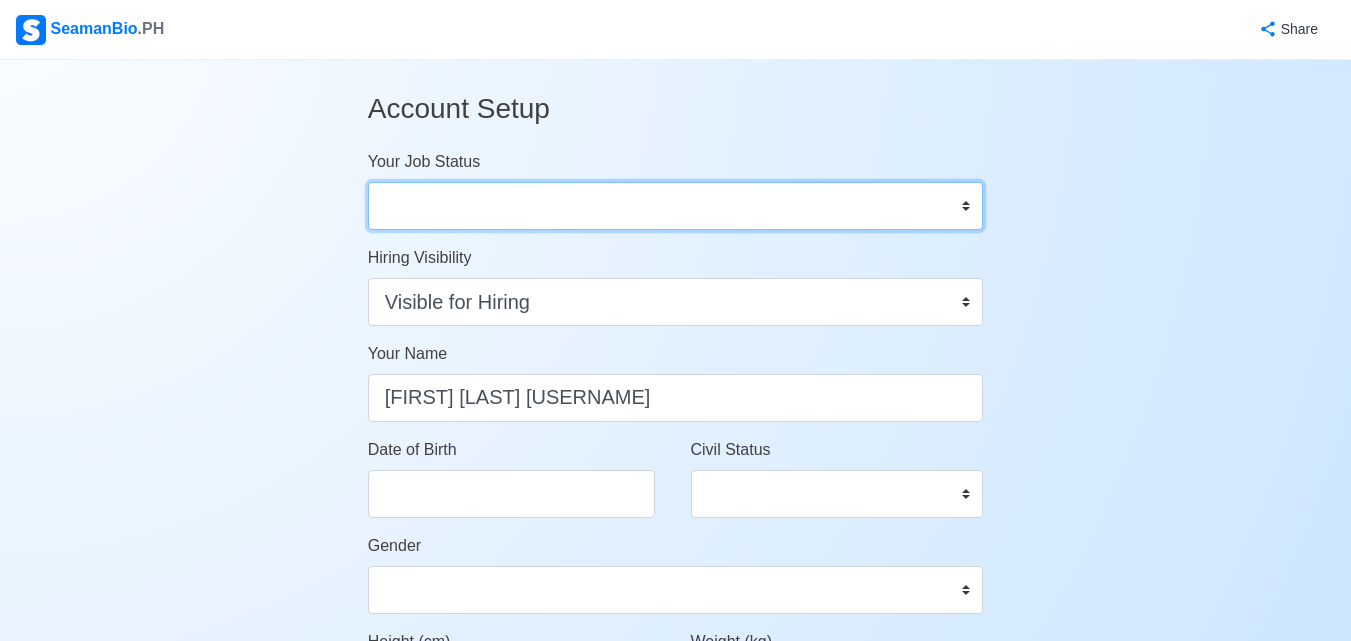 click on "Onboard Actively Looking for Job Not Looking for Job" at bounding box center (676, 206) 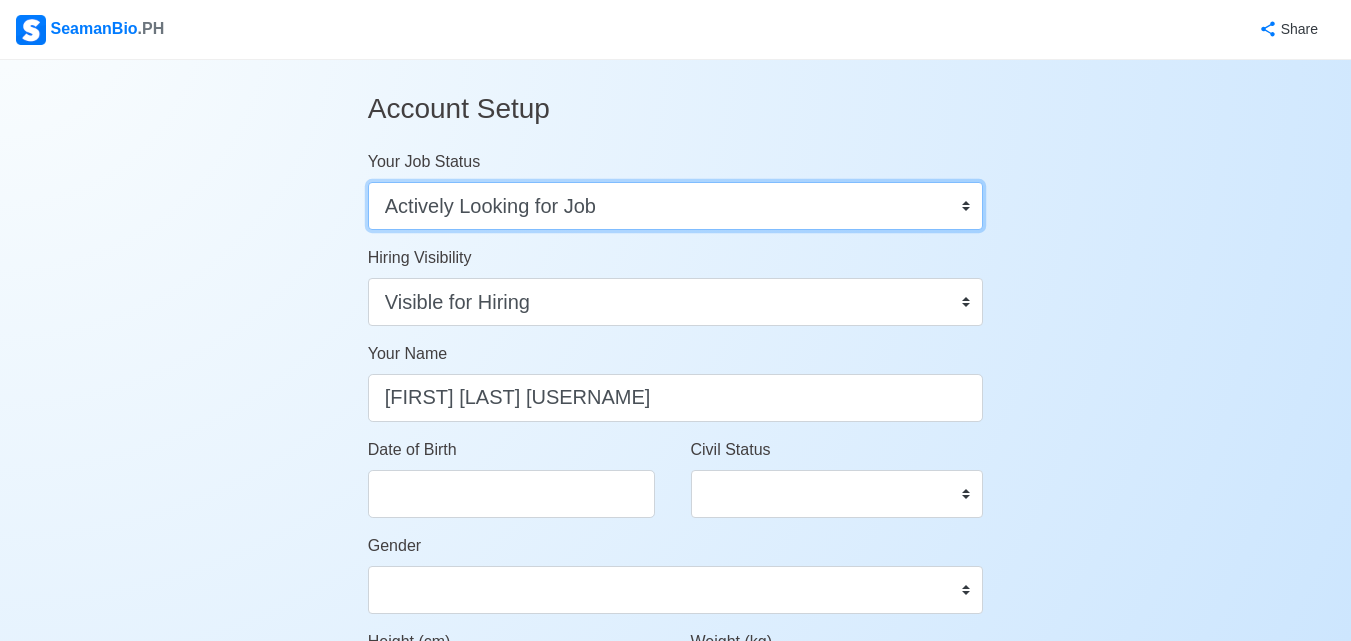 click on "Onboard Actively Looking for Job Not Looking for Job" at bounding box center [676, 206] 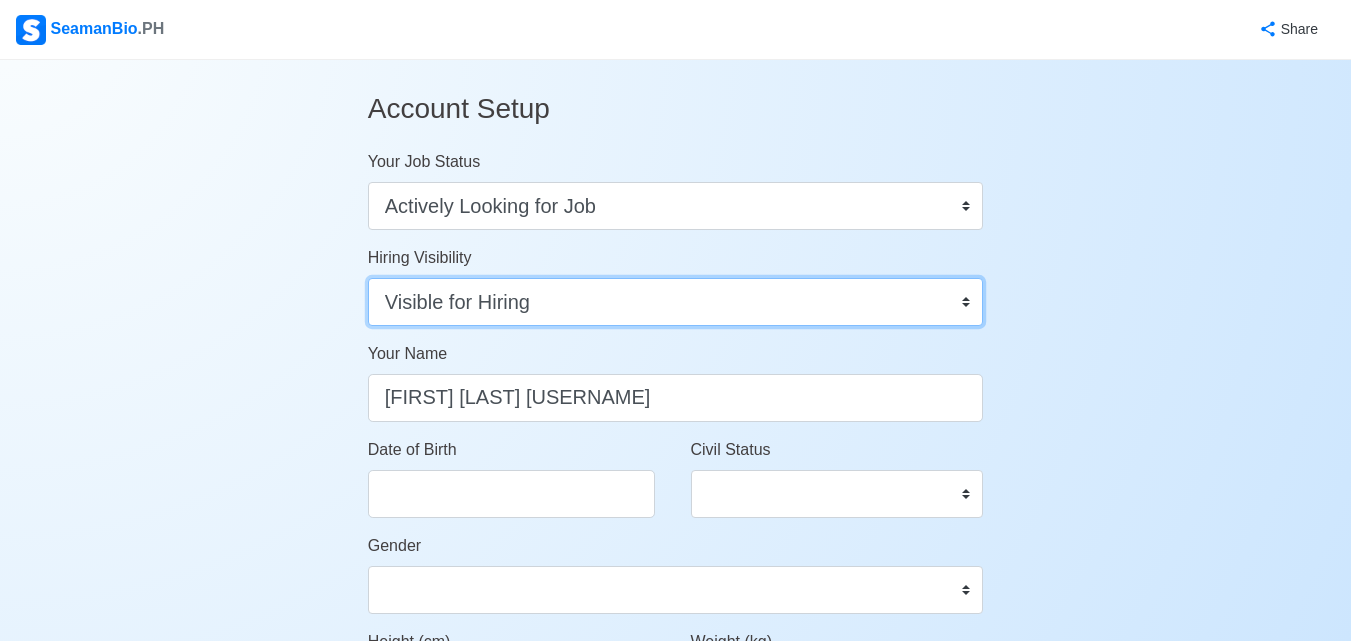 click on "Visible for Hiring Not Visible for Hiring" at bounding box center [676, 302] 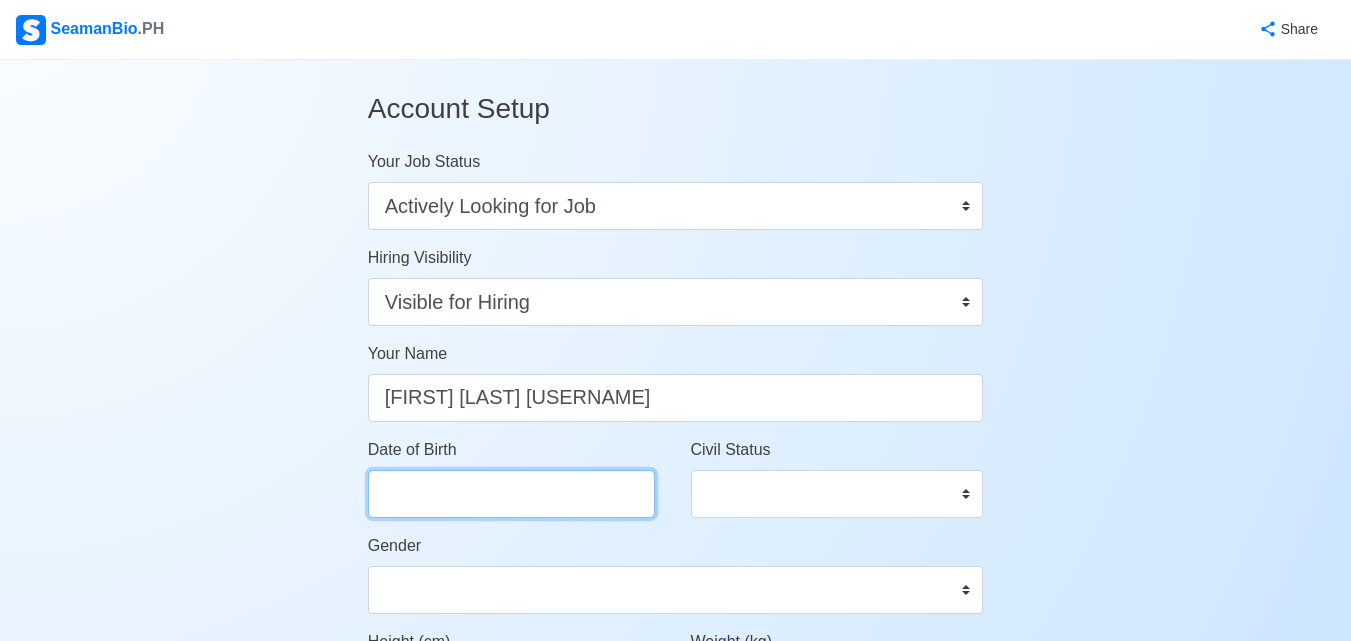 click on "Date of Birth" at bounding box center [511, 494] 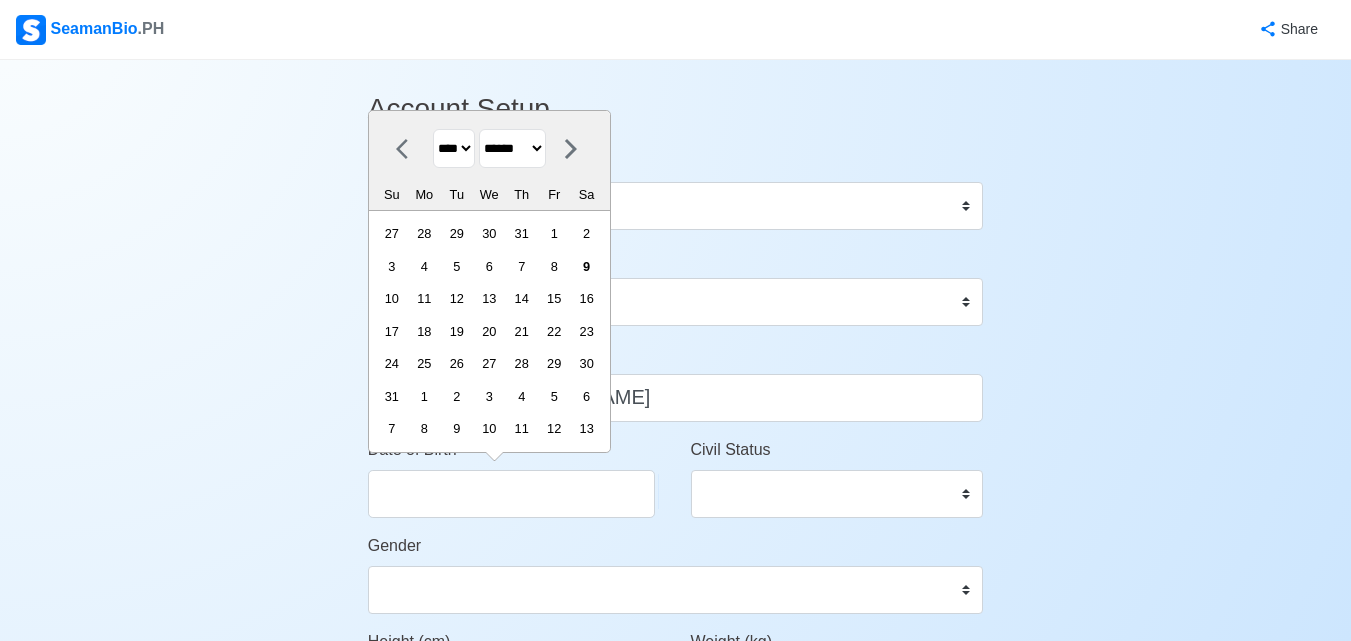 click on "**** **** **** **** **** **** **** **** **** **** **** **** **** **** **** **** **** **** **** **** **** **** **** **** **** **** **** **** **** **** **** **** **** **** **** **** **** **** **** **** **** **** **** **** **** **** **** **** **** **** **** **** **** **** **** **** **** **** **** **** **** **** **** **** **** **** **** **** **** **** **** **** **** **** **** **** **** **** **** **** **** **** **** **** **** **** **** **** **** **** **** **** **** **** **** **** **** **** **** **** **** **** **** **** **** ****" at bounding box center (454, 148) 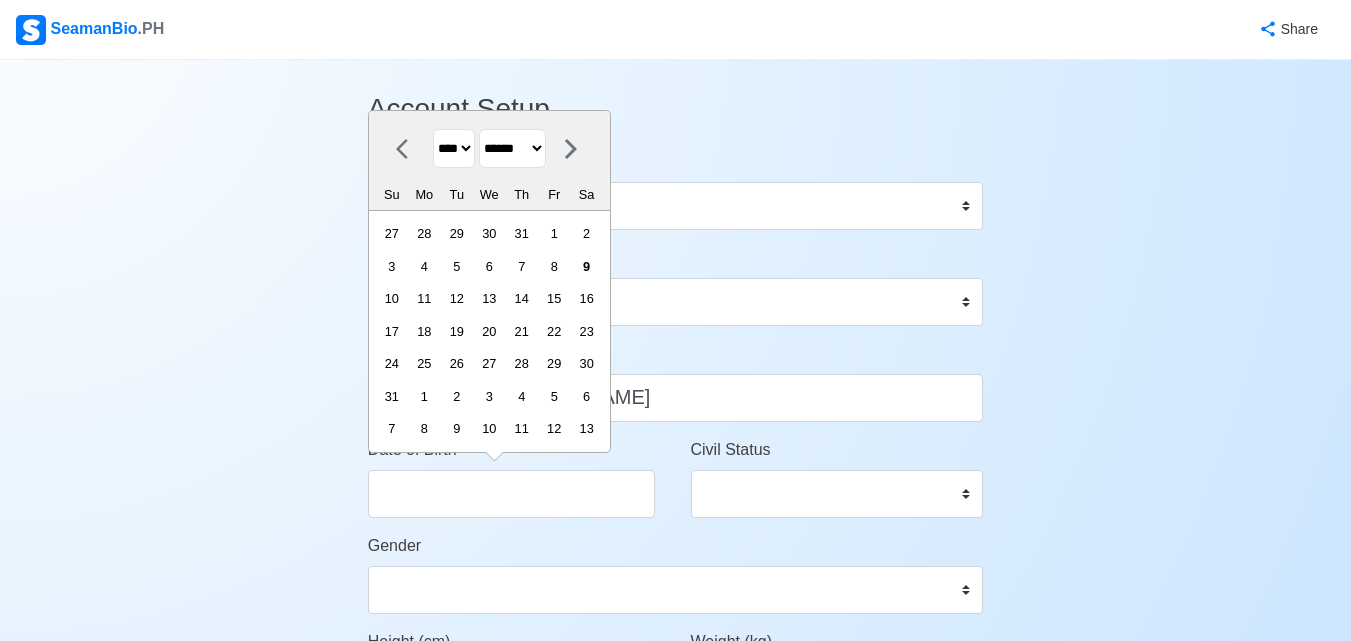 select on "****" 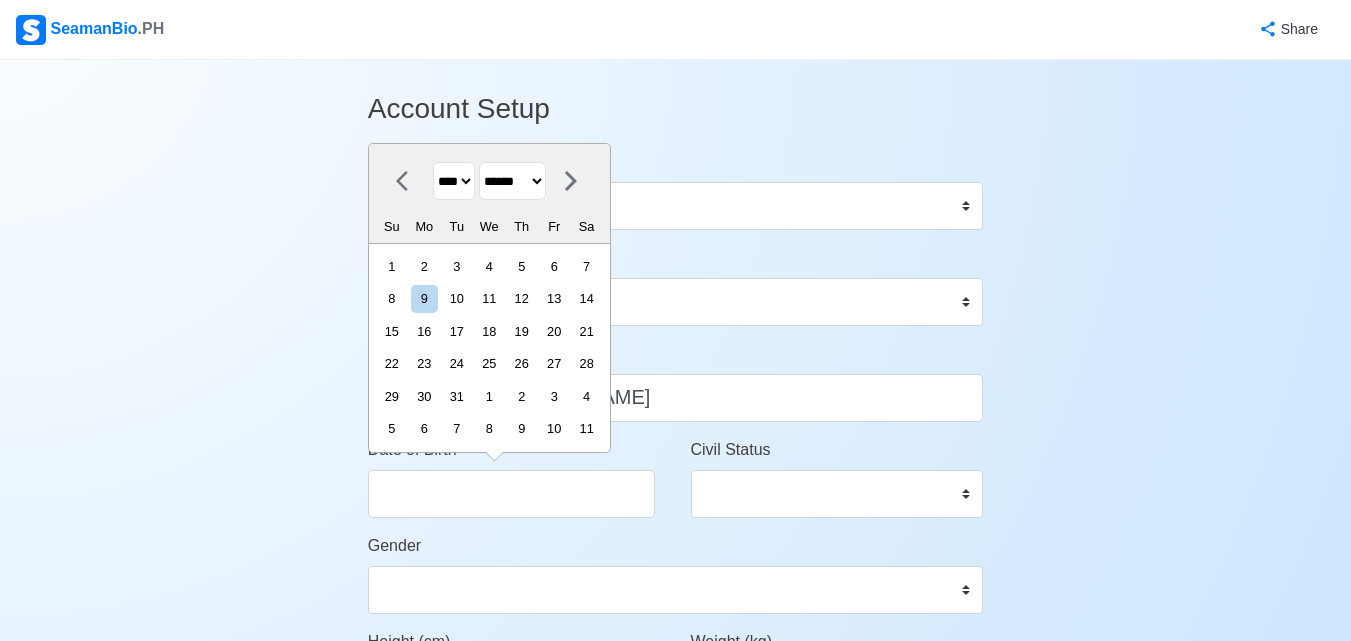 click on "******* ******** ***** ***** *** **** **** ****** ********* ******* ******** ********" at bounding box center (512, 181) 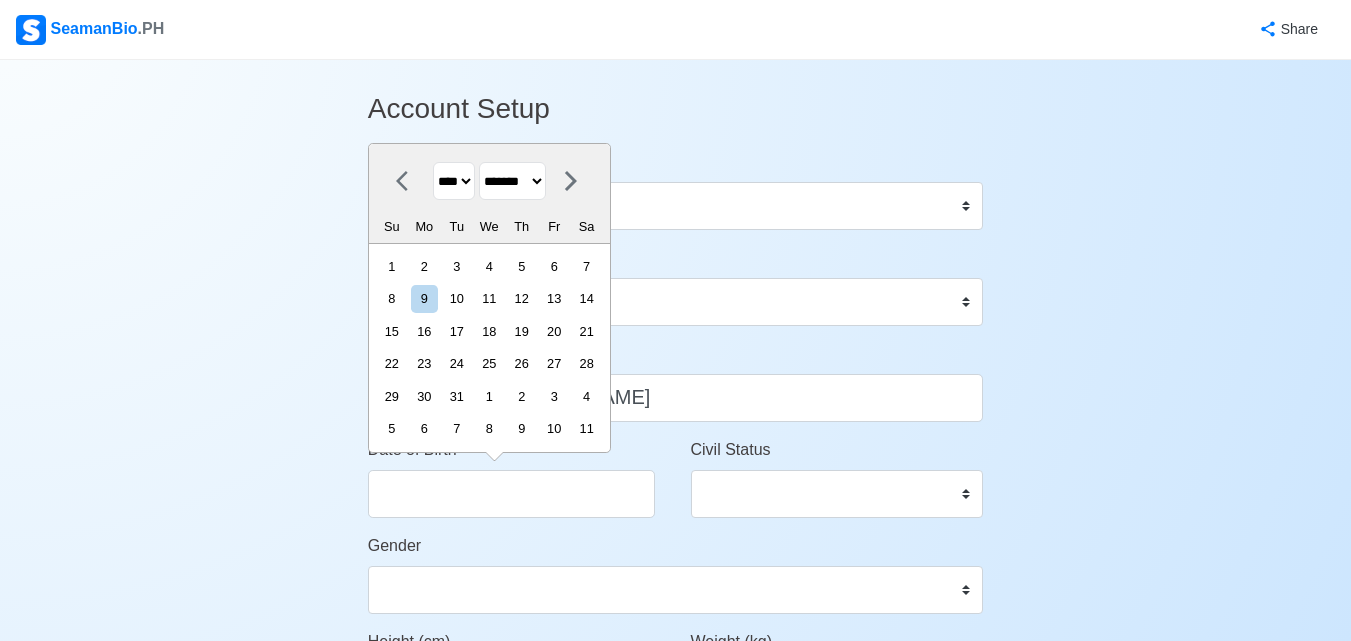 click on "******* ******** ***** ***** *** **** **** ****** ********* ******* ******** ********" at bounding box center [512, 181] 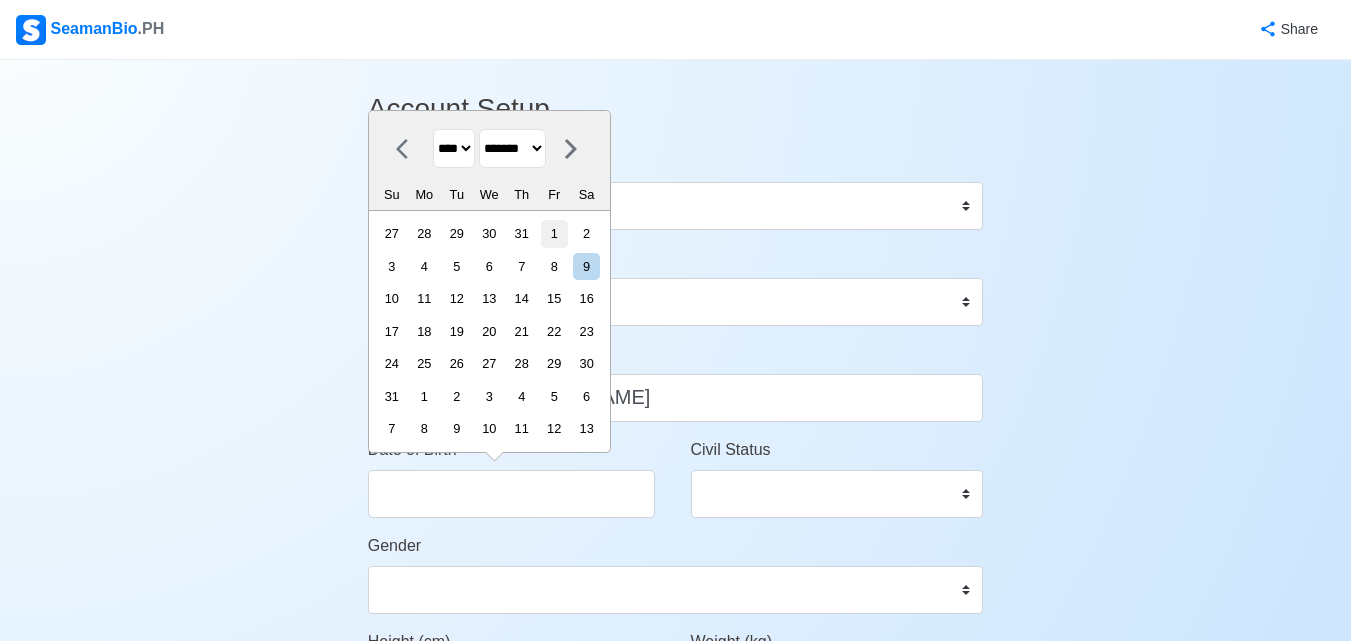 click on "1" at bounding box center (554, 233) 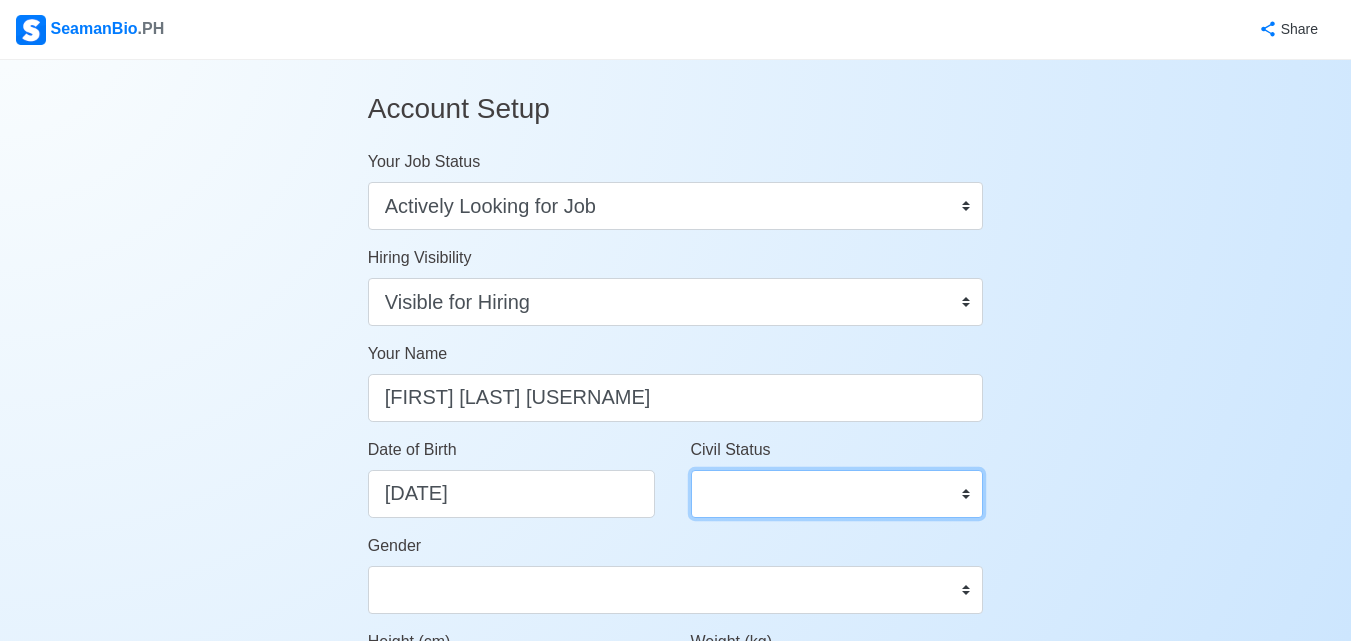 click on "Single Married Widowed Separated" at bounding box center (837, 494) 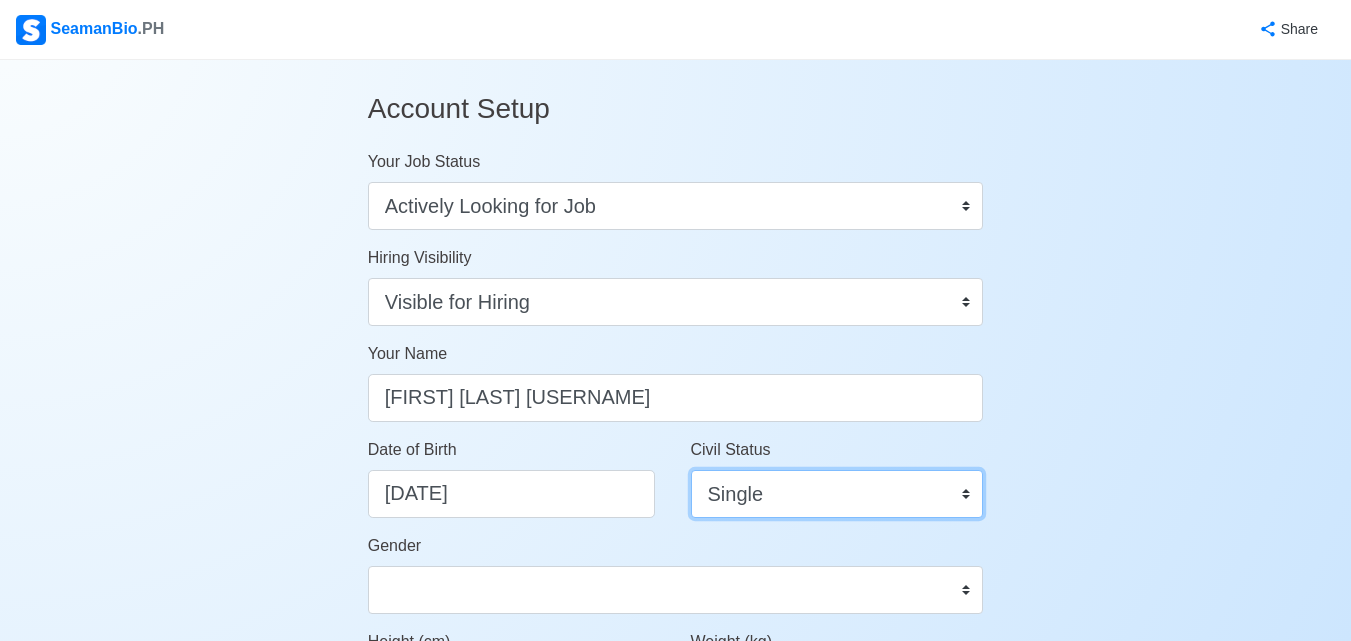 click on "Single Married Widowed Separated" at bounding box center [837, 494] 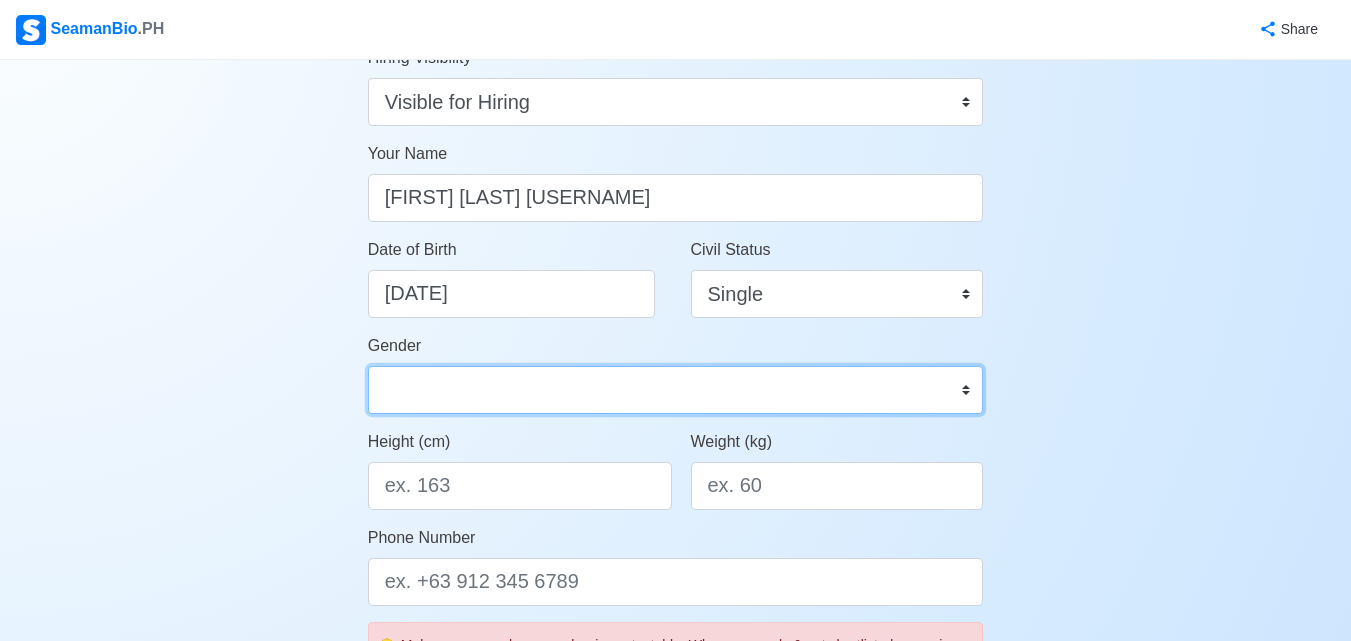 click on "Male Female" at bounding box center (676, 390) 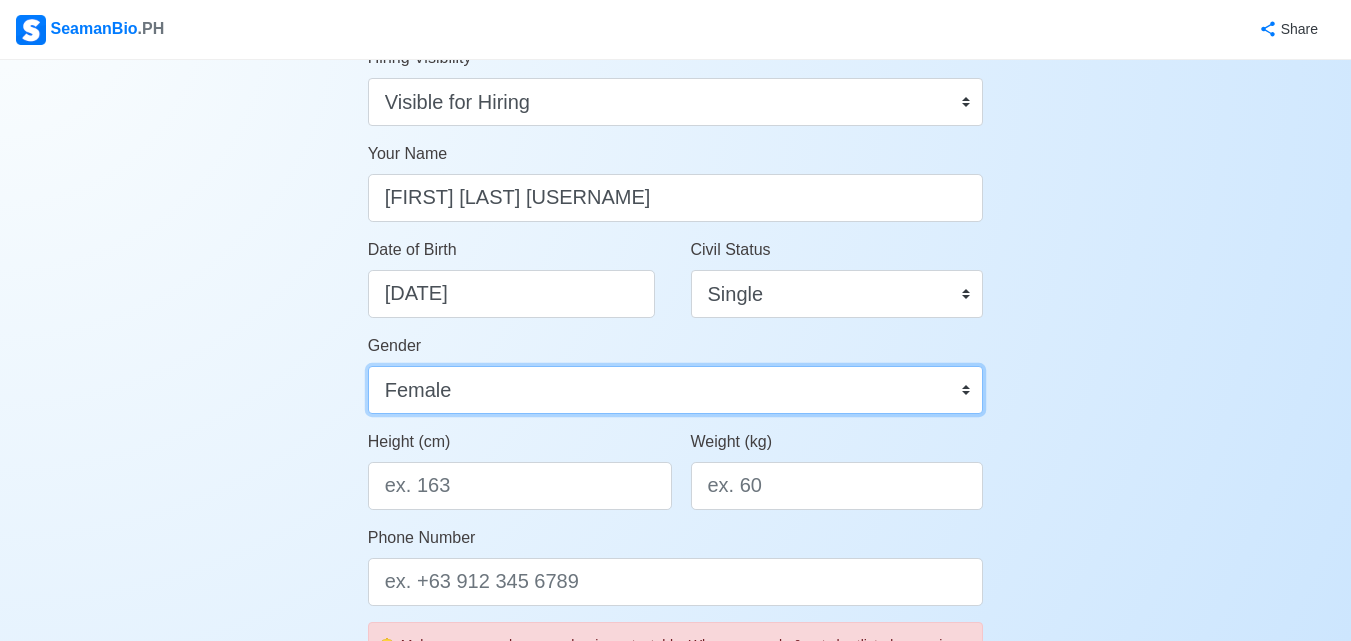 click on "Male Female" at bounding box center (676, 390) 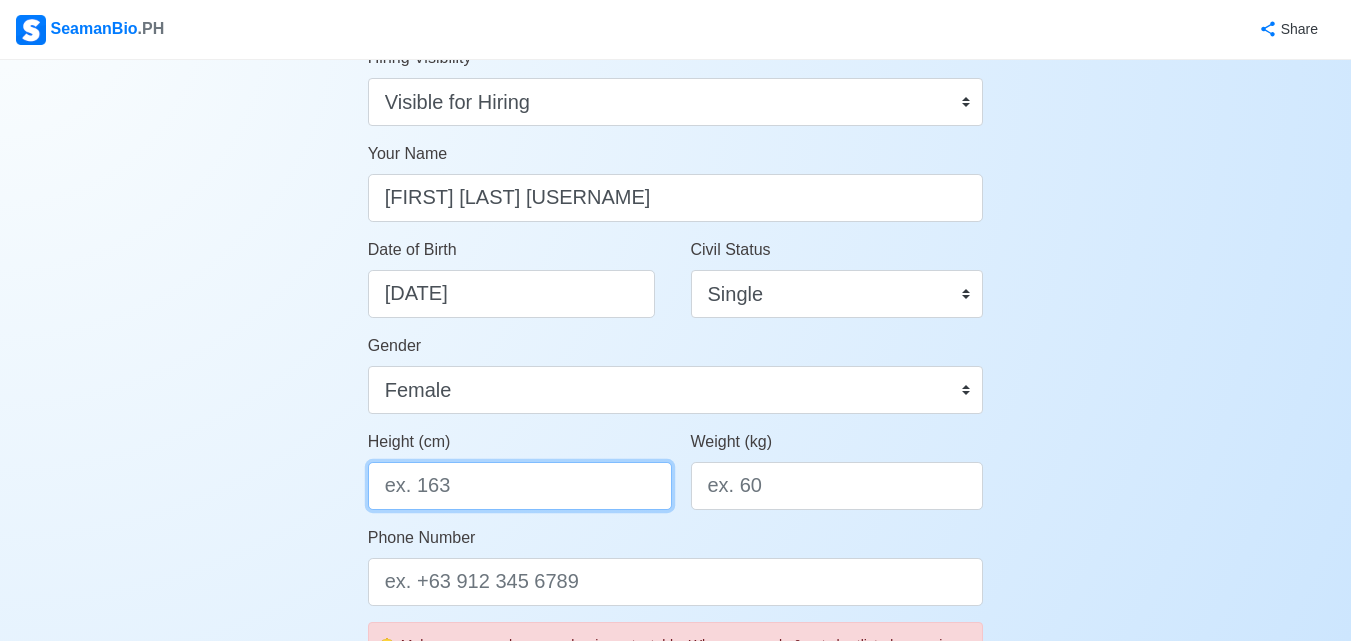 click on "Height (cm)" at bounding box center [520, 486] 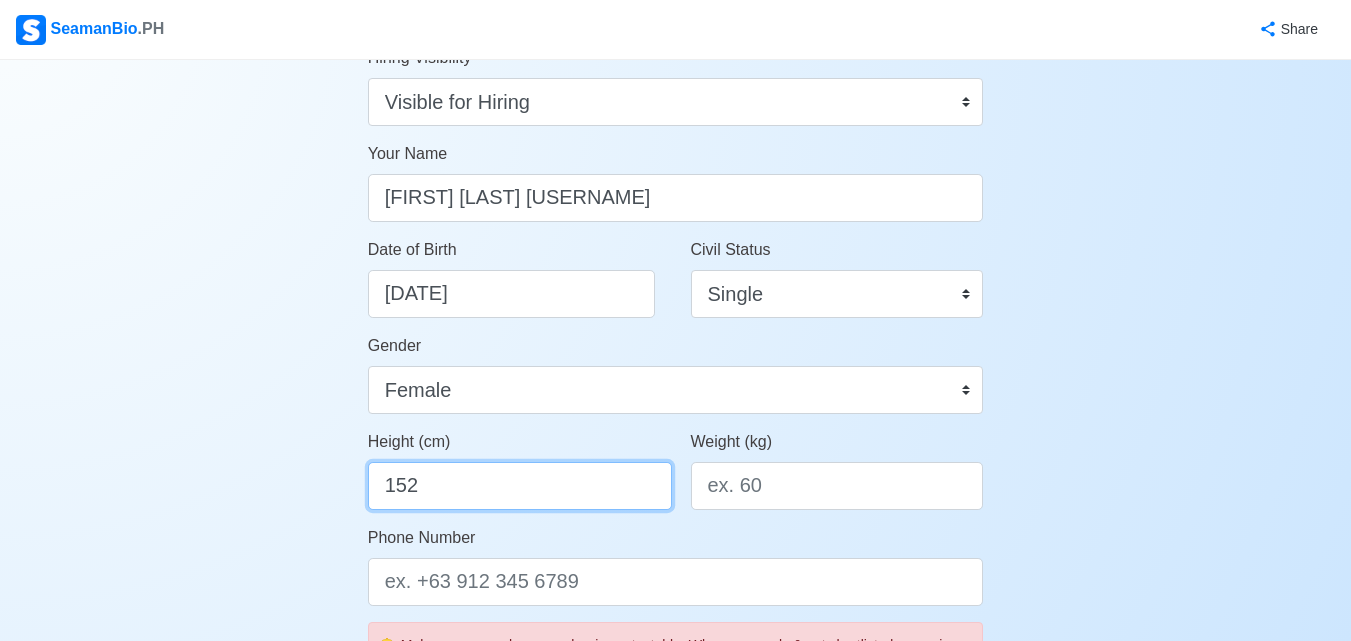 type on "152" 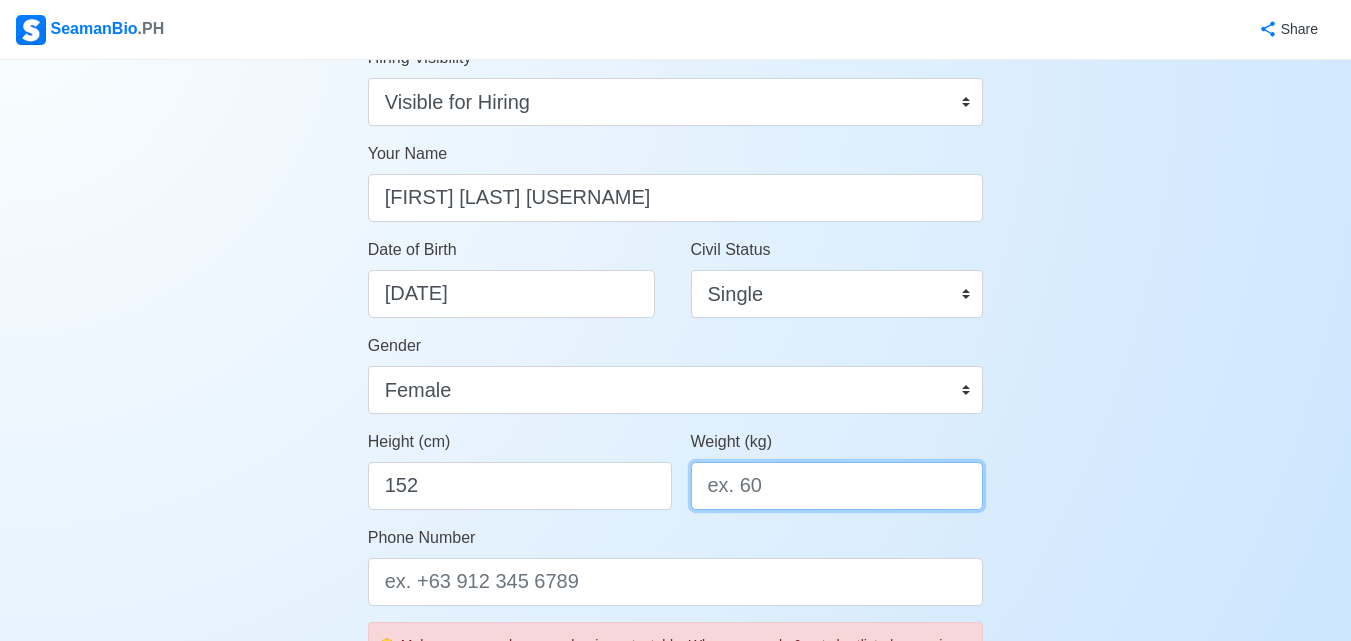 click on "Weight (kg)" at bounding box center [837, 486] 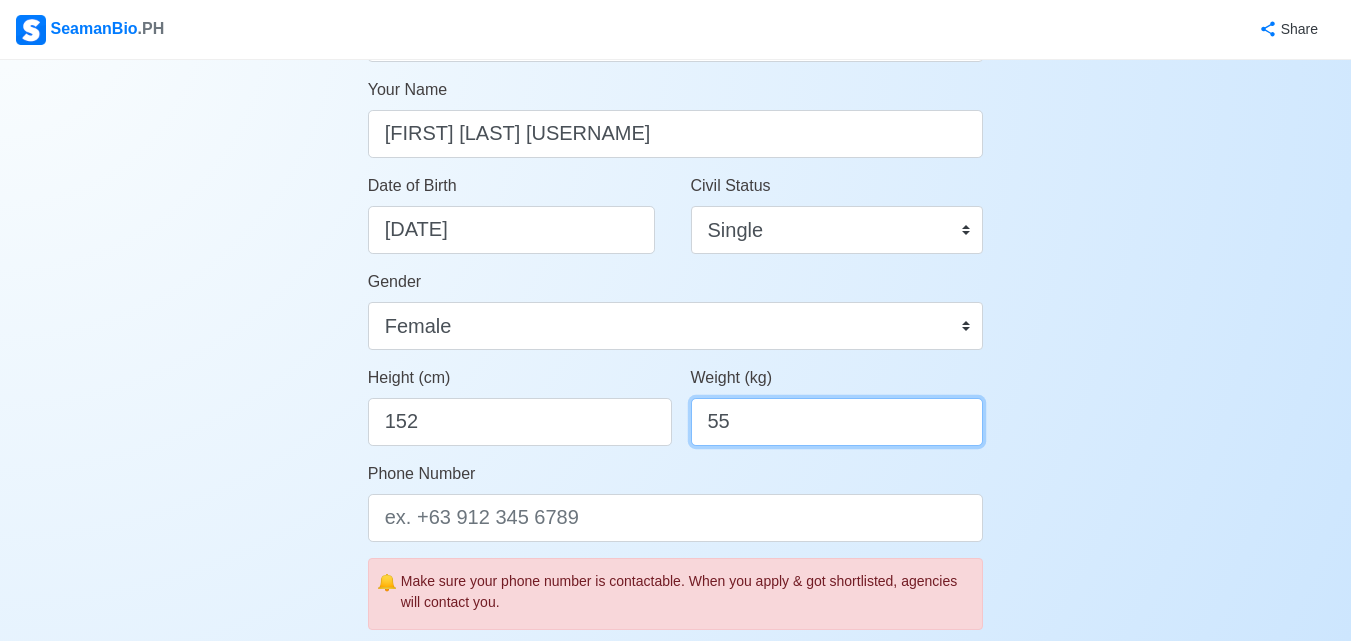 scroll, scrollTop: 300, scrollLeft: 0, axis: vertical 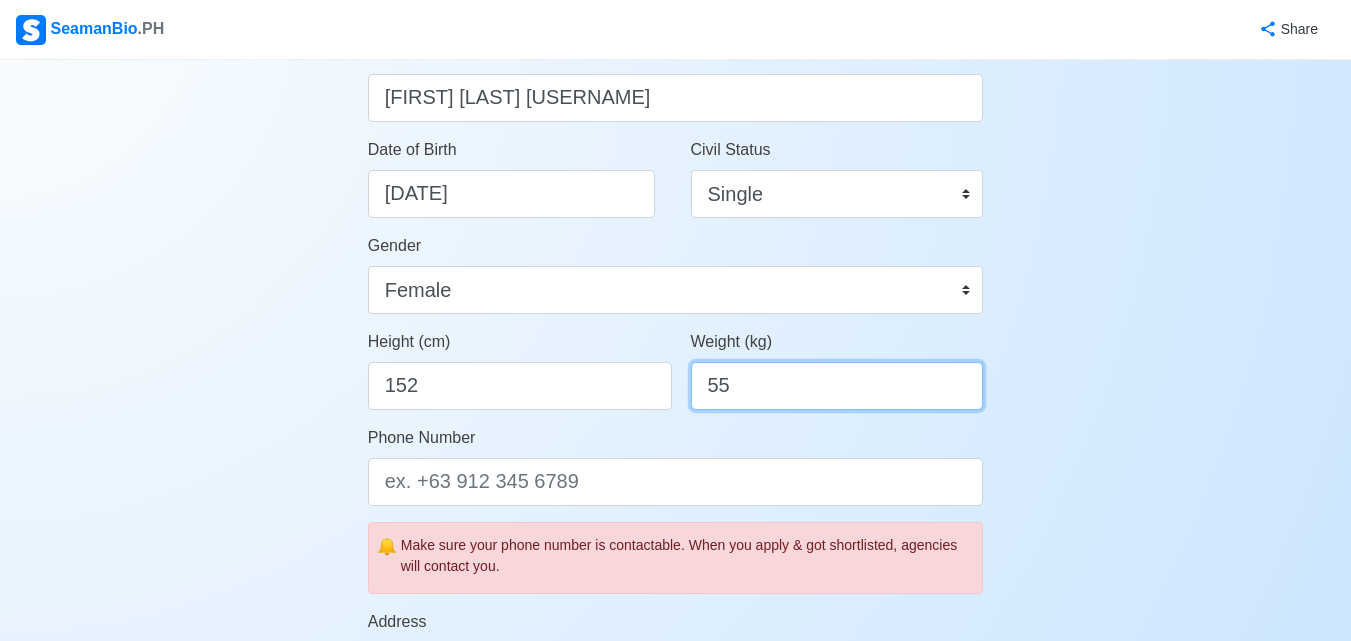 type on "55" 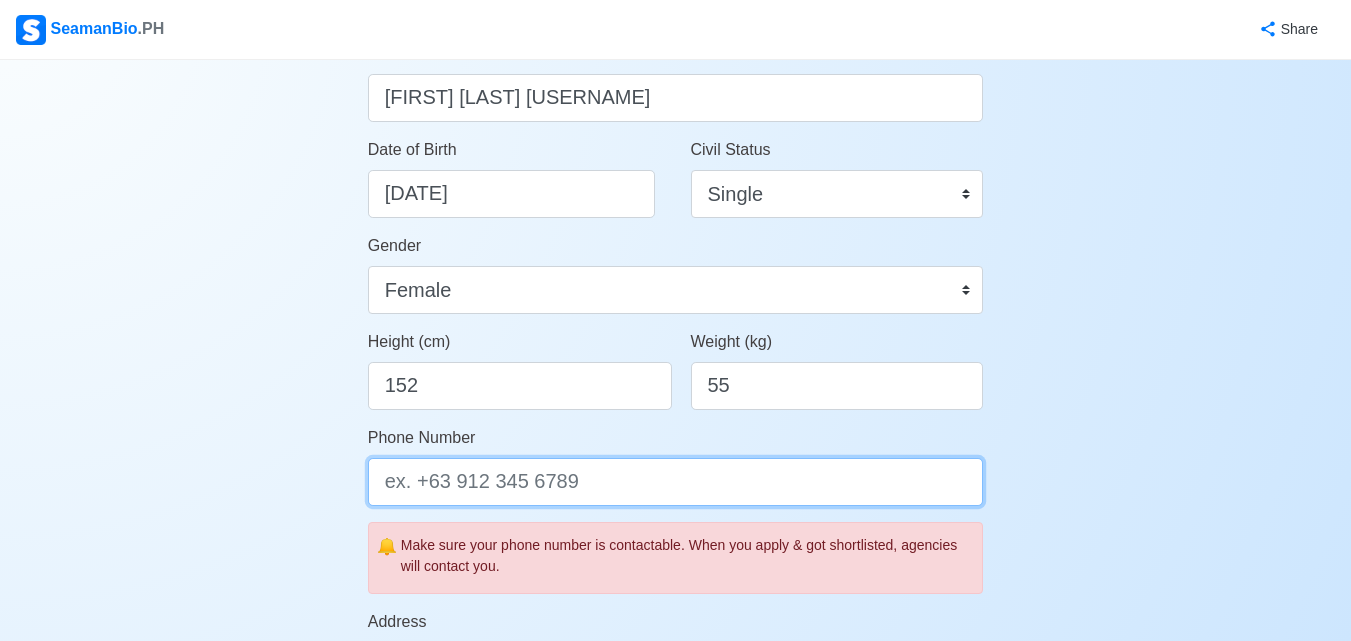 click on "Phone Number" at bounding box center [676, 482] 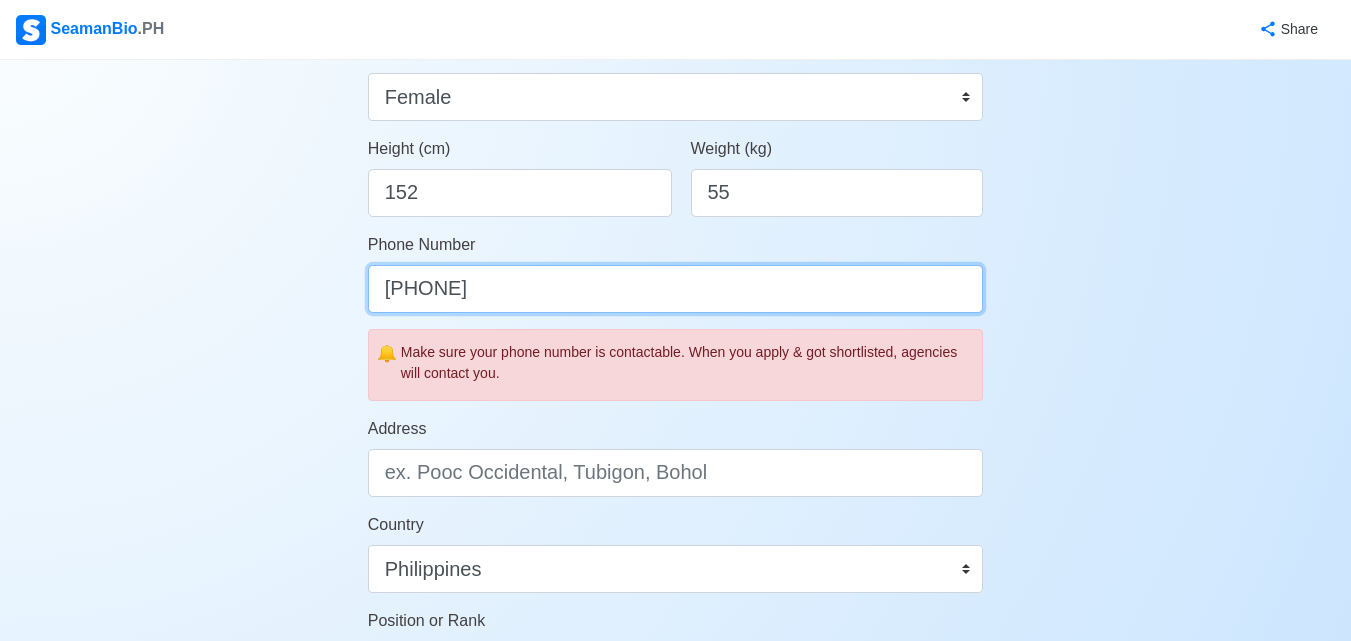 scroll, scrollTop: 500, scrollLeft: 0, axis: vertical 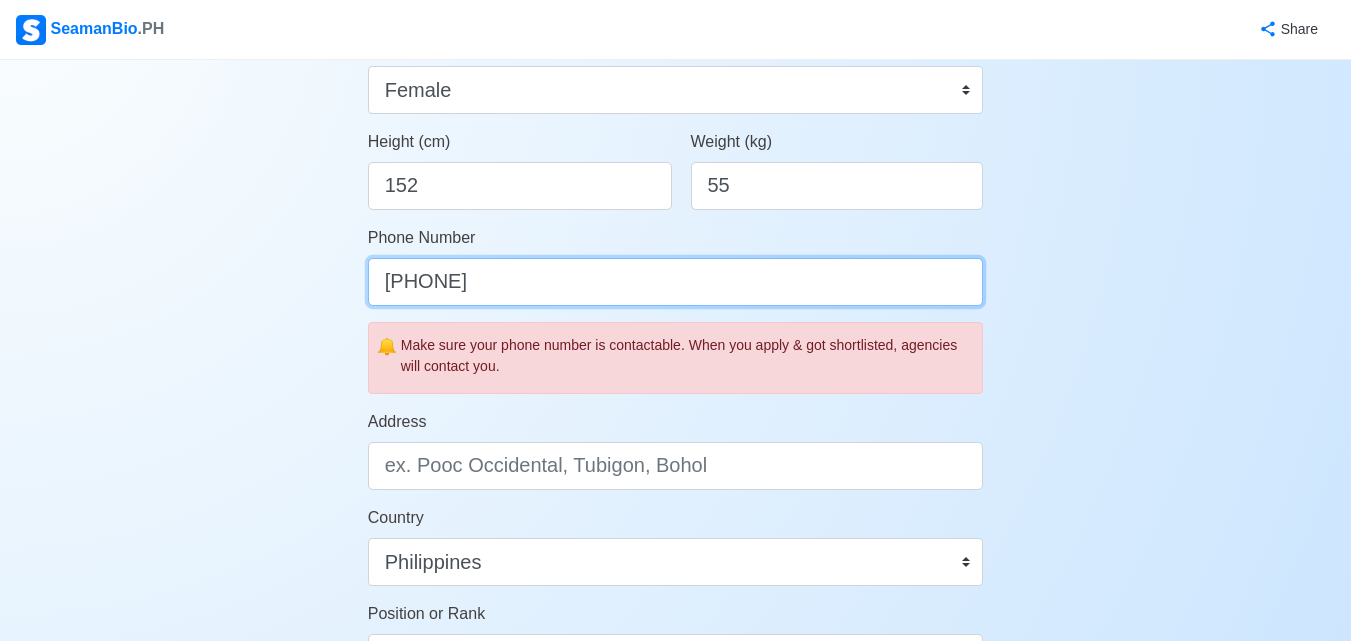 type on "[PHONE]" 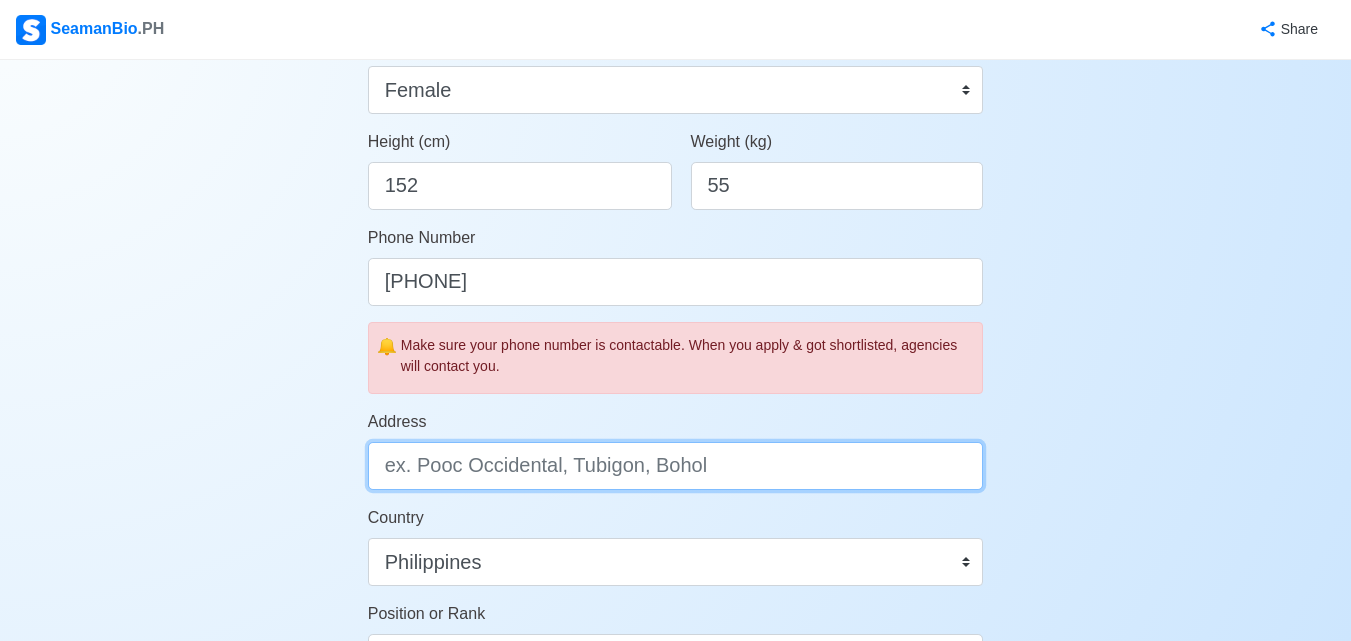 click on "Address" at bounding box center [676, 466] 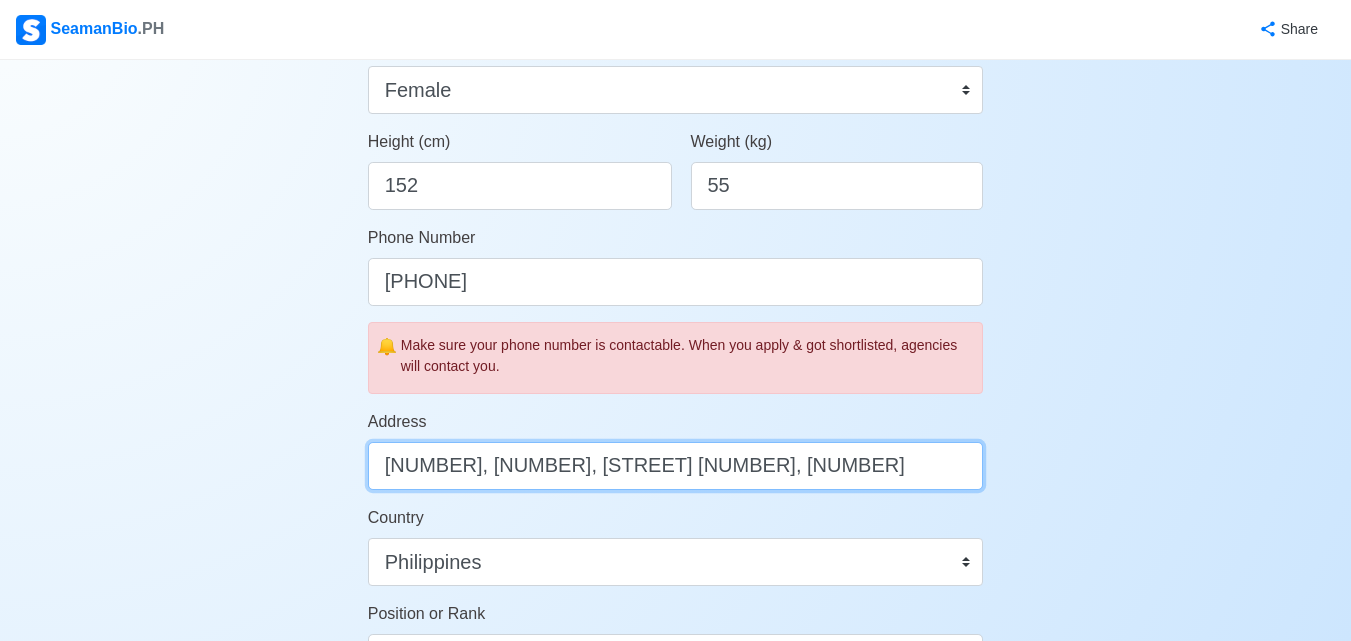 click on "[NUMBER], [NUMBER], [STREET] [NUMBER], [NUMBER]" at bounding box center [676, 466] 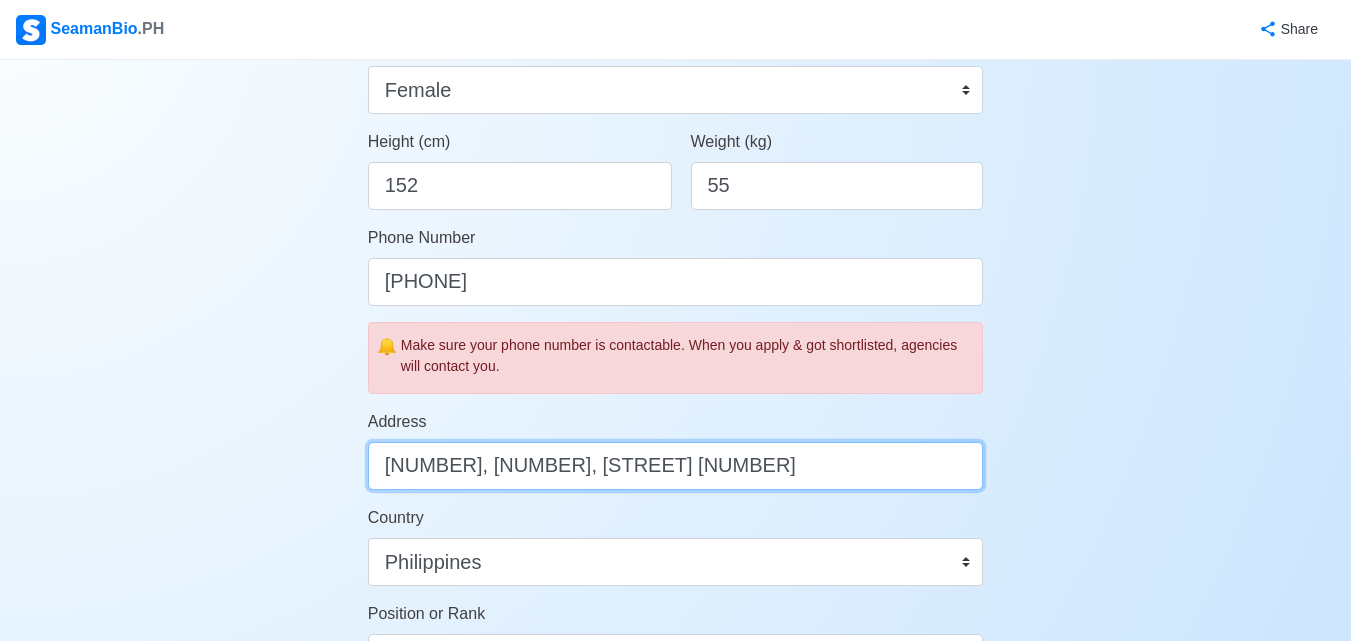 click on "[NUMBER], [NUMBER], [STREET] [NUMBER]" at bounding box center [676, 466] 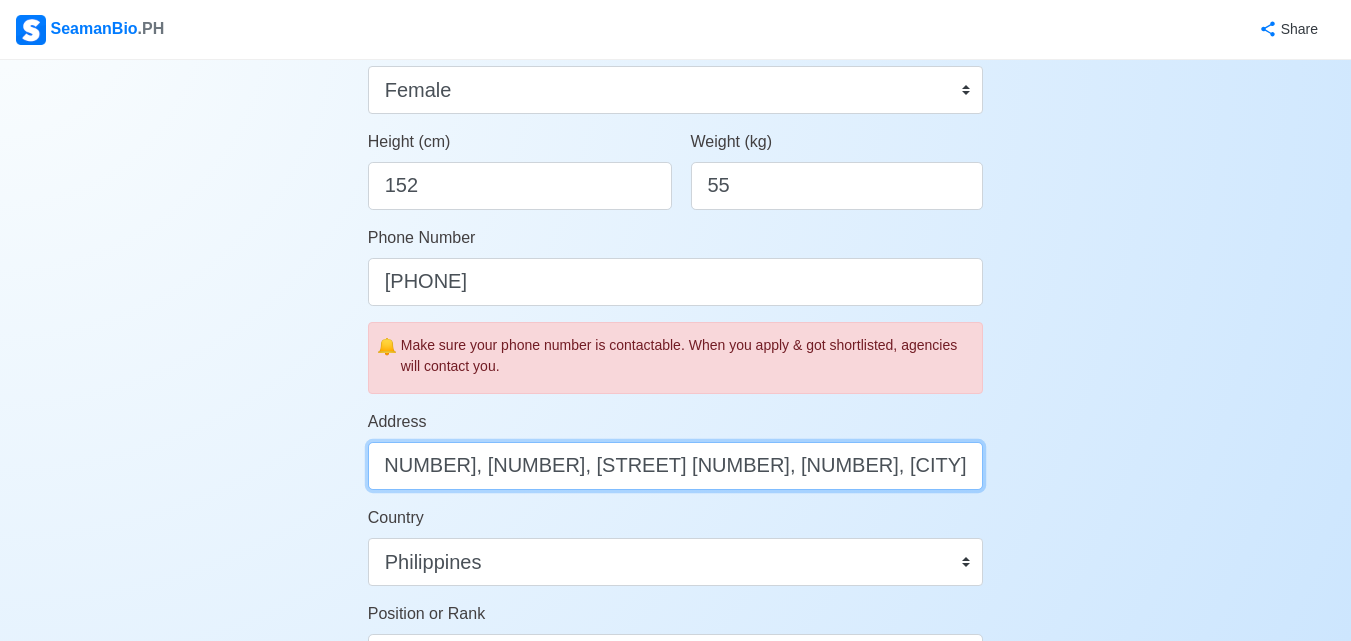 scroll, scrollTop: 0, scrollLeft: 89, axis: horizontal 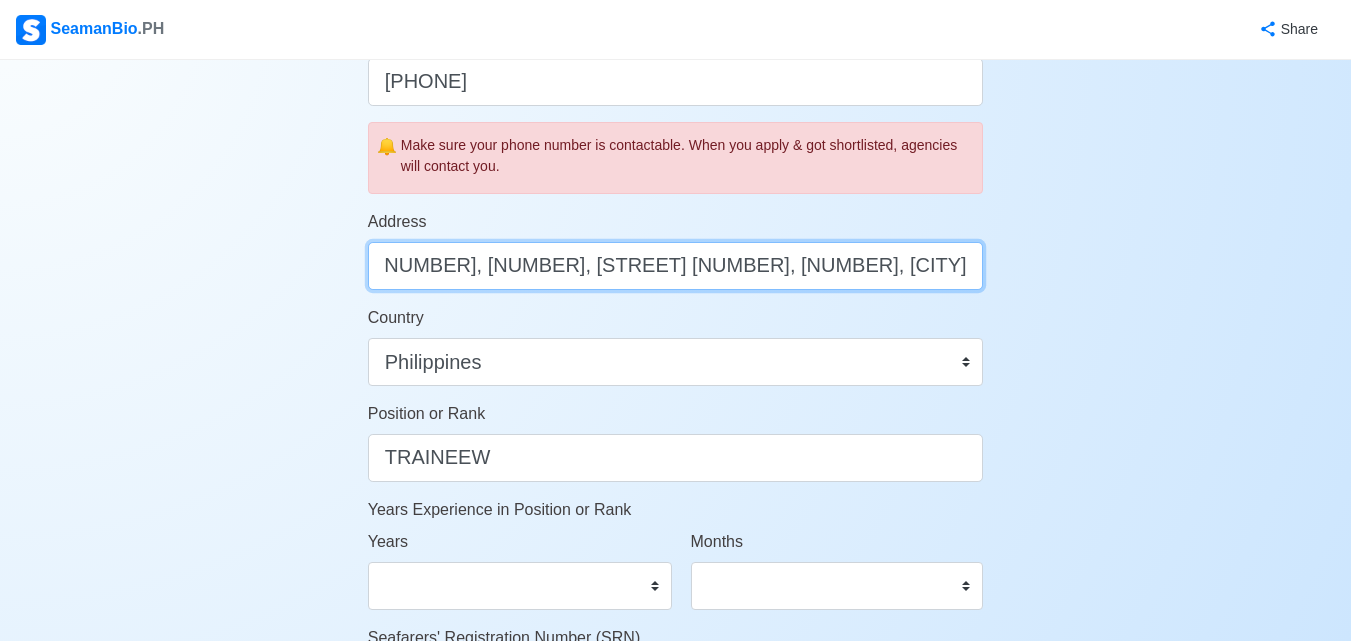 type on "[NUMBER], [NUMBER], [STREET] [NUMBER], [NUMBER], [CITY]" 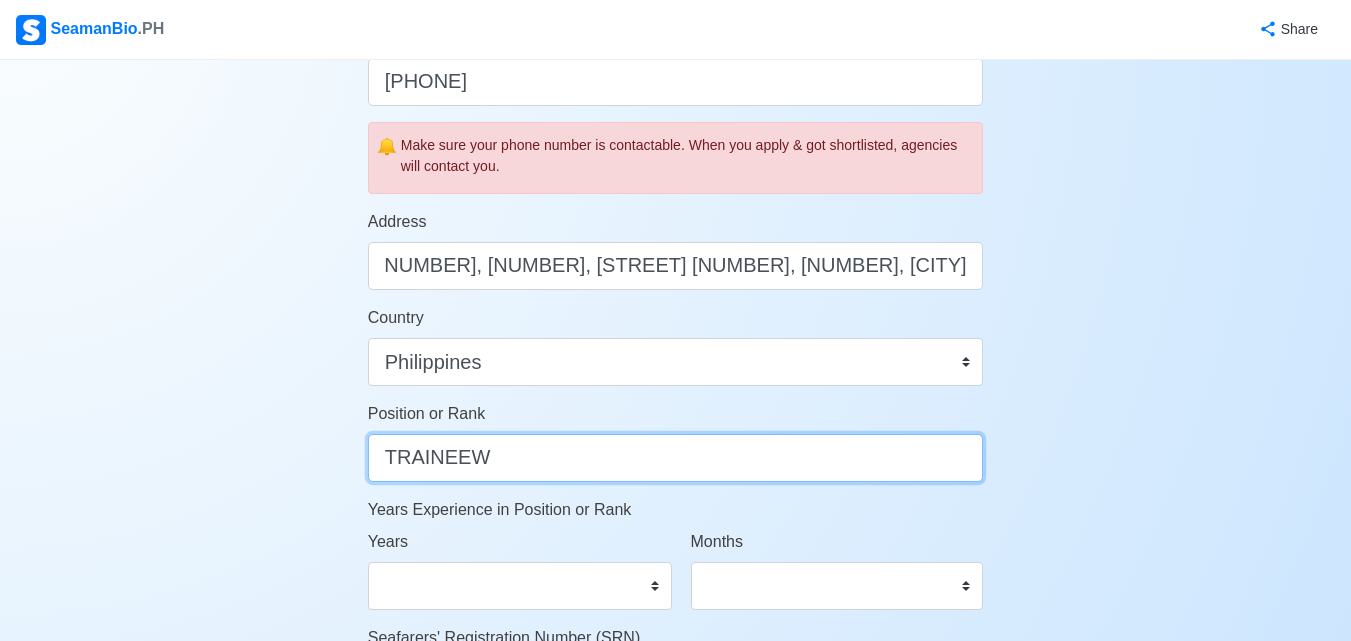 scroll, scrollTop: 0, scrollLeft: 0, axis: both 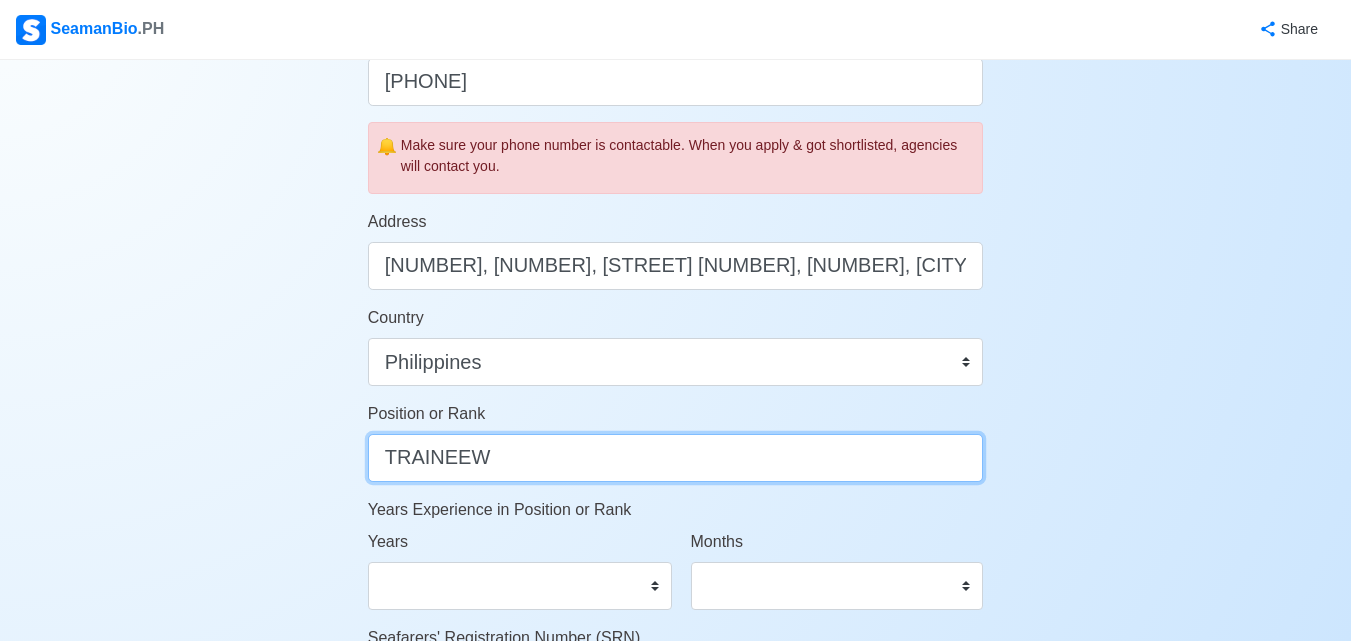 click on "TRAINEEW" at bounding box center (676, 458) 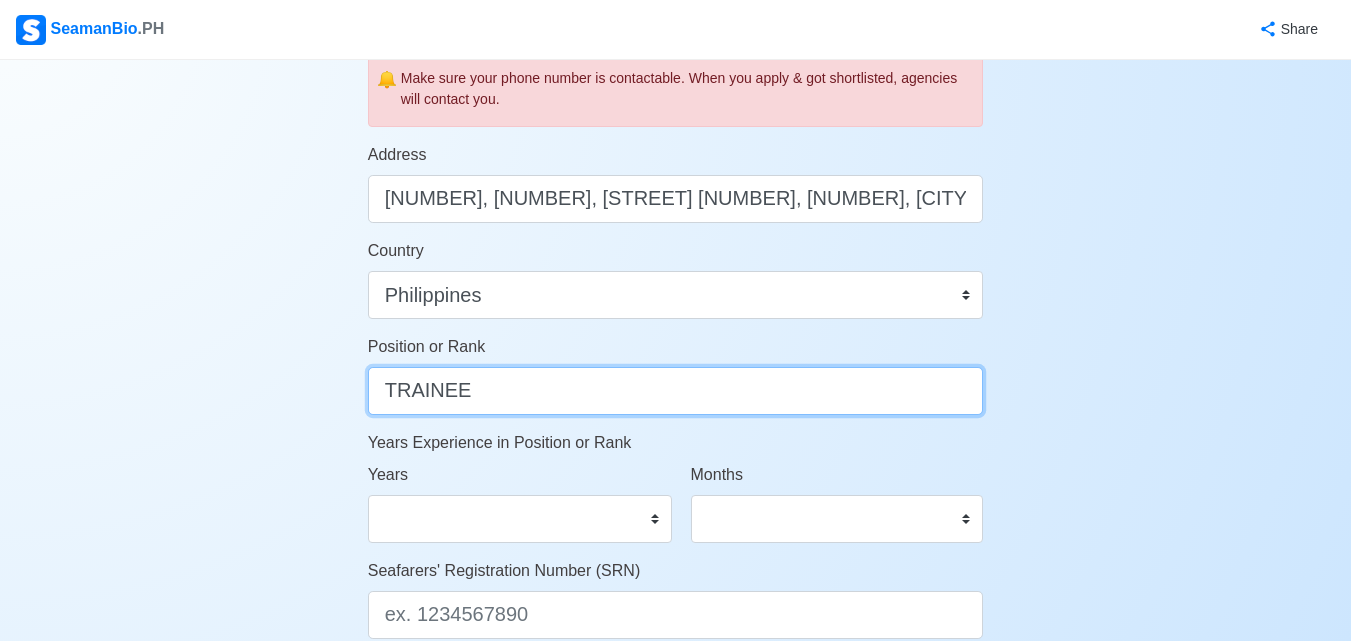 scroll, scrollTop: 800, scrollLeft: 0, axis: vertical 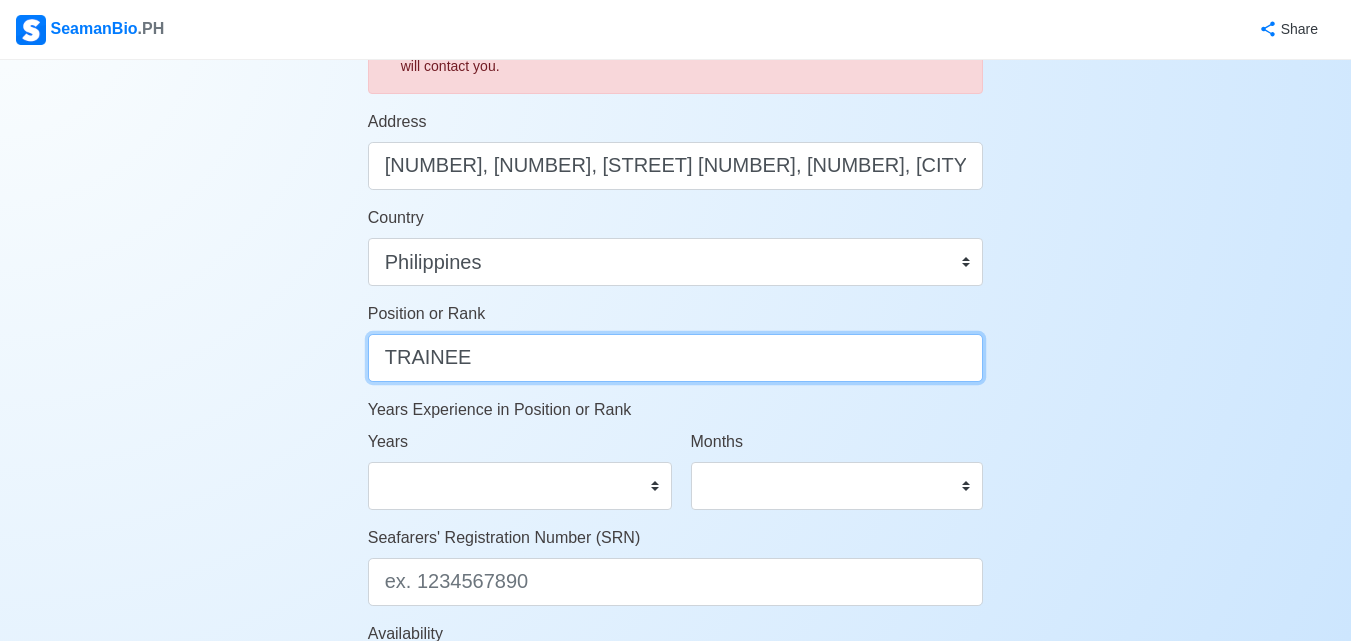 type on "TRAINEE" 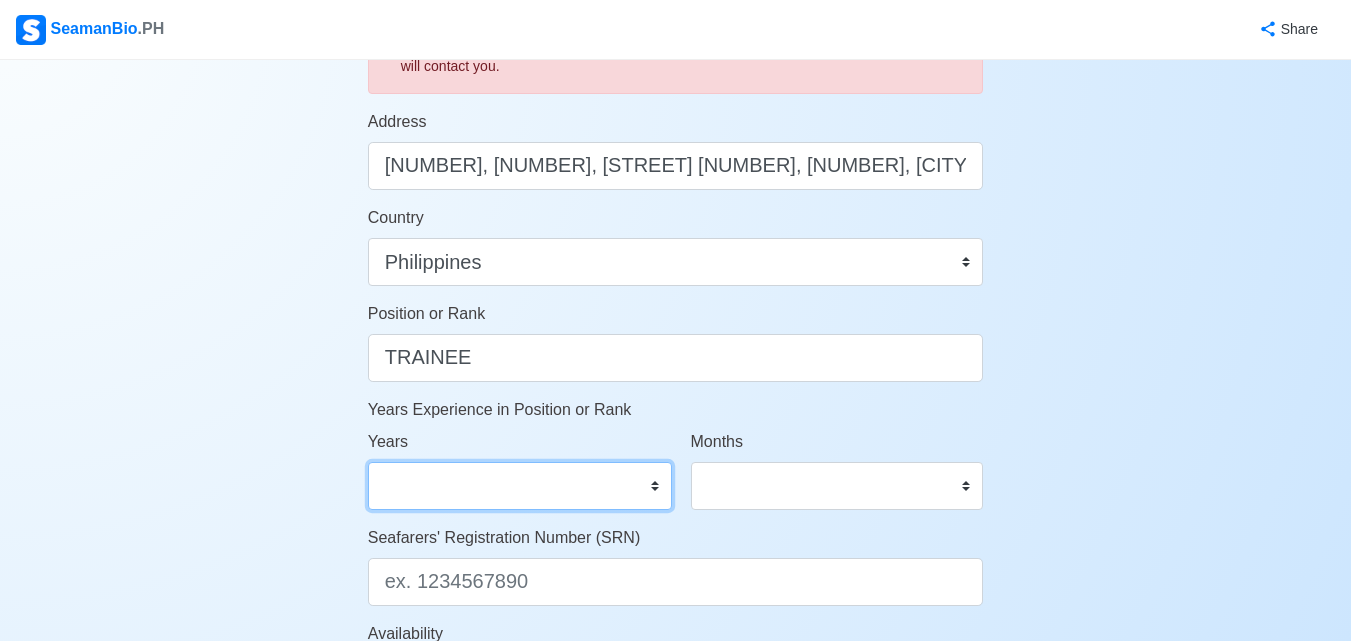click on "0 1 2 3 4 5 6 7 8 9 10 11 12 13 14 15 16 17 18 19 20 21 22 23 24 25 26 27 28 29 30 31 32 33 34 35 36 37 38 39 40 41 42 43 44 45 46 47 48 49 50" at bounding box center [520, 486] 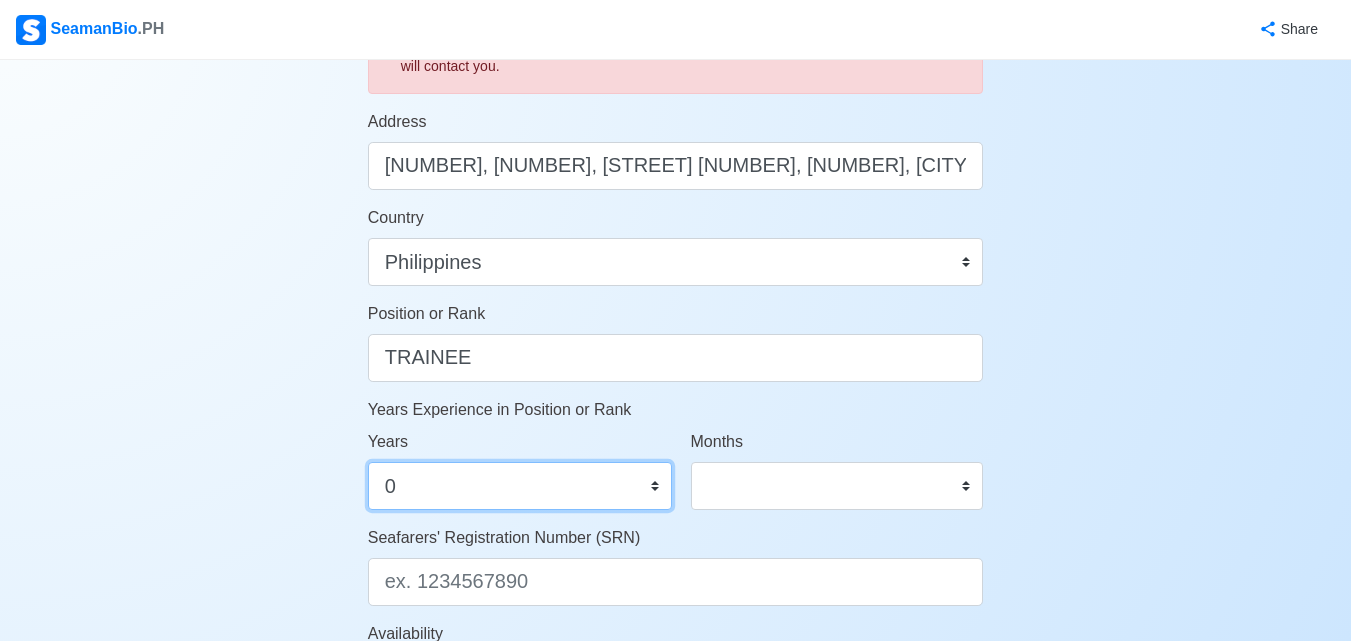 click on "0 1 2 3 4 5 6 7 8 9 10 11 12 13 14 15 16 17 18 19 20 21 22 23 24 25 26 27 28 29 30 31 32 33 34 35 36 37 38 39 40 41 42 43 44 45 46 47 48 49 50" at bounding box center (520, 486) 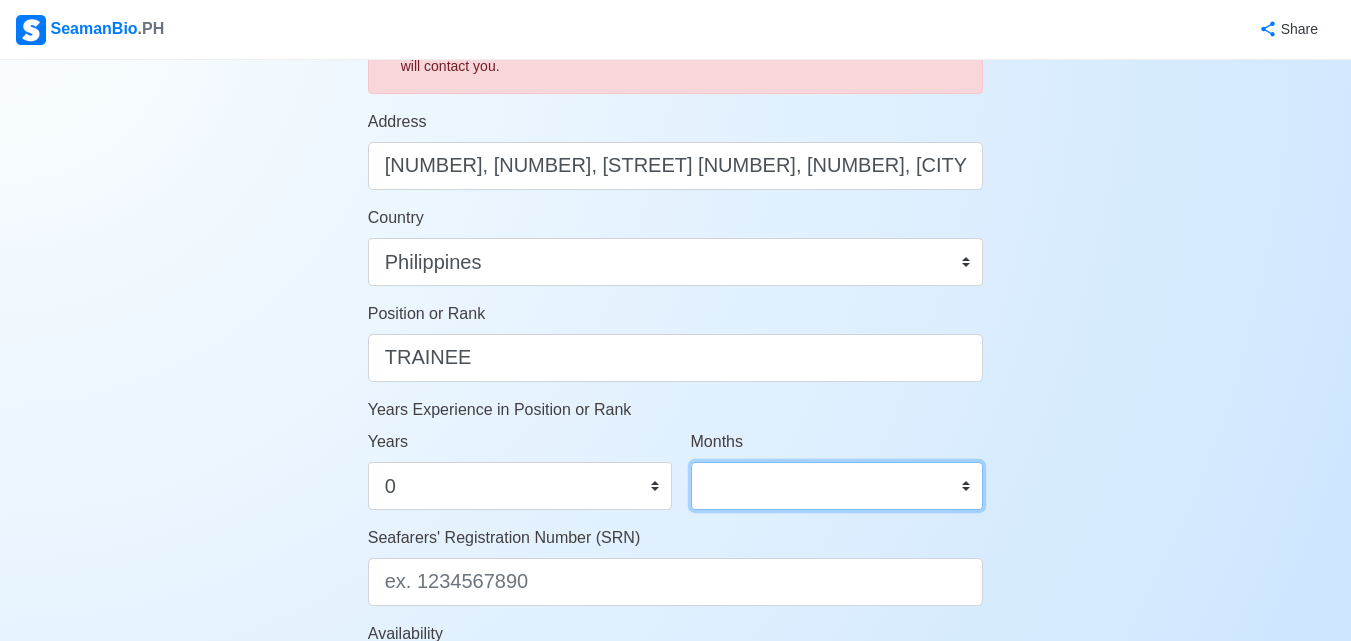 drag, startPoint x: 937, startPoint y: 488, endPoint x: 921, endPoint y: 463, distance: 29.681644 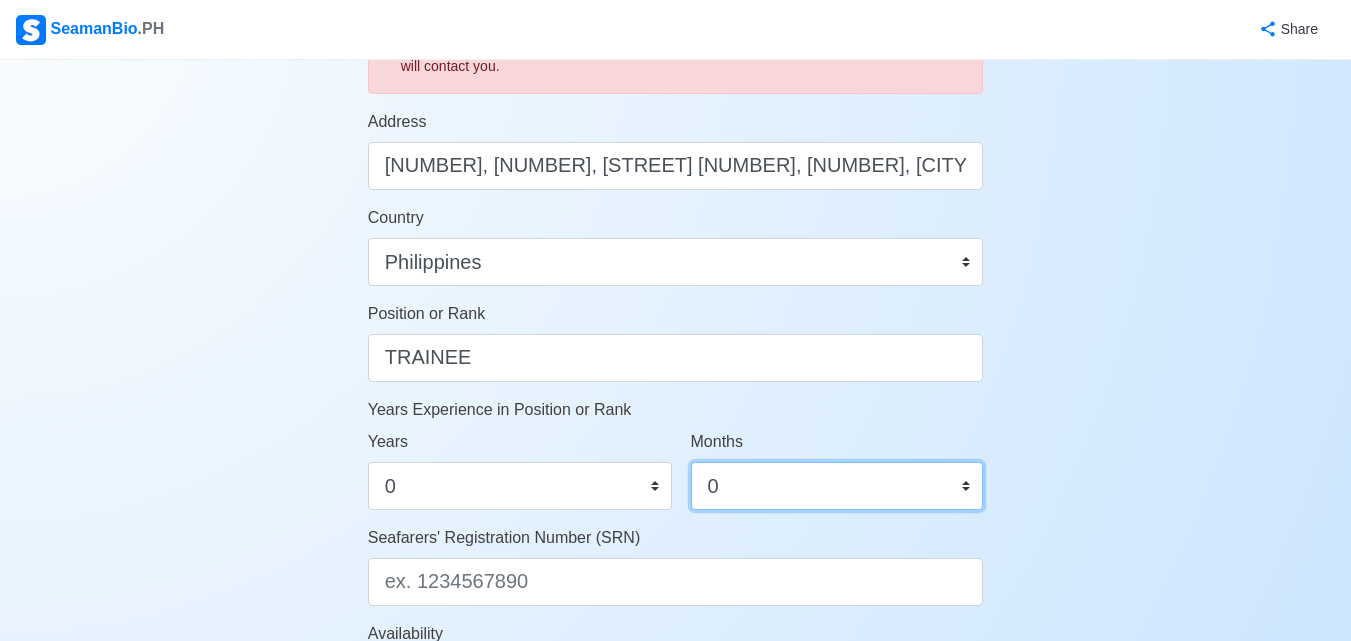 click on "0 1 2 3 4 5 6 7 8 9 10 11" at bounding box center (837, 486) 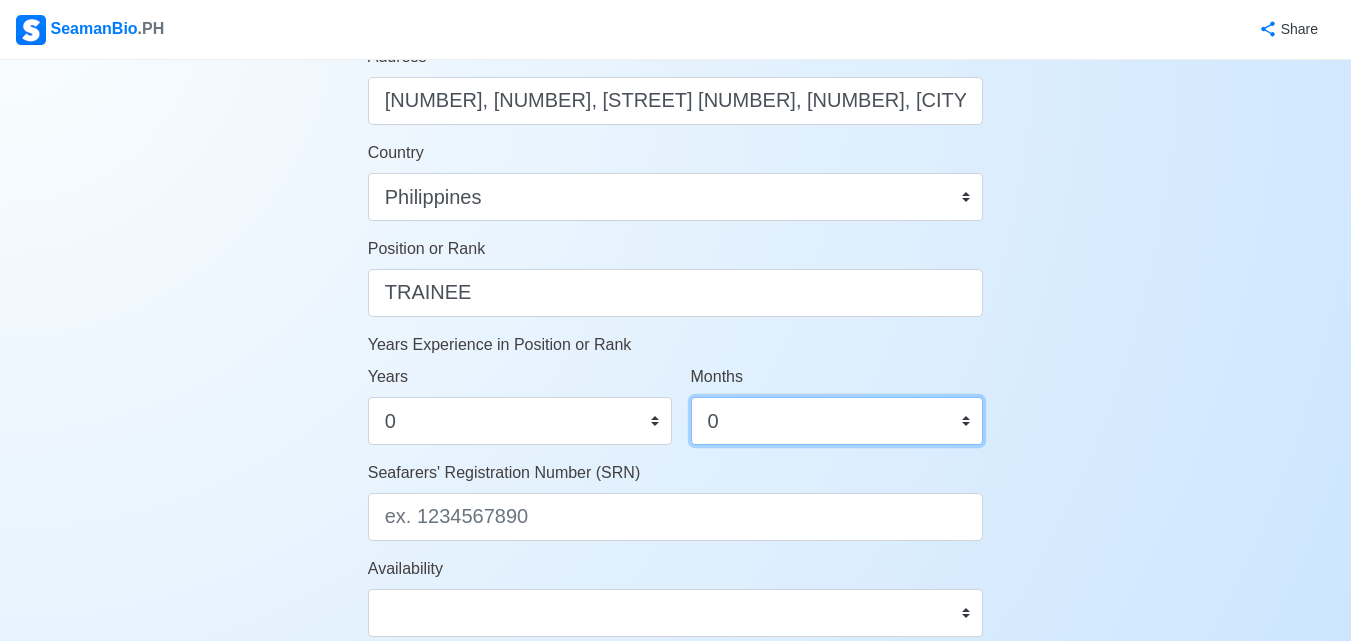 scroll, scrollTop: 900, scrollLeft: 0, axis: vertical 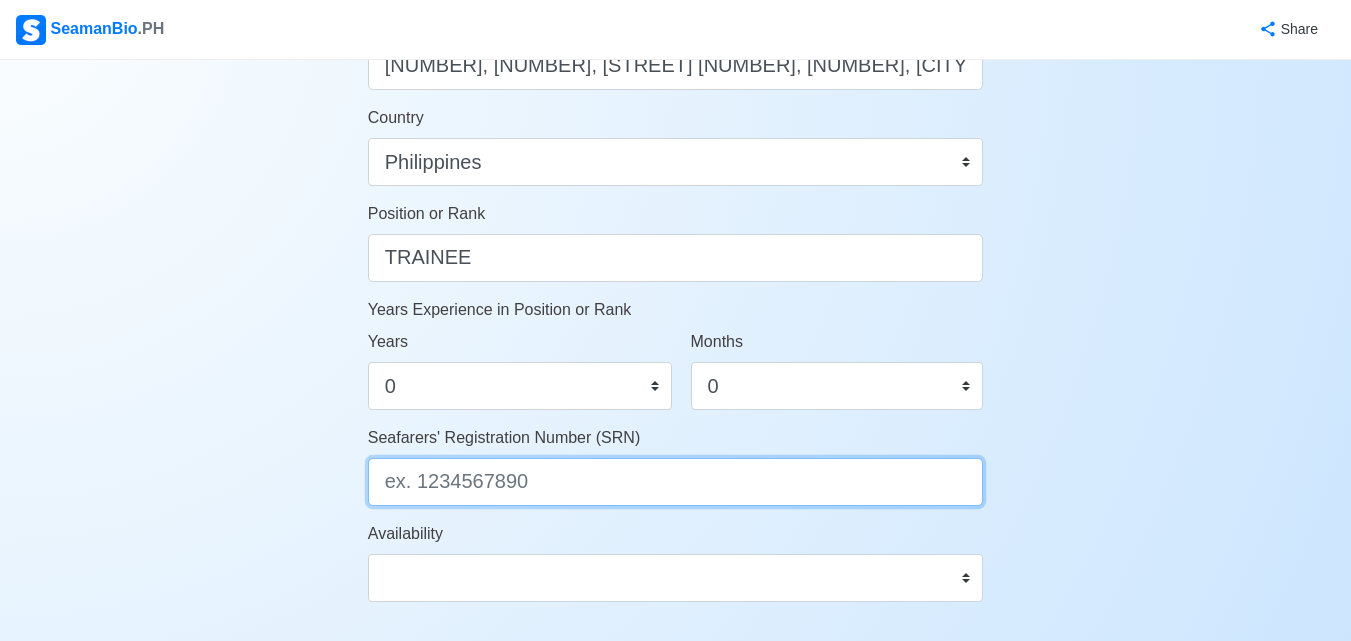 click on "Seafarers' Registration Number (SRN)" at bounding box center [676, 482] 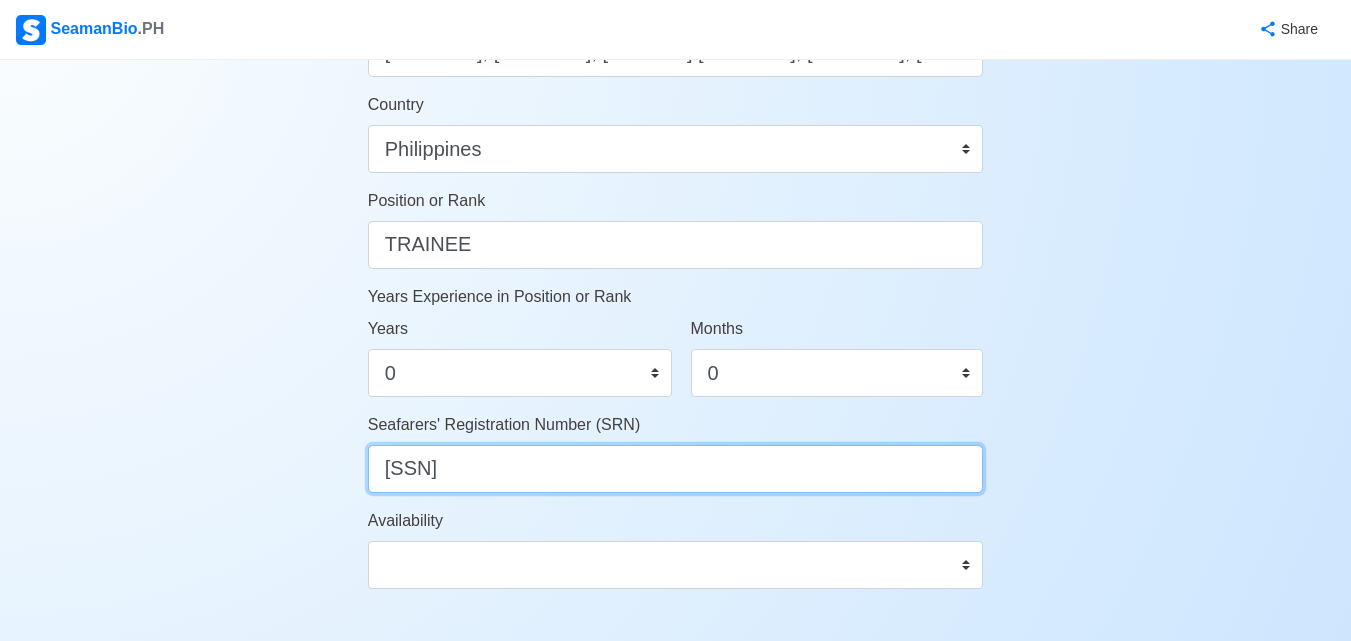 scroll, scrollTop: 1000, scrollLeft: 0, axis: vertical 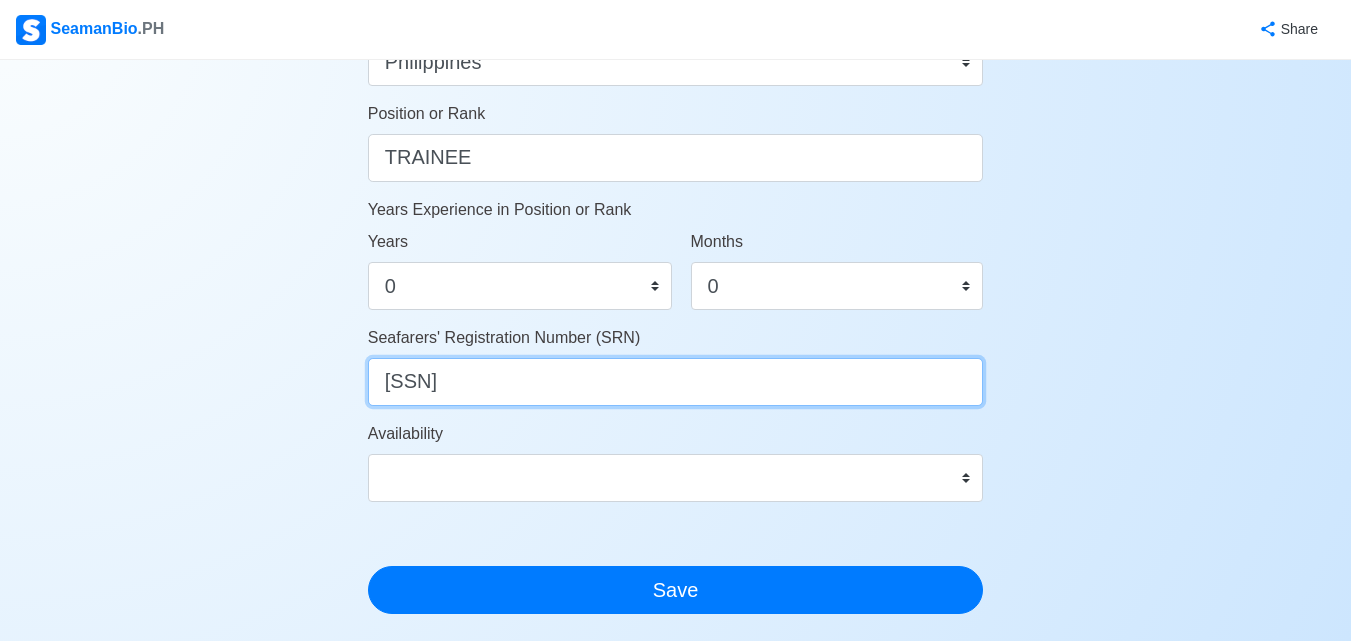 type on "[SSN]" 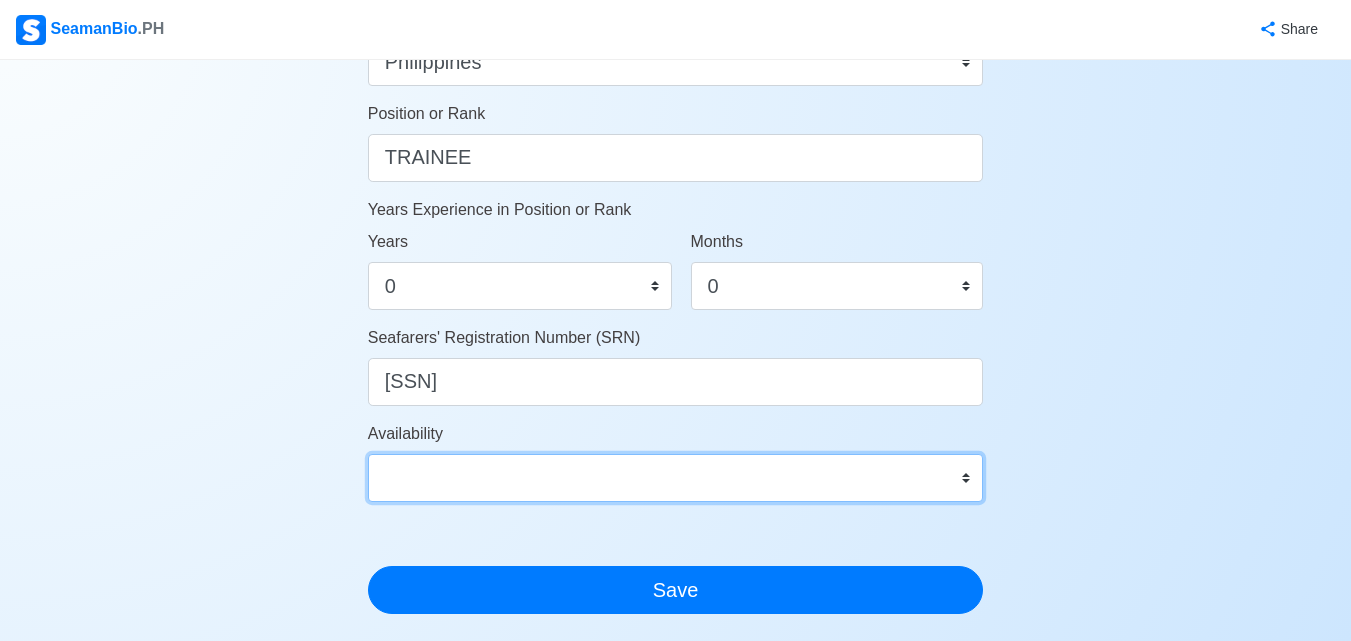 click on "Immediate Sep 2025  Oct 2025  Nov 2025  Dec 2025  Jan 2026  Feb 2026  Mar 2026  Apr 2026  May 2026" at bounding box center [676, 478] 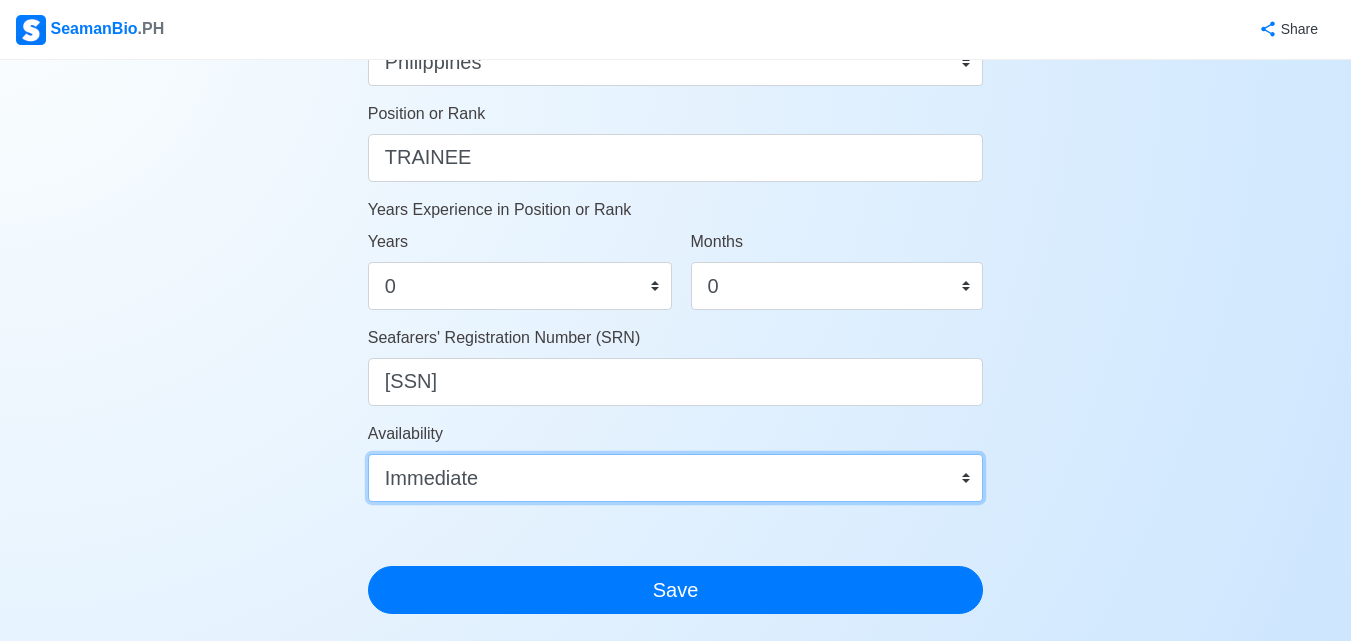 click on "Immediate Sep 2025  Oct 2025  Nov 2025  Dec 2025  Jan 2026  Feb 2026  Mar 2026  Apr 2026  May 2026" at bounding box center [676, 478] 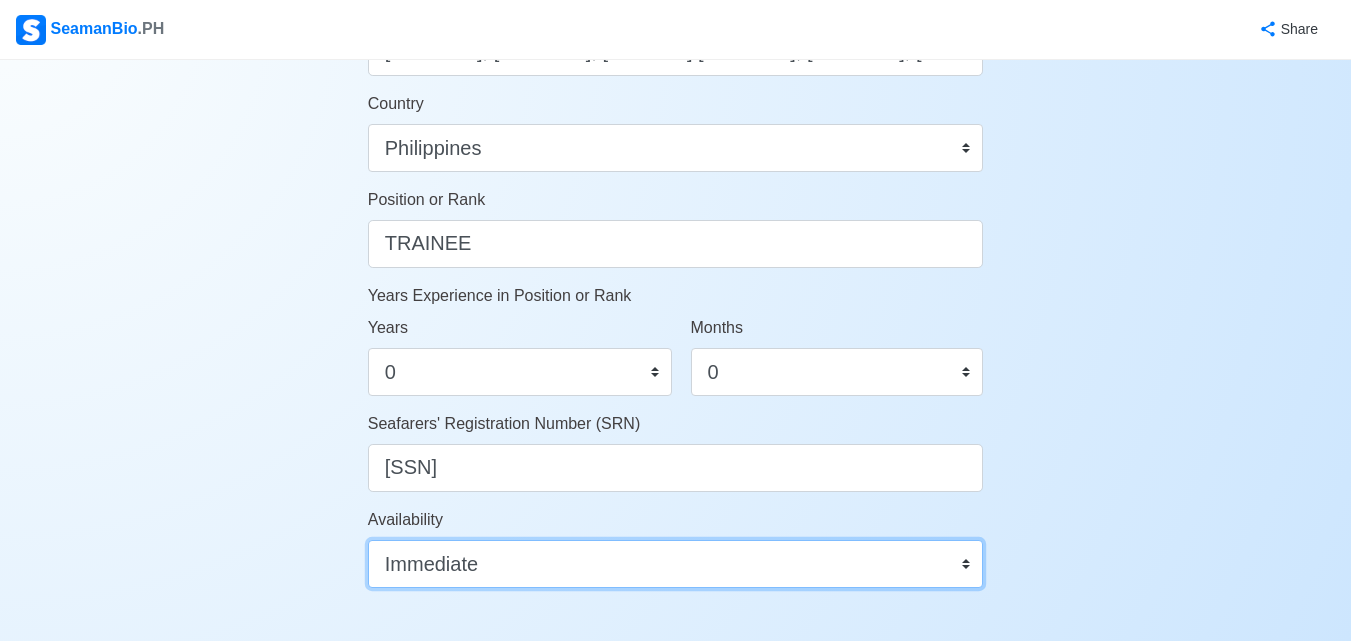 scroll, scrollTop: 900, scrollLeft: 0, axis: vertical 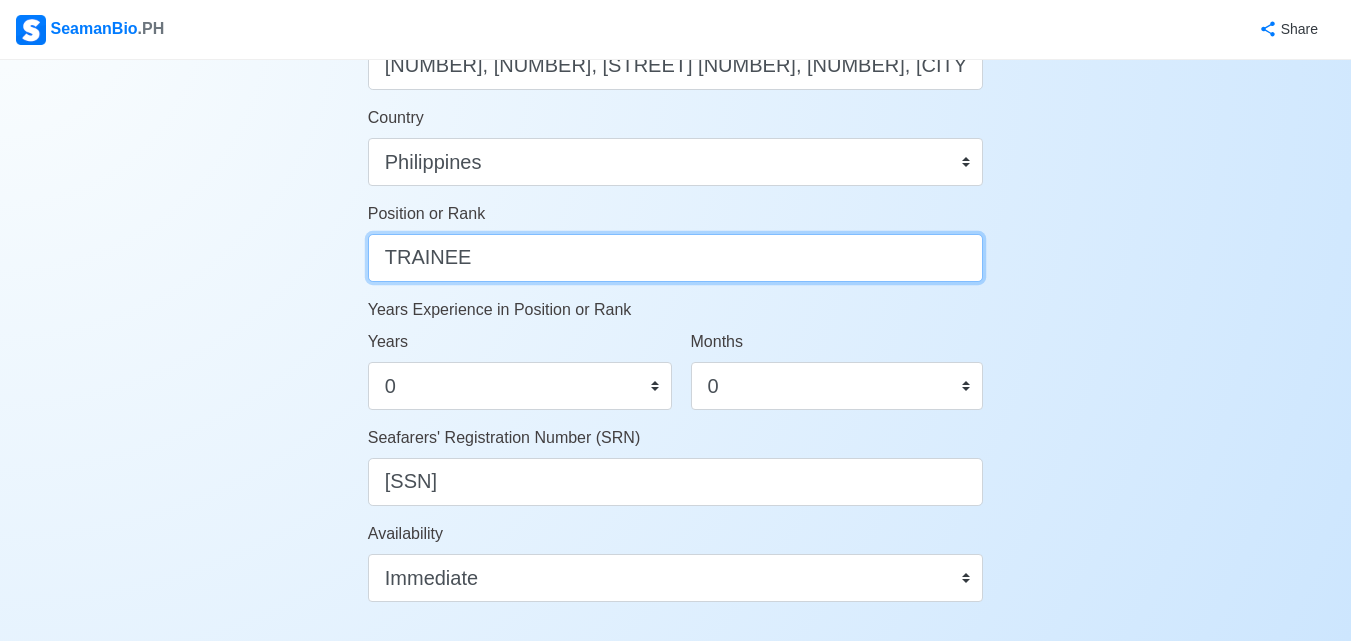 click on "TRAINEE" at bounding box center [676, 258] 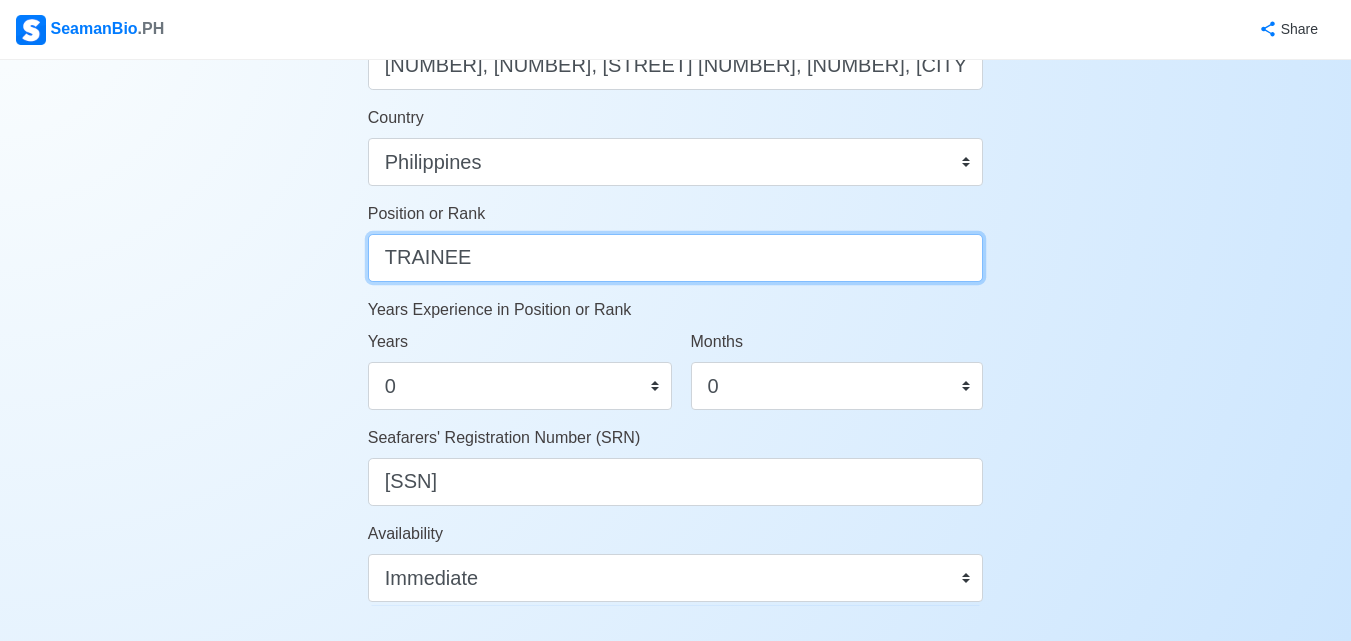 drag, startPoint x: 468, startPoint y: 254, endPoint x: 249, endPoint y: 250, distance: 219.03653 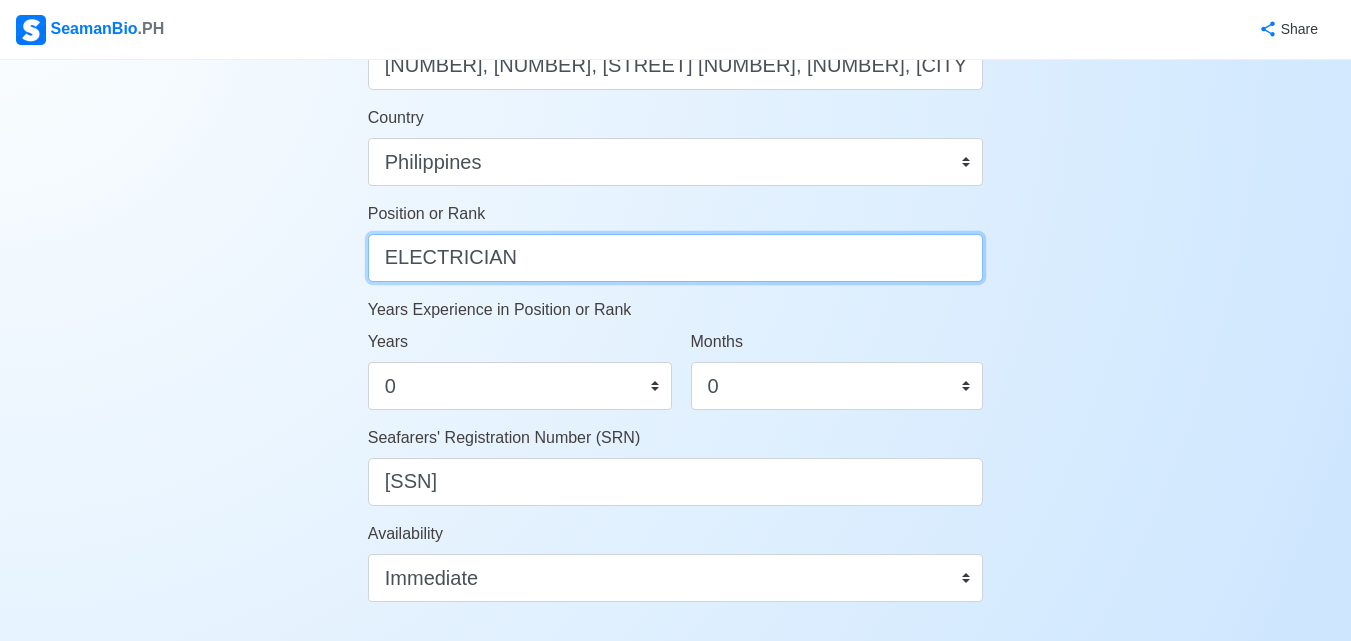 type on "ELECTRICIAN" 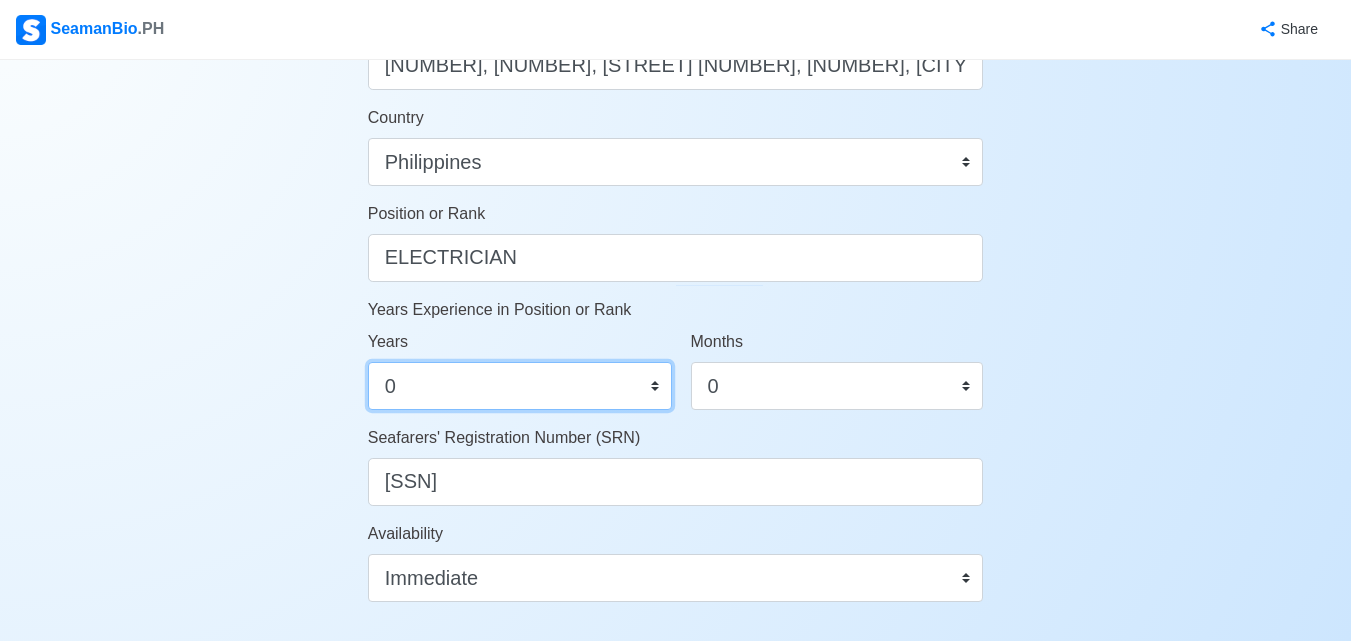 click on "0 1 2 3 4 5 6 7 8 9 10 11 12 13 14 15 16 17 18 19 20 21 22 23 24 25 26 27 28 29 30 31 32 33 34 35 36 37 38 39 40 41 42 43 44 45 46 47 48 49 50" at bounding box center [520, 386] 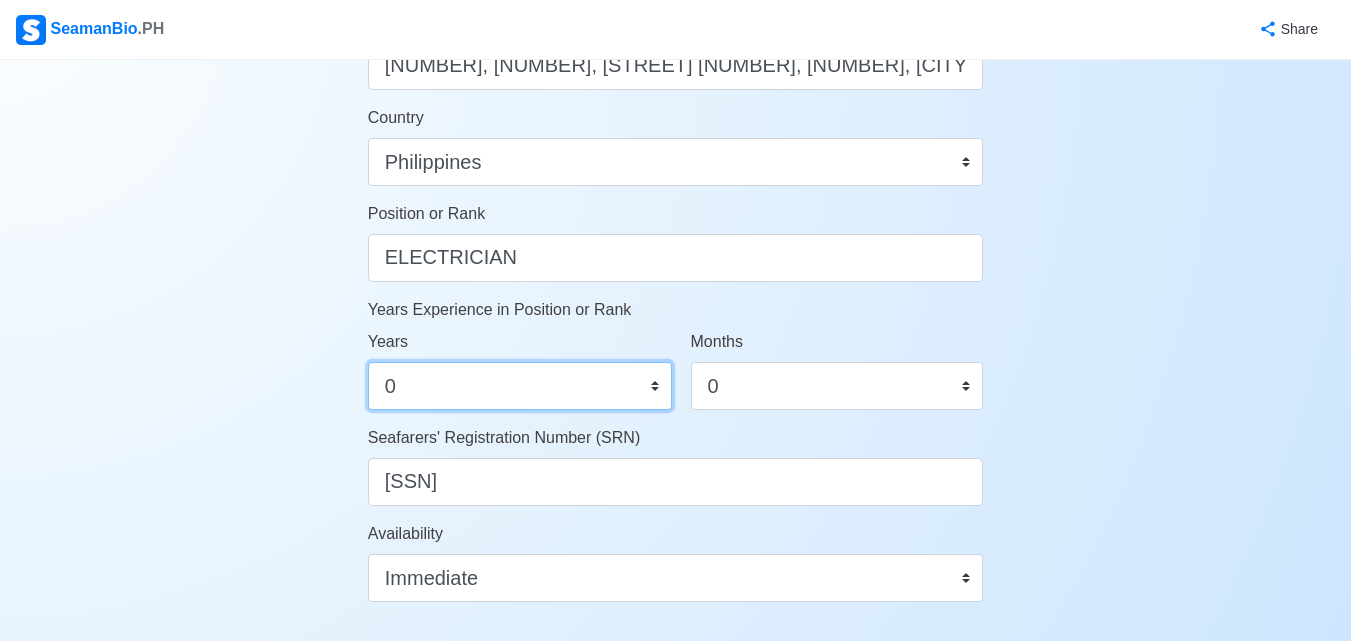 select on "9" 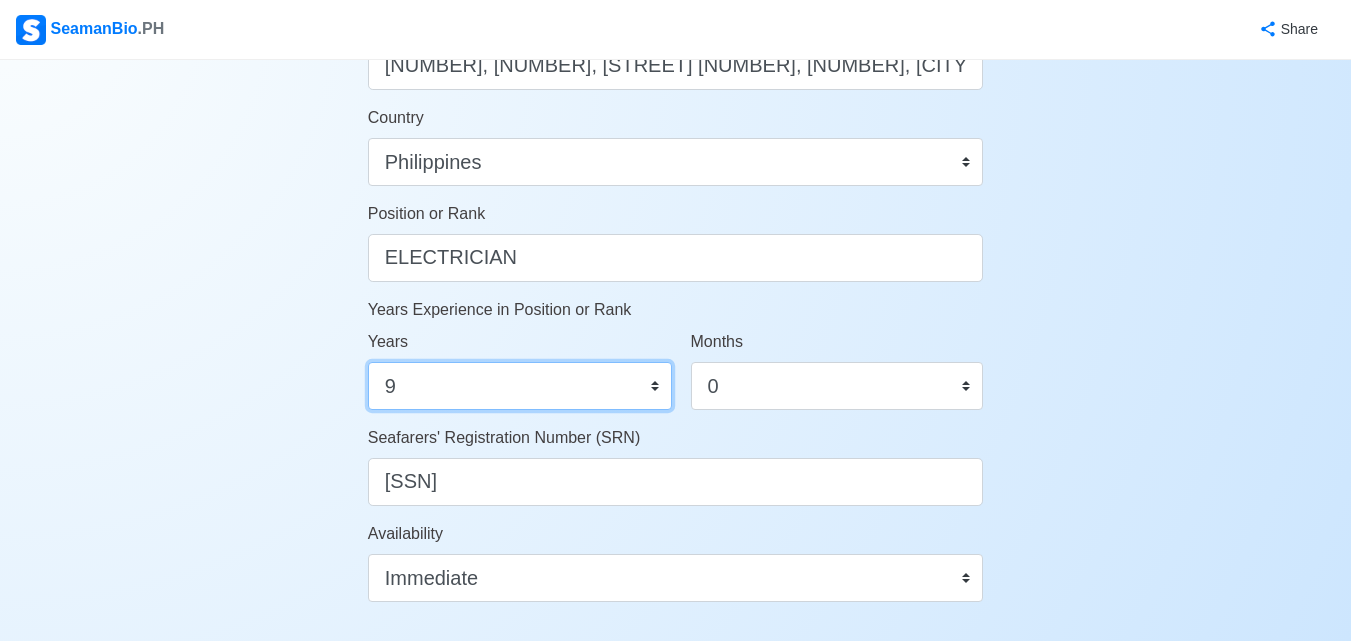 click on "0 1 2 3 4 5 6 7 8 9 10 11 12 13 14 15 16 17 18 19 20 21 22 23 24 25 26 27 28 29 30 31 32 33 34 35 36 37 38 39 40 41 42 43 44 45 46 47 48 49 50" at bounding box center (520, 386) 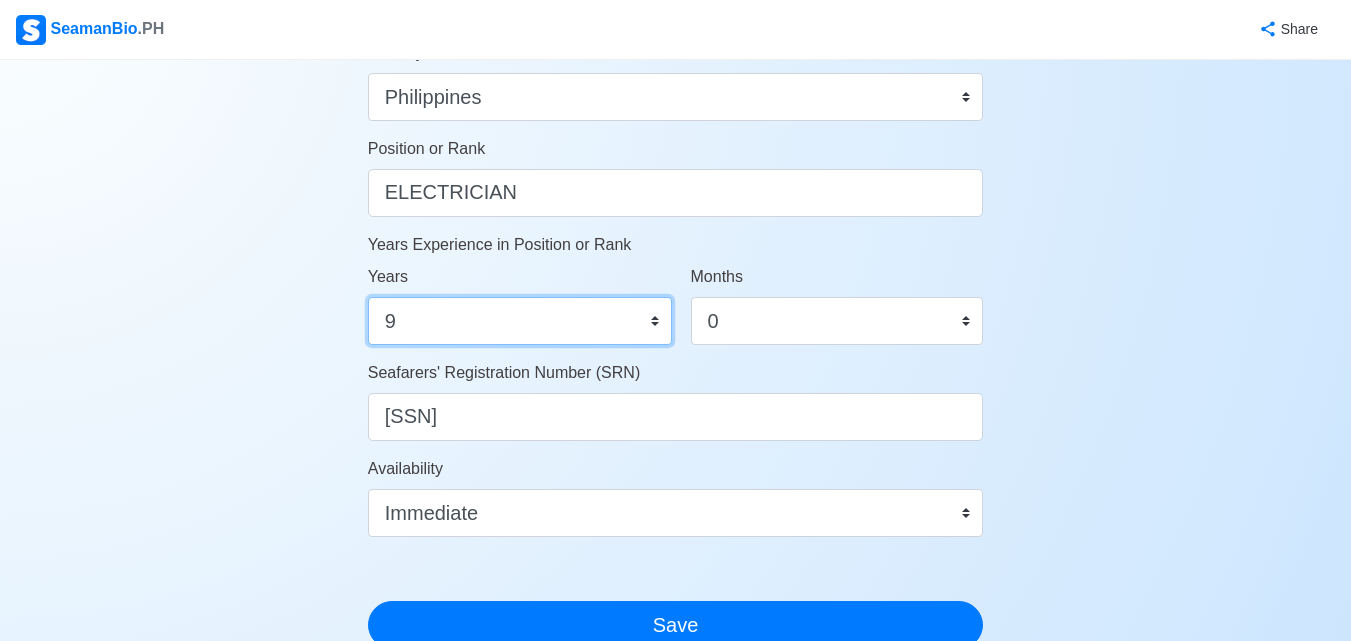 scroll, scrollTop: 1100, scrollLeft: 0, axis: vertical 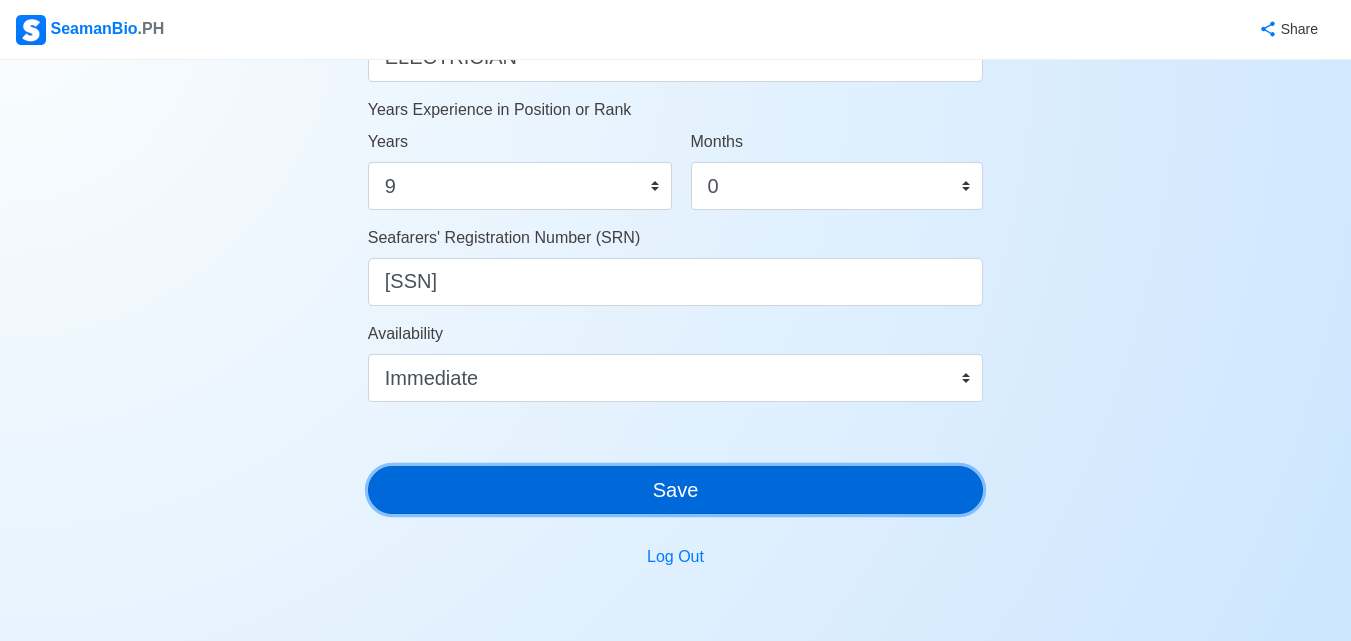click on "Save" at bounding box center [676, 490] 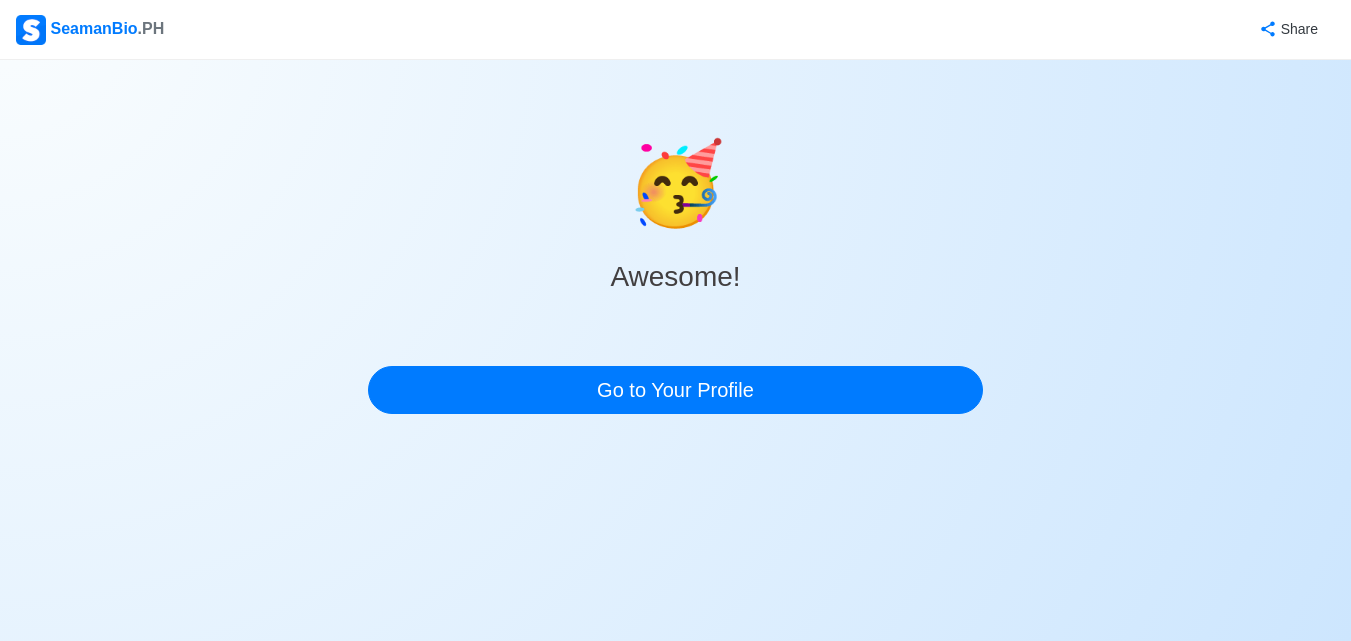 scroll, scrollTop: 0, scrollLeft: 0, axis: both 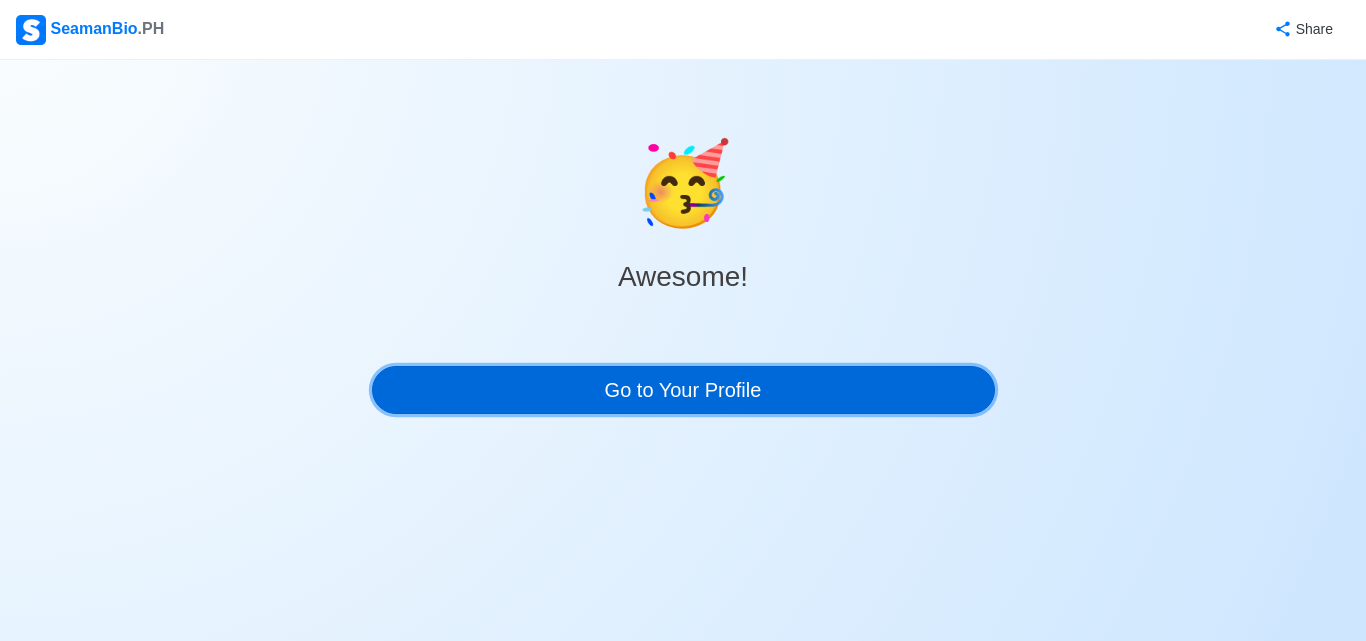 click on "Go to Your Profile" at bounding box center (683, 390) 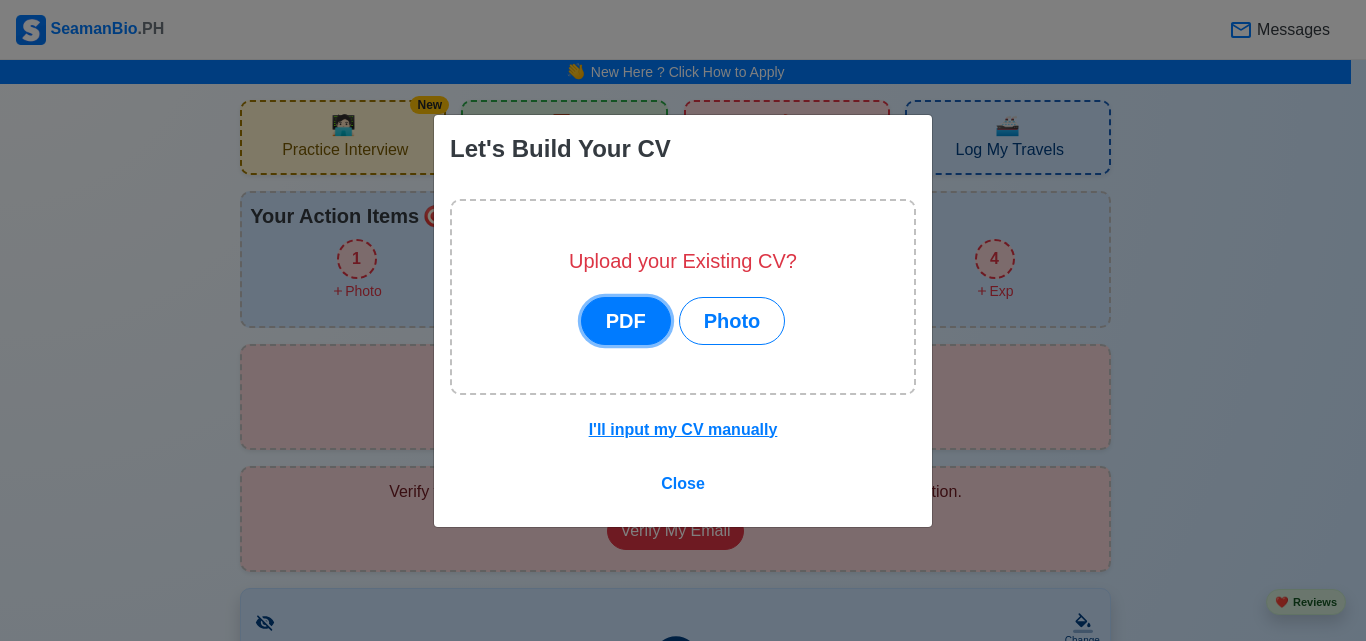 click on "PDF" at bounding box center (626, 321) 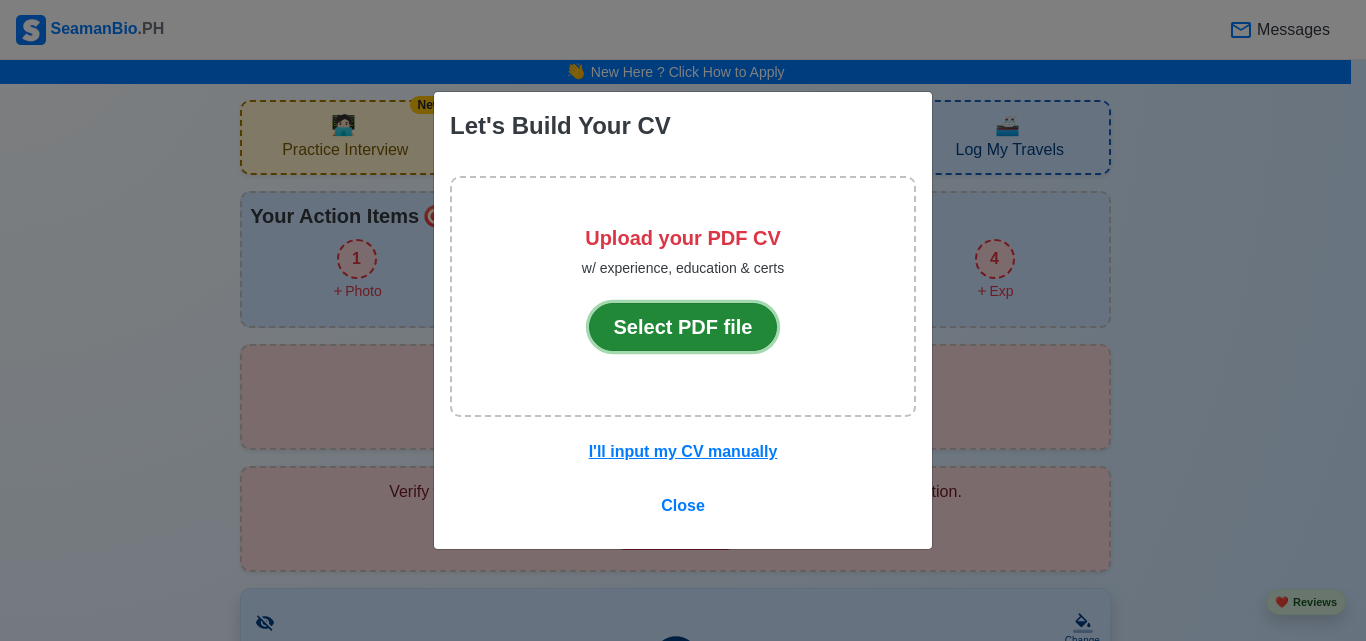 click on "Select PDF file" at bounding box center [683, 327] 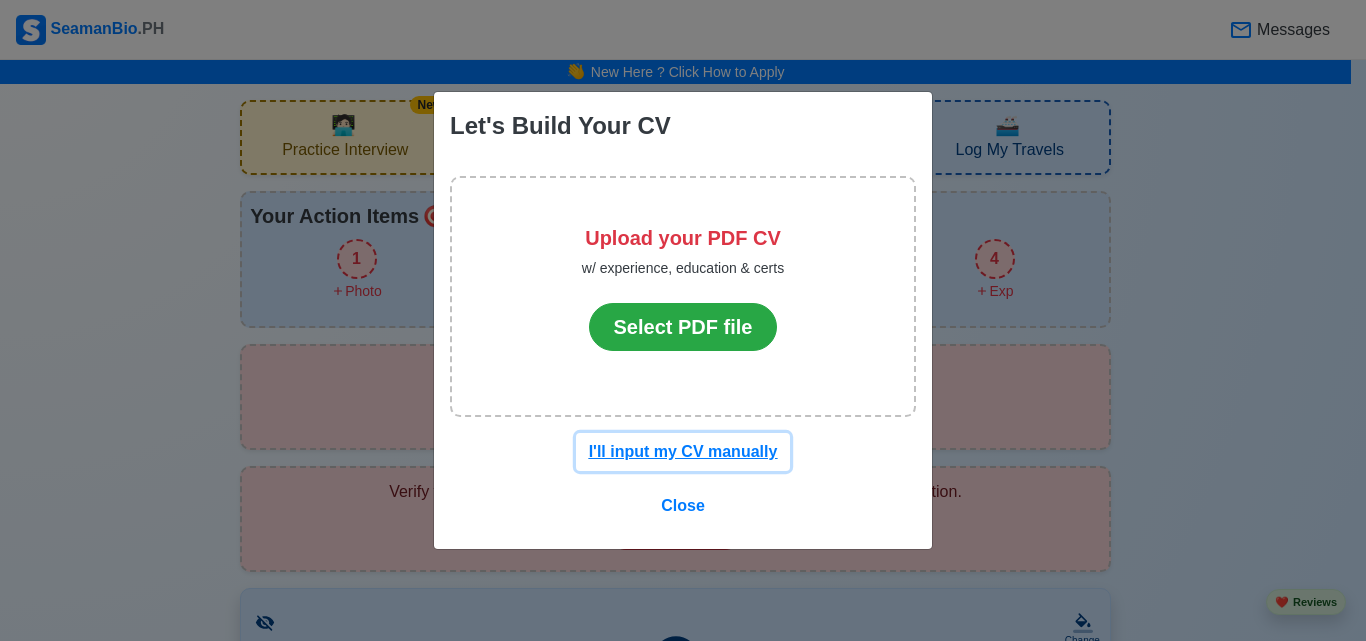 click on "I'll input my CV manually" at bounding box center (683, 451) 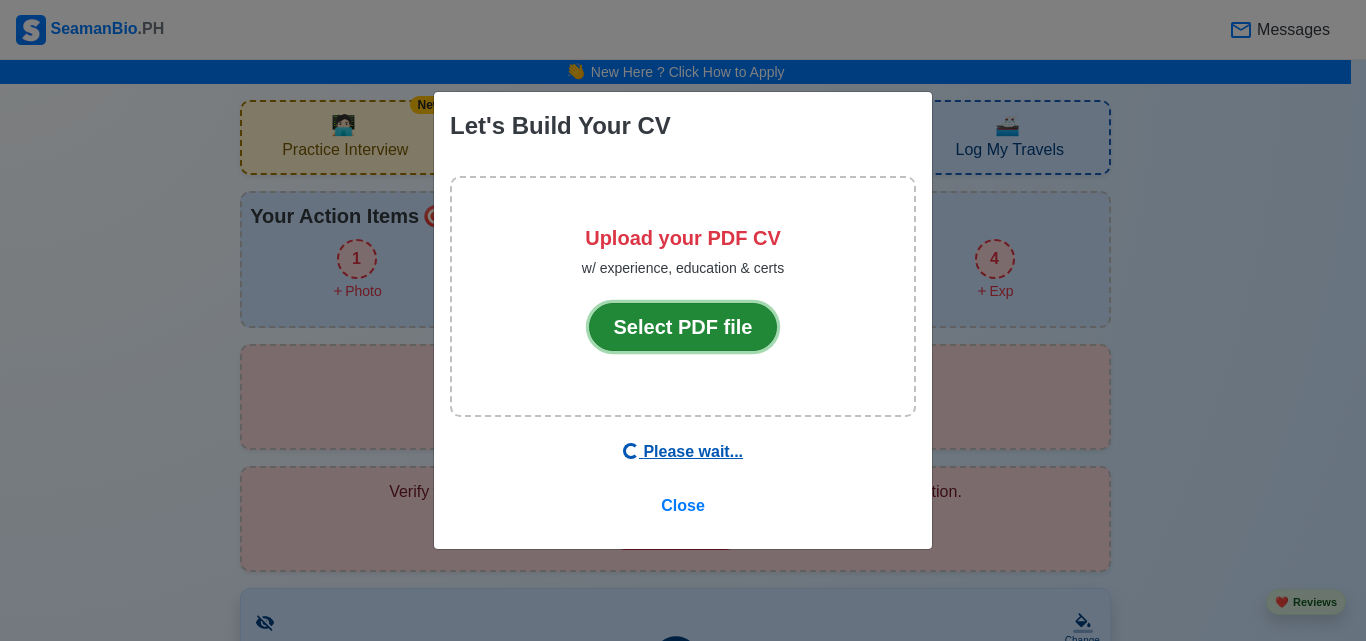 click on "Select PDF file" at bounding box center [683, 327] 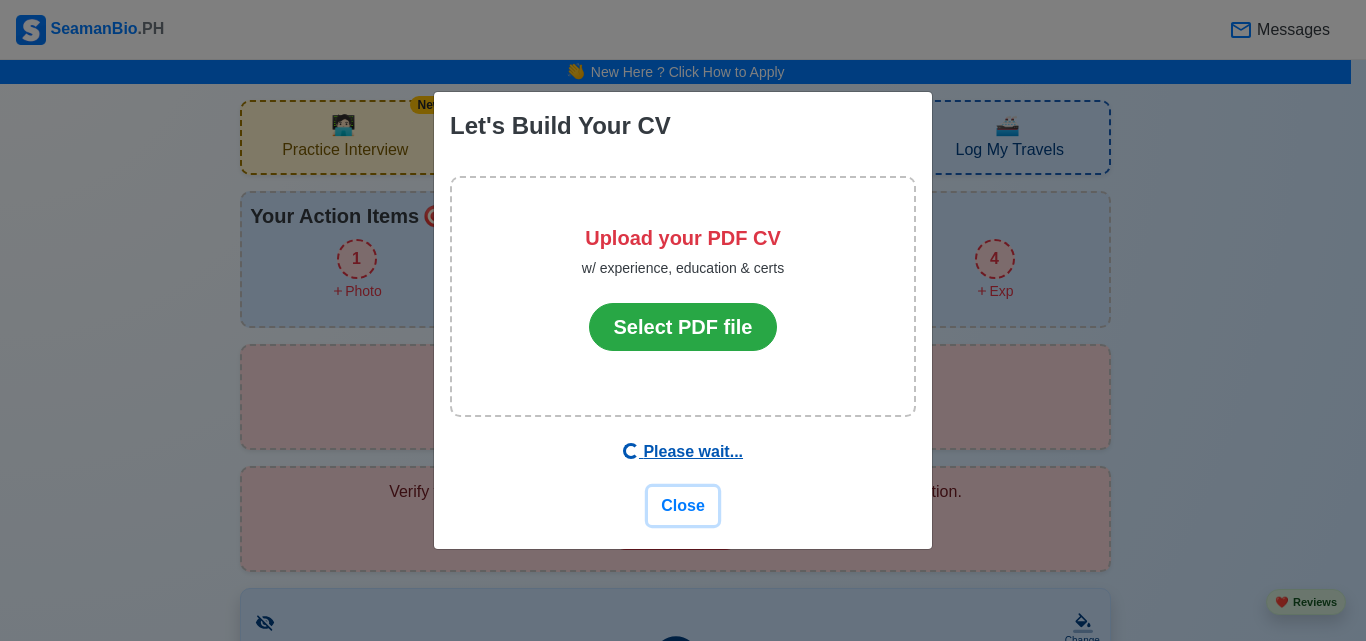 click on "Close" at bounding box center [683, 506] 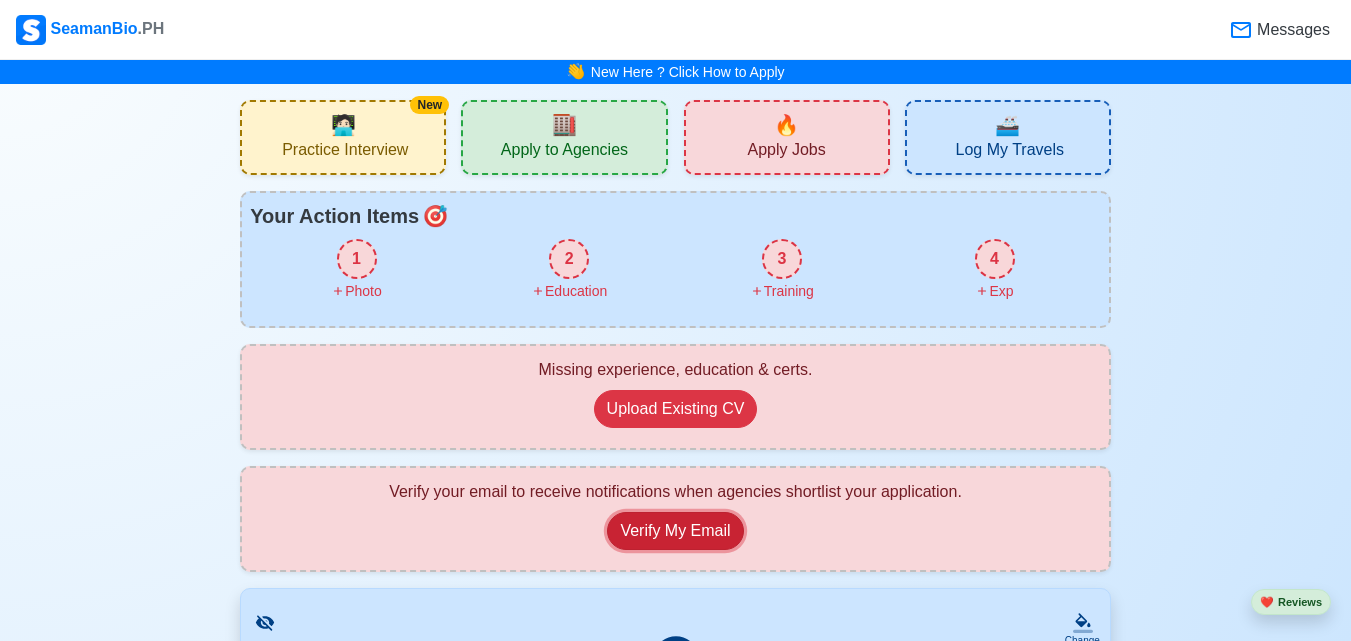 click on "Verify My Email" at bounding box center [675, 531] 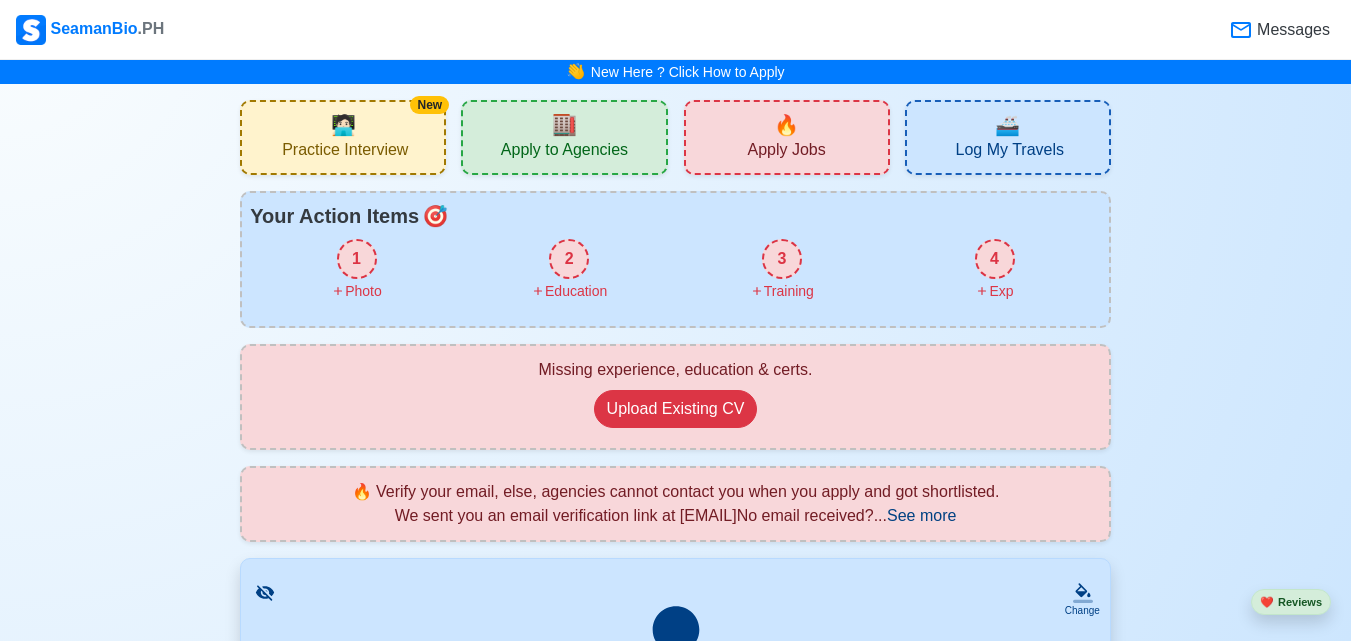 scroll, scrollTop: 100, scrollLeft: 0, axis: vertical 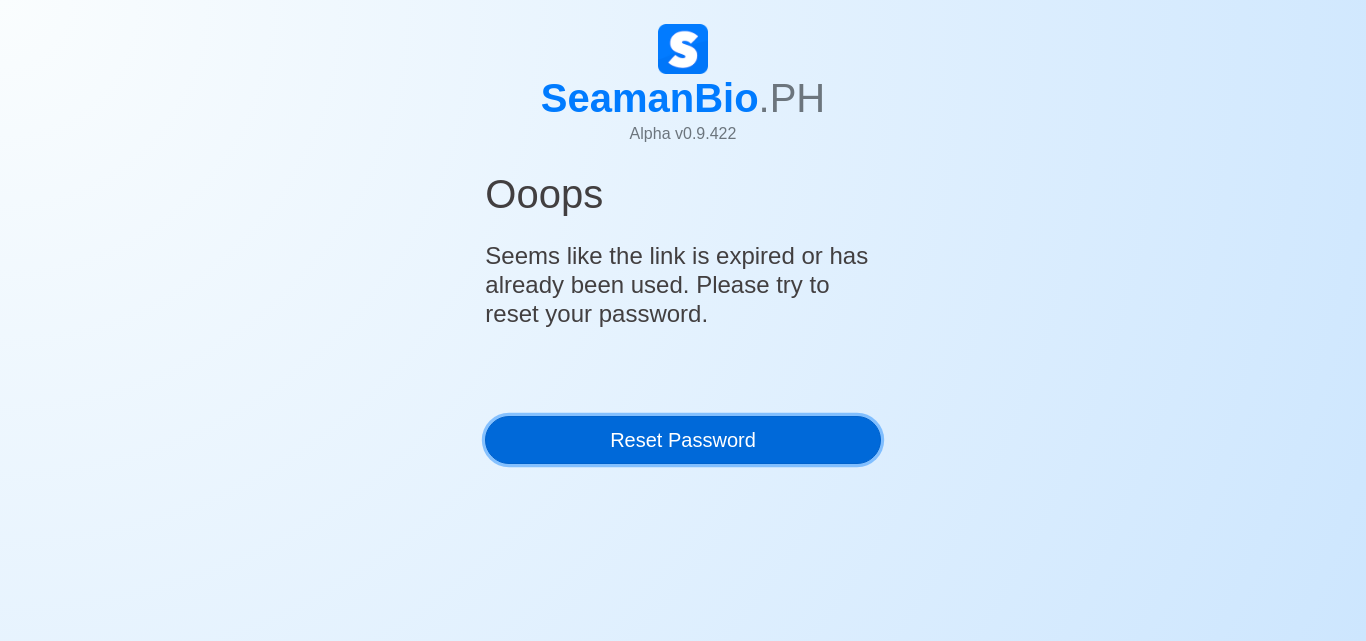 click on "Reset Password" at bounding box center [682, 440] 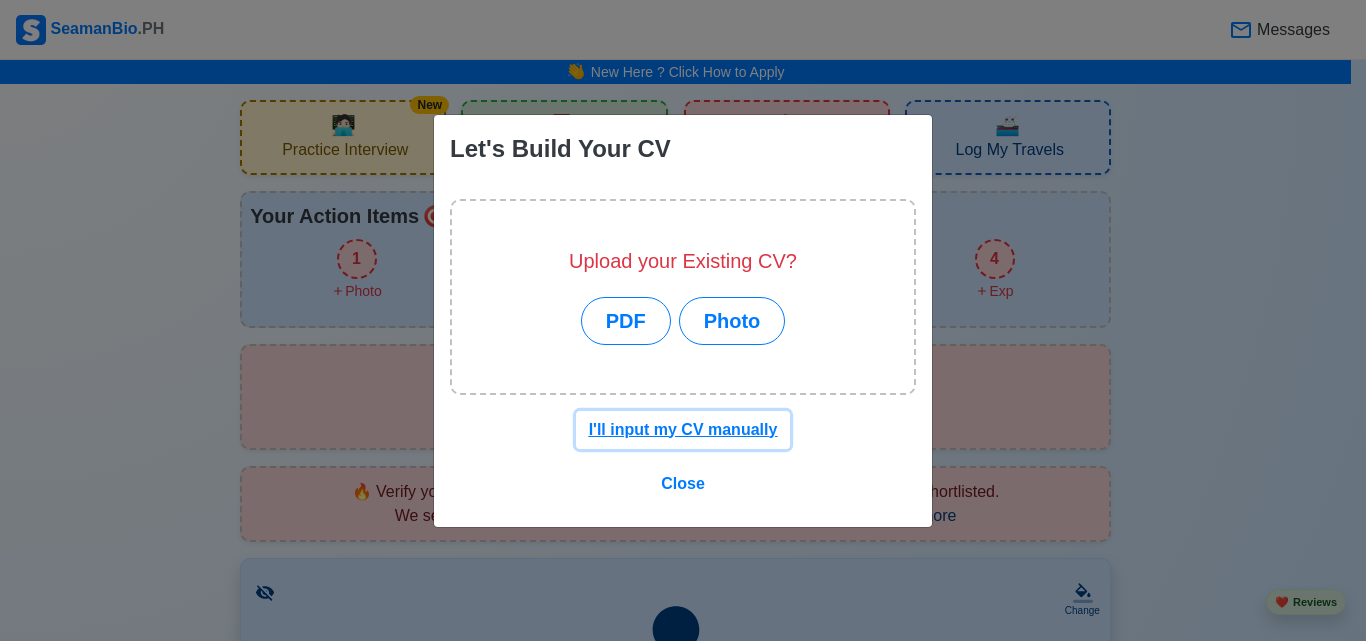 drag, startPoint x: 668, startPoint y: 425, endPoint x: 681, endPoint y: 460, distance: 37.336308 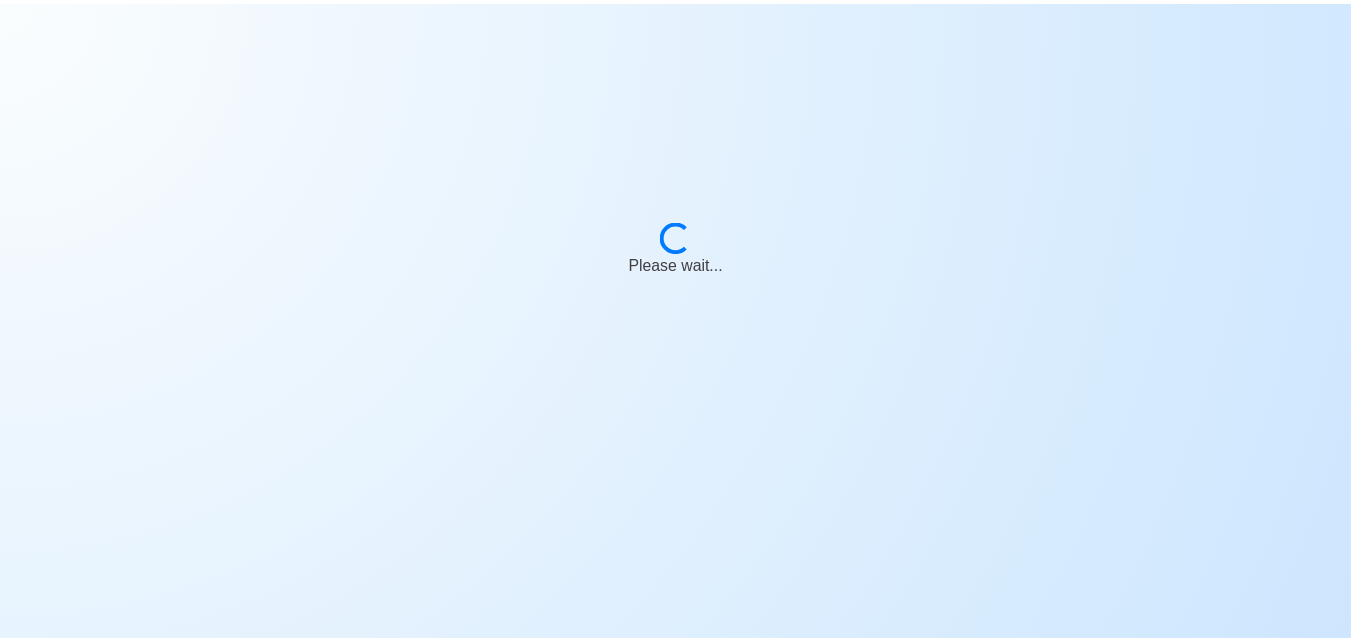 scroll, scrollTop: 0, scrollLeft: 0, axis: both 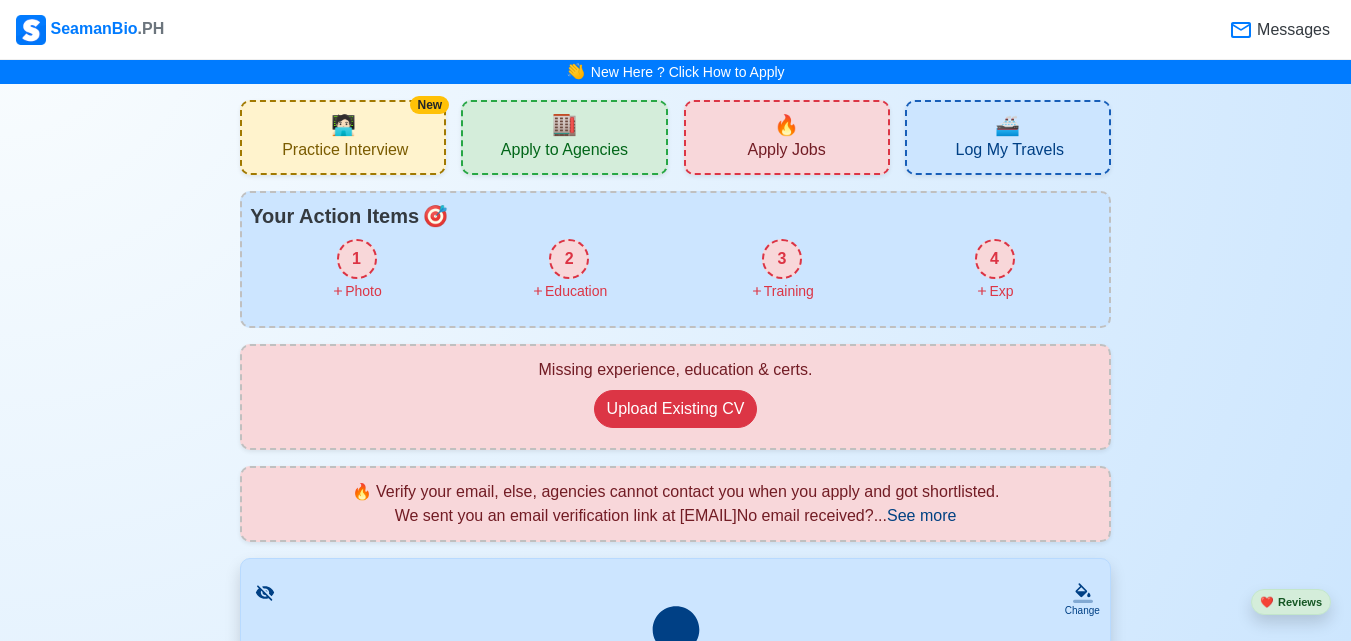 click on "1" at bounding box center [357, 259] 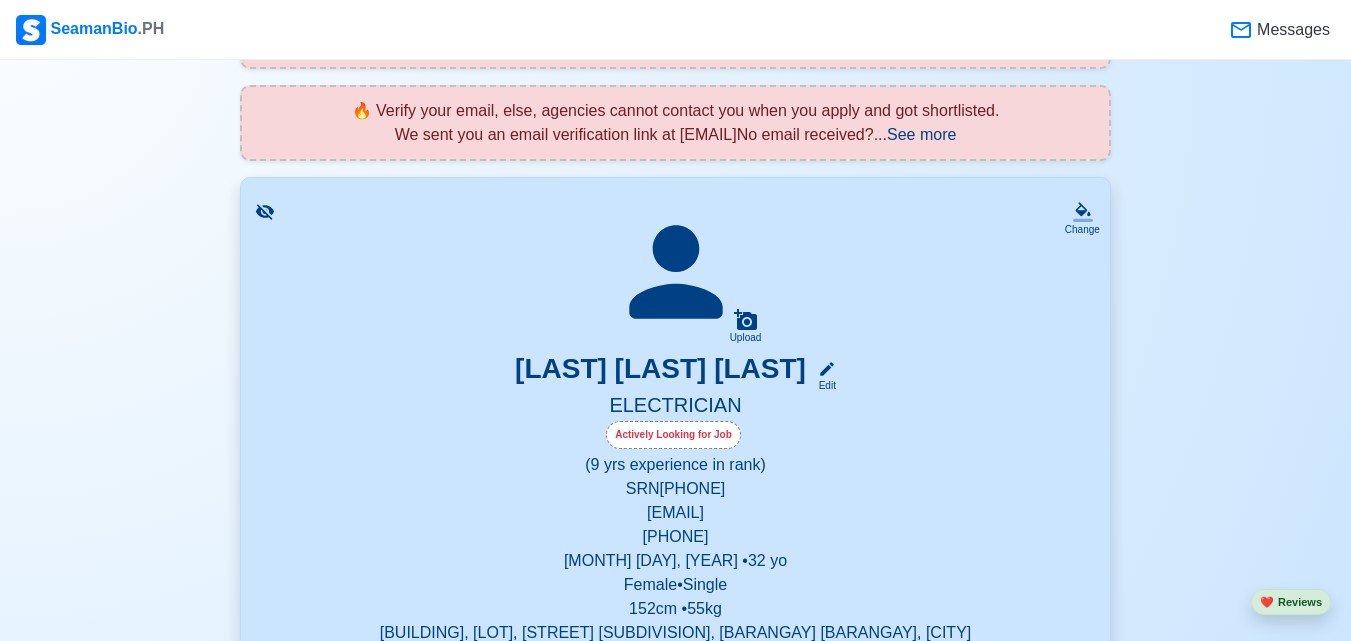 scroll, scrollTop: 500, scrollLeft: 0, axis: vertical 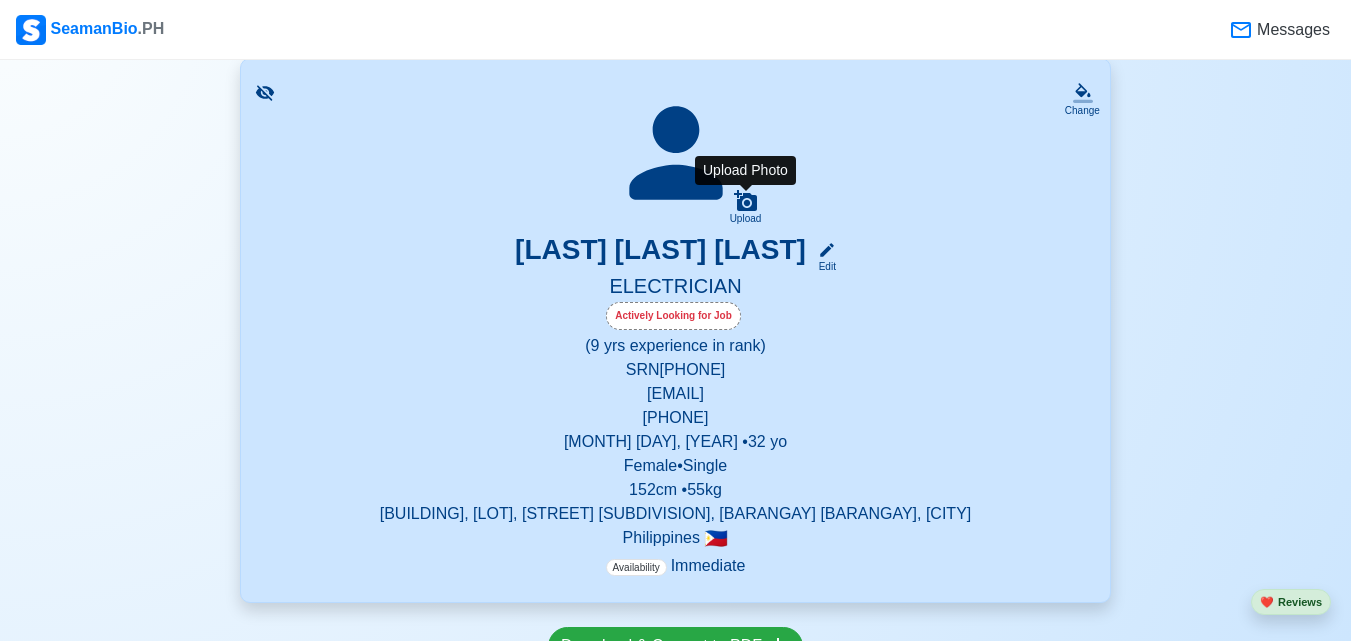 click 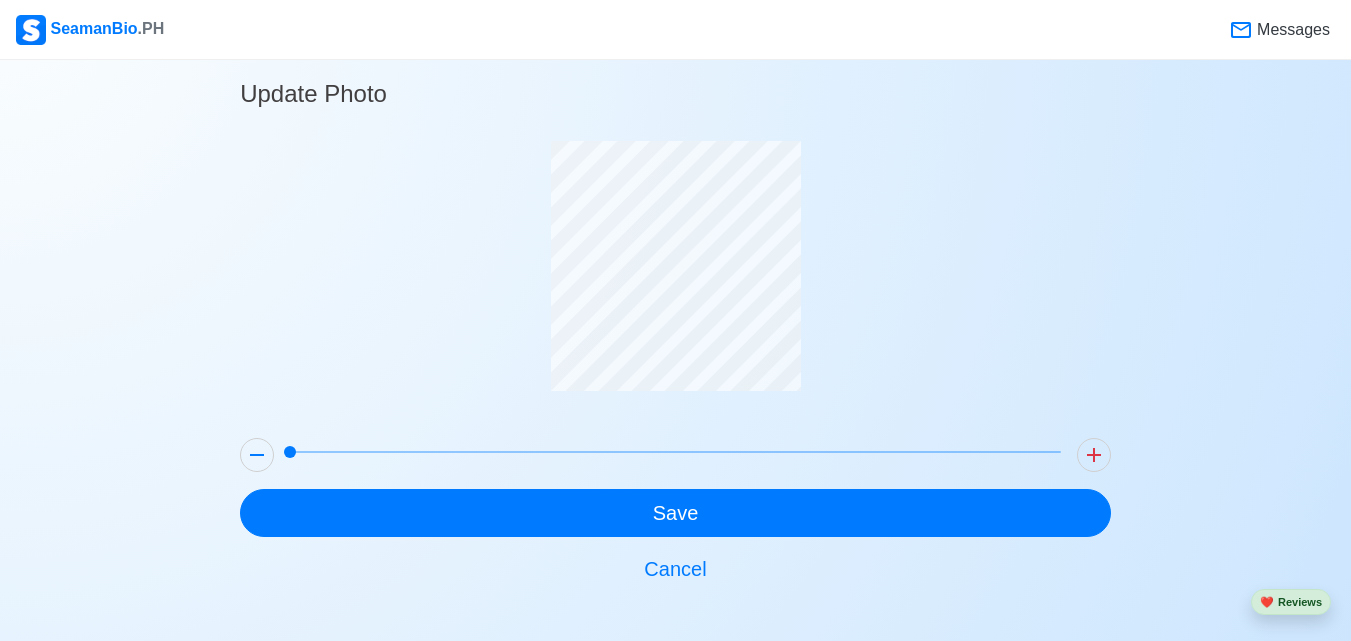scroll, scrollTop: 26, scrollLeft: 0, axis: vertical 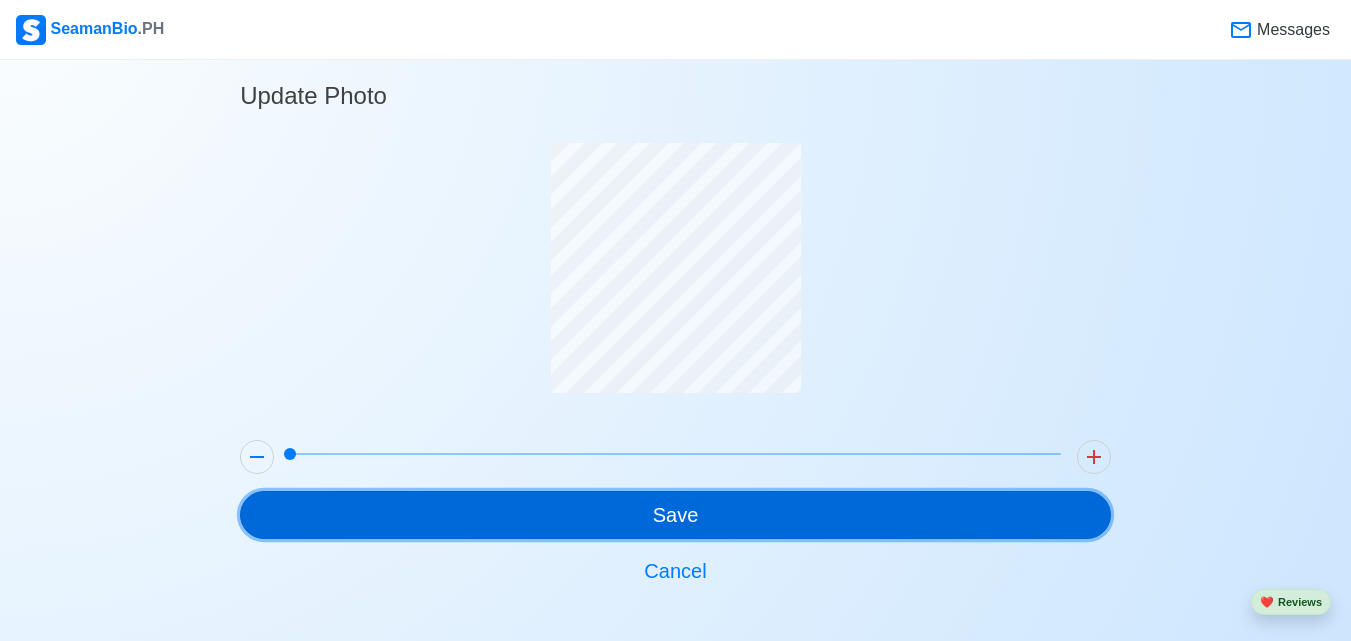 click on "Save" at bounding box center [675, 515] 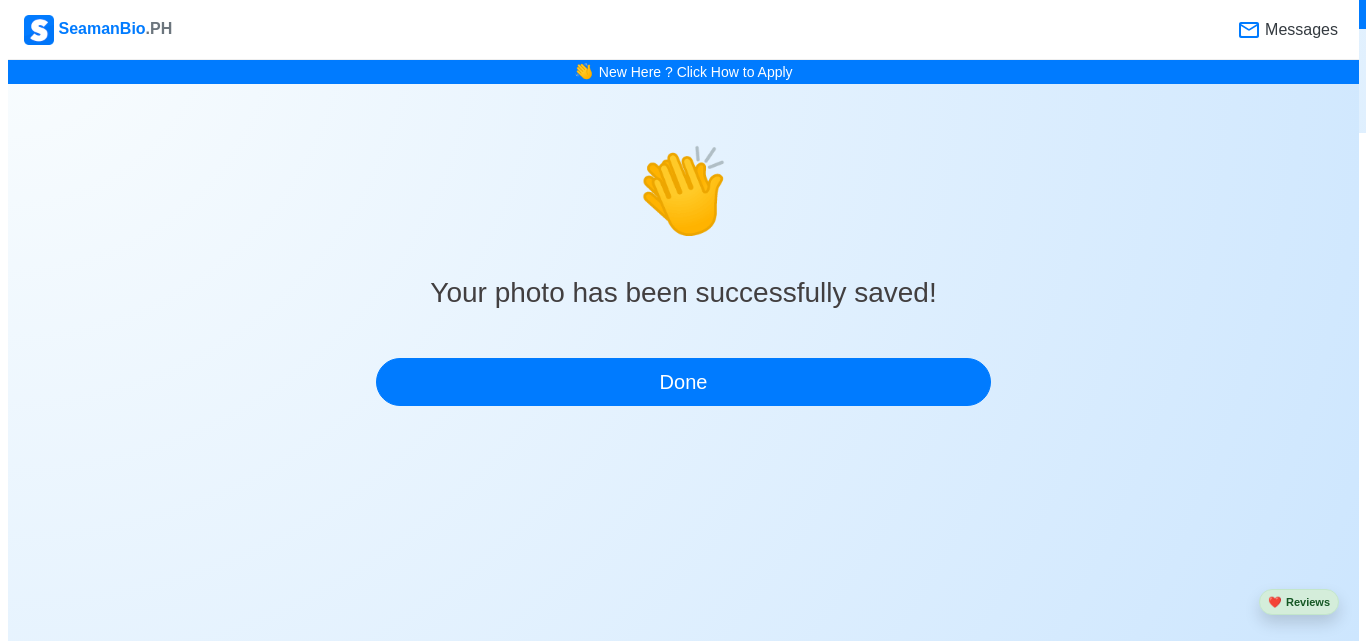 scroll, scrollTop: 0, scrollLeft: 0, axis: both 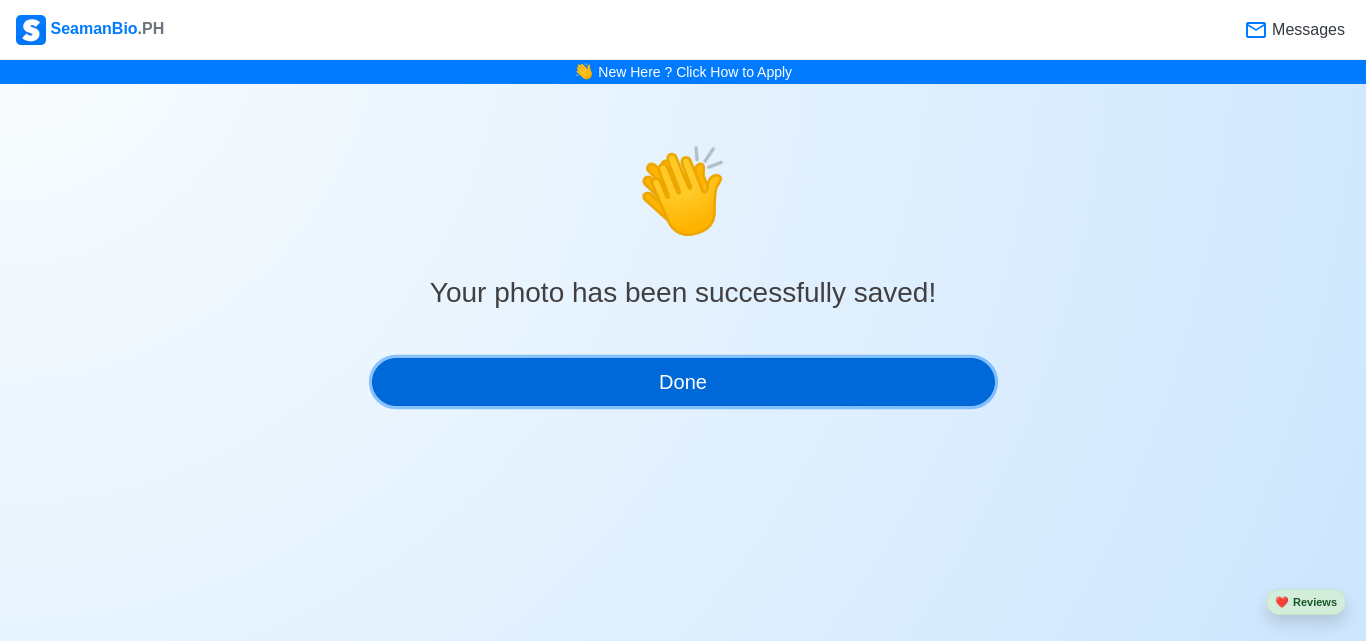 click on "Done" at bounding box center (683, 382) 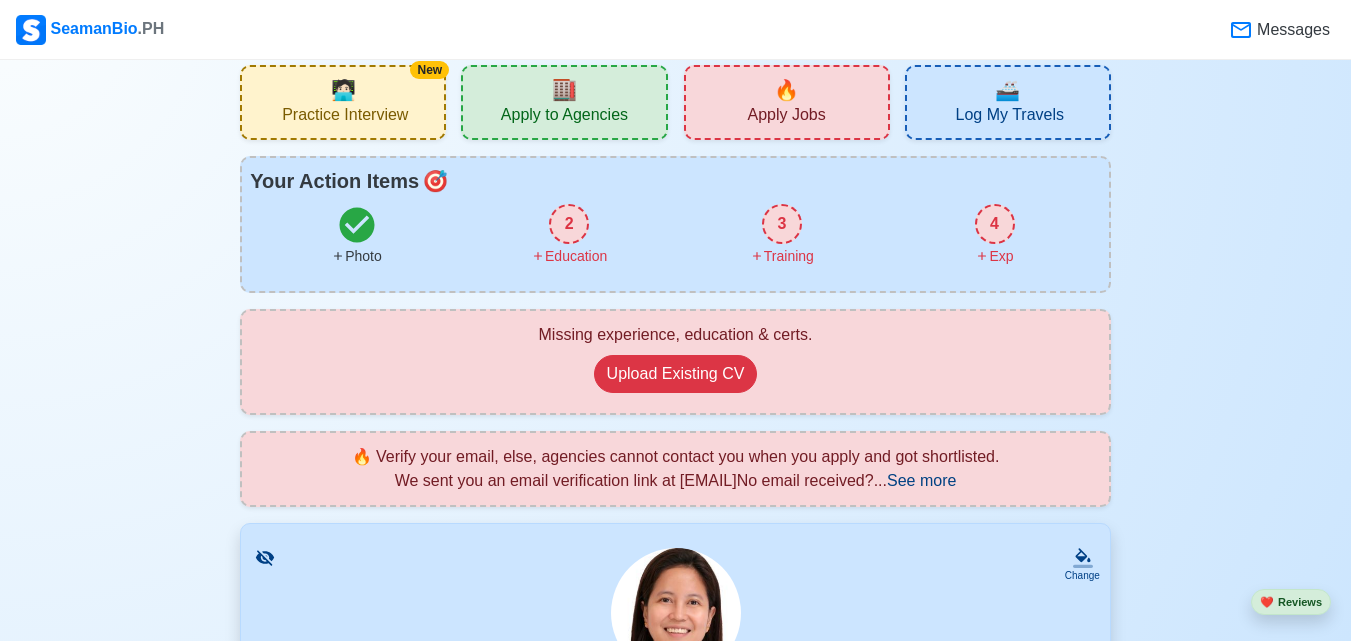 scroll, scrollTop: 0, scrollLeft: 0, axis: both 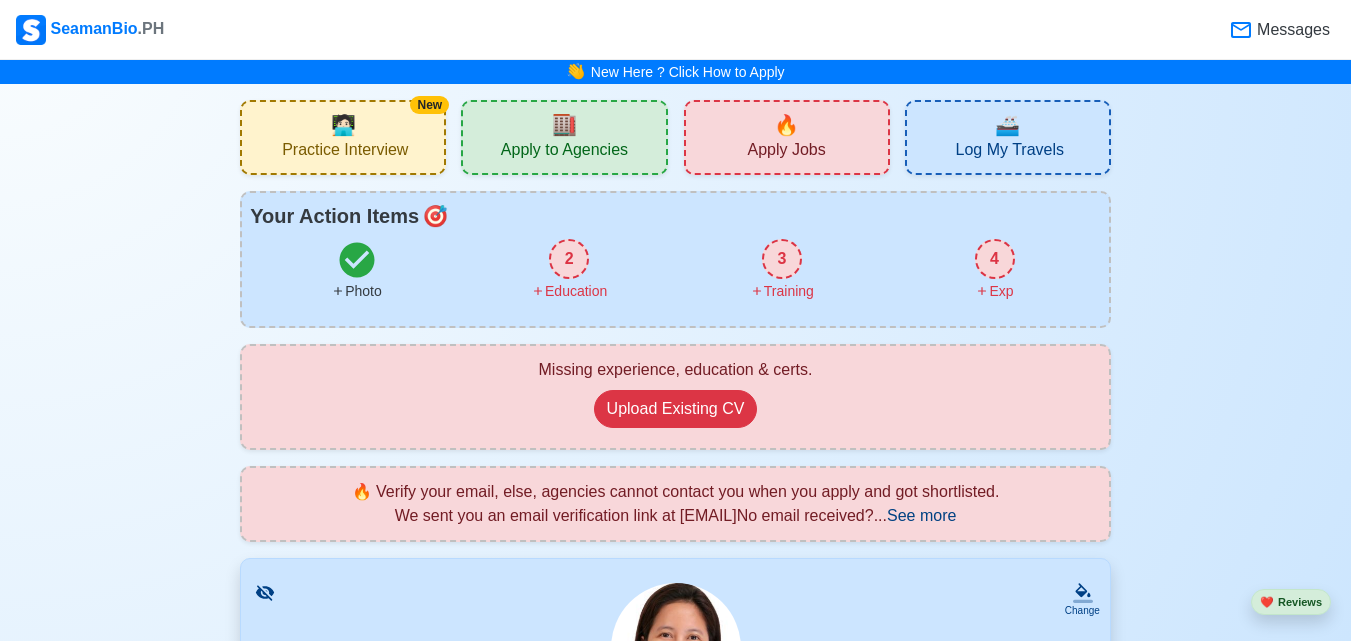 click on "3" at bounding box center (782, 259) 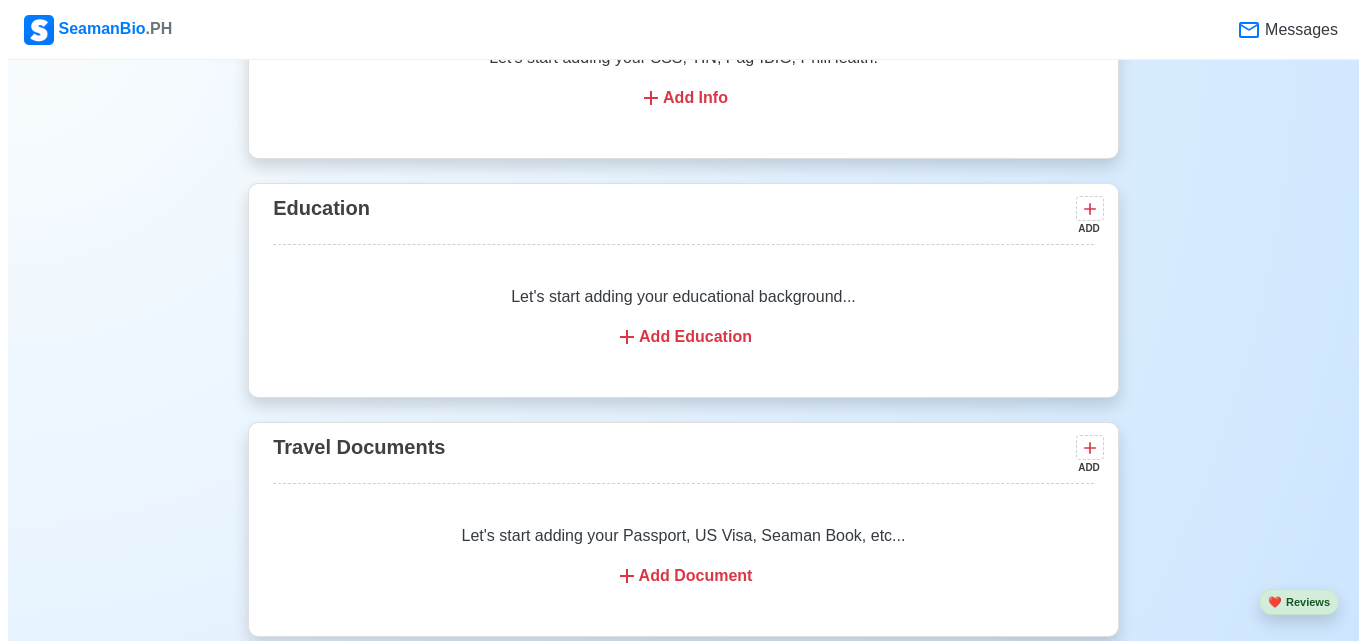 scroll, scrollTop: 1458, scrollLeft: 0, axis: vertical 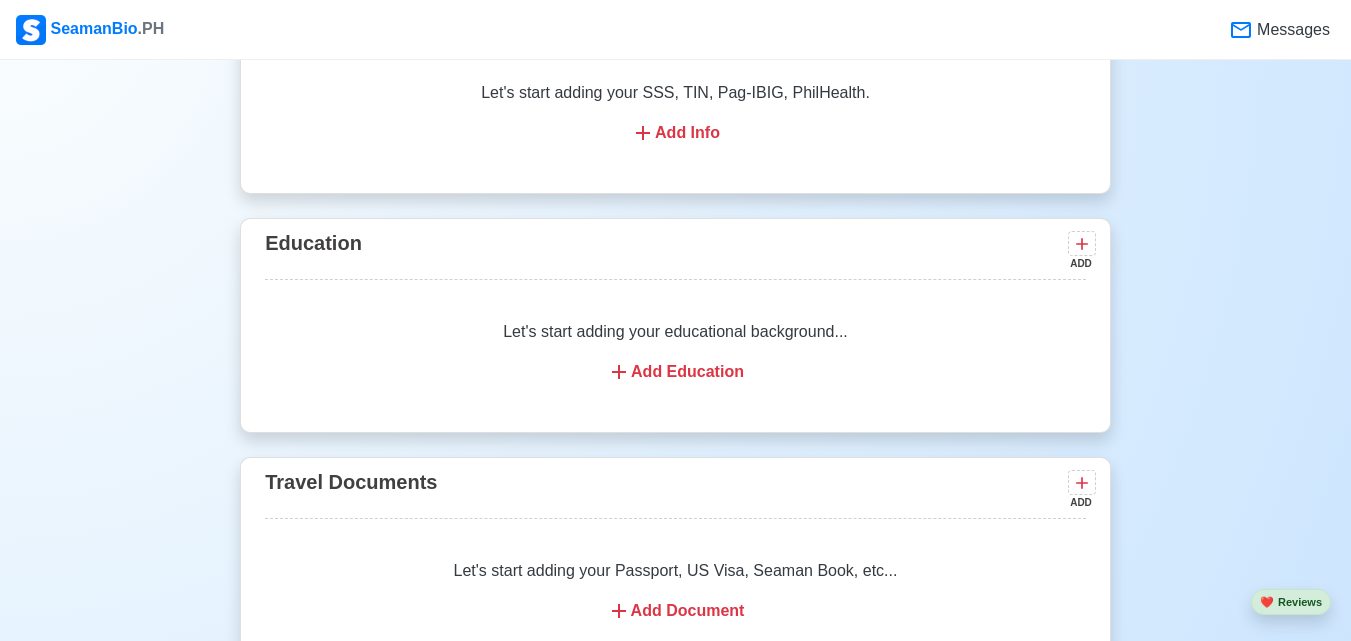 click on "Add Education" at bounding box center [675, 372] 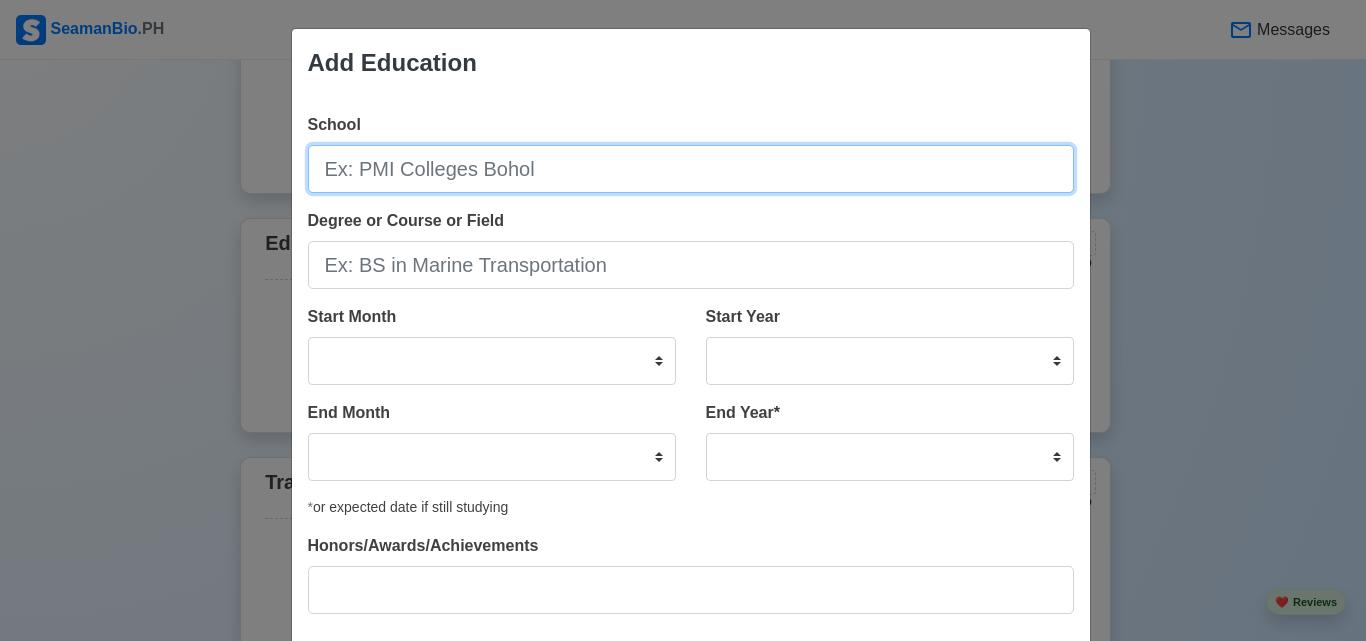 click on "School" at bounding box center [691, 169] 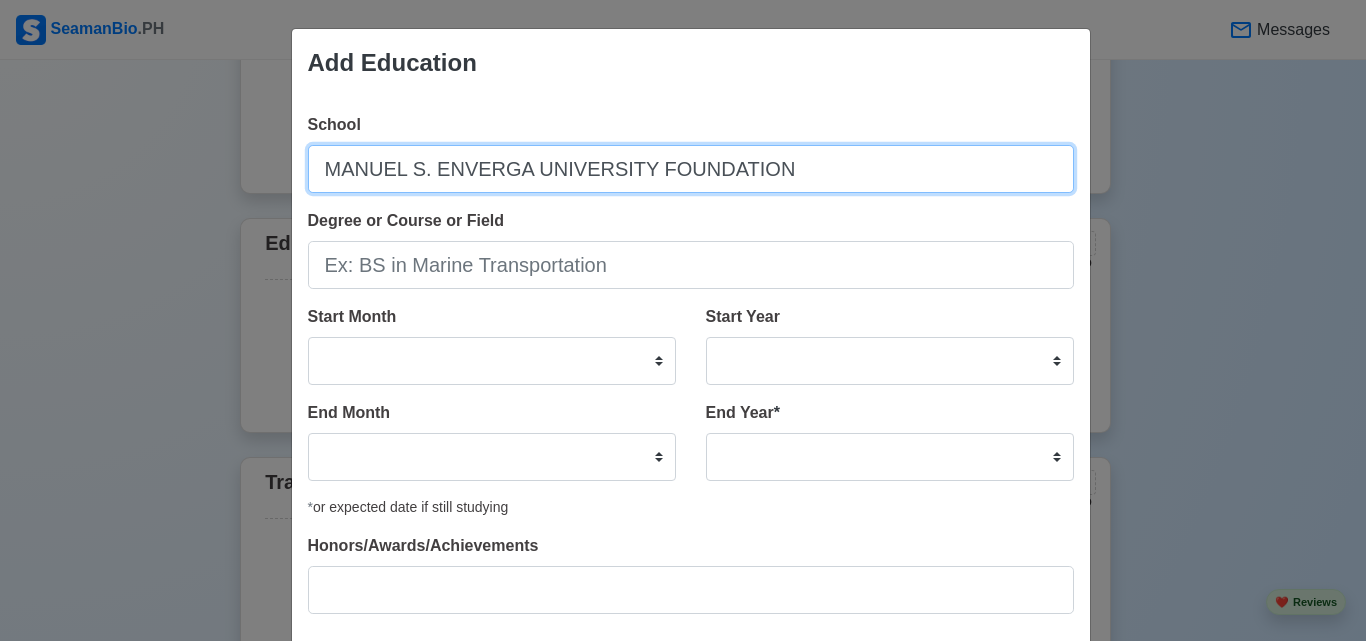 type on "MANUEL S. ENVERGA UNIVERSITY FOUNDATION" 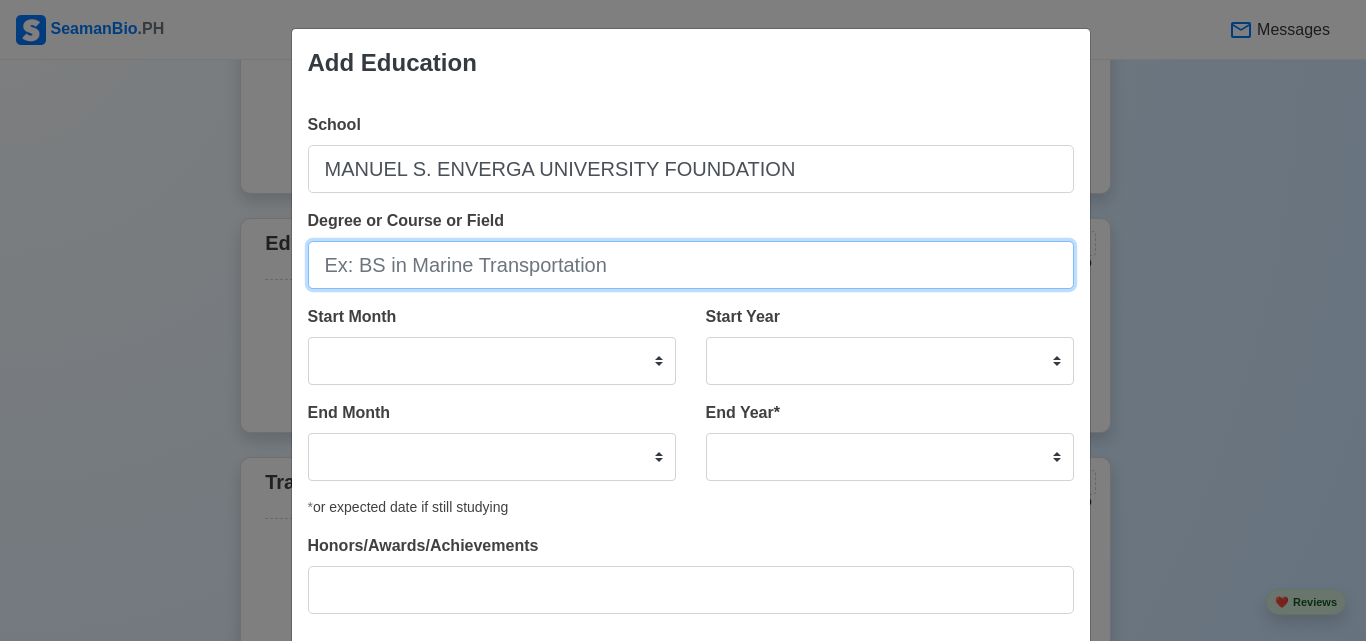 click on "Degree or Course or Field" at bounding box center (691, 265) 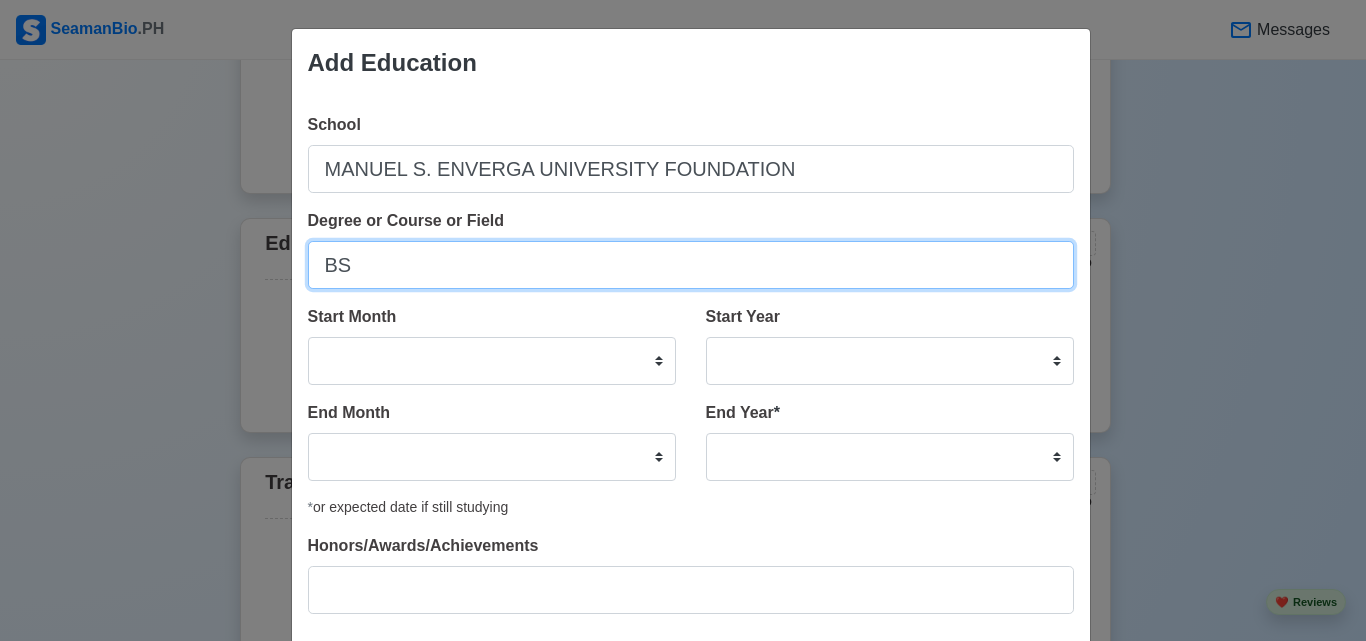 type on "B" 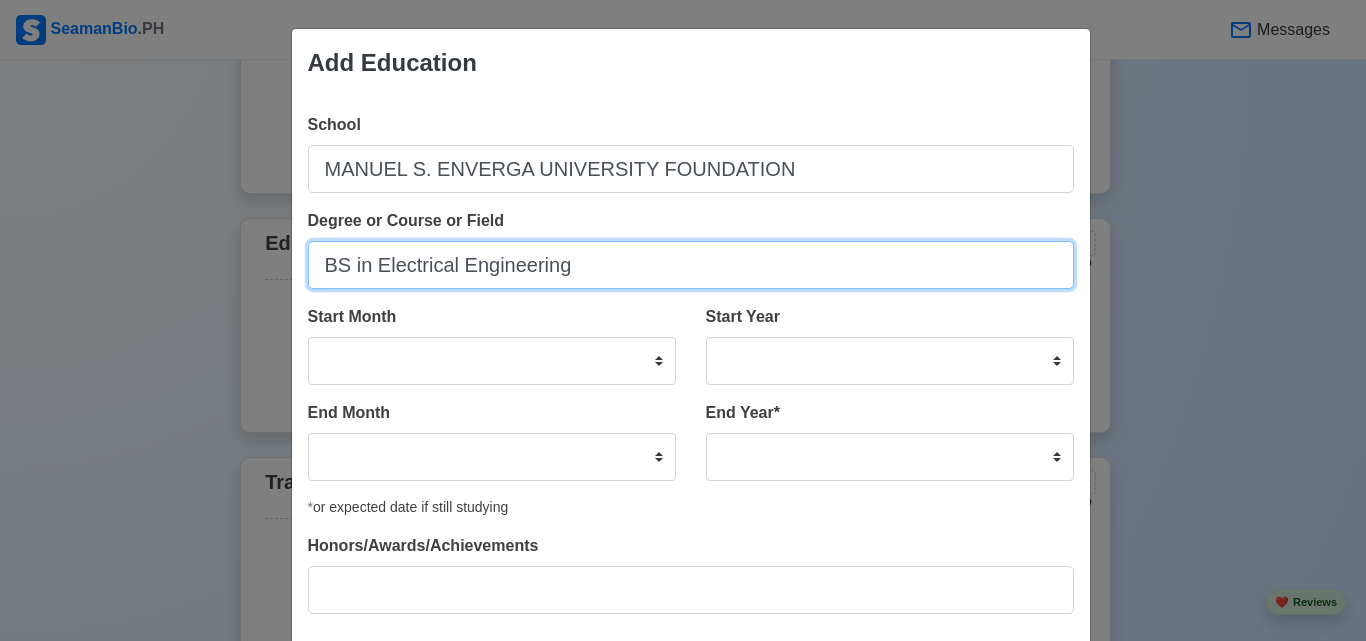 type on "BS in Electrical Engineering" 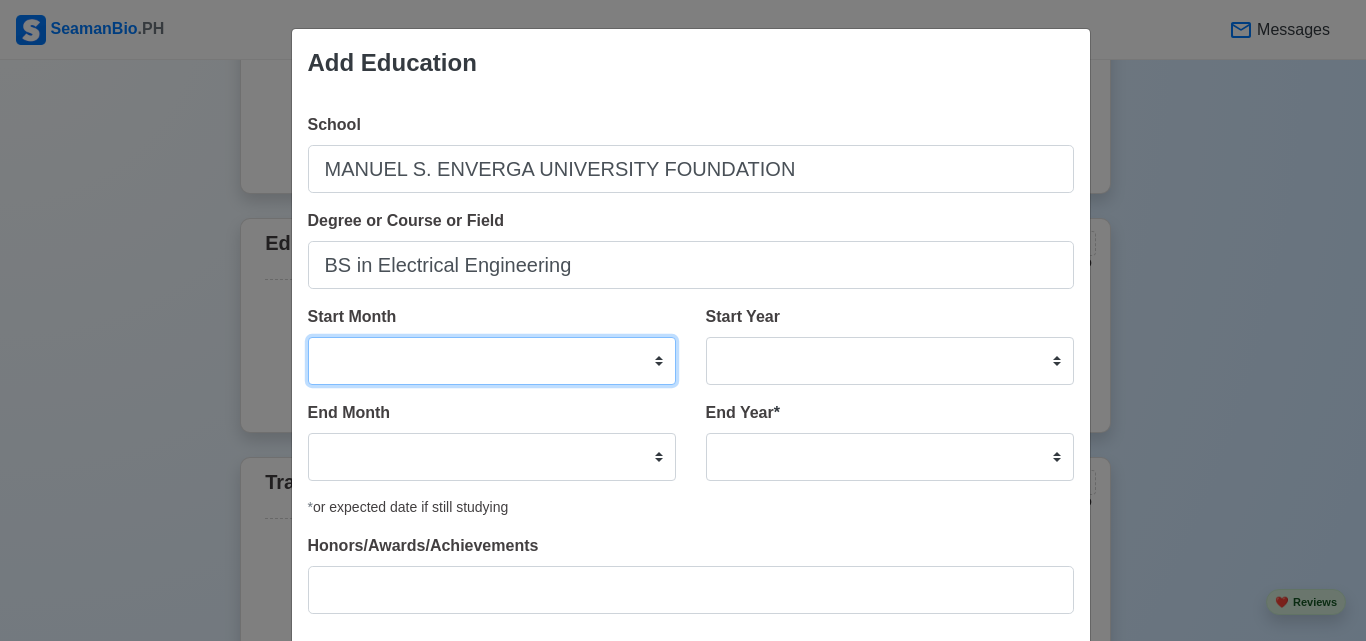 click on "January February March April May June July August September October November December" at bounding box center [492, 361] 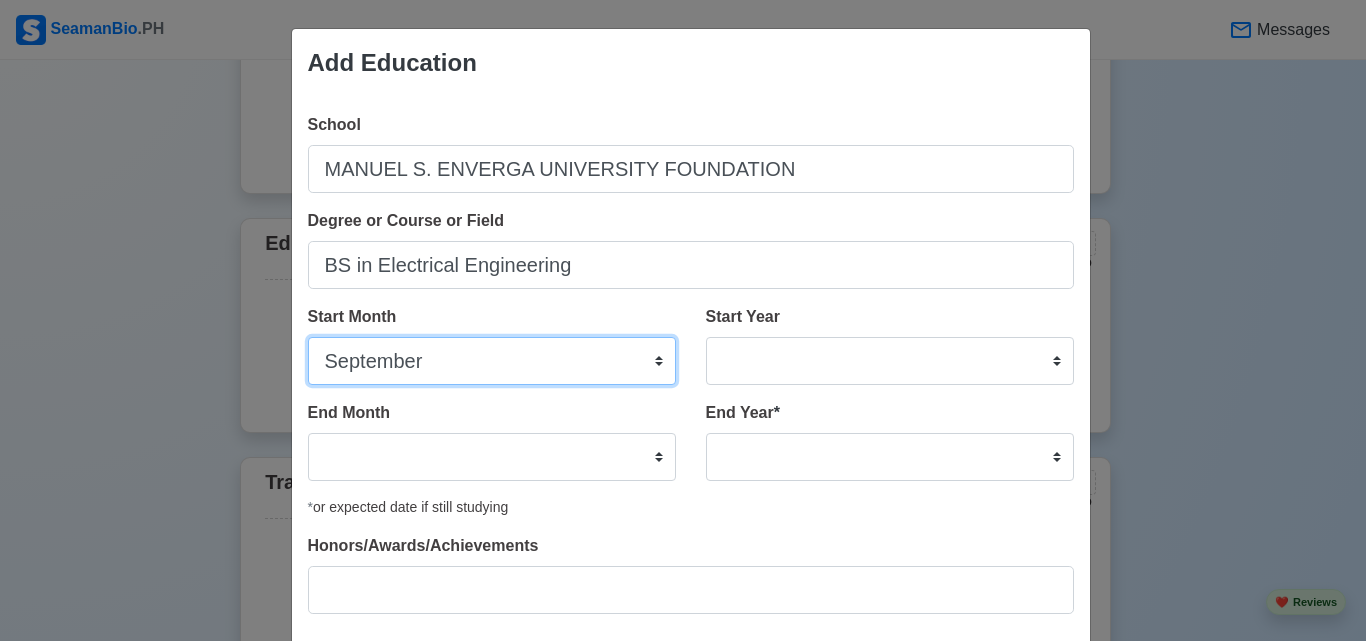 click on "January February March April May June July August September October November December" at bounding box center (492, 361) 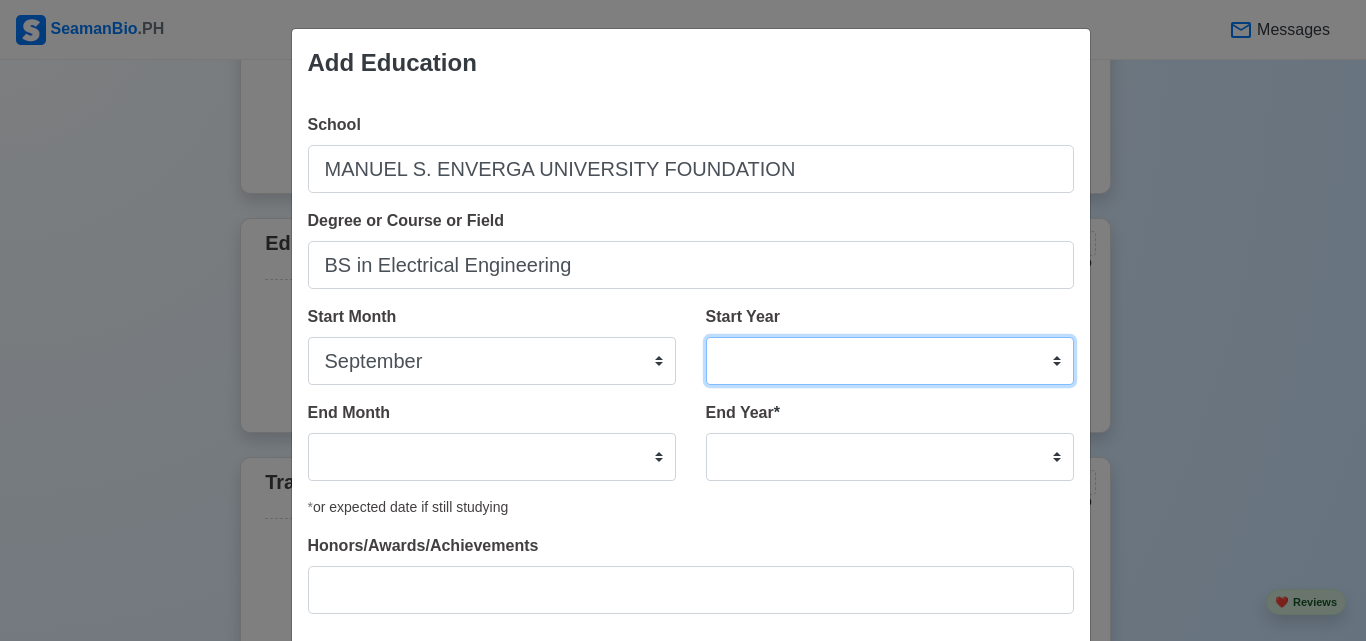 click on "2025 2024 2023 2022 2021 2020 2019 2018 2017 2016 2015 2014 2013 2012 2011 2010 2009 2008 2007 2006 2005 2004 2003 2002 2001 2000 1999 1998 1997 1996 1995 1994 1993 1992 1991 1990 1989 1988 1987 1986 1985 1984 1983 1982 1981 1980 1979 1978 1977 1976 1975 1974 1973 1972 1971 1970 1969 1968 1967 1966 1965 1964 1963 1962 1961 1960 1959 1958 1957 1956 1955 1954 1953 1952 1951 1950 1949 1948 1947 1946 1945 1944 1943 1942 1941 1940 1939 1938 1937 1936 1935 1934 1933 1932 1931 1930 1929 1928 1927 1926 1925" at bounding box center (890, 361) 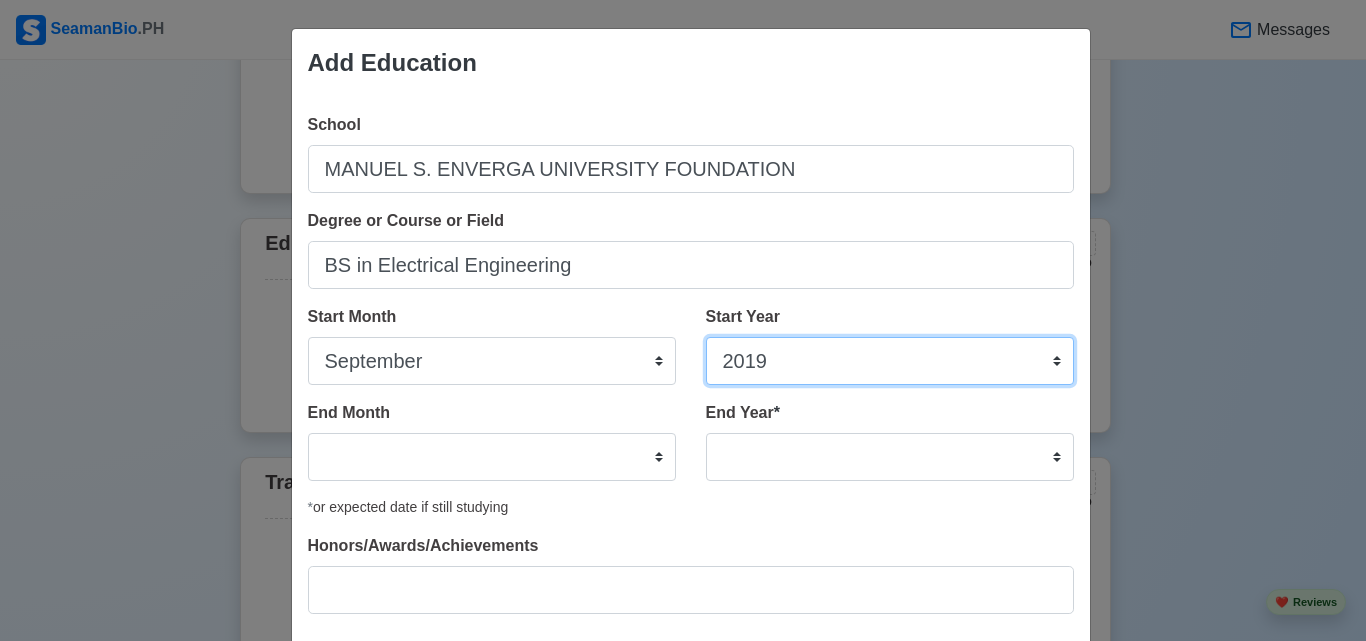 click on "2025 2024 2023 2022 2021 2020 2019 2018 2017 2016 2015 2014 2013 2012 2011 2010 2009 2008 2007 2006 2005 2004 2003 2002 2001 2000 1999 1998 1997 1996 1995 1994 1993 1992 1991 1990 1989 1988 1987 1986 1985 1984 1983 1982 1981 1980 1979 1978 1977 1976 1975 1974 1973 1972 1971 1970 1969 1968 1967 1966 1965 1964 1963 1962 1961 1960 1959 1958 1957 1956 1955 1954 1953 1952 1951 1950 1949 1948 1947 1946 1945 1944 1943 1942 1941 1940 1939 1938 1937 1936 1935 1934 1933 1932 1931 1930 1929 1928 1927 1926 1925" at bounding box center (890, 361) 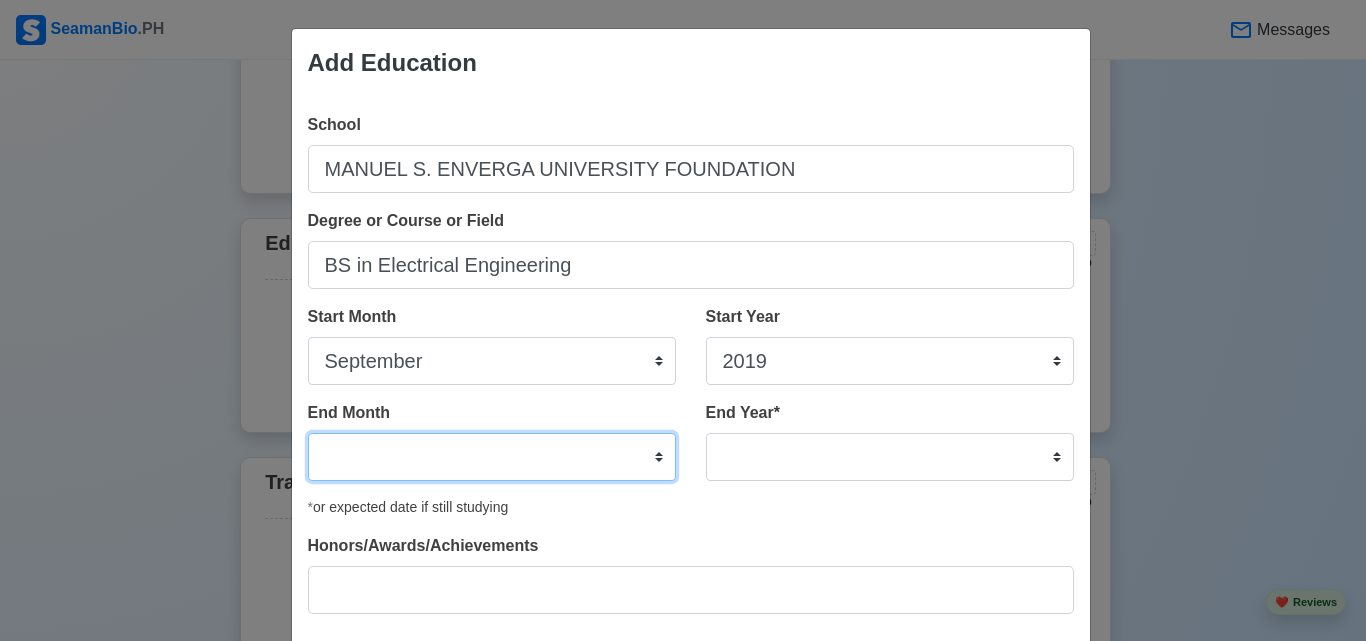 click on "January February March April May June July August September October November December" at bounding box center (492, 457) 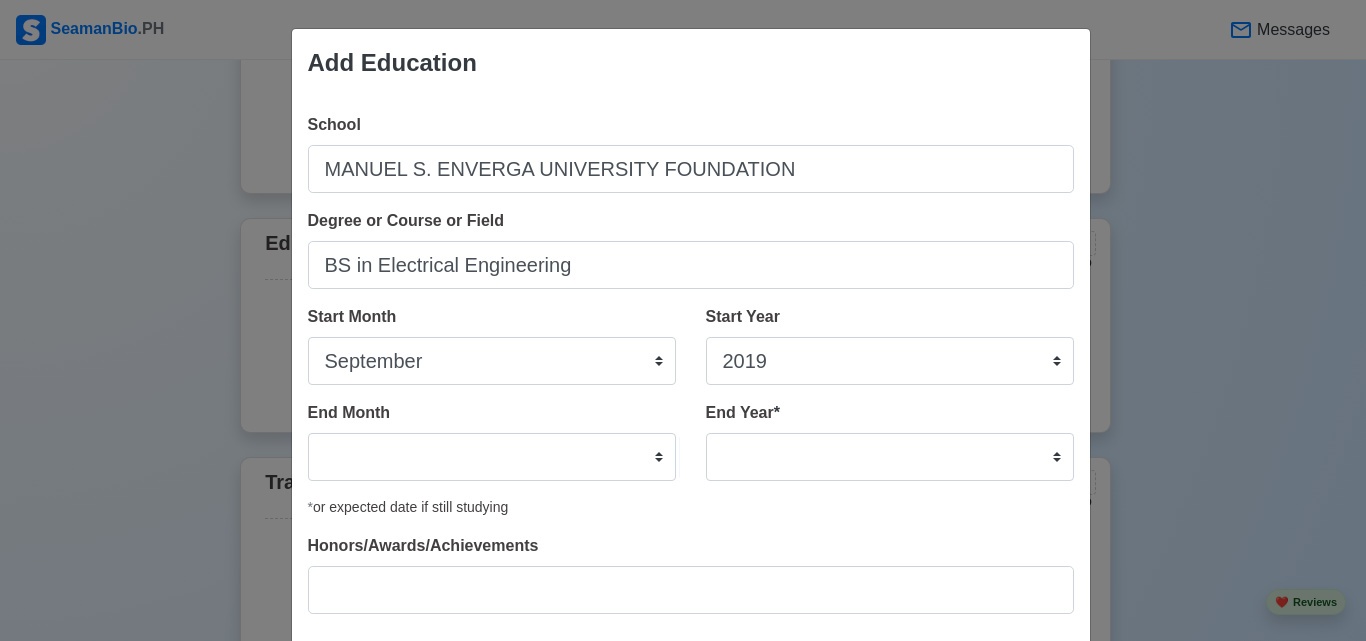 click on "Honors/Awards/Achievements" at bounding box center (691, 574) 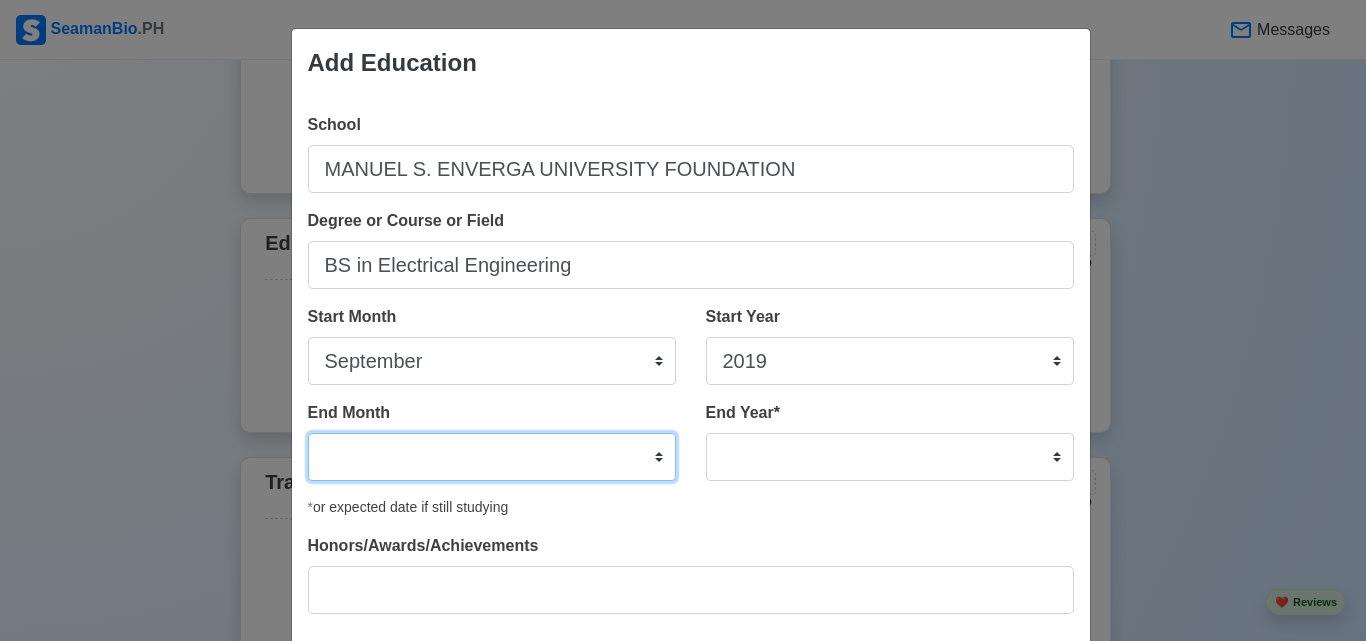 click on "January February March April May June July August September October November December" at bounding box center (492, 457) 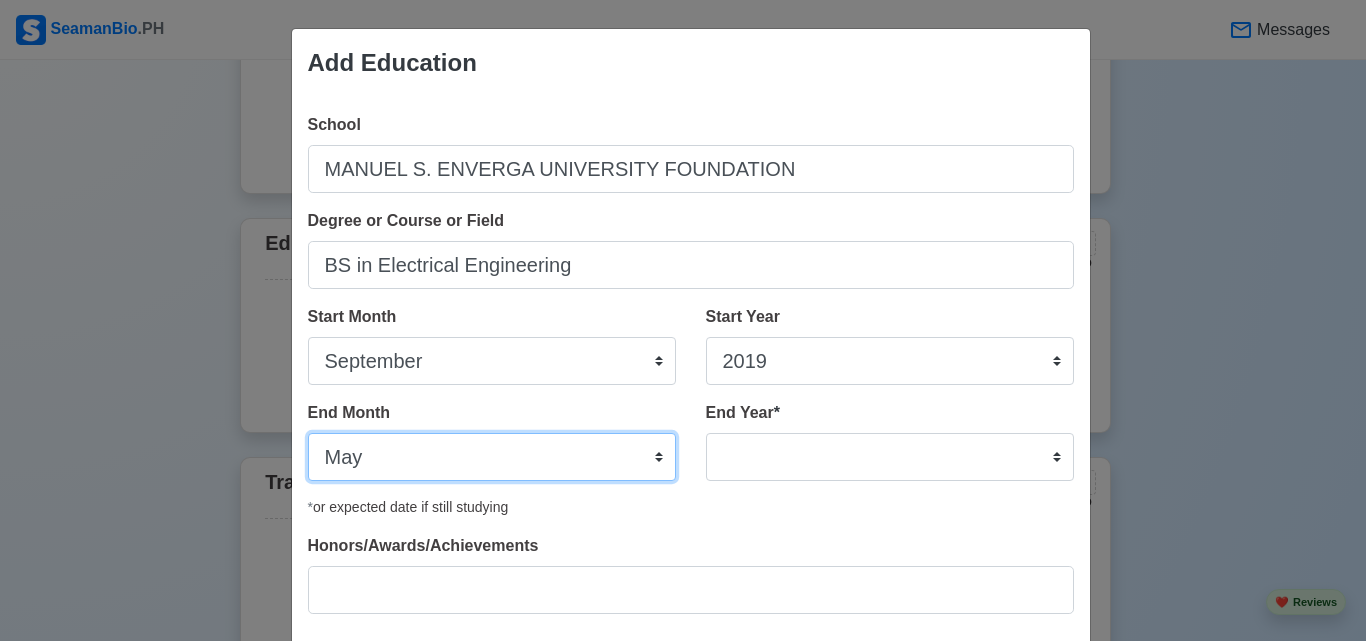 click on "January February March April May June July August September October November December" at bounding box center (492, 457) 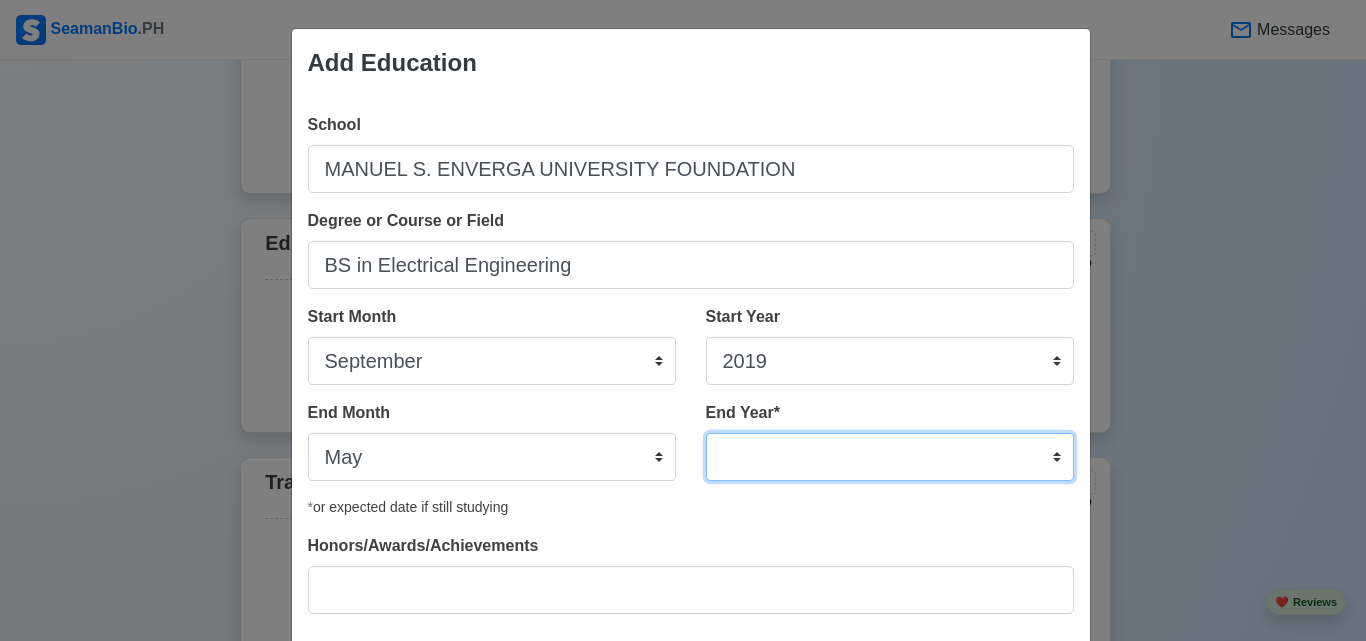click on "2035 2034 2033 2032 2031 2030 2029 2028 2027 2026 2025 2024 2023 2022 2021 2020 2019 2018 2017 2016 2015 2014 2013 2012 2011 2010 2009 2008 2007 2006 2005 2004 2003 2002 2001 2000 1999 1998 1997 1996 1995 1994 1993 1992 1991 1990 1989 1988 1987 1986 1985 1984 1983 1982 1981 1980 1979 1978 1977 1976 1975 1974 1973 1972 1971 1970 1969 1968 1967 1966 1965 1964 1963 1962 1961 1960 1959 1958 1957 1956 1955 1954 1953 1952 1951 1950 1949 1948 1947 1946 1945 1944 1943 1942 1941 1940 1939 1938 1937 1936 1935" at bounding box center (890, 457) 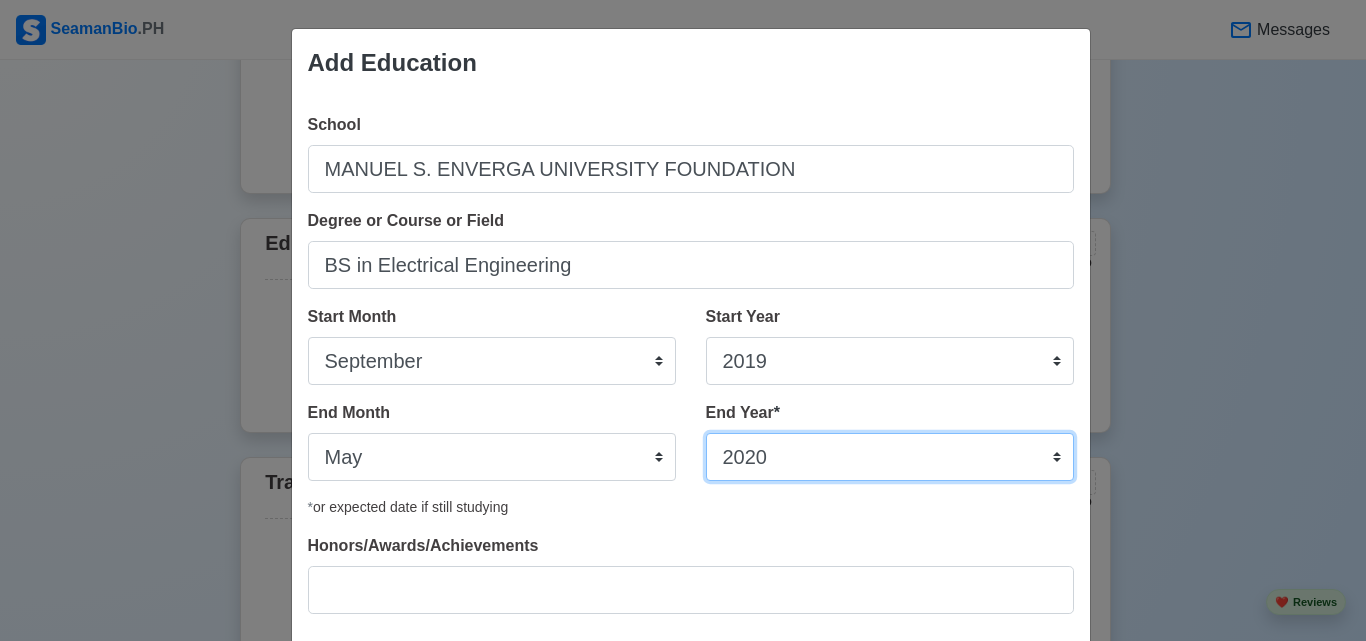 click on "2035 2034 2033 2032 2031 2030 2029 2028 2027 2026 2025 2024 2023 2022 2021 2020 2019 2018 2017 2016 2015 2014 2013 2012 2011 2010 2009 2008 2007 2006 2005 2004 2003 2002 2001 2000 1999 1998 1997 1996 1995 1994 1993 1992 1991 1990 1989 1988 1987 1986 1985 1984 1983 1982 1981 1980 1979 1978 1977 1976 1975 1974 1973 1972 1971 1970 1969 1968 1967 1966 1965 1964 1963 1962 1961 1960 1959 1958 1957 1956 1955 1954 1953 1952 1951 1950 1949 1948 1947 1946 1945 1944 1943 1942 1941 1940 1939 1938 1937 1936 1935" at bounding box center (890, 457) 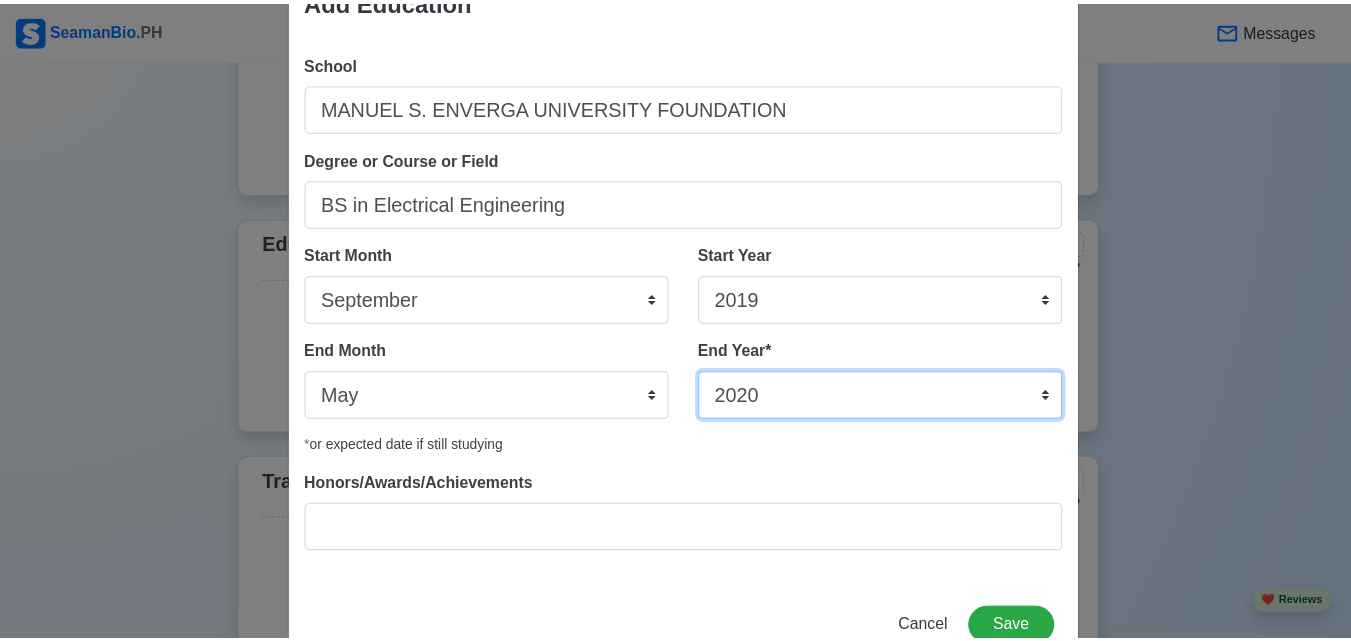 scroll, scrollTop: 120, scrollLeft: 0, axis: vertical 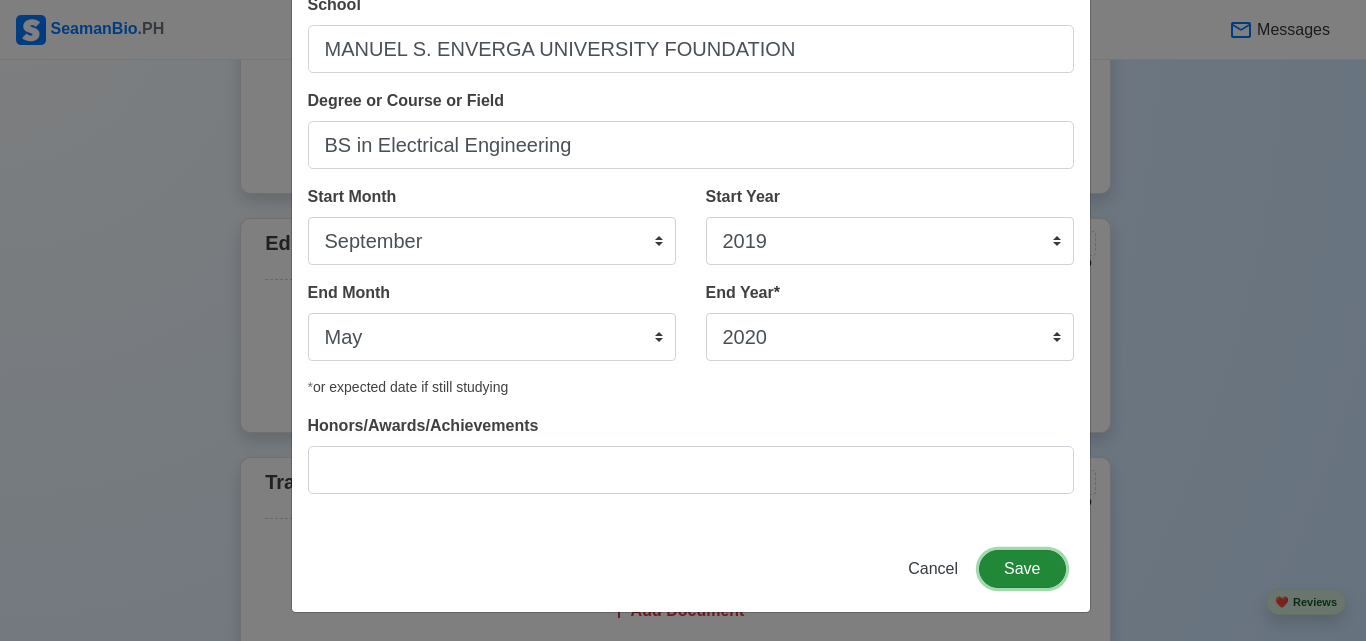click on "Save" at bounding box center (1022, 569) 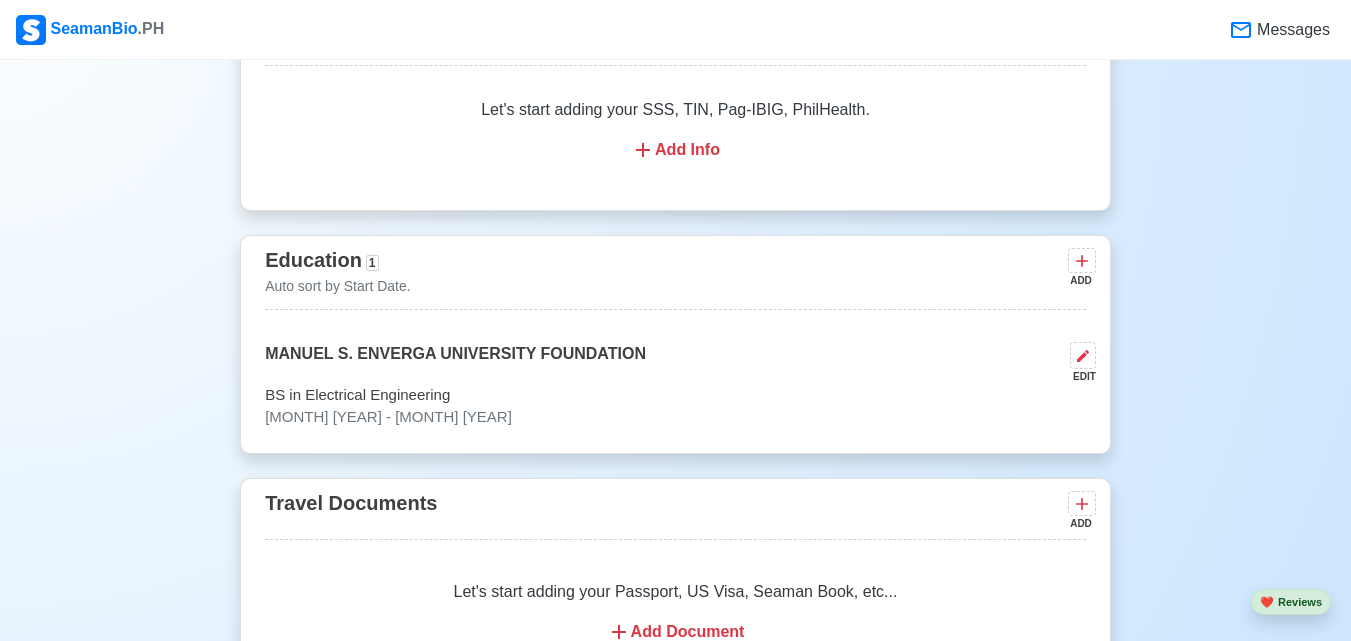 scroll, scrollTop: 1258, scrollLeft: 0, axis: vertical 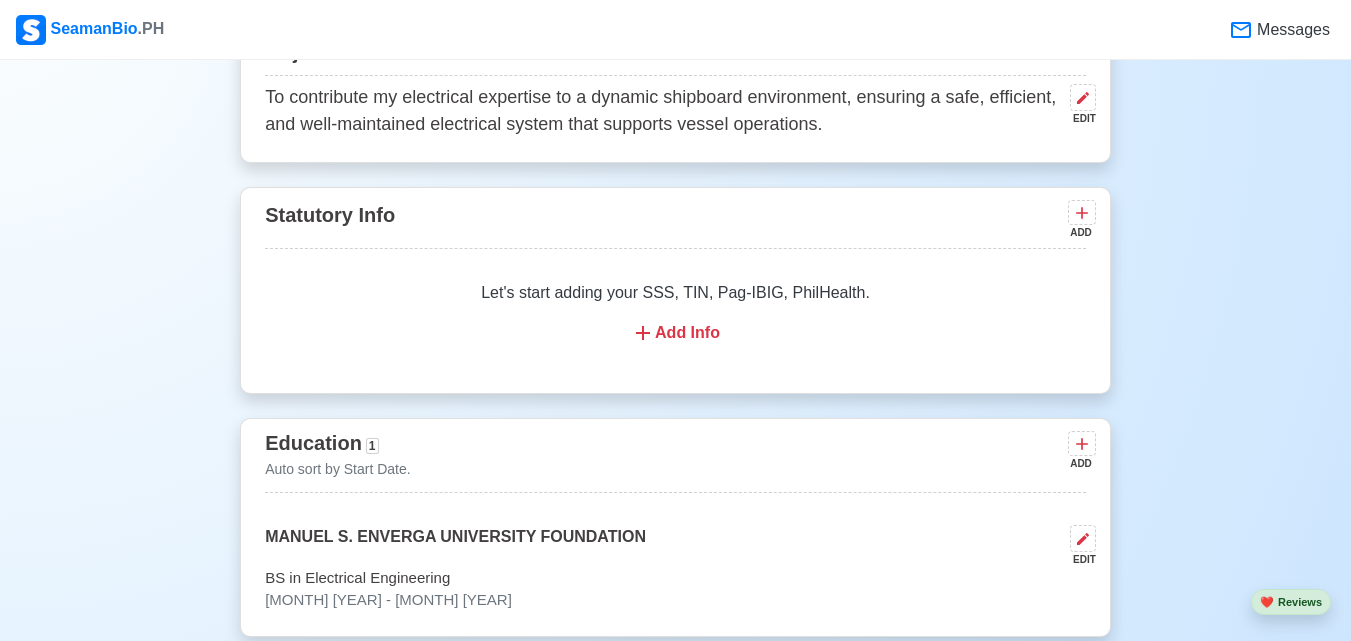 click on "Add Info" at bounding box center [675, 333] 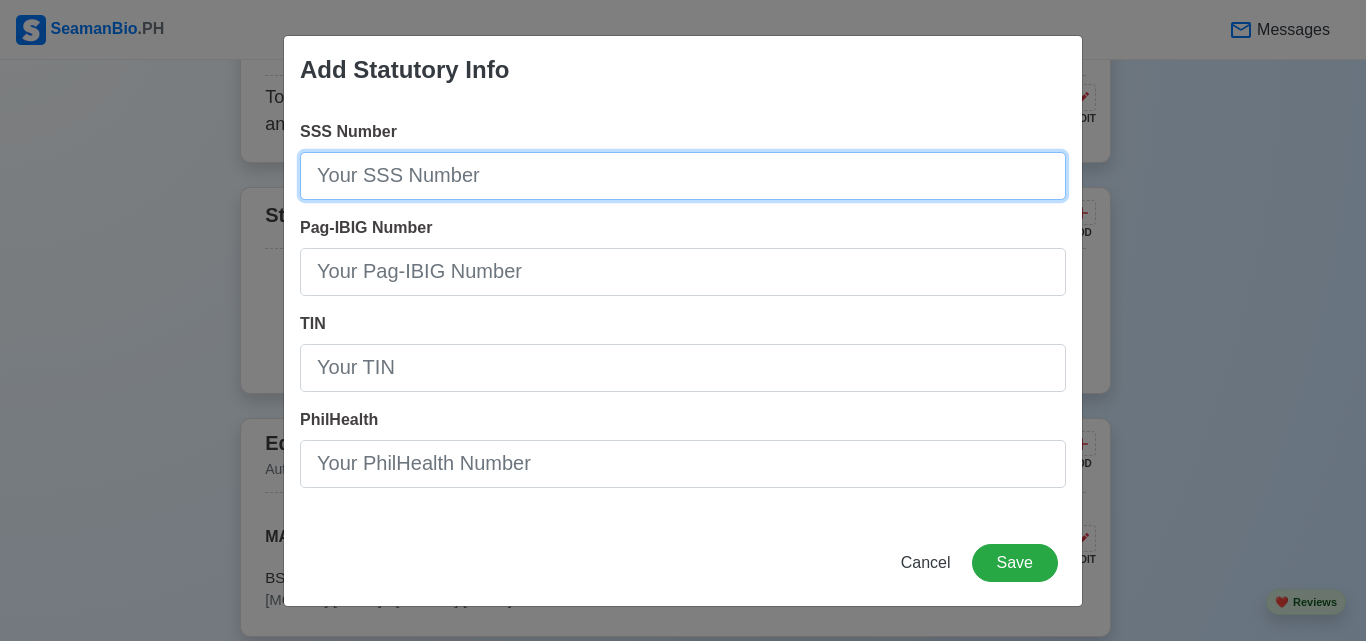 click on "SSS Number" at bounding box center (683, 176) 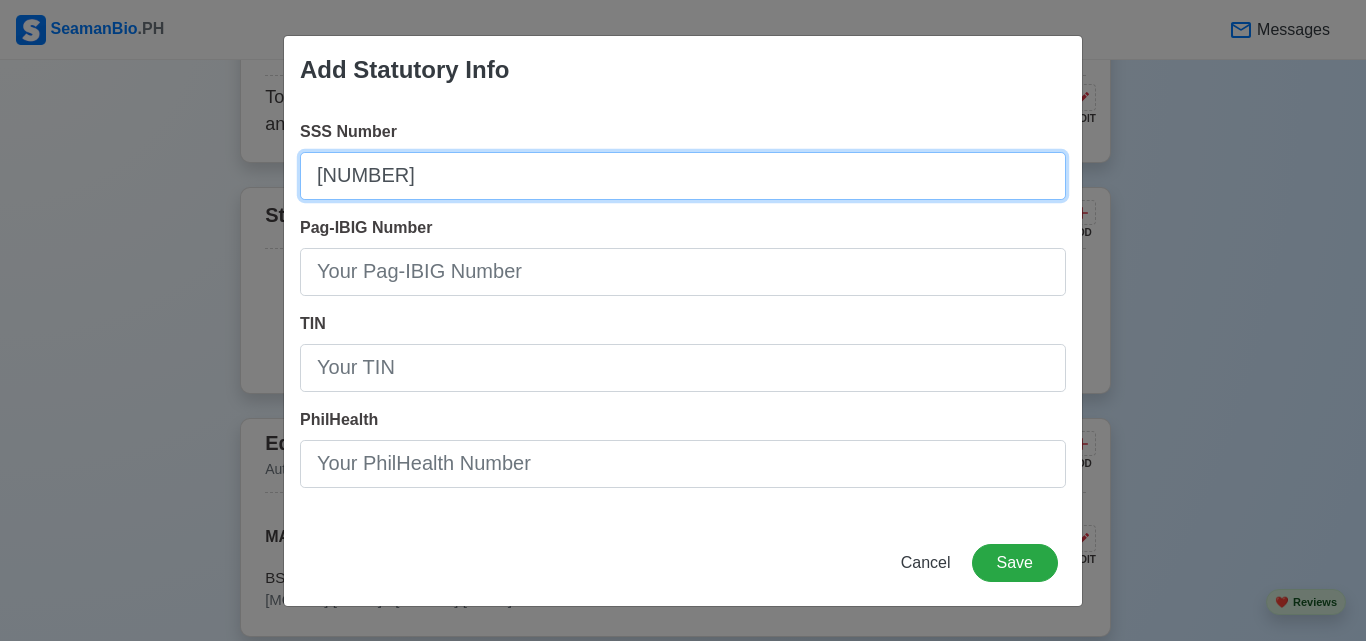 type on "[NUMBER]" 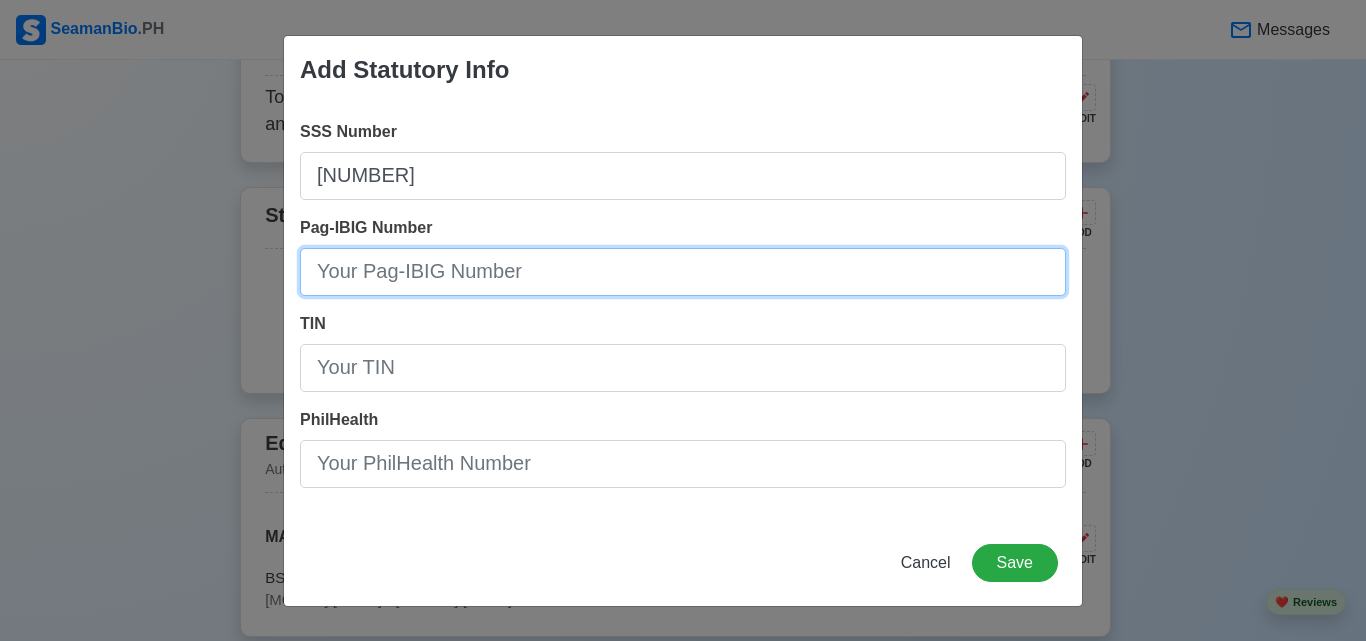 click on "Pag-IBIG Number" at bounding box center [683, 272] 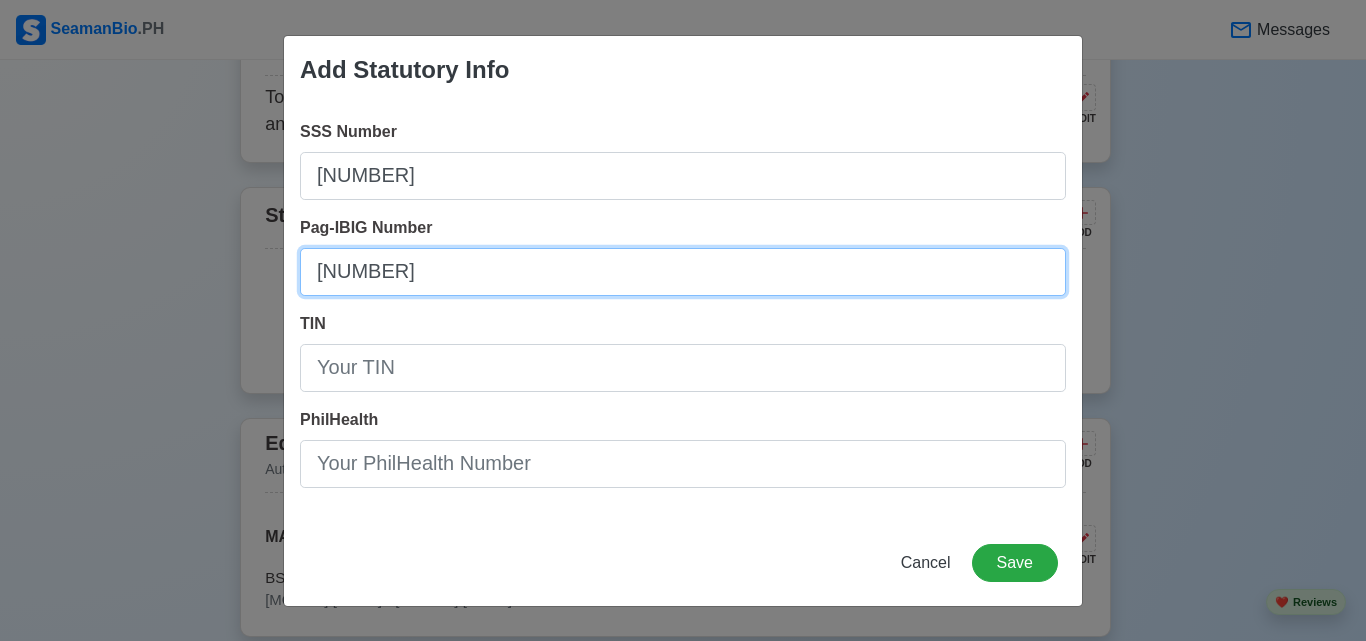 type on "[NUMBER]" 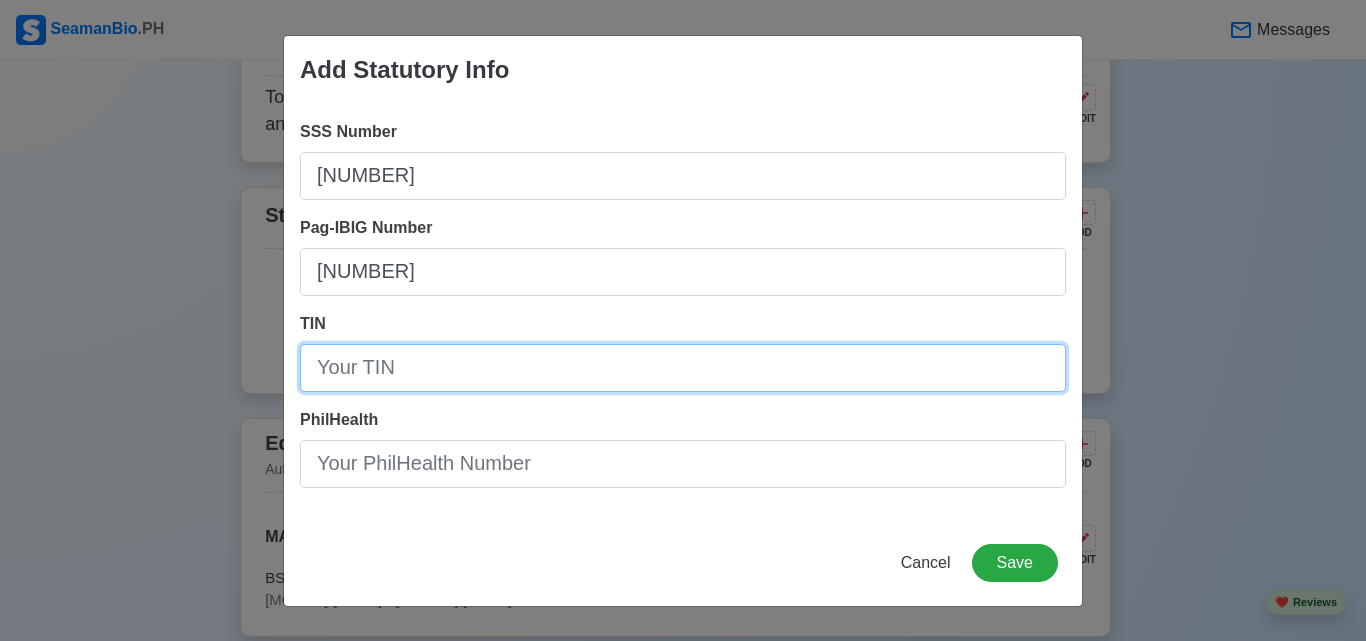 click on "TIN" at bounding box center [683, 368] 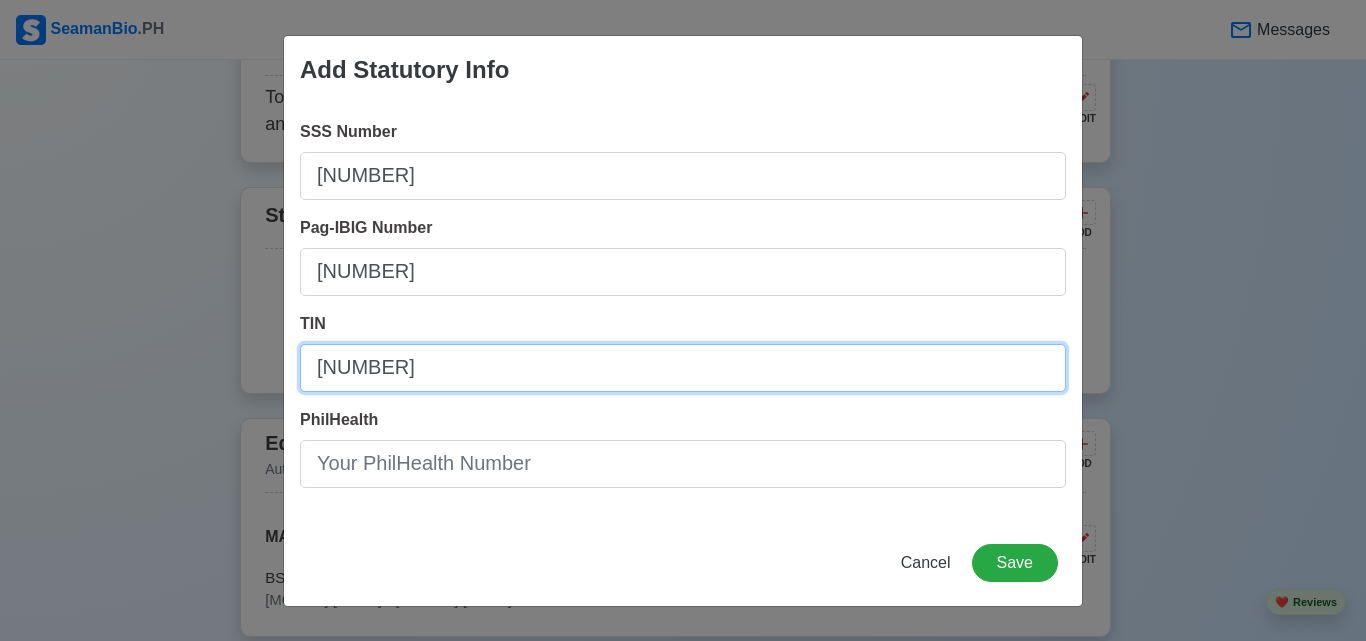 type on "[NUMBER]" 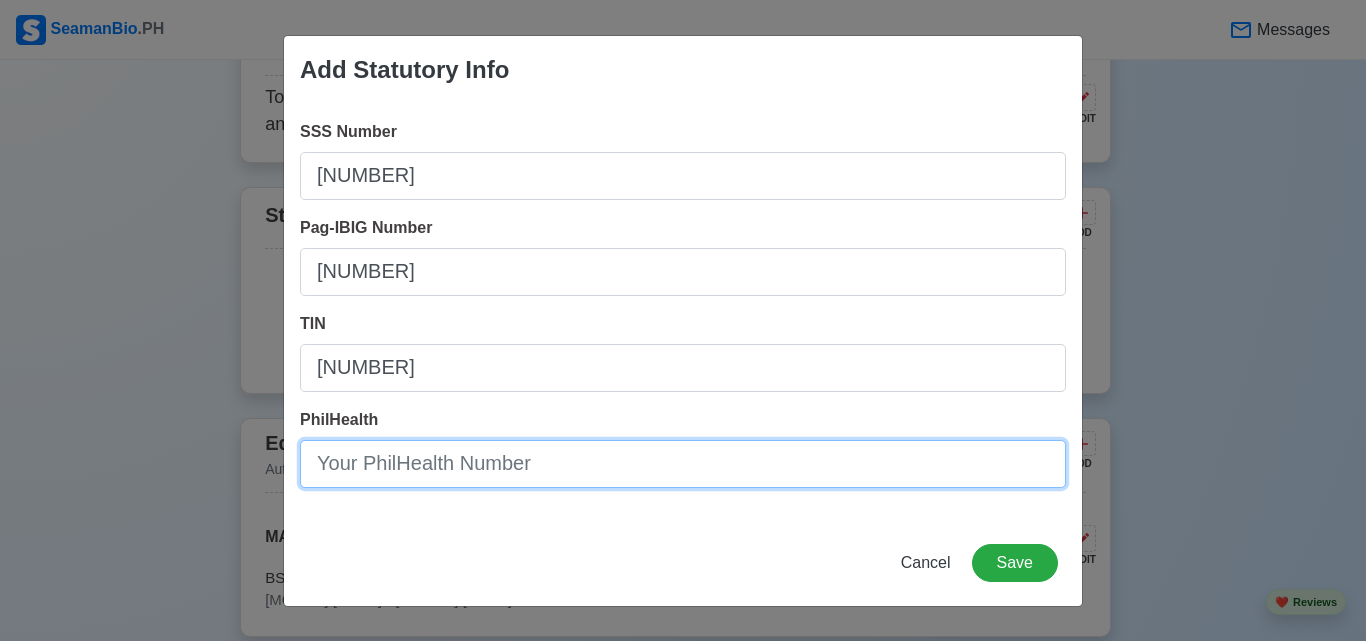 click on "PhilHealth" at bounding box center (683, 464) 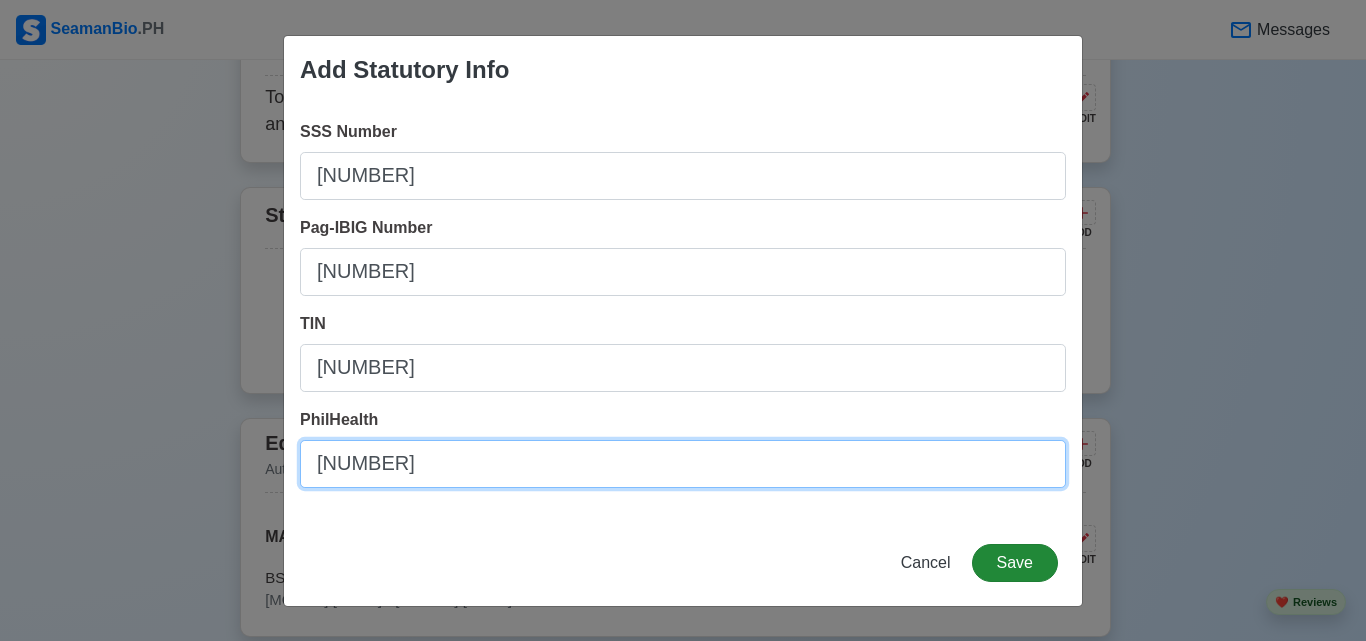 type on "[NUMBER]" 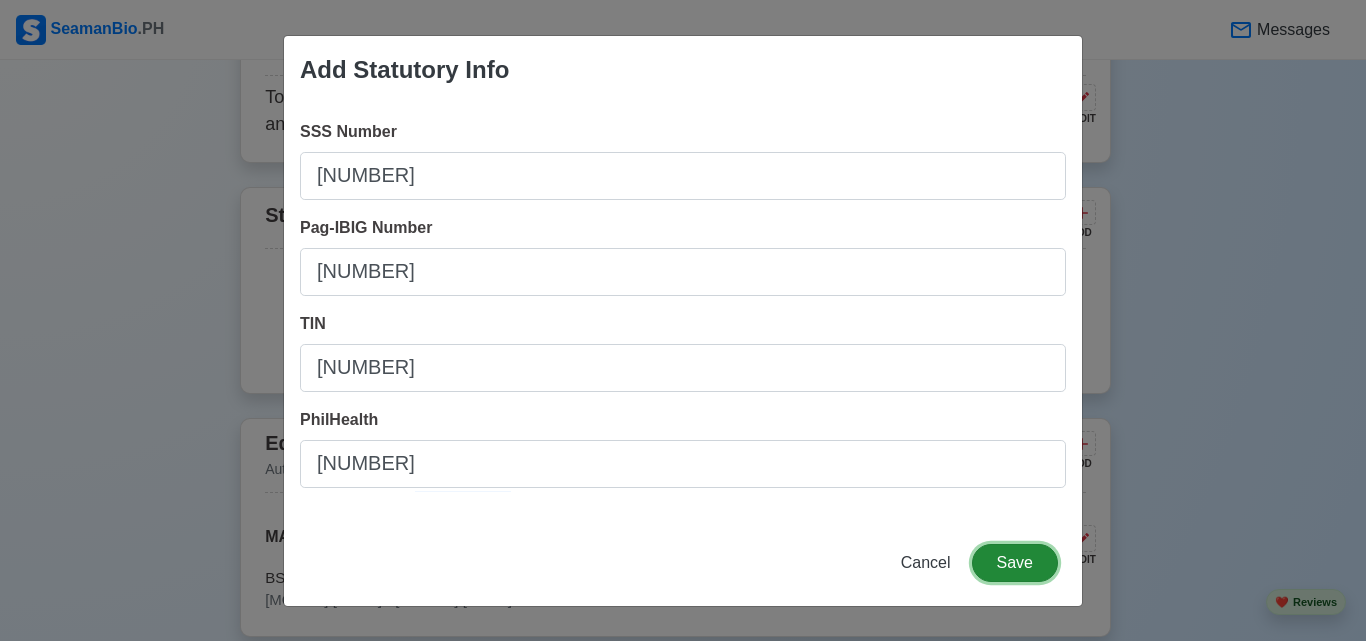 click on "Save" at bounding box center [1015, 563] 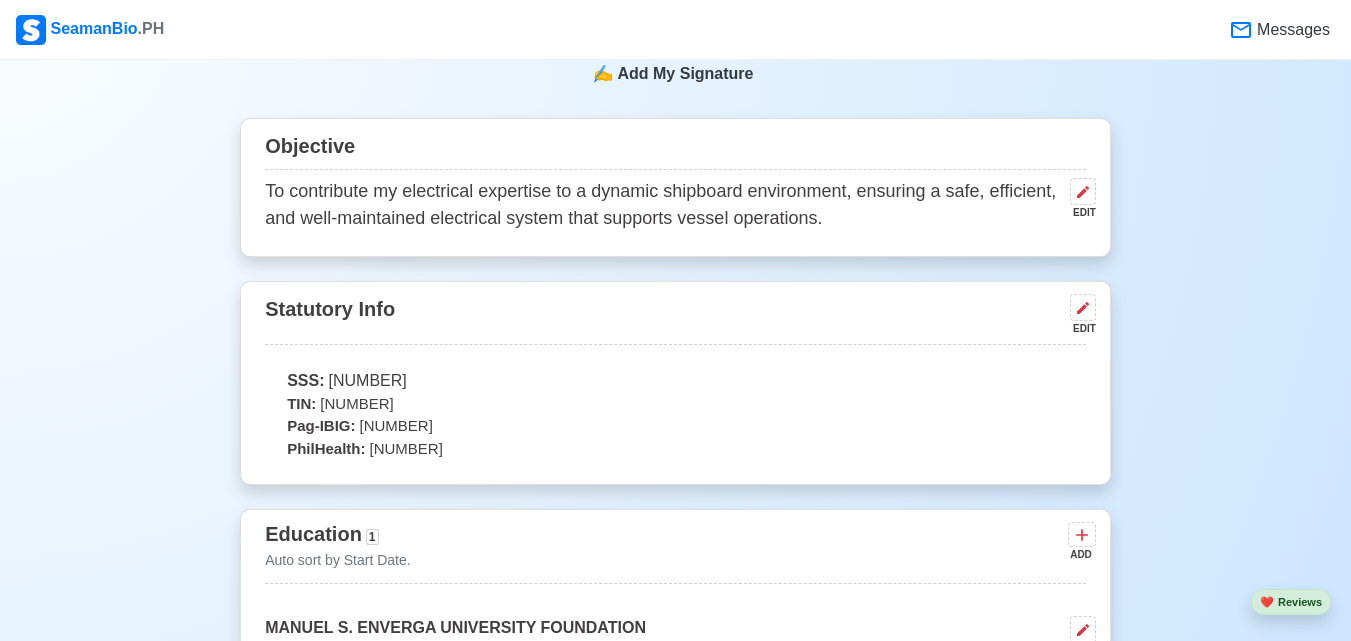 scroll, scrollTop: 1158, scrollLeft: 0, axis: vertical 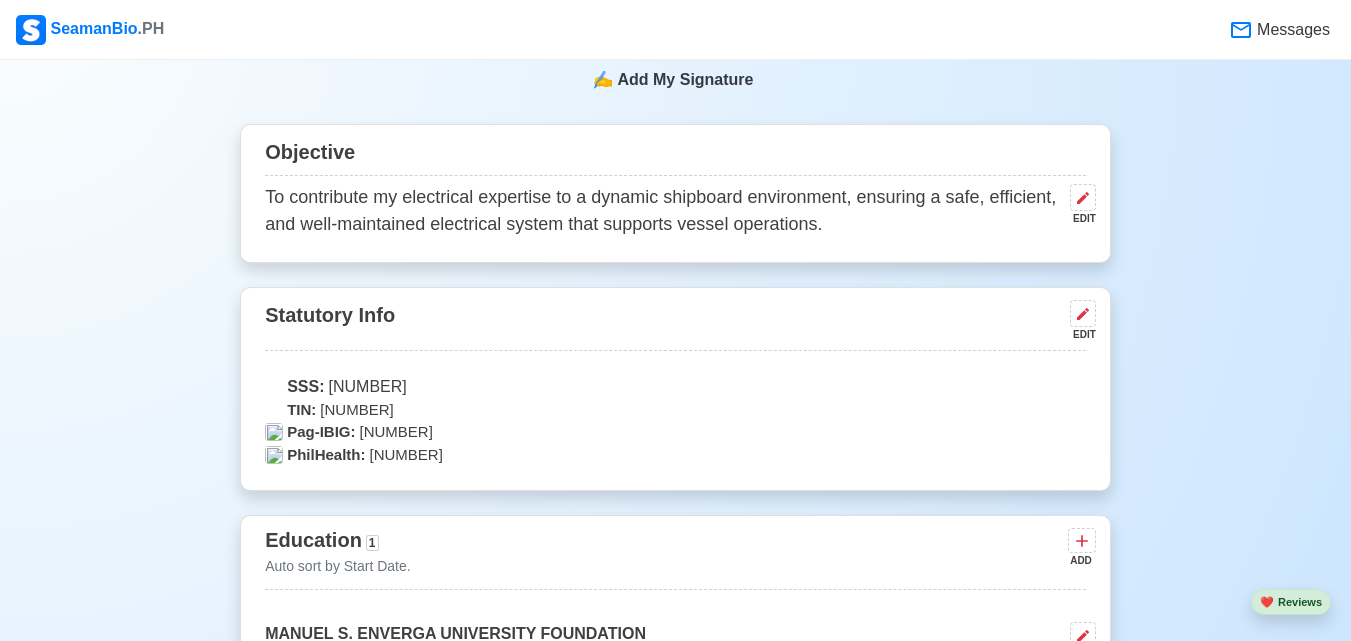 click on "To contribute my electrical expertise to a dynamic shipboard environment, ensuring a safe, efficient, and well-maintained electrical system that supports vessel operations." at bounding box center [663, 211] 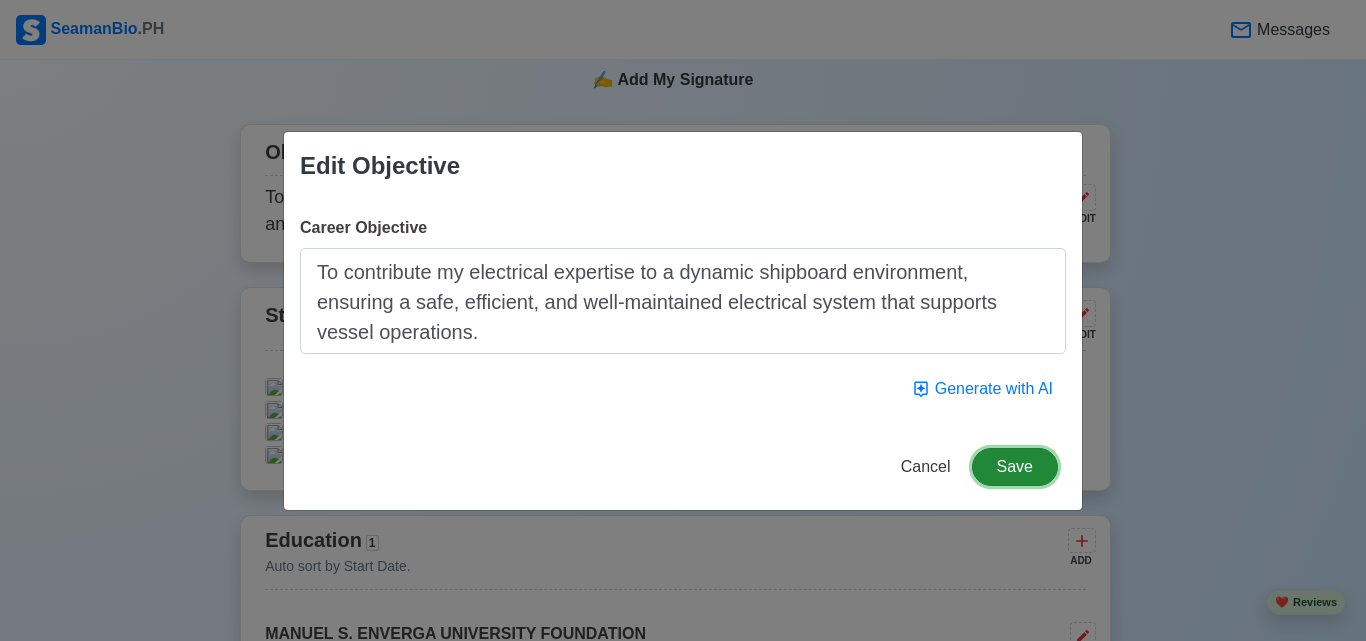 click on "Save" at bounding box center [1015, 467] 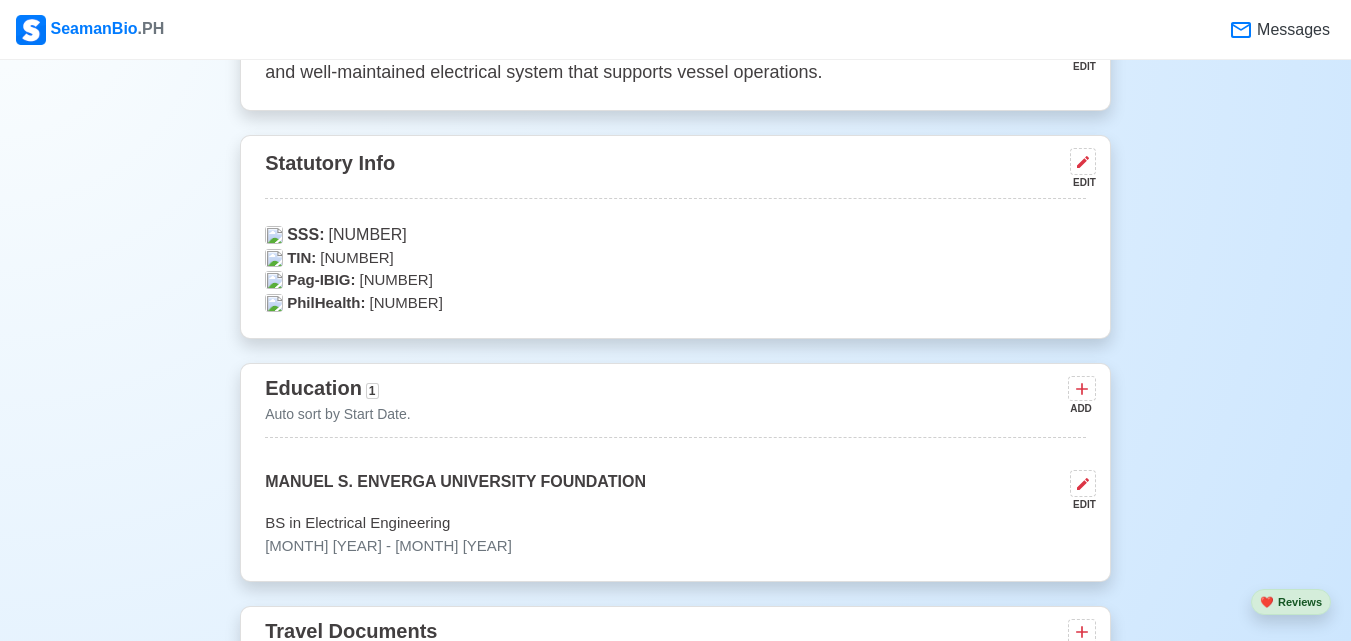 scroll, scrollTop: 1158, scrollLeft: 0, axis: vertical 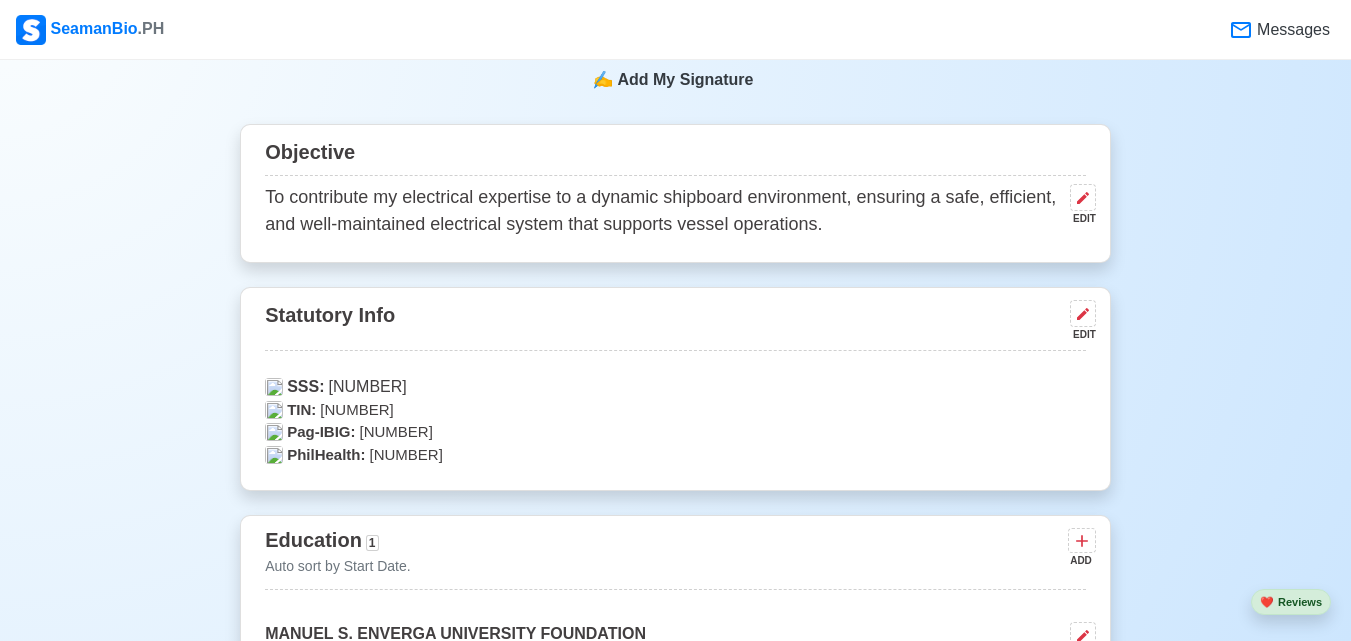 click on "Add My Signature" at bounding box center [685, 80] 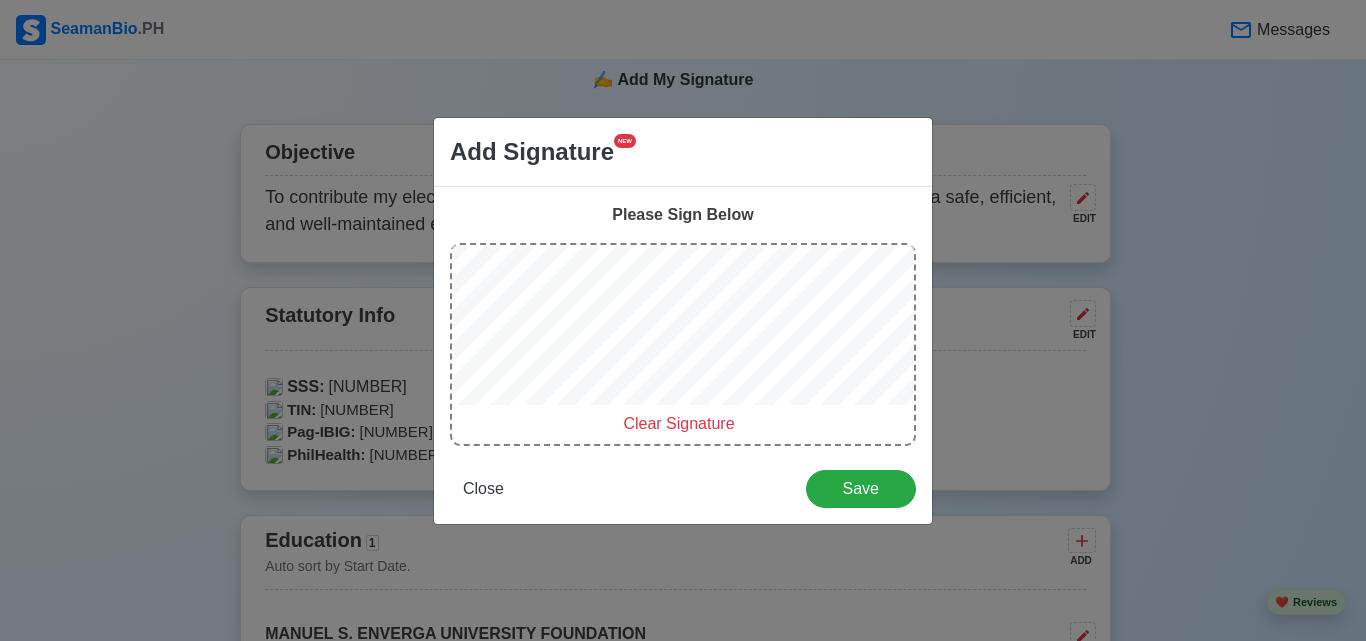 click on "Clear Signature" at bounding box center (678, 423) 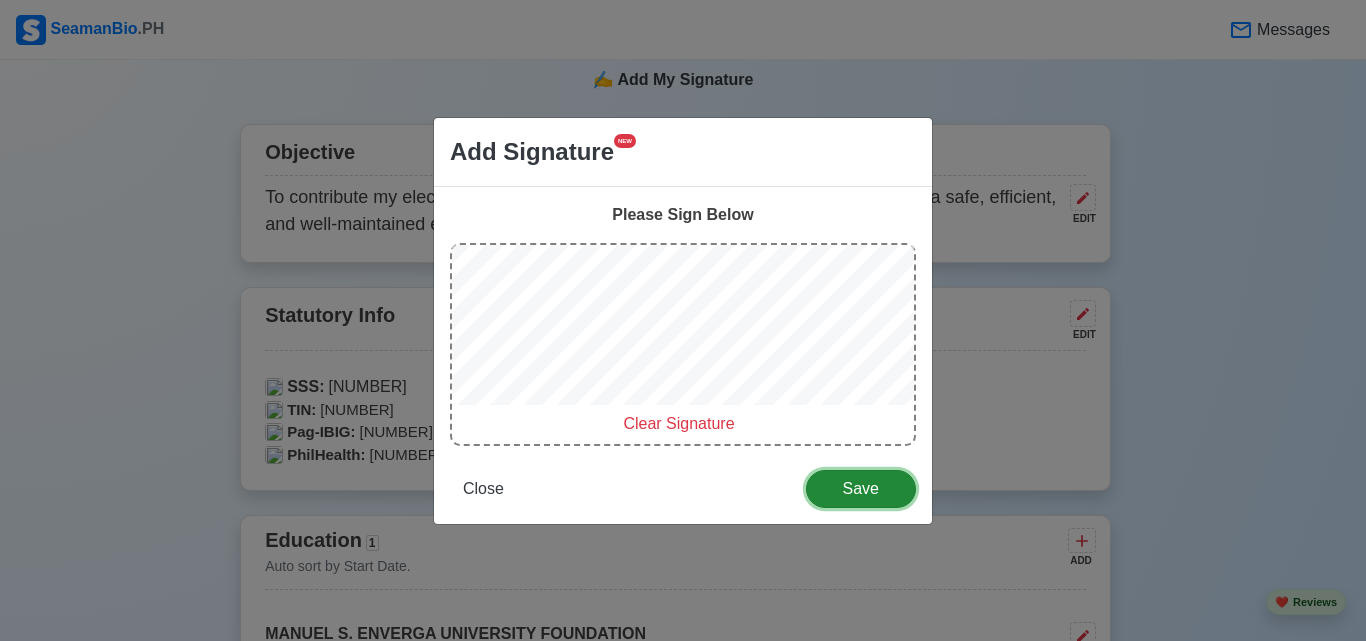 click on "Save" at bounding box center (861, 488) 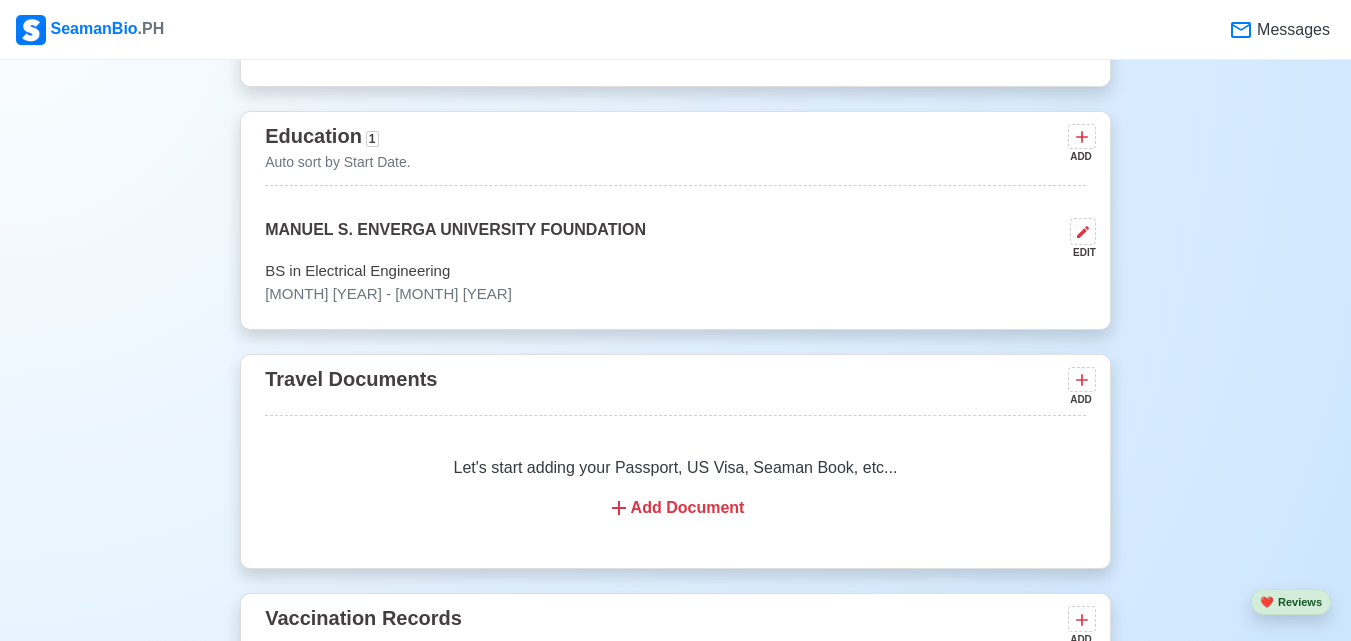 scroll, scrollTop: 1658, scrollLeft: 0, axis: vertical 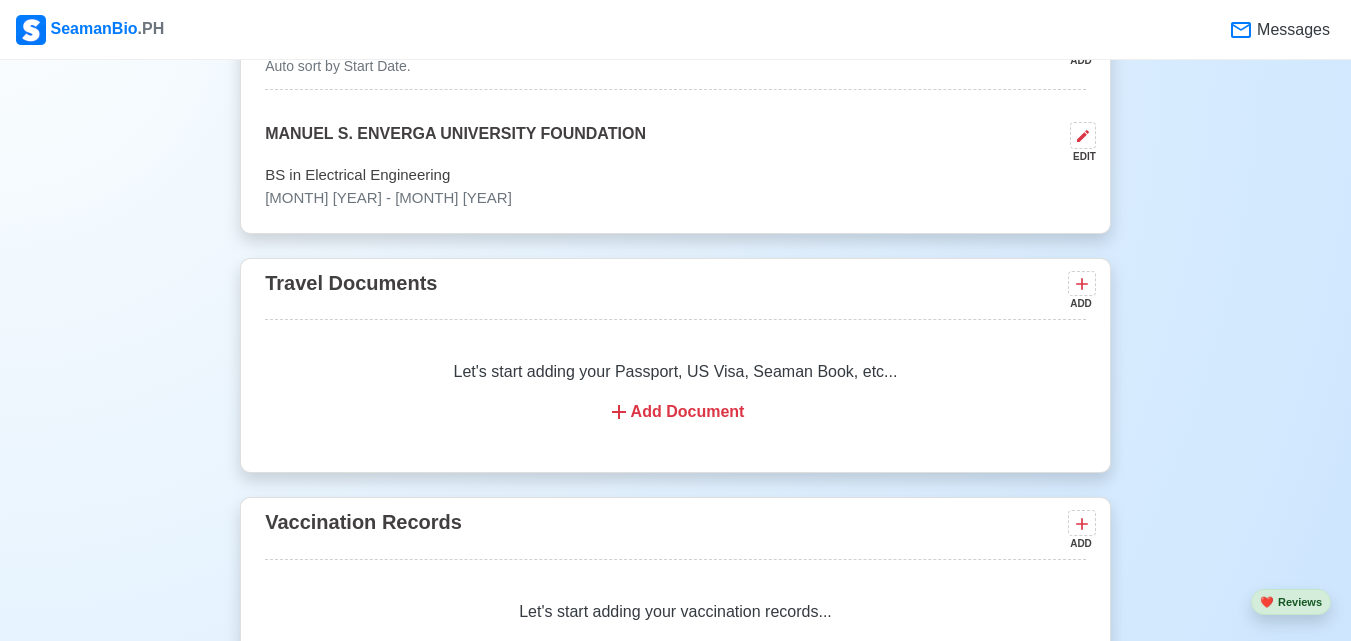 click on "Add Document" at bounding box center [675, 412] 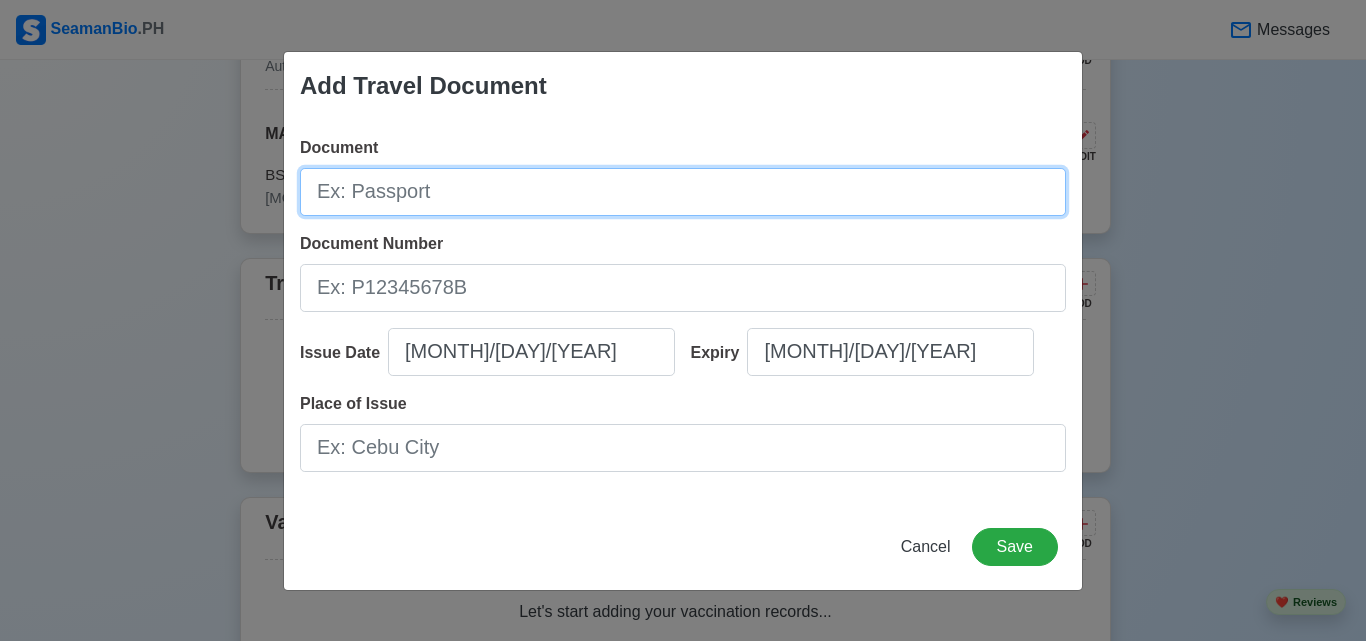 click on "Document" at bounding box center [683, 192] 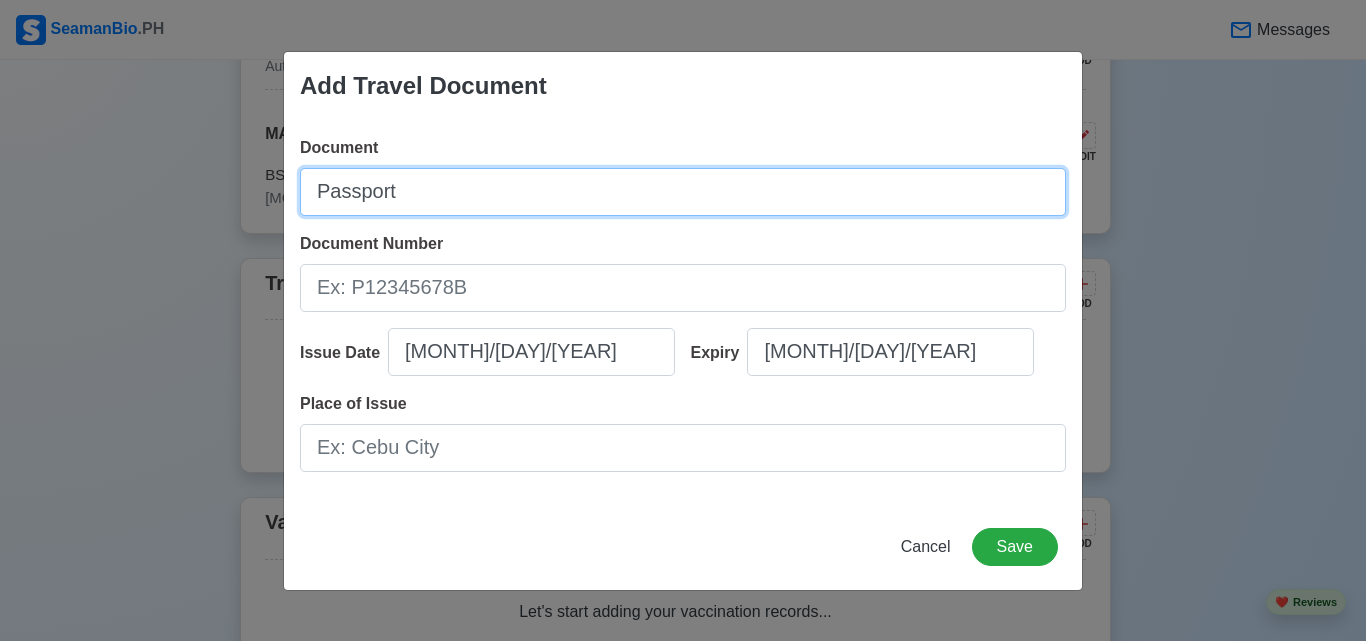 type on "Passport" 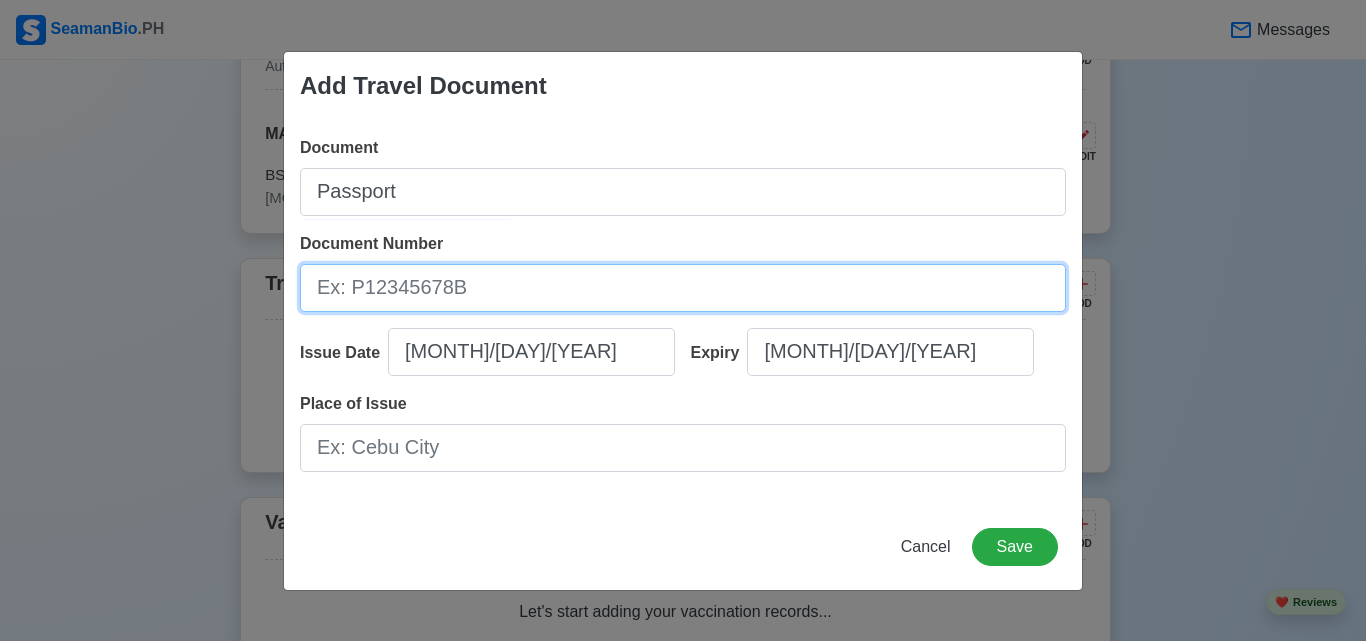 click on "Document Number" at bounding box center (683, 288) 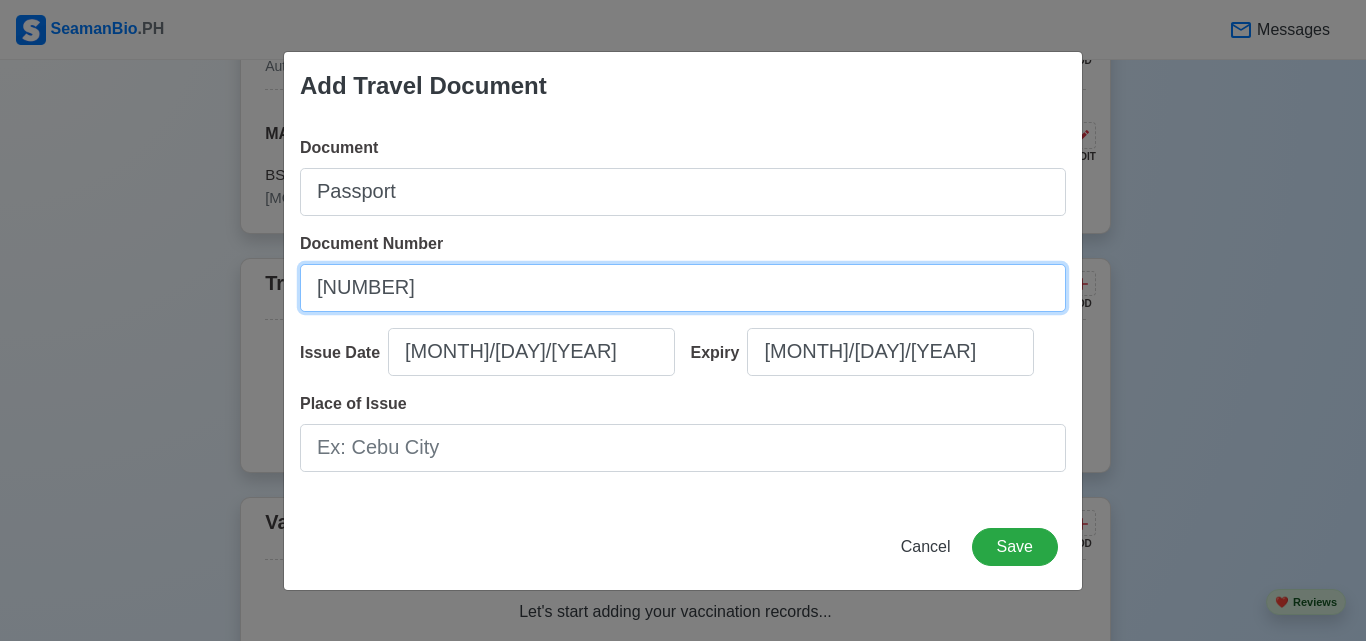 type on "[NUMBER]" 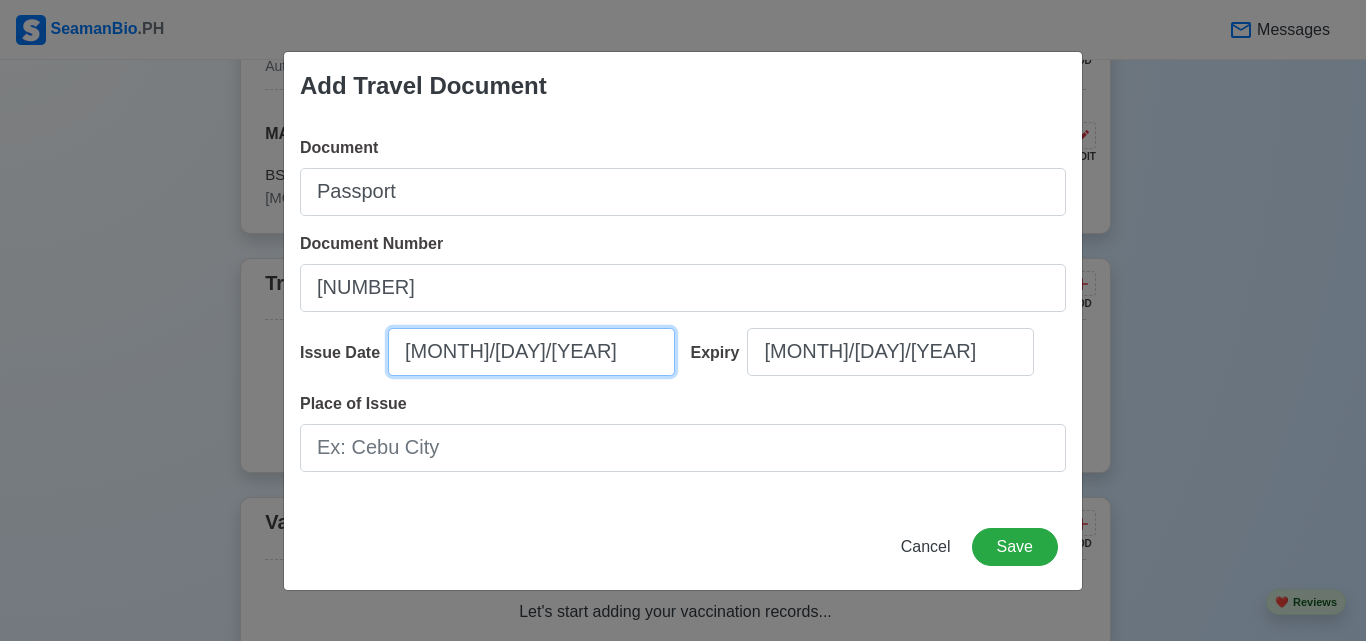 click on "[MONTH]/[DAY]/[YEAR]" at bounding box center [531, 352] 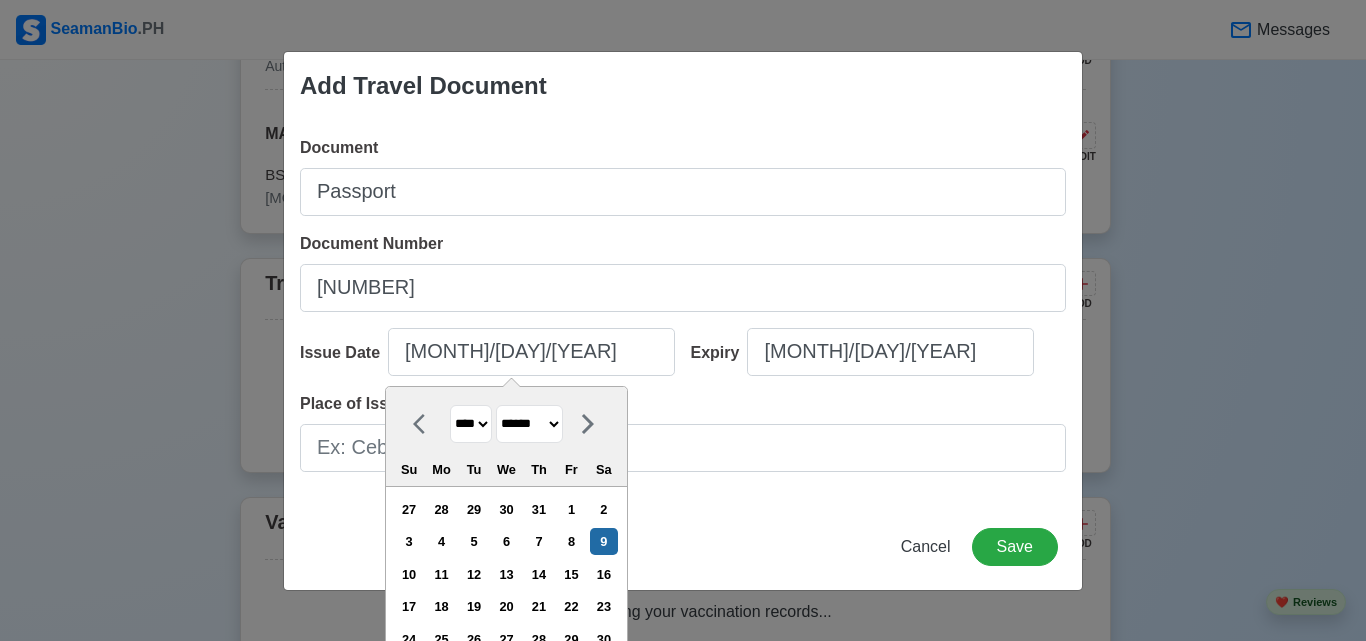 click on "**** **** **** **** **** **** **** **** **** **** **** **** **** **** **** **** **** **** **** **** **** **** **** **** **** **** **** **** **** **** **** **** **** **** **** **** **** **** **** **** **** **** **** **** **** **** **** **** **** **** **** **** **** **** **** **** **** **** **** **** **** **** **** **** **** **** **** **** **** **** **** **** **** **** **** **** **** **** **** **** **** **** **** **** **** **** **** **** **** **** **** **** **** **** **** **** **** **** **** **** **** **** **** **** **** ****" at bounding box center (471, 424) 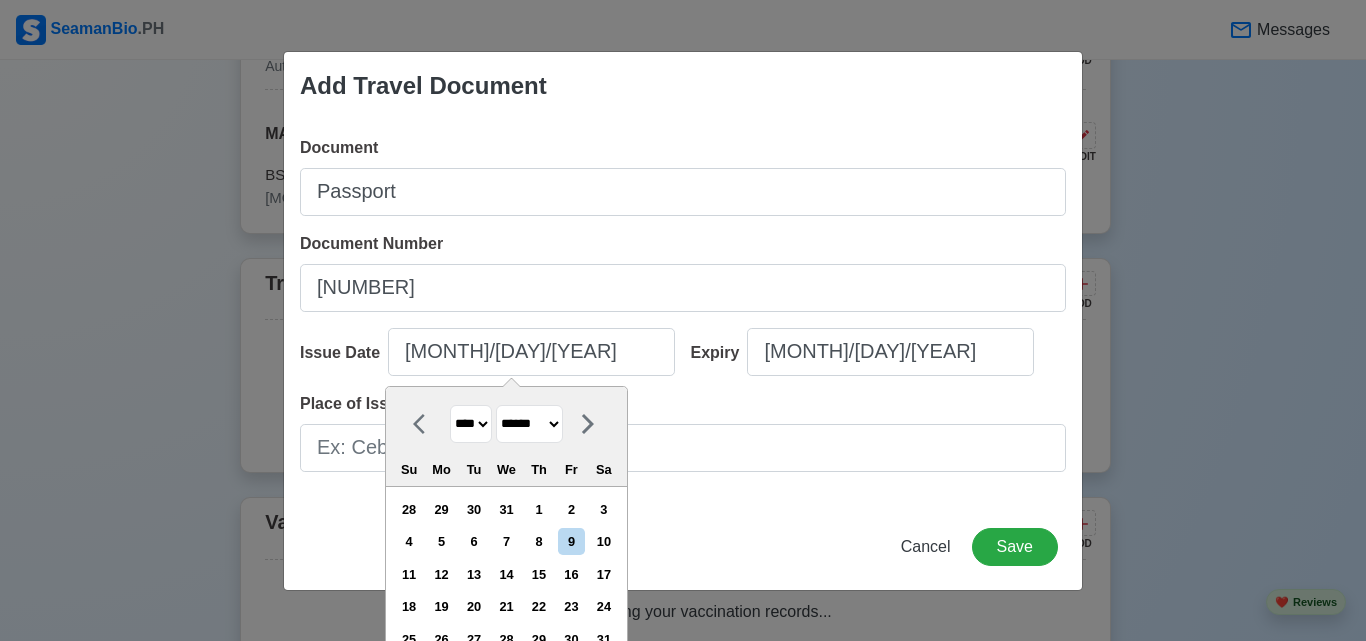 click on "******* ******** ***** ***** *** **** **** ****** ********* ******* ******** ********" at bounding box center (529, 424) 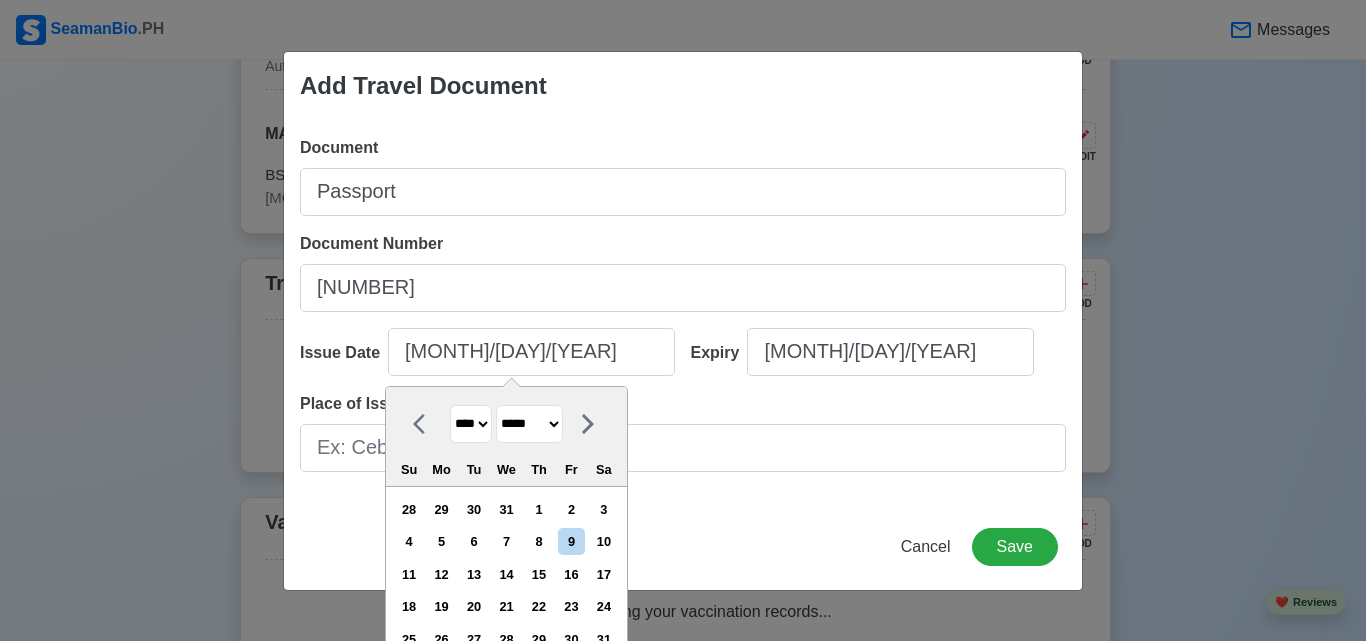 click on "******* ******** ***** ***** *** **** **** ****** ********* ******* ******** ********" at bounding box center [529, 424] 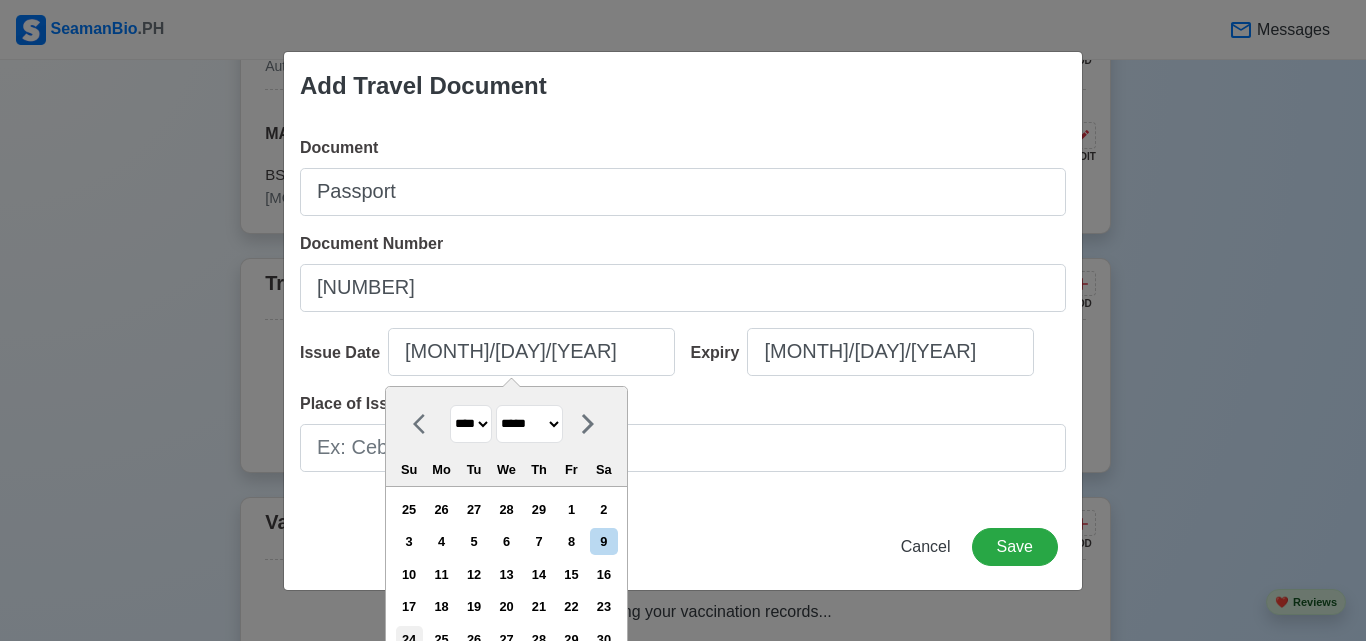 click on "24" at bounding box center (409, 639) 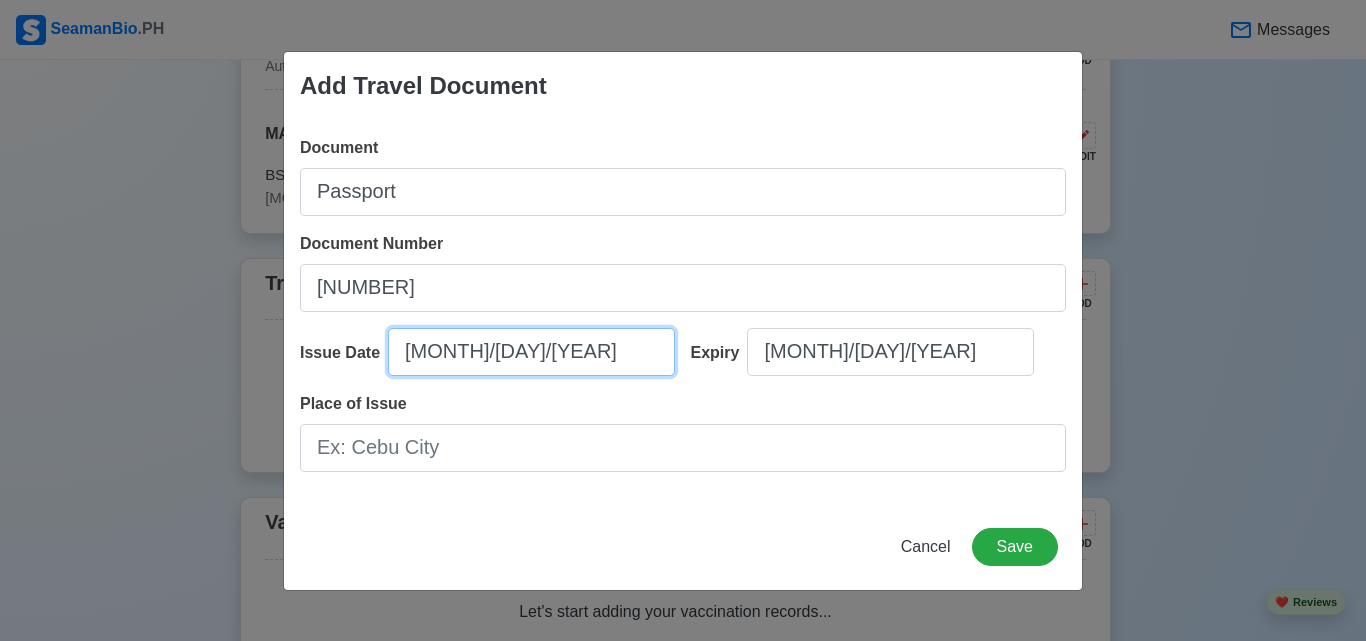 select on "****" 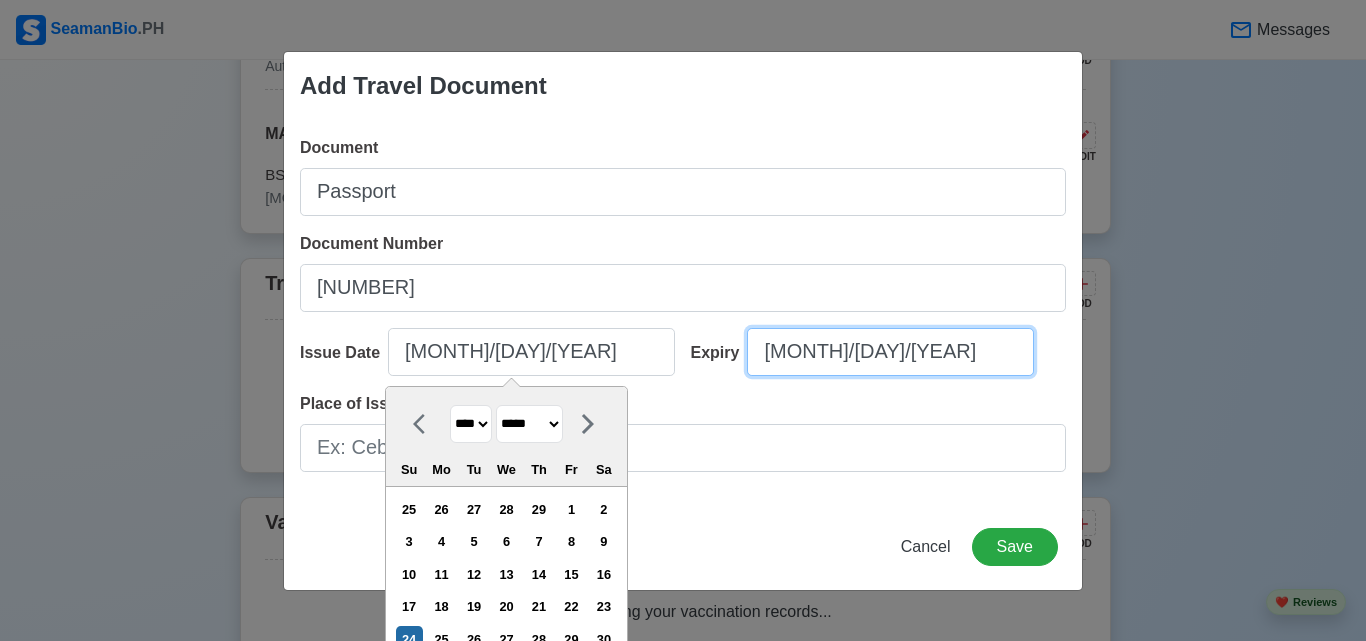 select on "****" 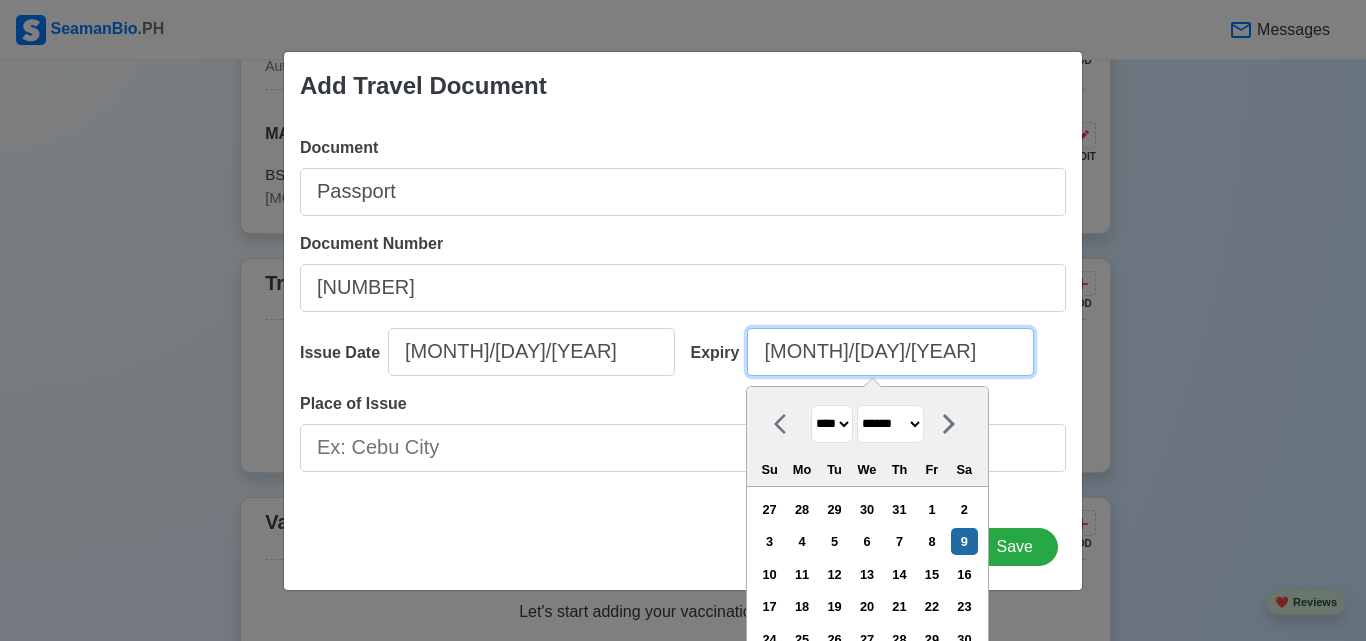 click on "[MONTH]/[DAY]/[YEAR]" at bounding box center (890, 352) 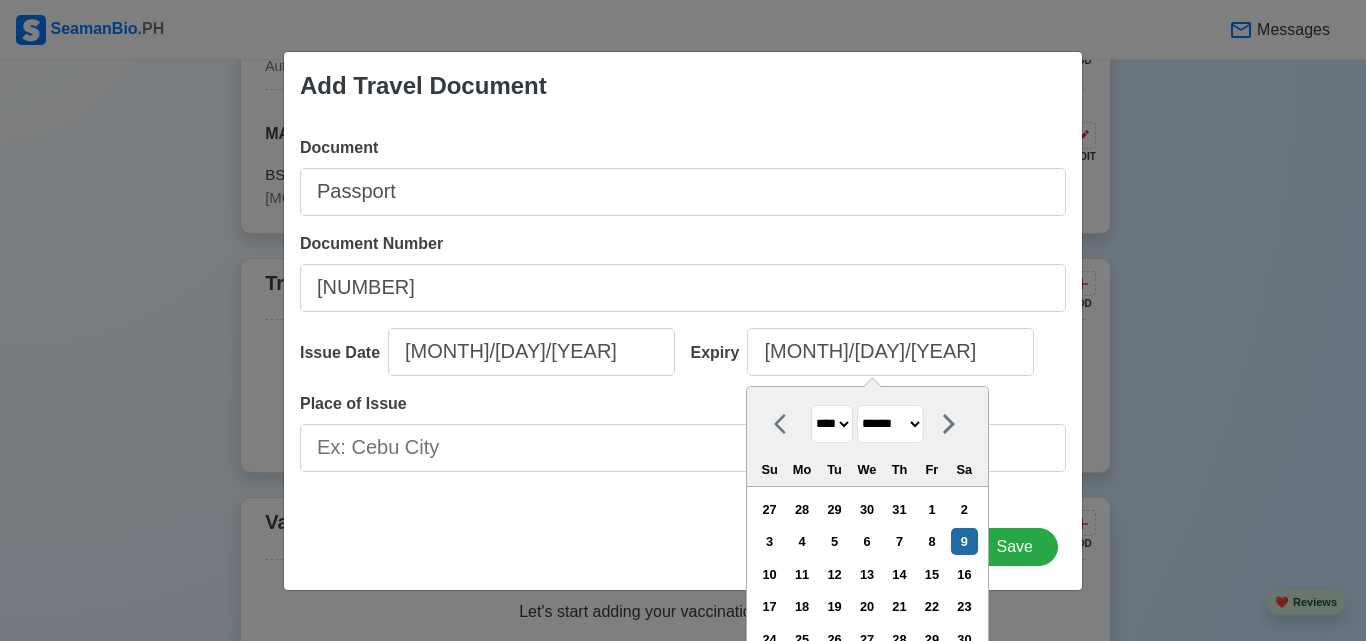 click on "**** **** **** **** **** **** **** **** **** **** **** **** **** **** **** **** **** **** **** **** **** **** **** **** **** **** **** **** **** **** **** **** **** **** **** **** **** **** **** **** **** **** **** **** **** **** **** **** **** **** **** **** **** **** **** **** **** **** **** **** **** **** **** **** **** **** **** **** **** **** **** **** **** **** **** **** **** **** **** **** **** **** **** **** **** **** **** **** **** **** **** **** **** **** **** **** **** **** **** **** **** **** **** **** **** **** **** **** **** **** **** **** **** **** **** **** **** **** **** **** ****" at bounding box center (832, 424) 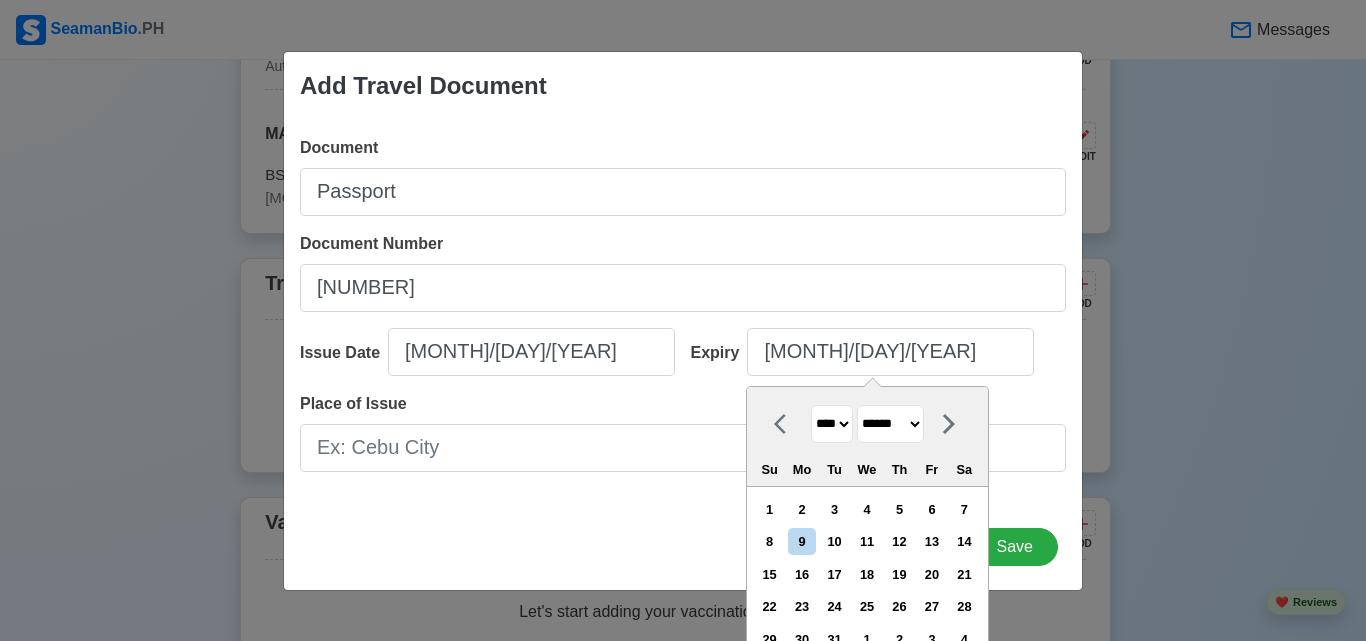 click on "******* ******** ***** ***** *** **** **** ****** ********* ******* ******** ********" at bounding box center [890, 424] 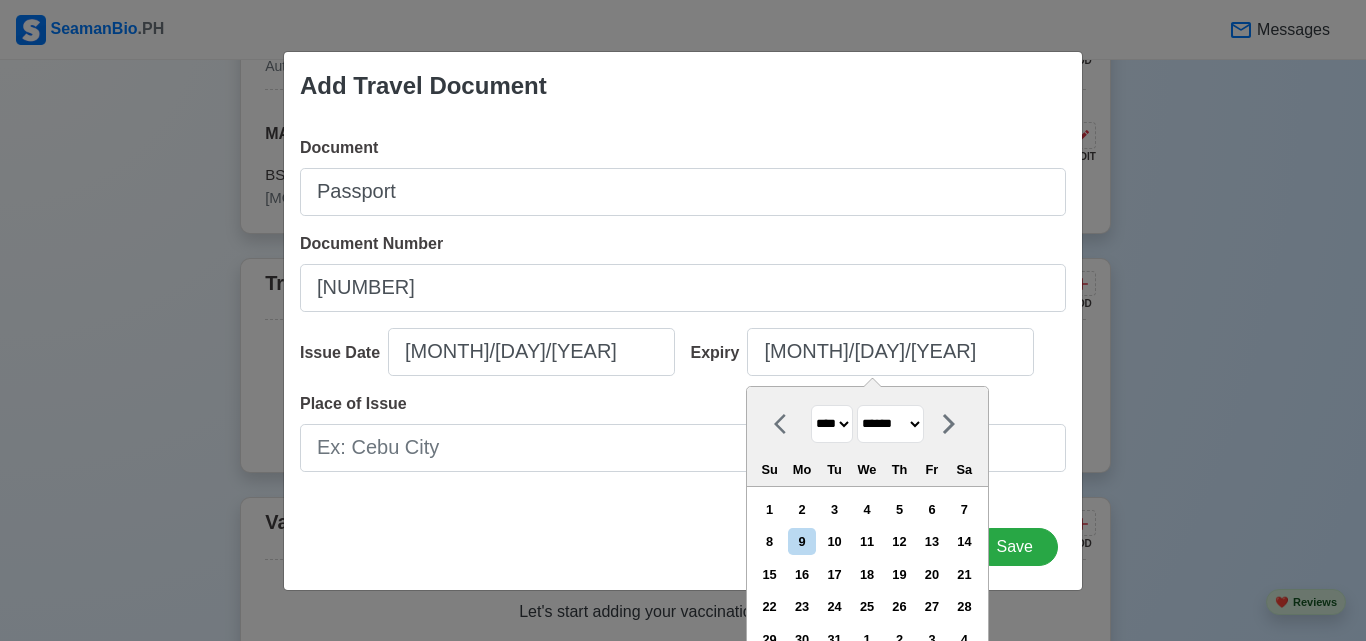 select on "*****" 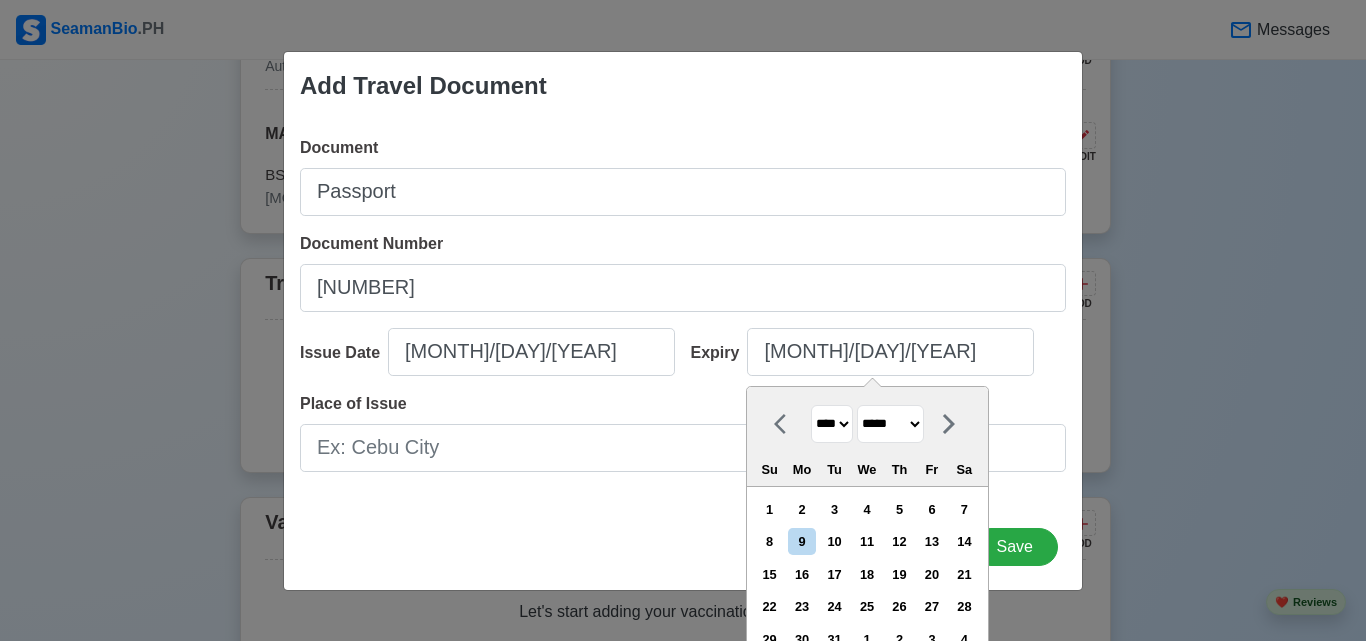 click on "******* ******** ***** ***** *** **** **** ****** ********* ******* ******** ********" at bounding box center [890, 424] 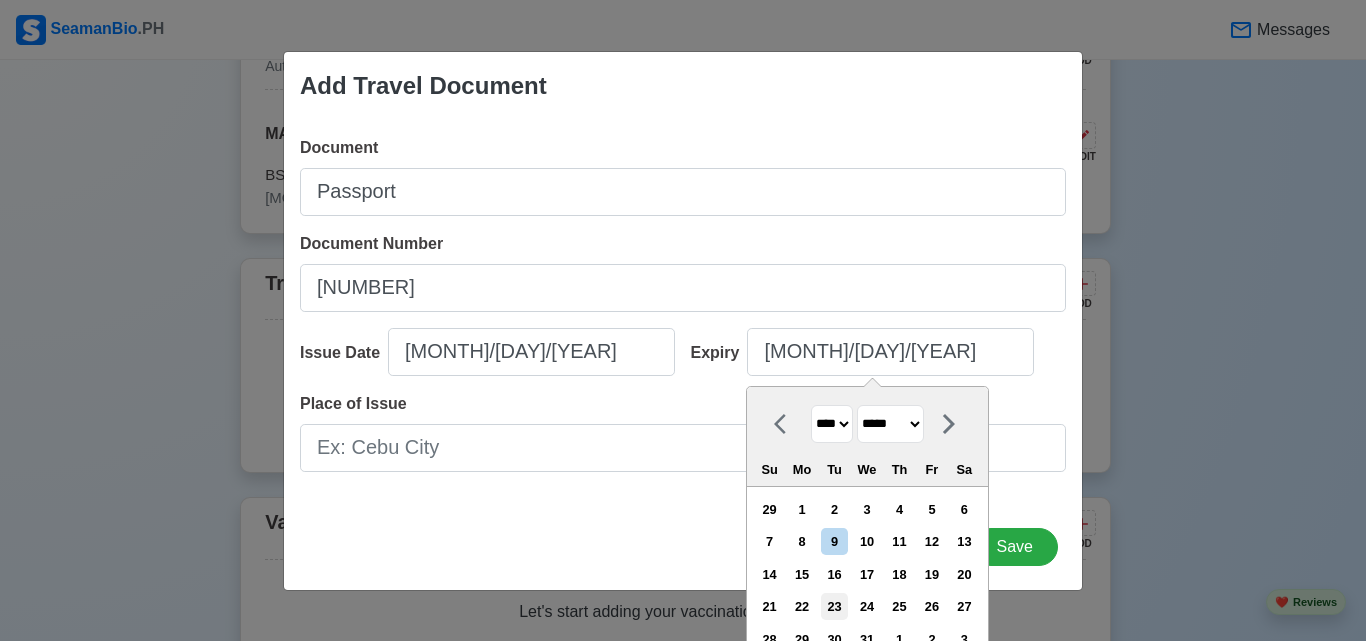 click on "23" at bounding box center [834, 606] 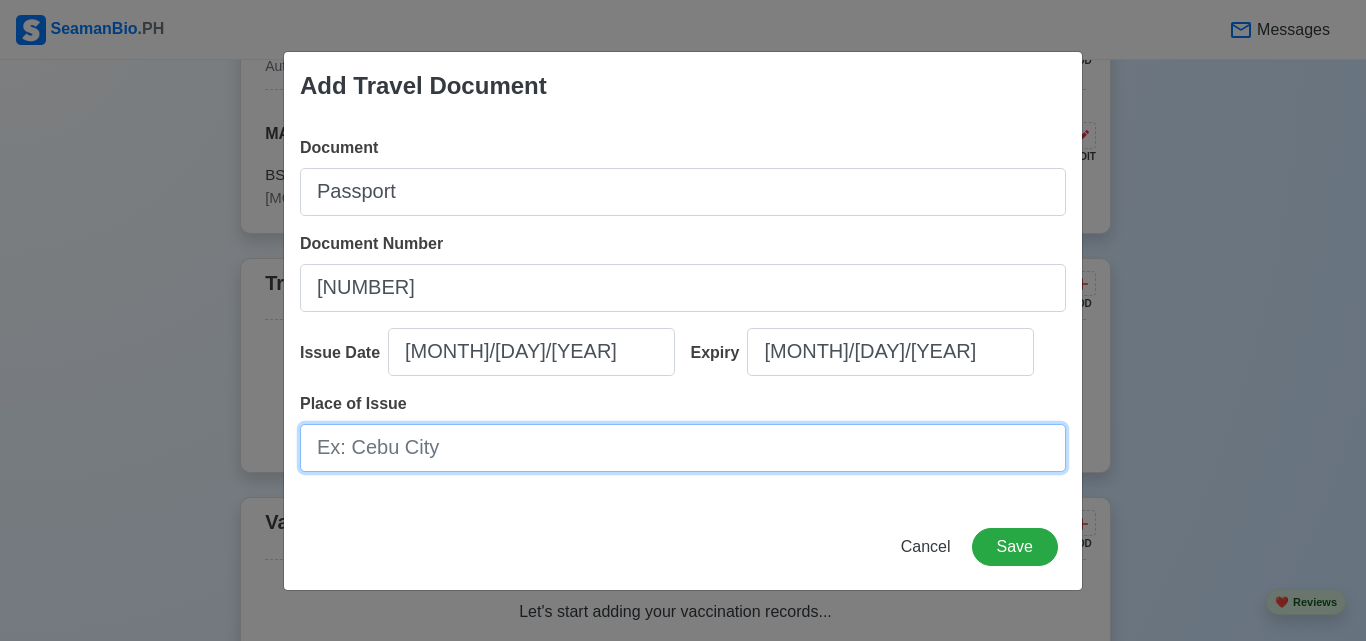 click on "Place of Issue" at bounding box center [683, 448] 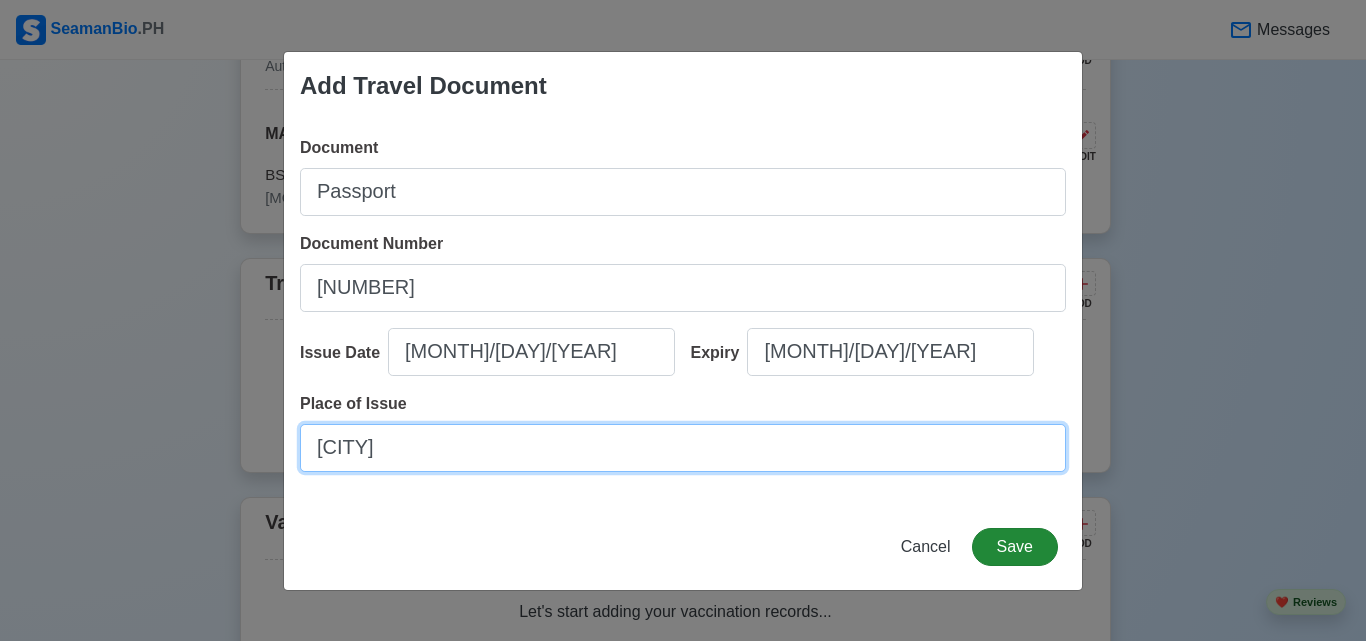 type on "[CITY]" 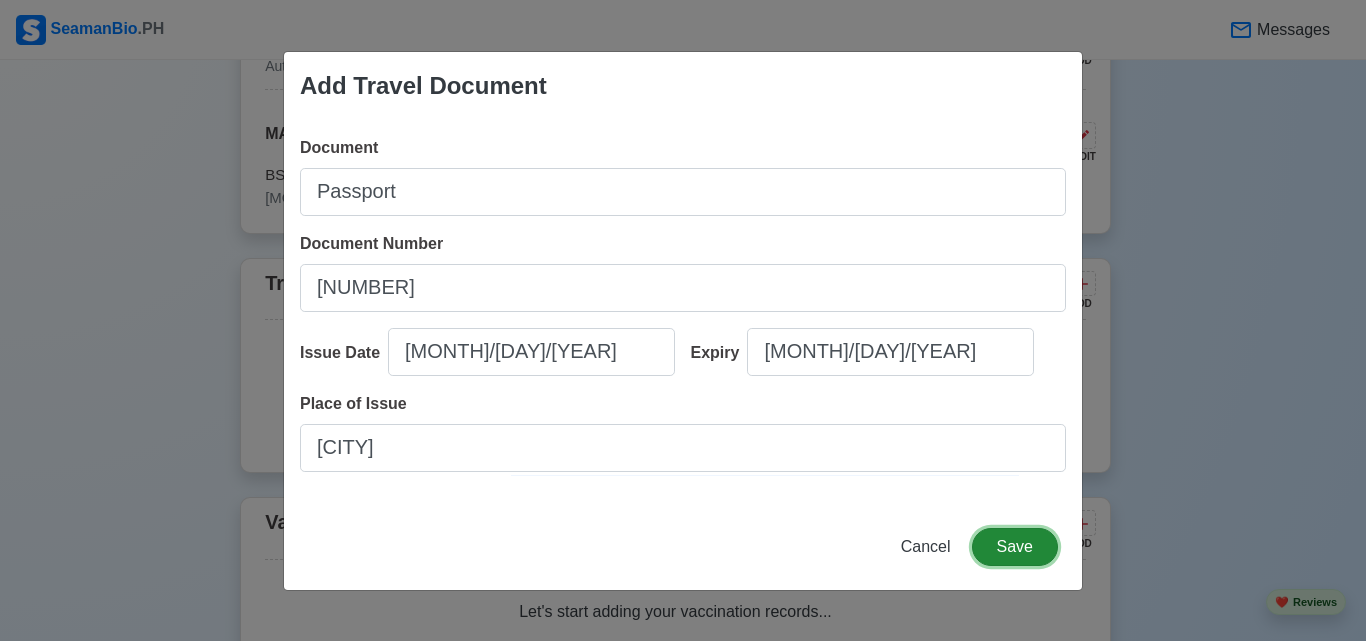 click on "Save" at bounding box center (1015, 547) 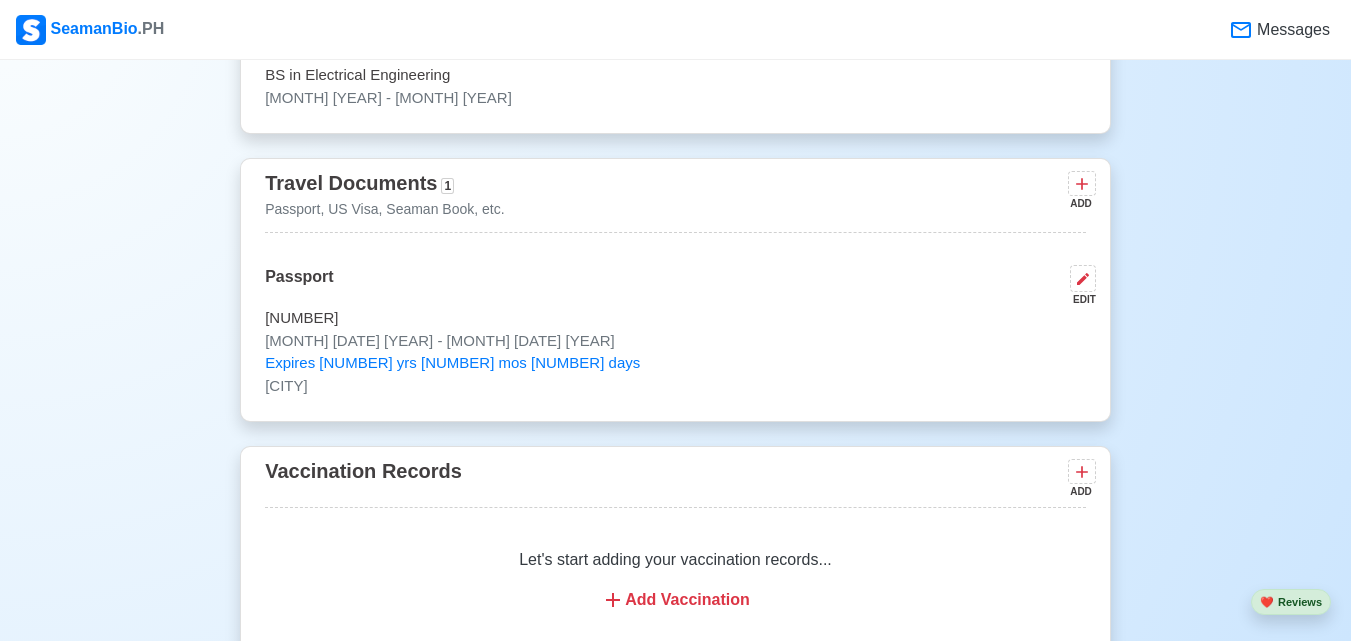 scroll, scrollTop: 1858, scrollLeft: 0, axis: vertical 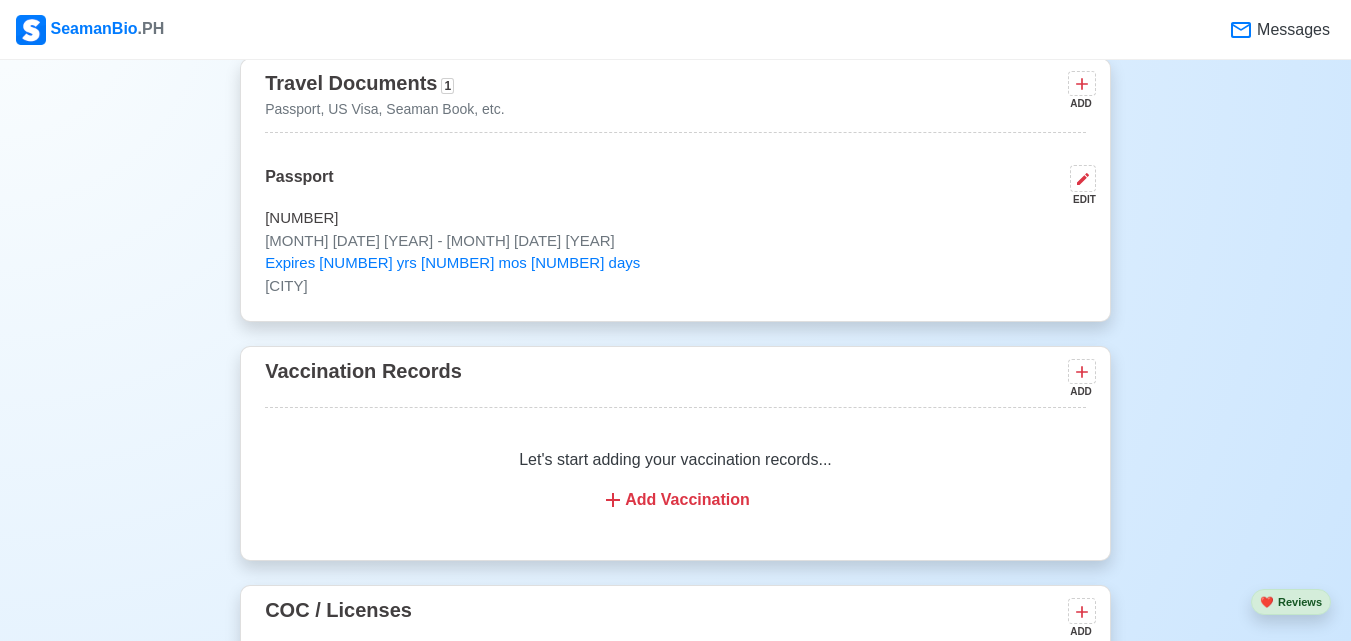 click 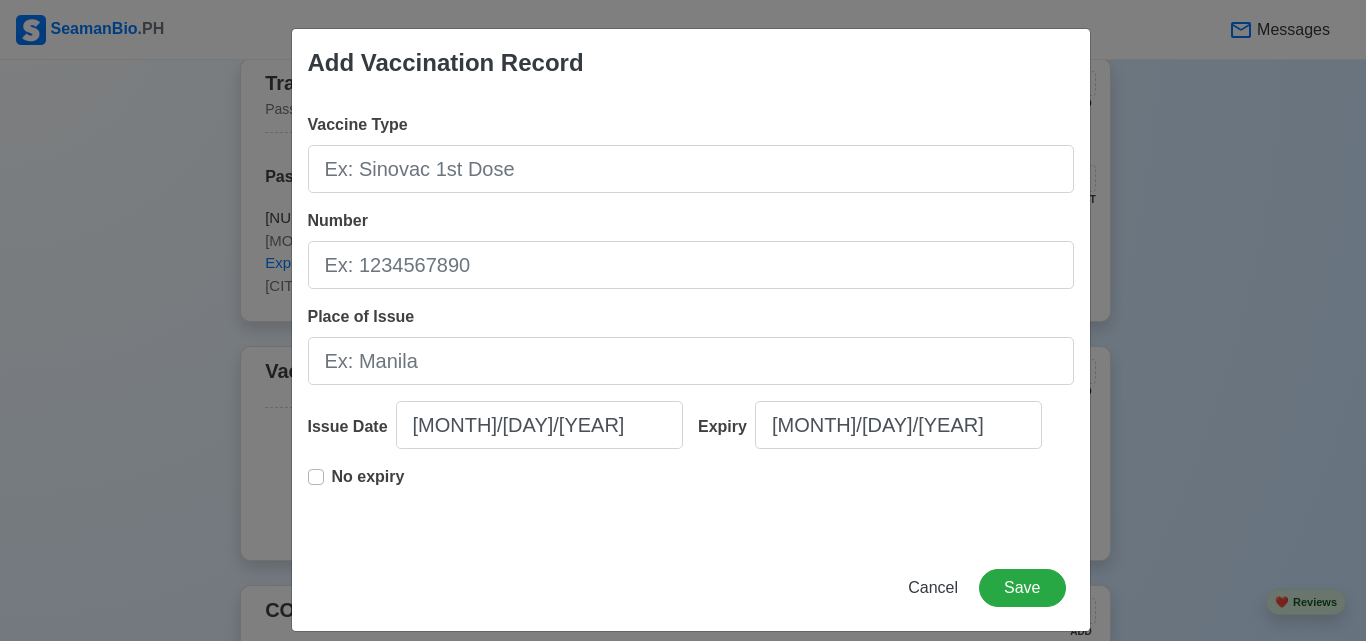 click on "Add Vaccination Record Vaccine Type Number Place of Issue Issue Date [MONTH]/[DATE]/[YEAR] Expiry [MONTH]/[DATE]/[YEAR] No expiry Cancel Save" at bounding box center (691, 330) 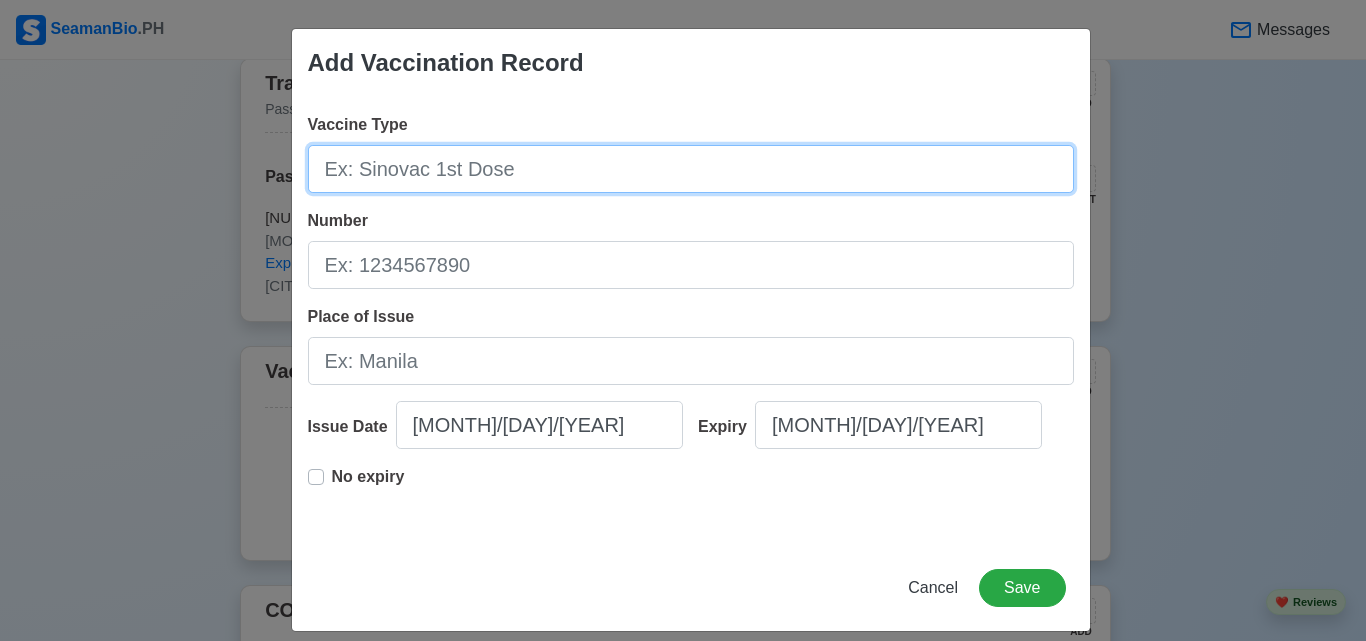 click on "Vaccine Type" at bounding box center [691, 169] 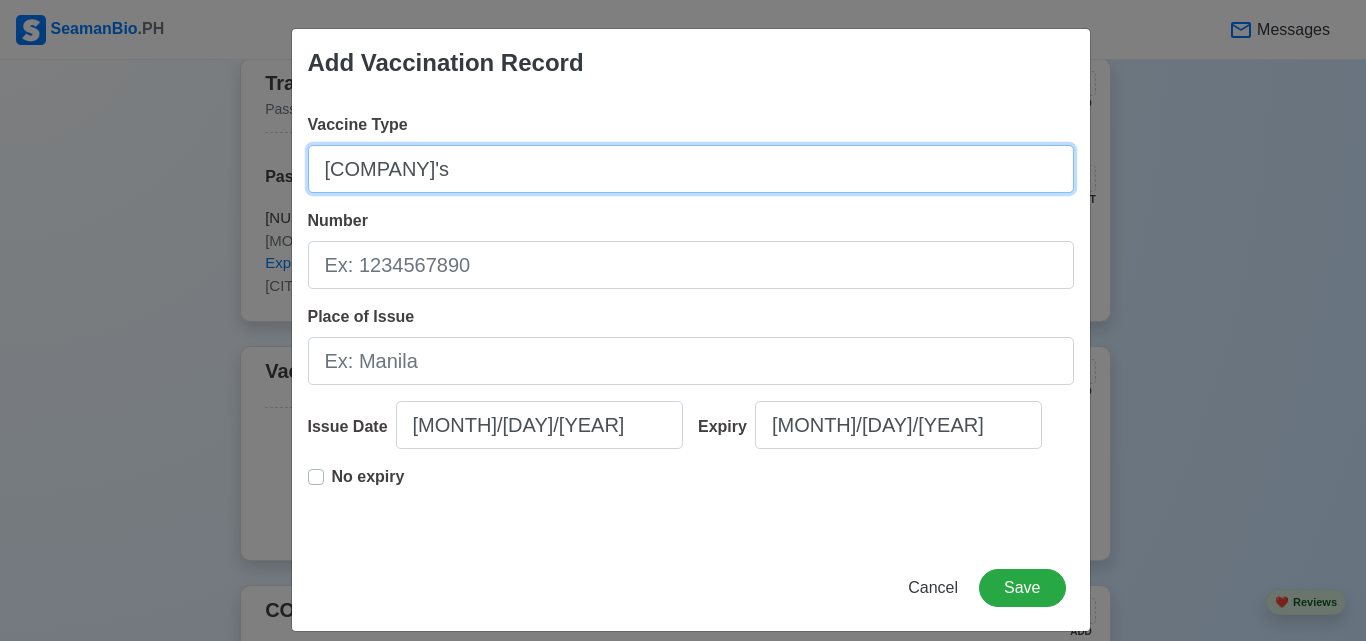 click on "[COMPANY]'s" at bounding box center (691, 169) 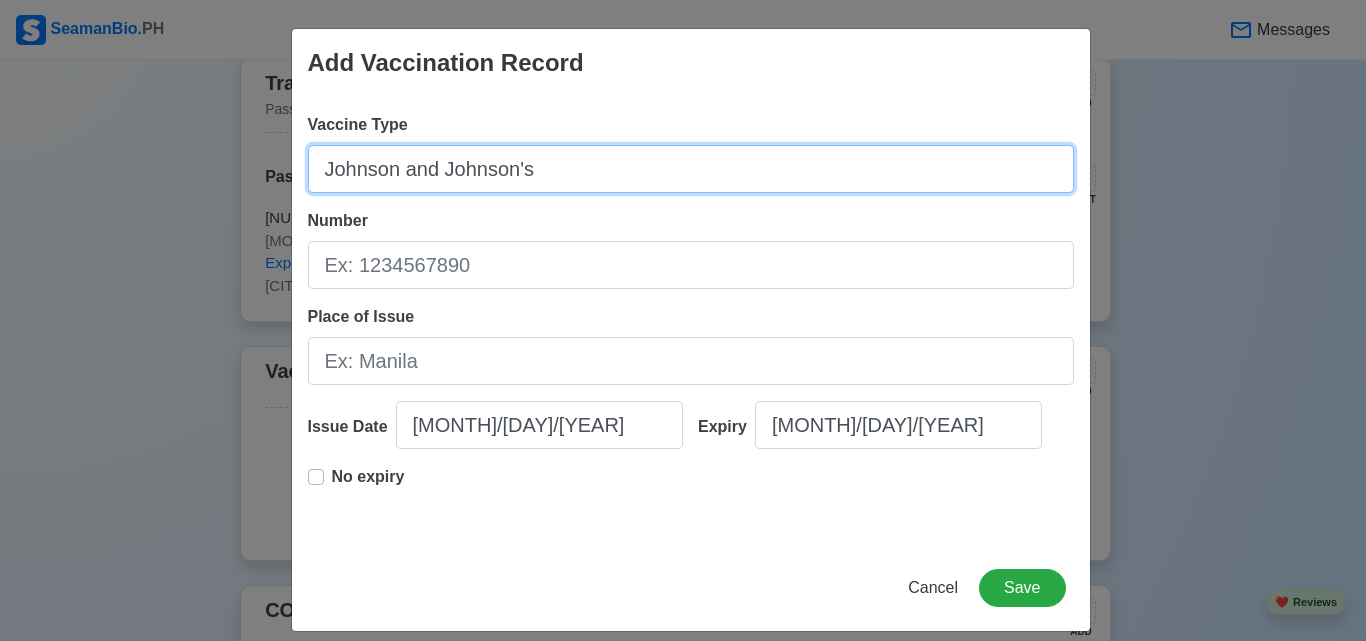 click on "Johnson and Johnson's" at bounding box center [691, 169] 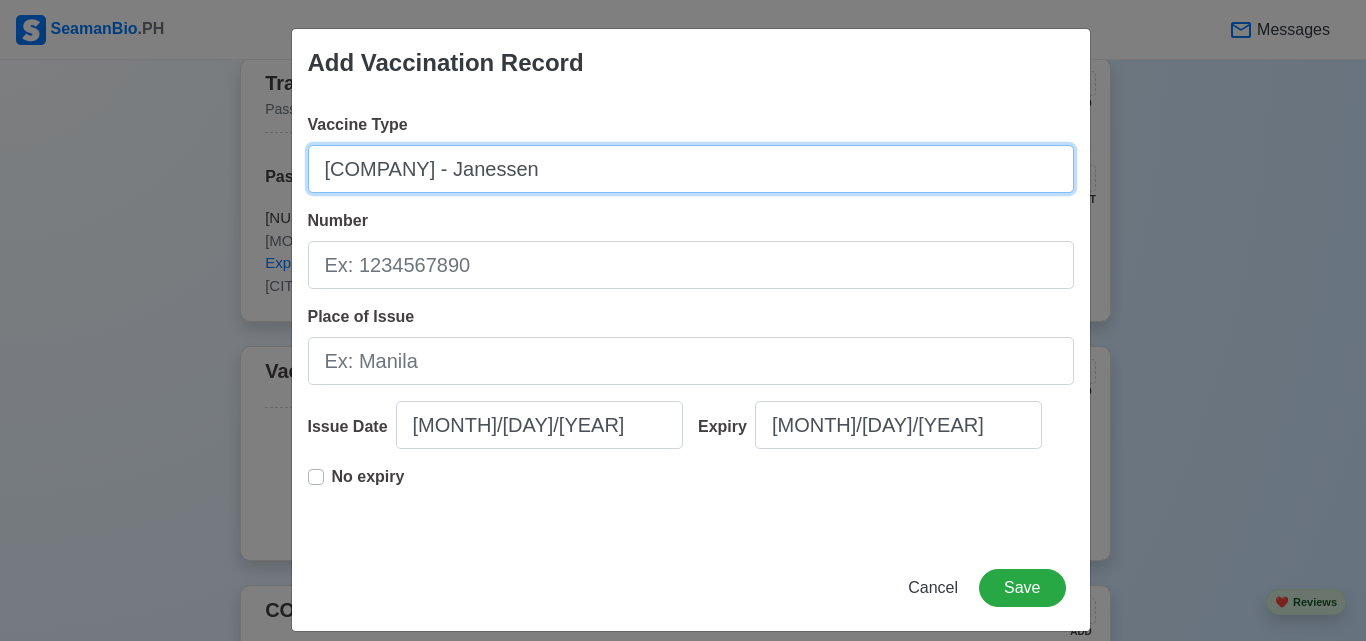 click on "[COMPANY] - Janessen" at bounding box center [691, 169] 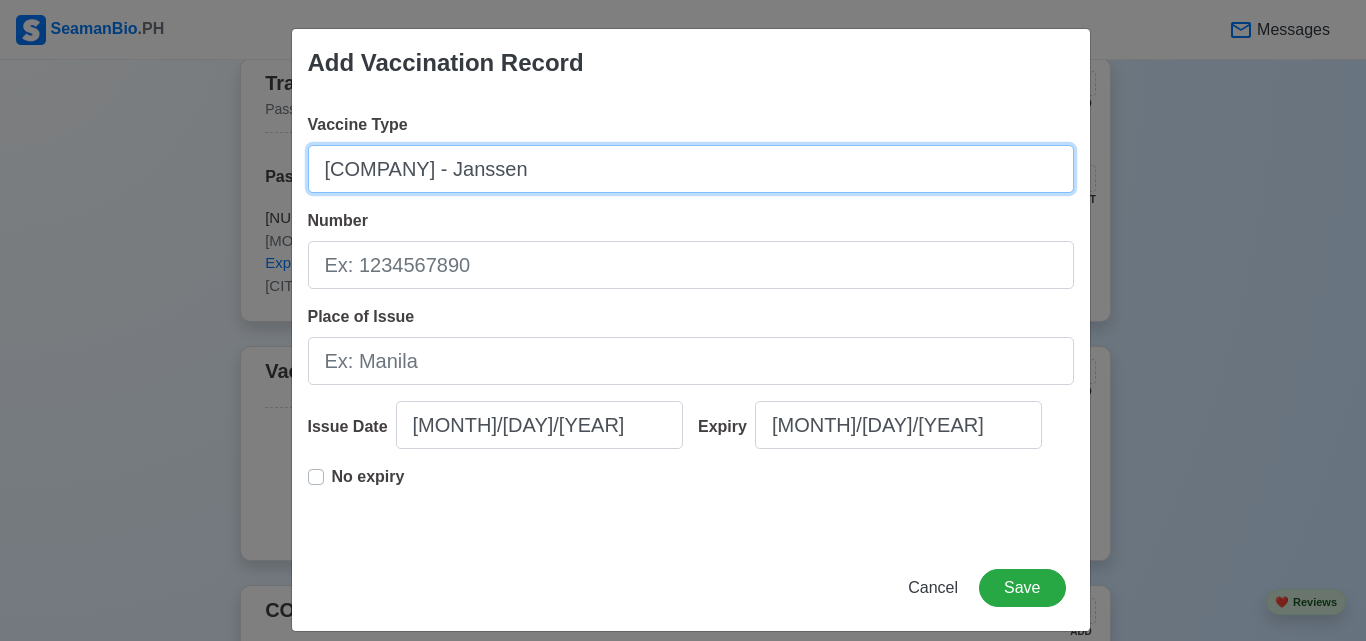 type on "[COMPANY] - Janssen" 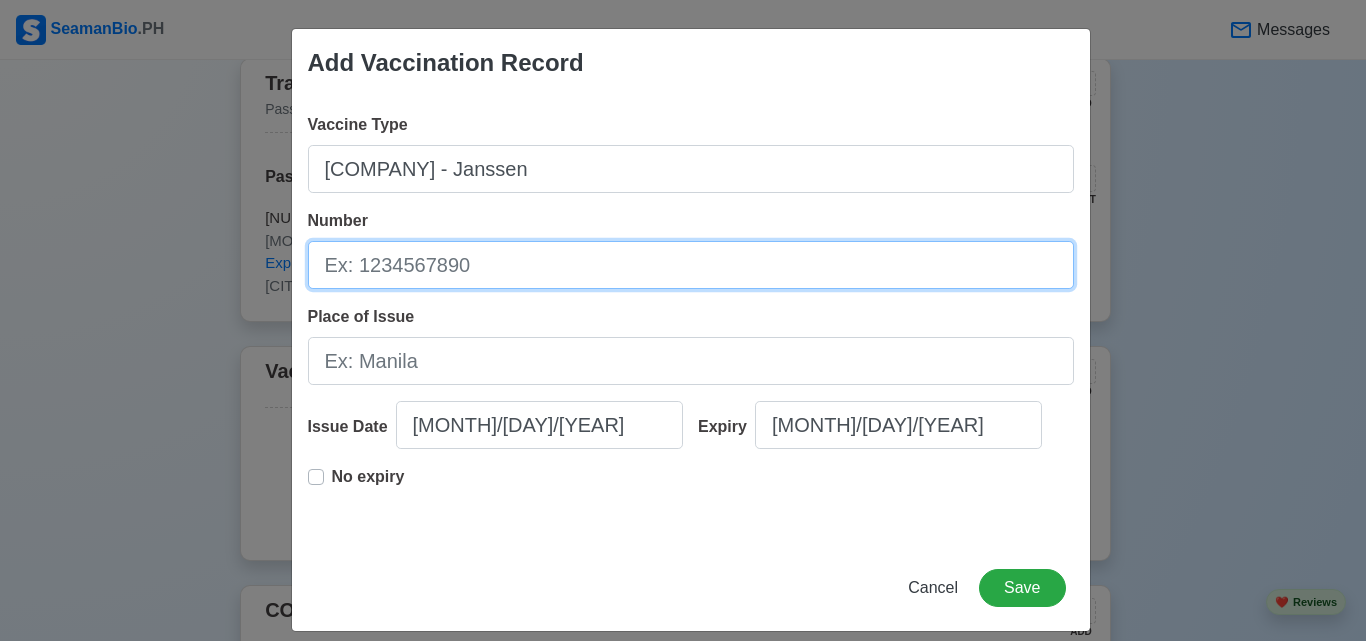 click on "Number" at bounding box center (691, 265) 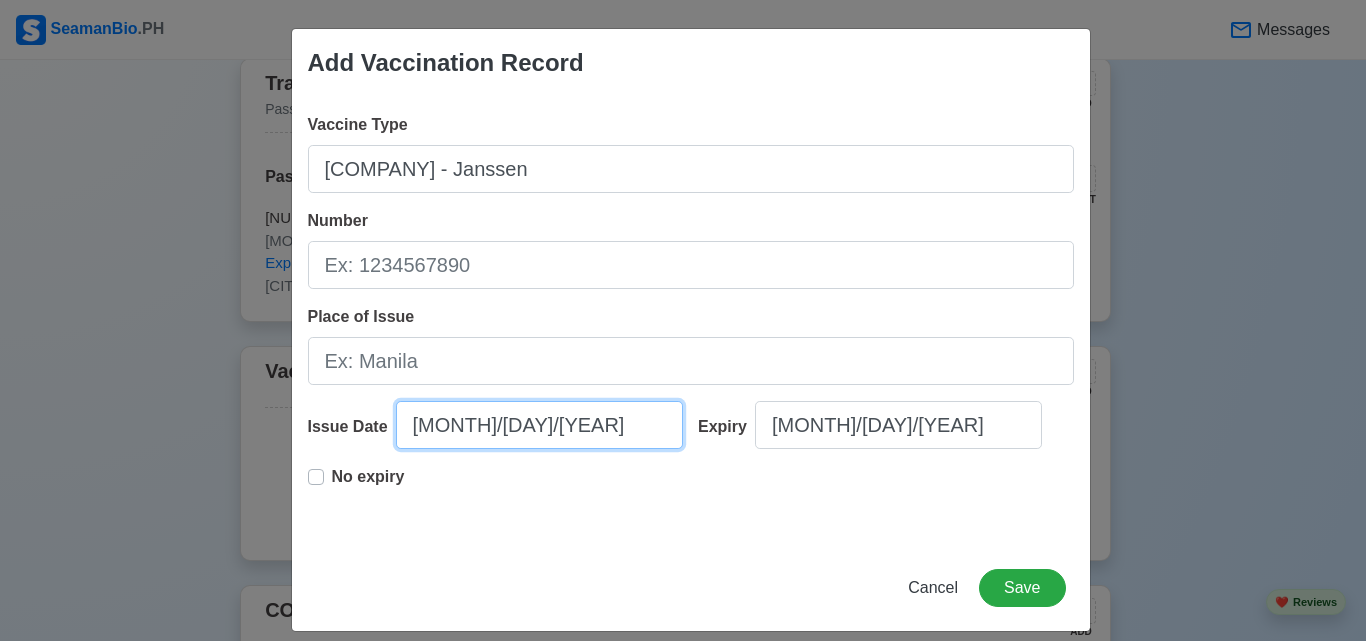 click on "[MONTH]/[DAY]/[YEAR]" at bounding box center [539, 425] 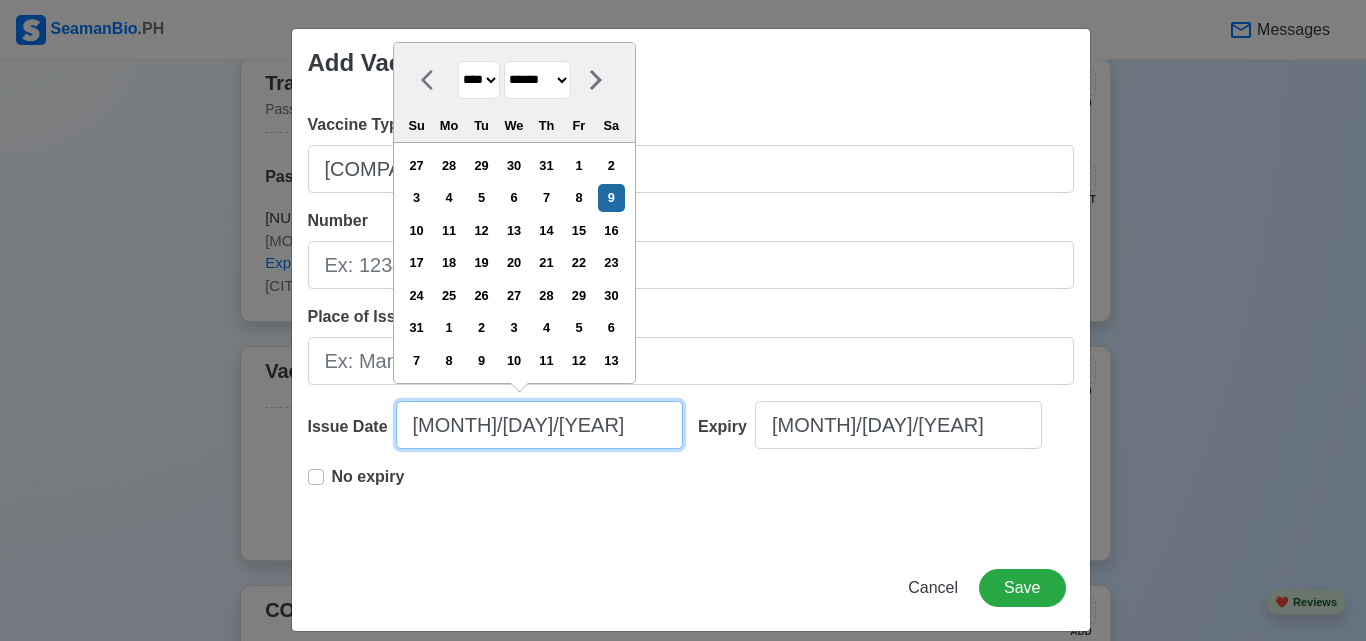 click on "[MONTH]/[DAY]/[YEAR]" at bounding box center [539, 425] 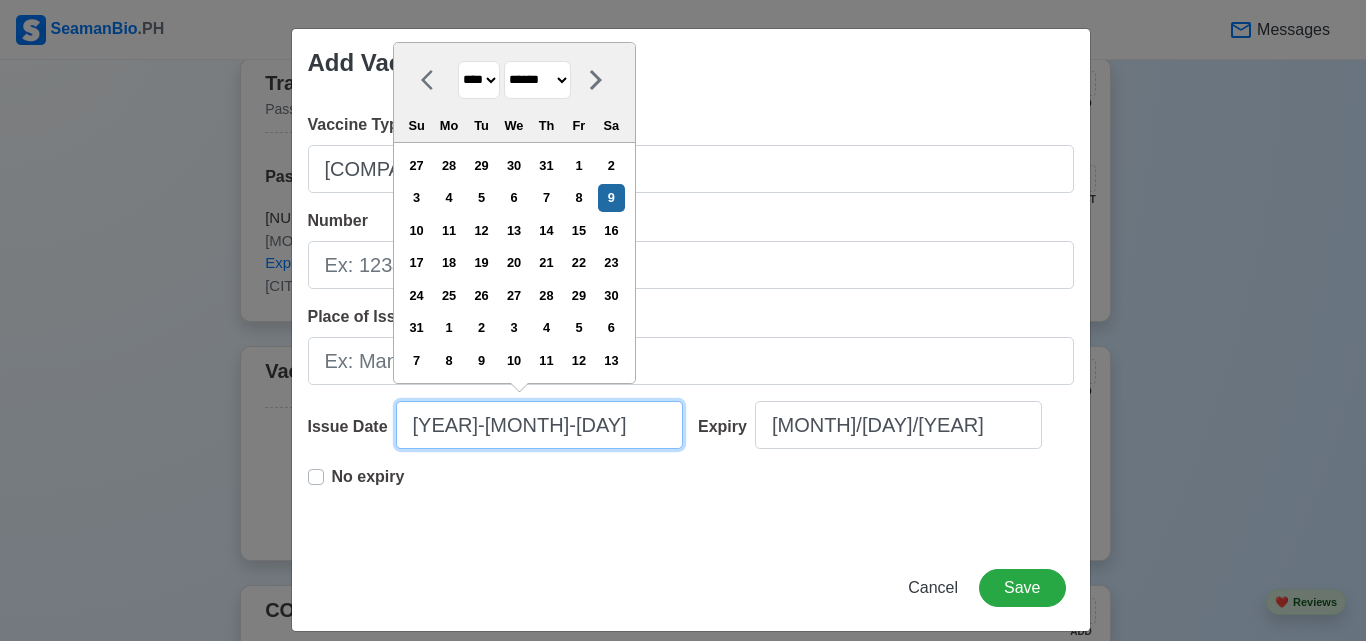 select on "****" 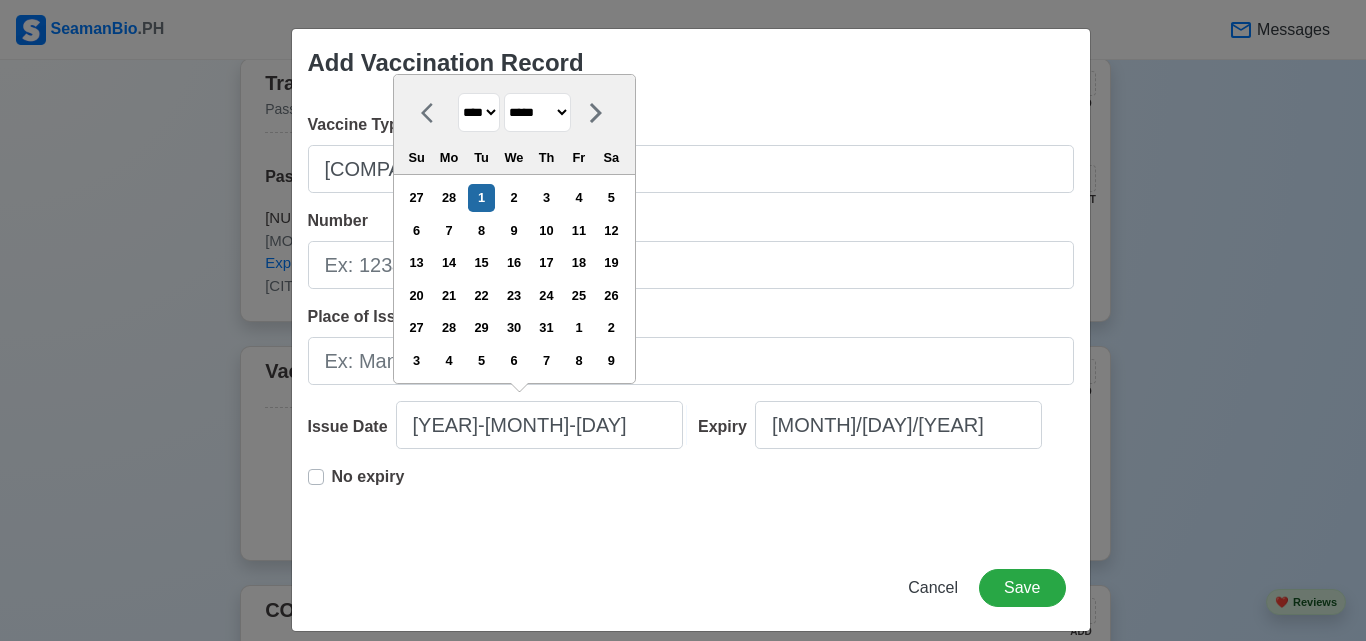 type on "[MONTH]/[DATE]/[YEAR]" 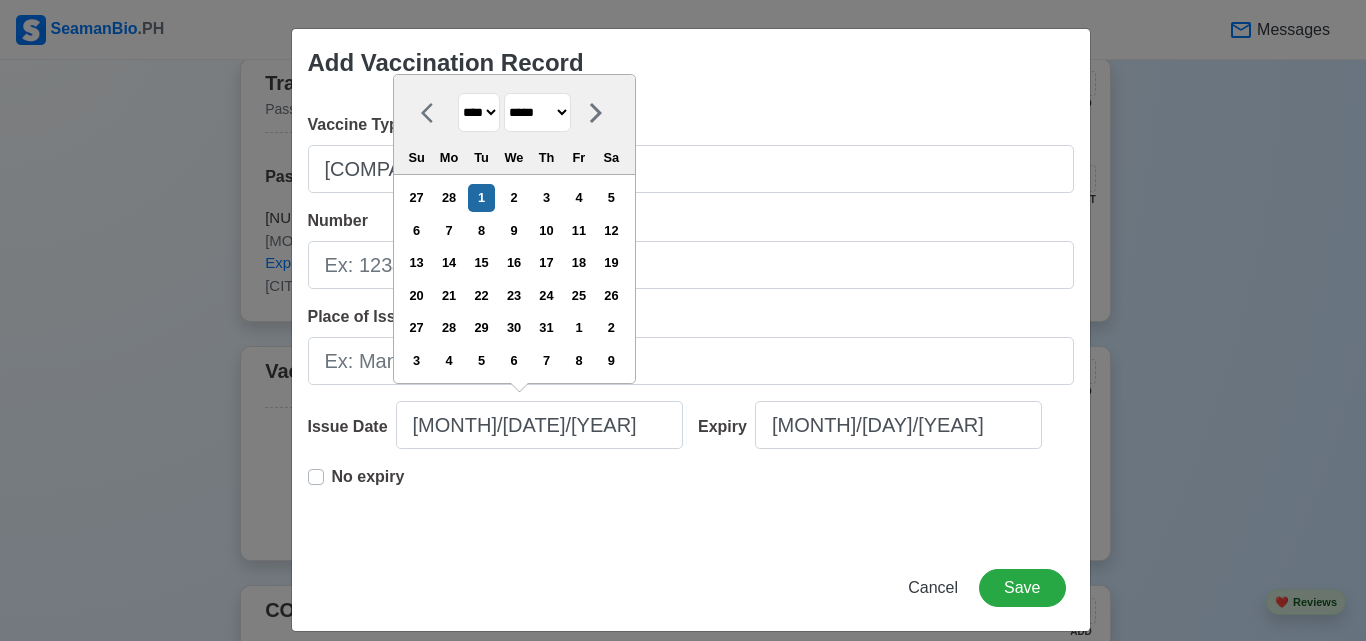 click on "No expiry" at bounding box center [691, 497] 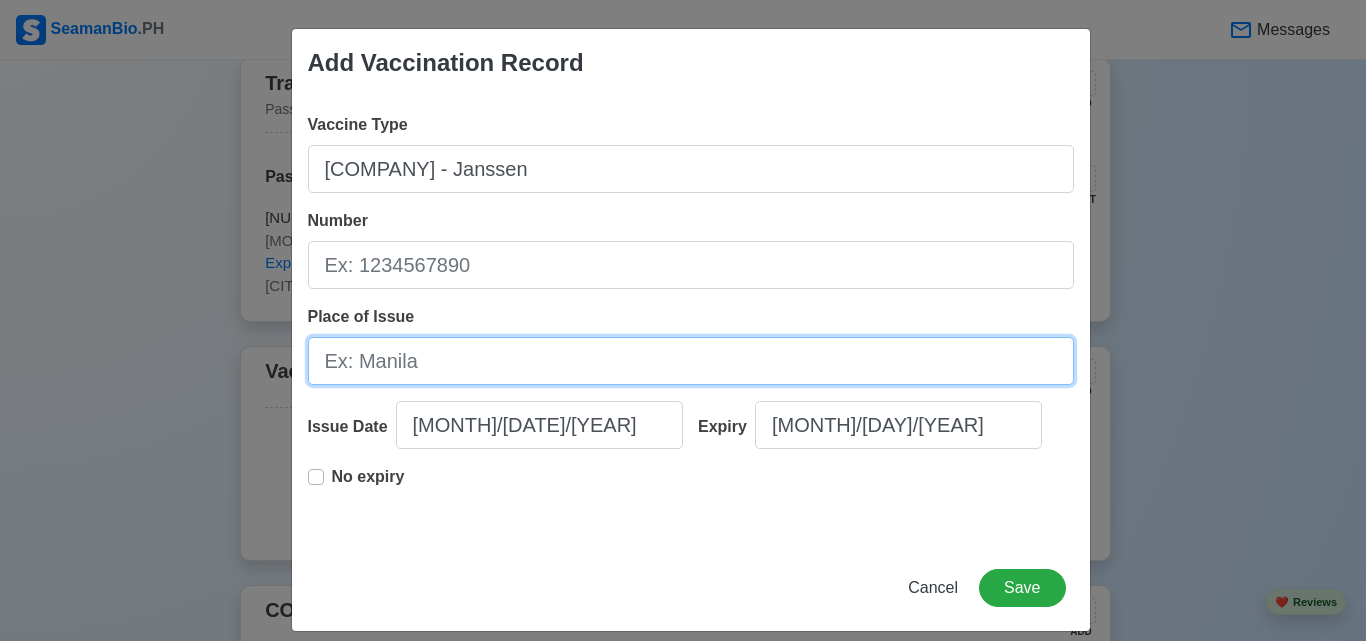click on "Place of Issue" at bounding box center [691, 361] 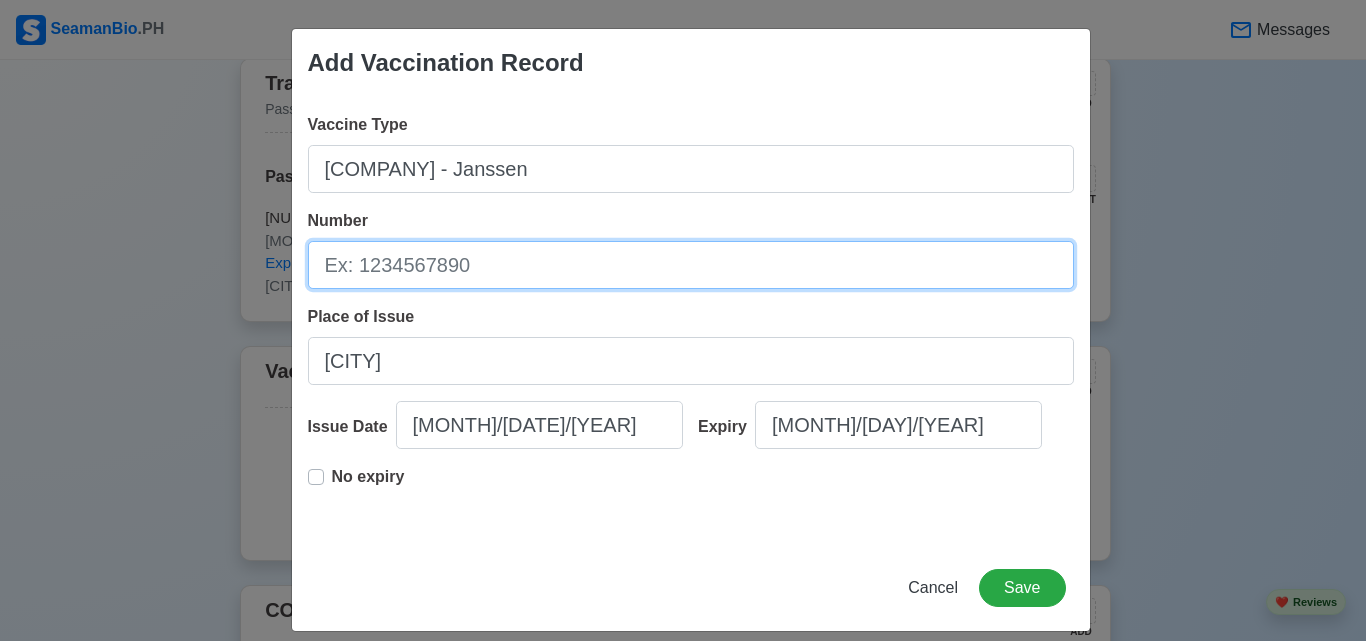 click on "Number" at bounding box center [691, 265] 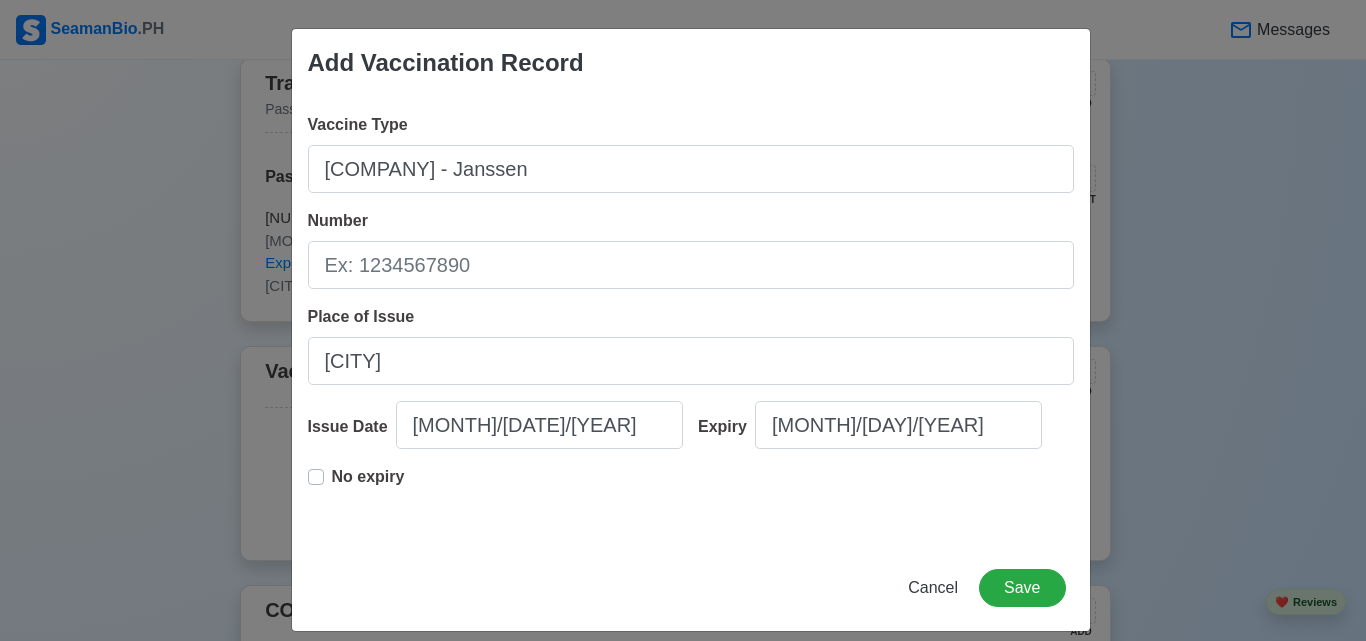 click on "No expiry" at bounding box center [368, 485] 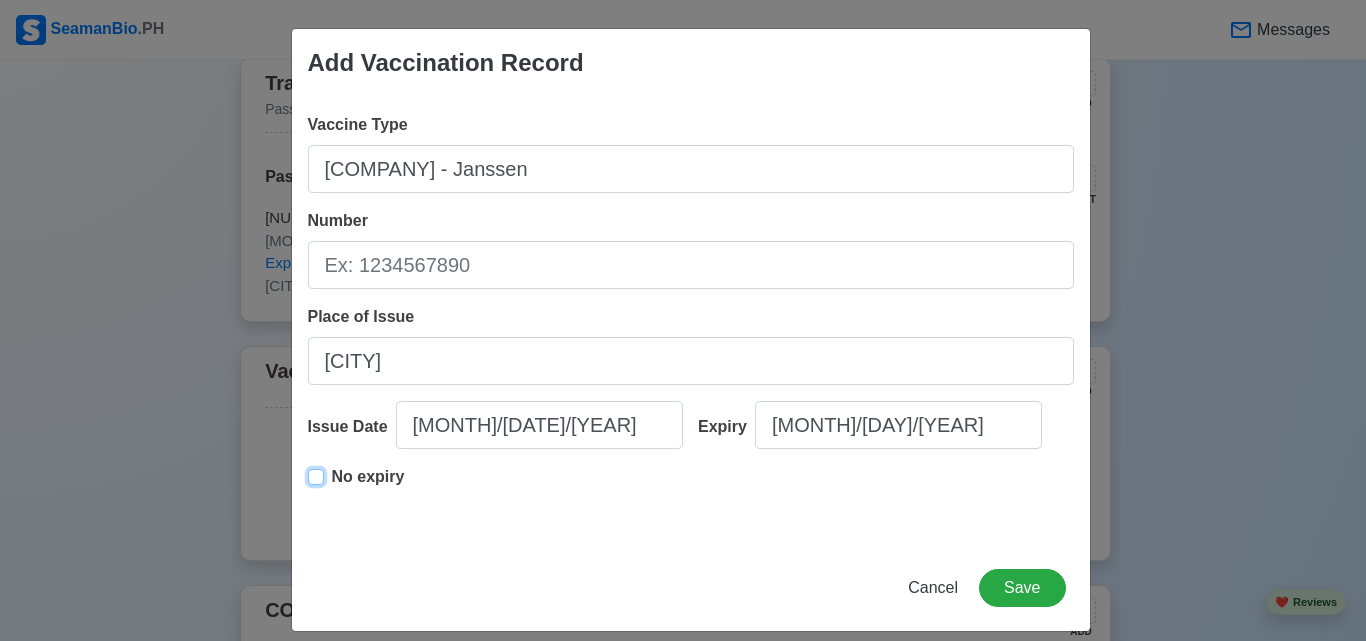 type on "[MONTH]/[DATE]/[YEAR]" 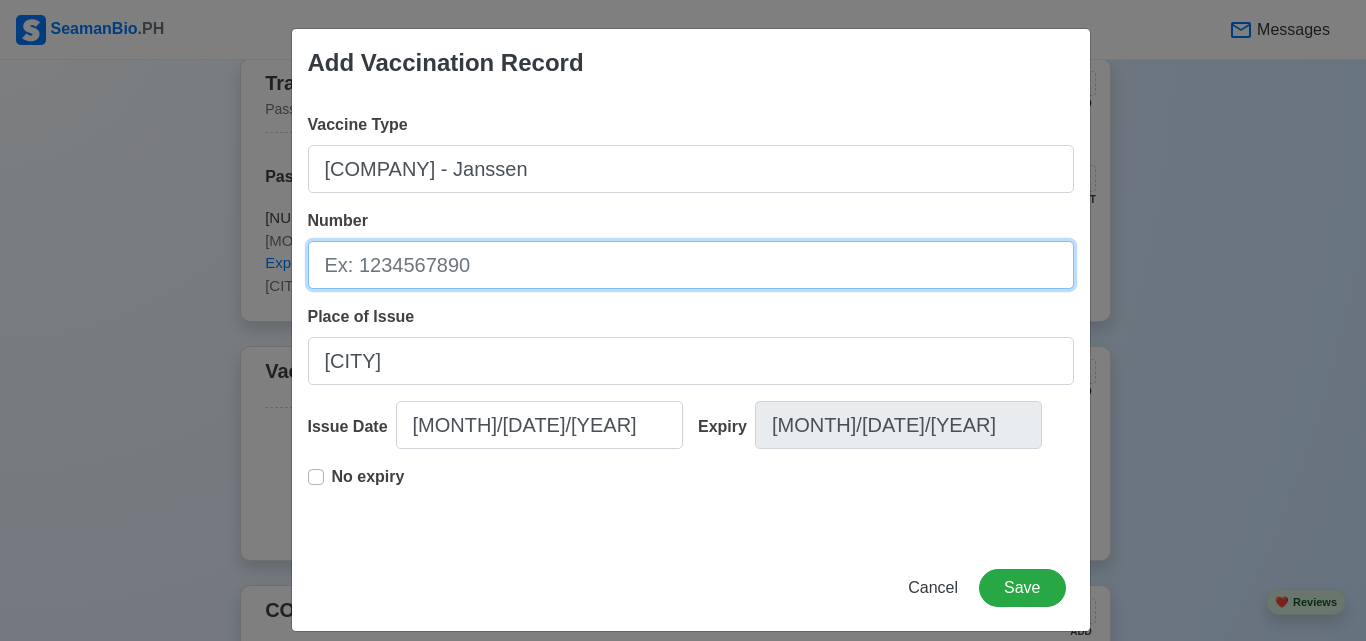 click on "Number" at bounding box center (691, 265) 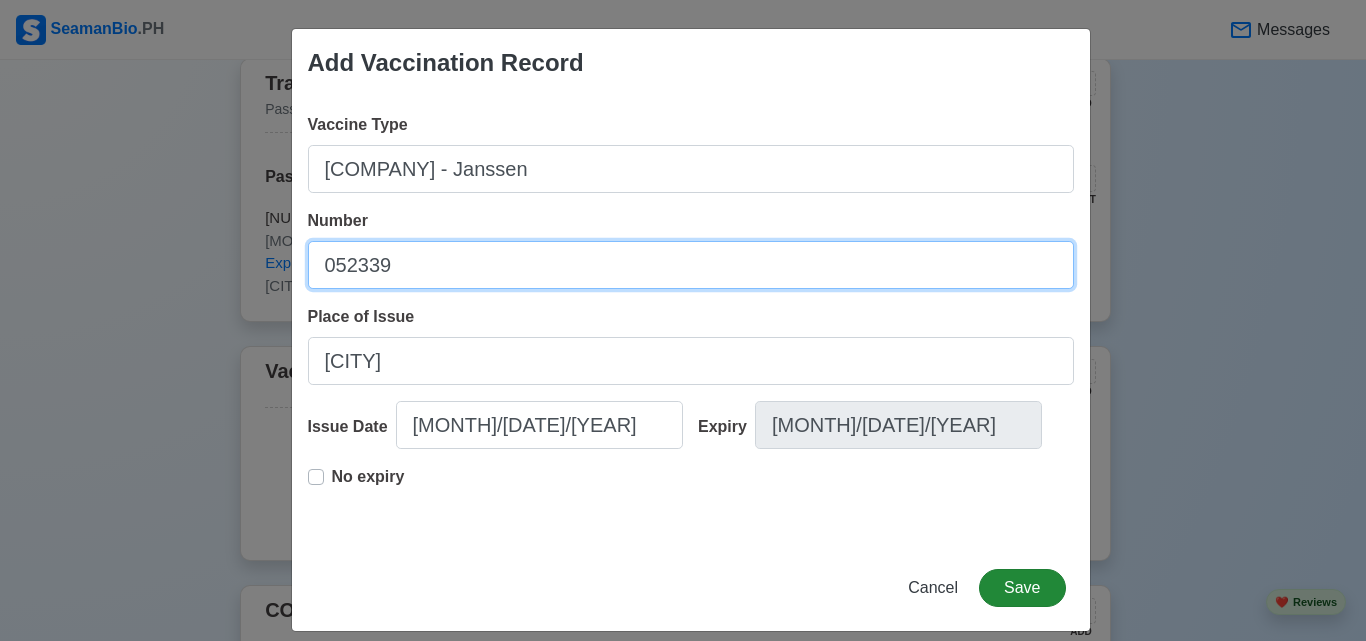 type on "052339" 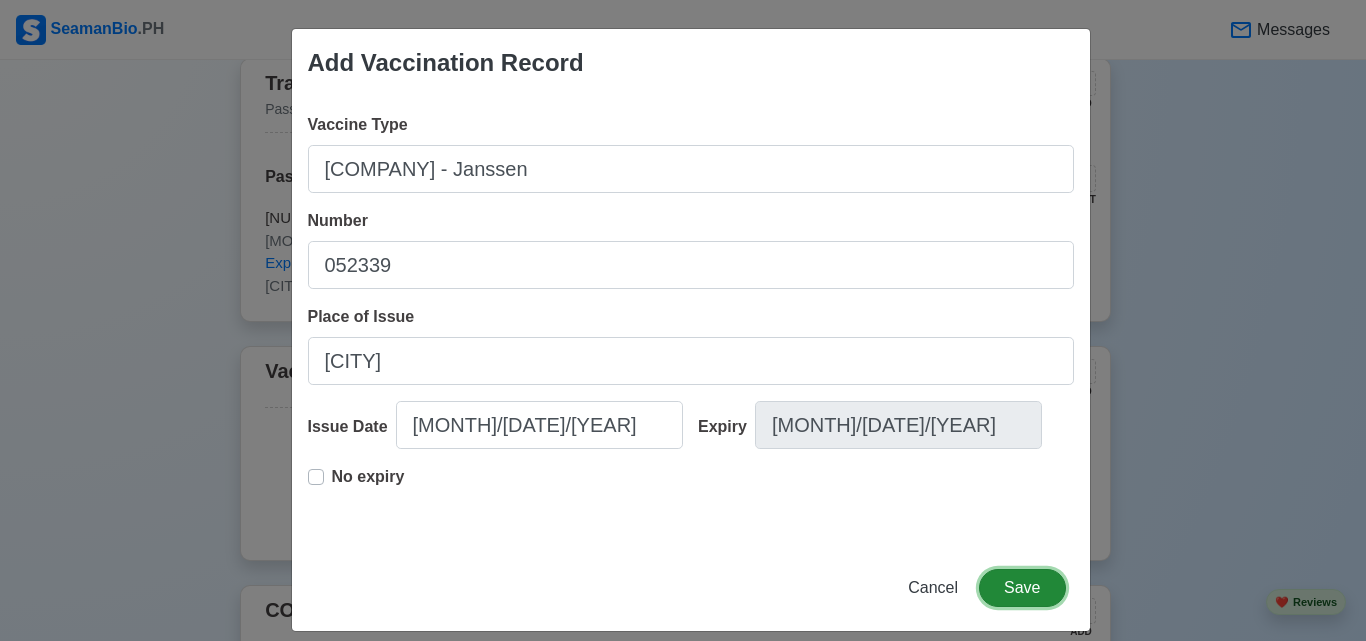 click on "Save" at bounding box center [1022, 588] 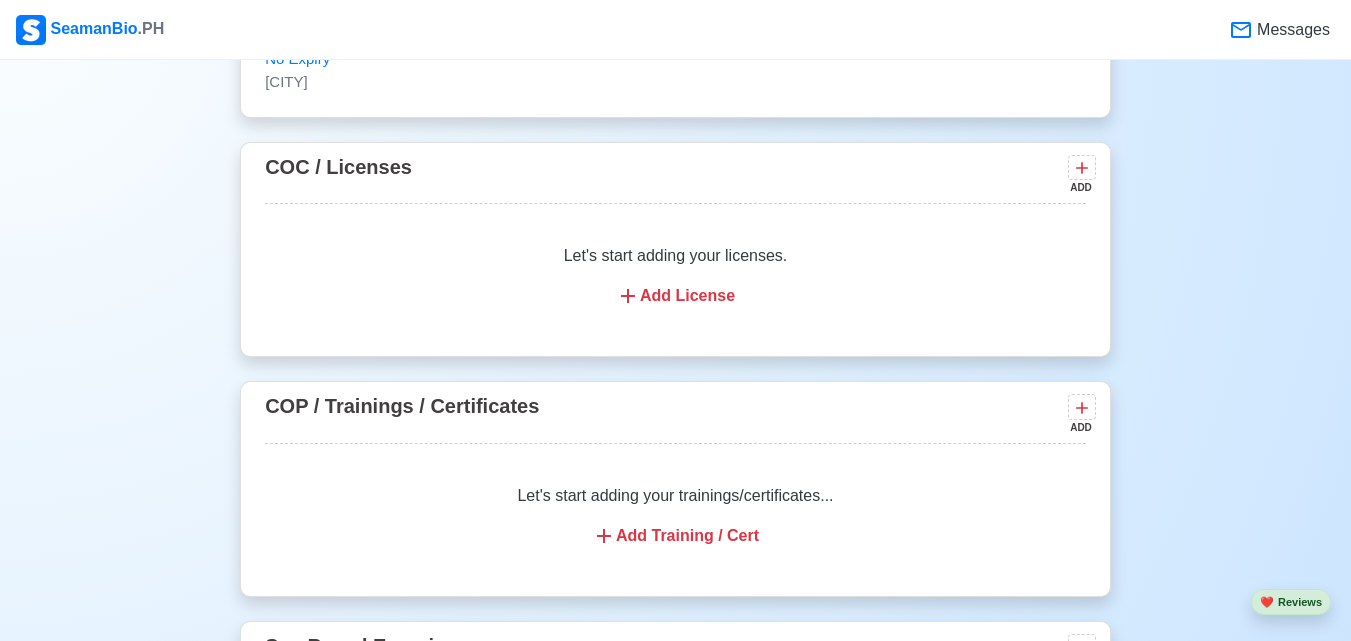 scroll, scrollTop: 2358, scrollLeft: 0, axis: vertical 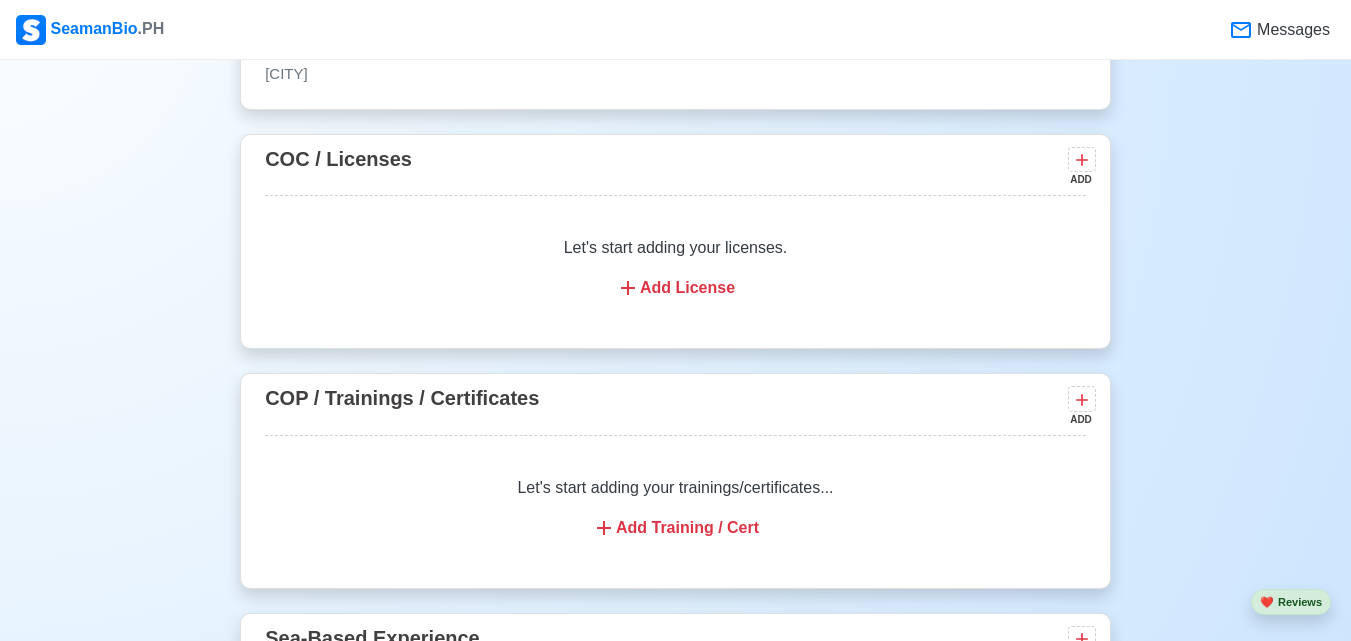 click on "Add Training / Cert" at bounding box center [675, 528] 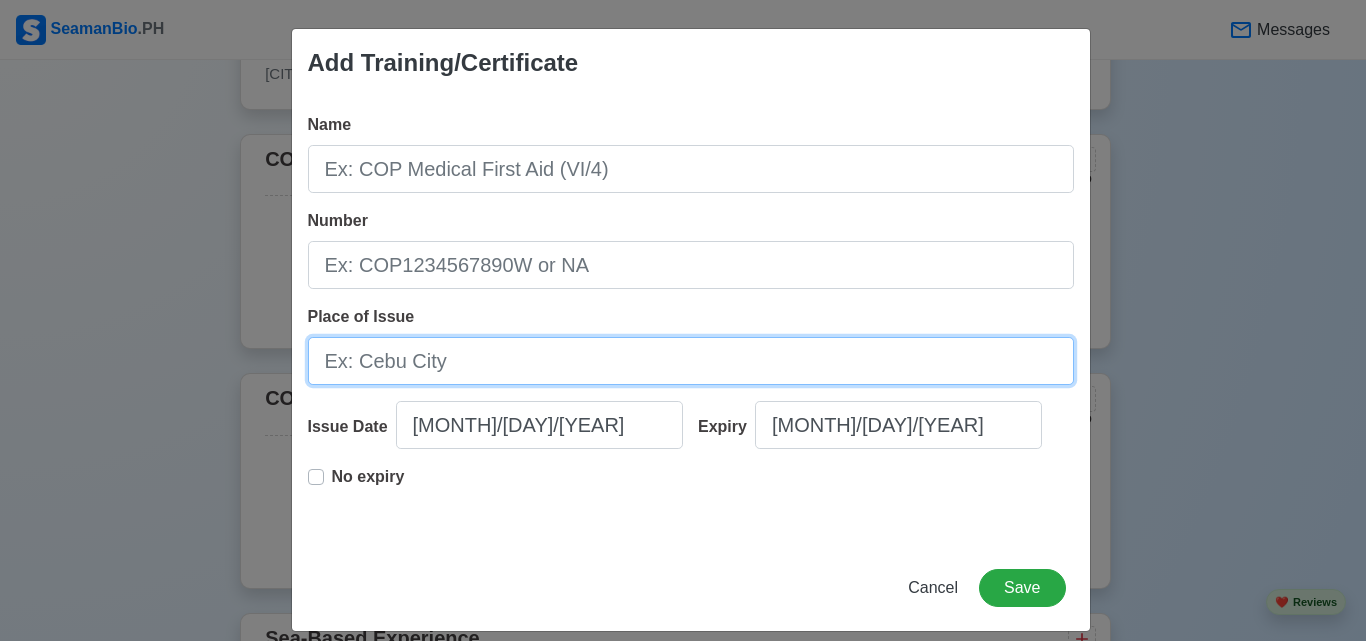 click on "Place of Issue" at bounding box center [691, 361] 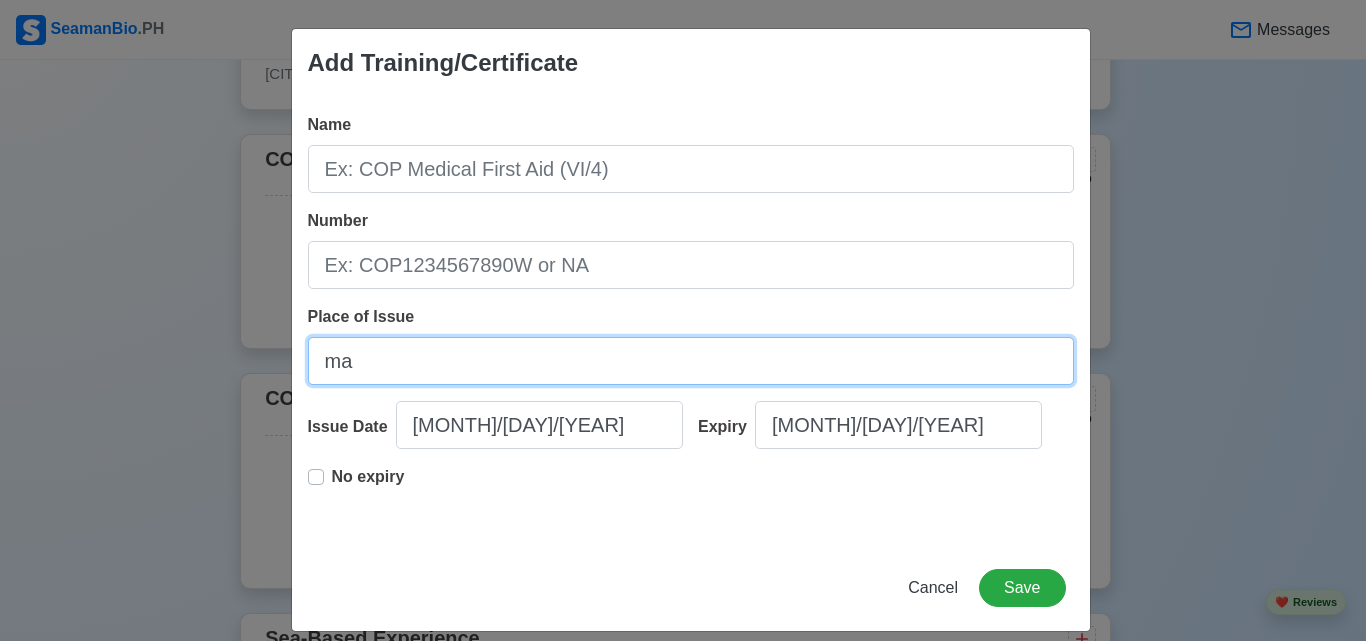 type on "m" 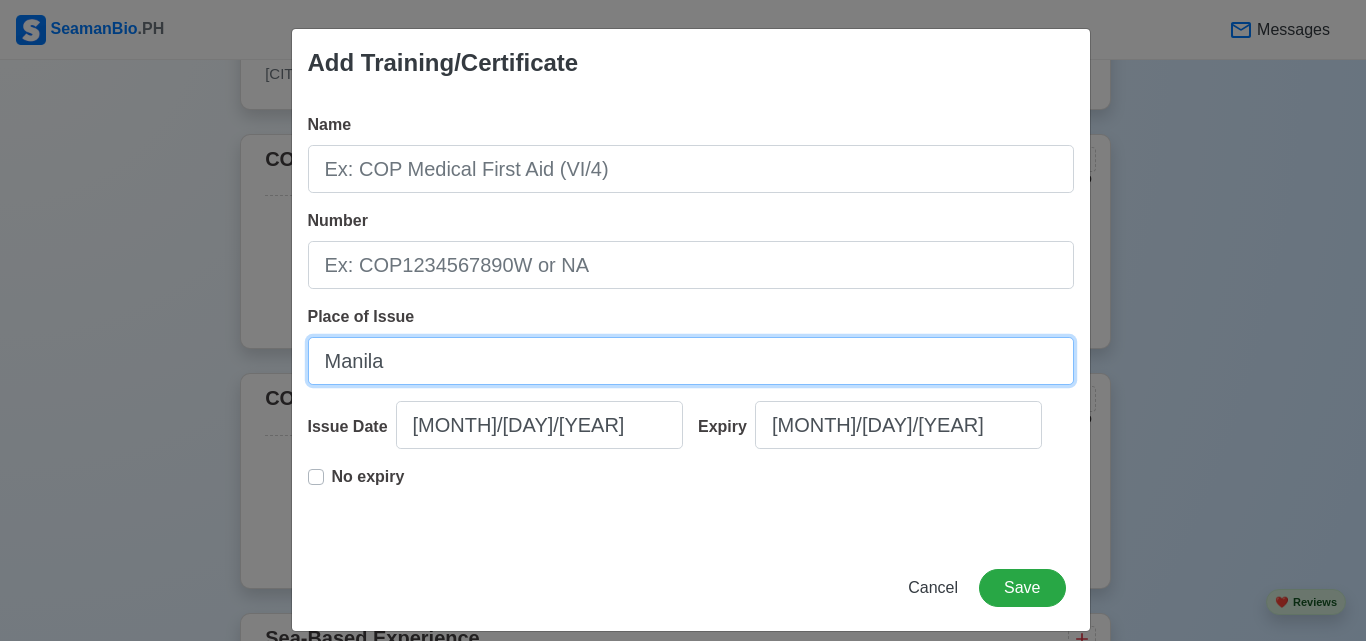 type on "Manila" 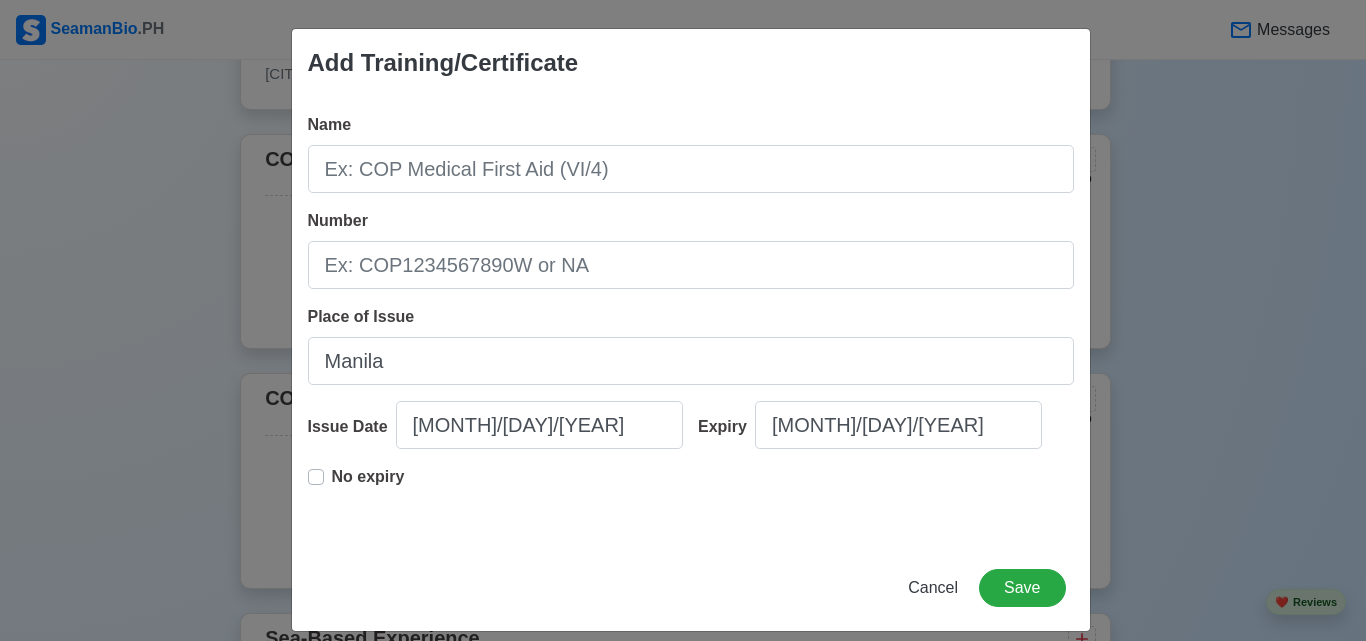 click on "No expiry" at bounding box center [691, 497] 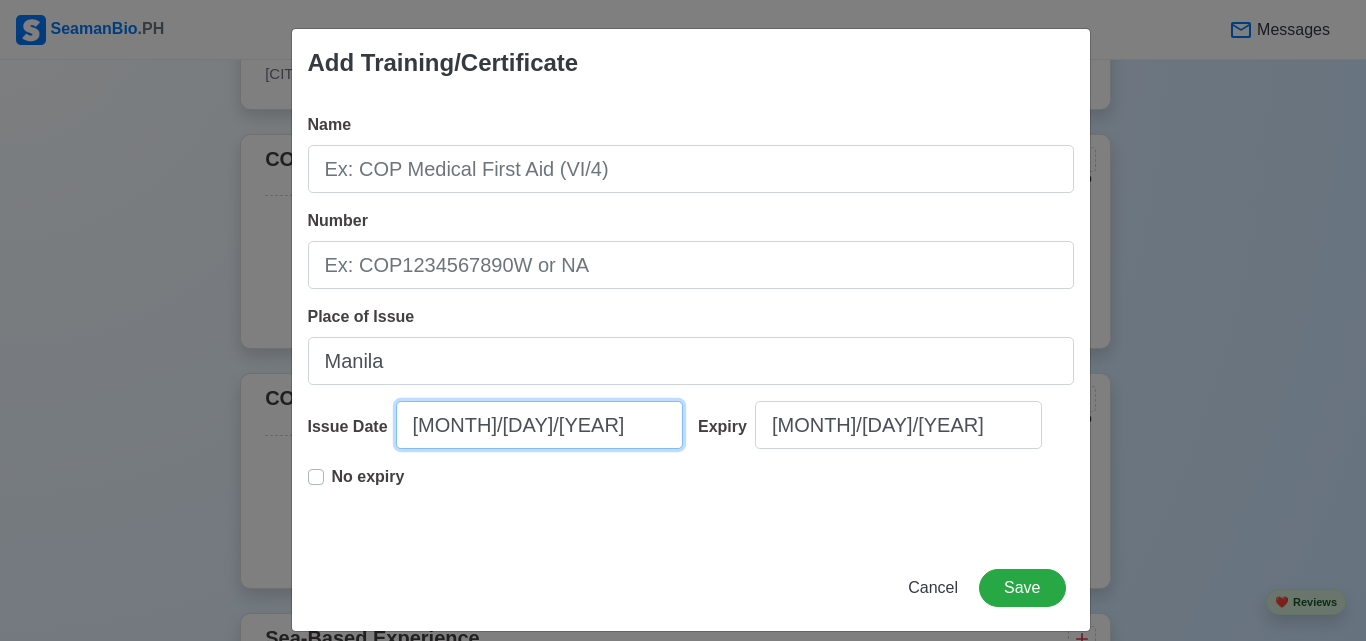 select on "****" 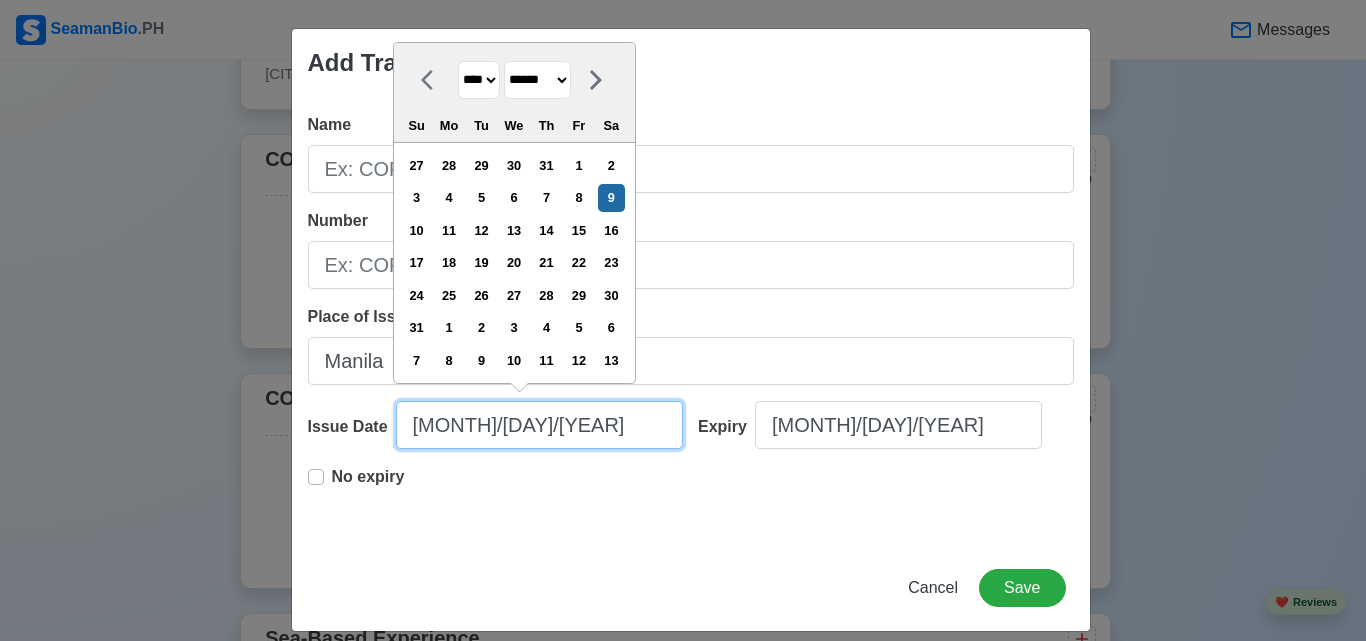 click on "[MONTH]/[DAY]/[YEAR]" at bounding box center (539, 425) 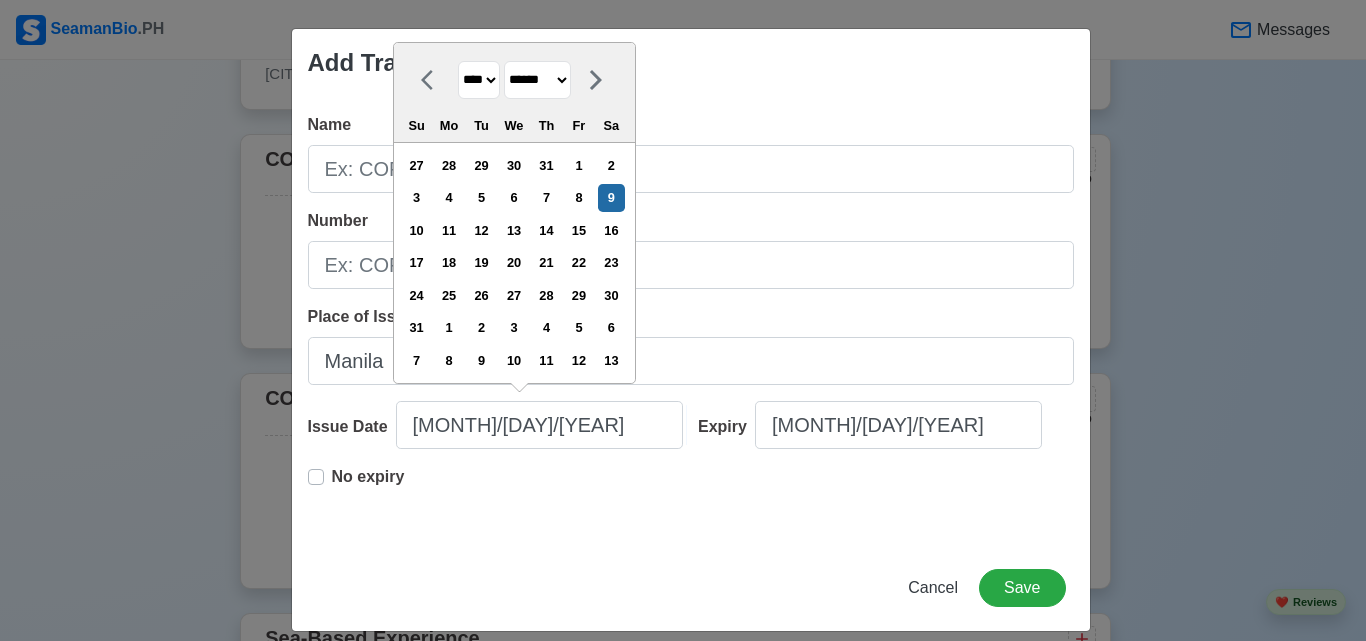 click on "No expiry" at bounding box center (691, 497) 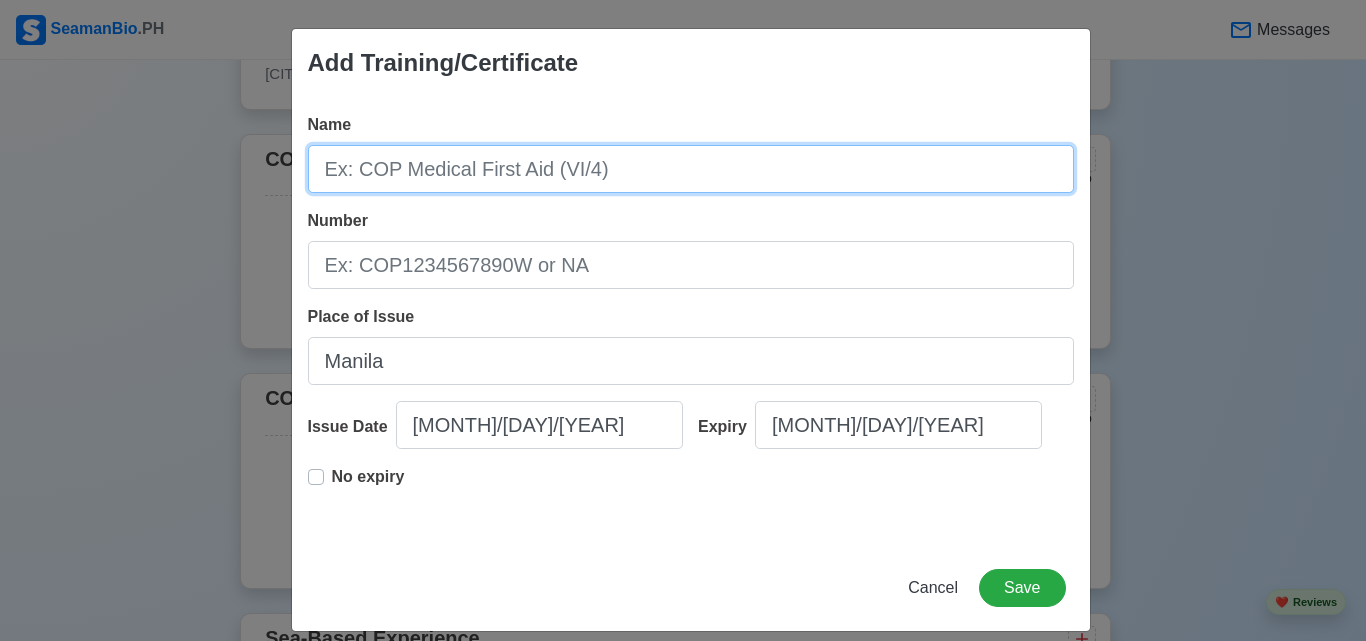 click on "Name" at bounding box center [691, 169] 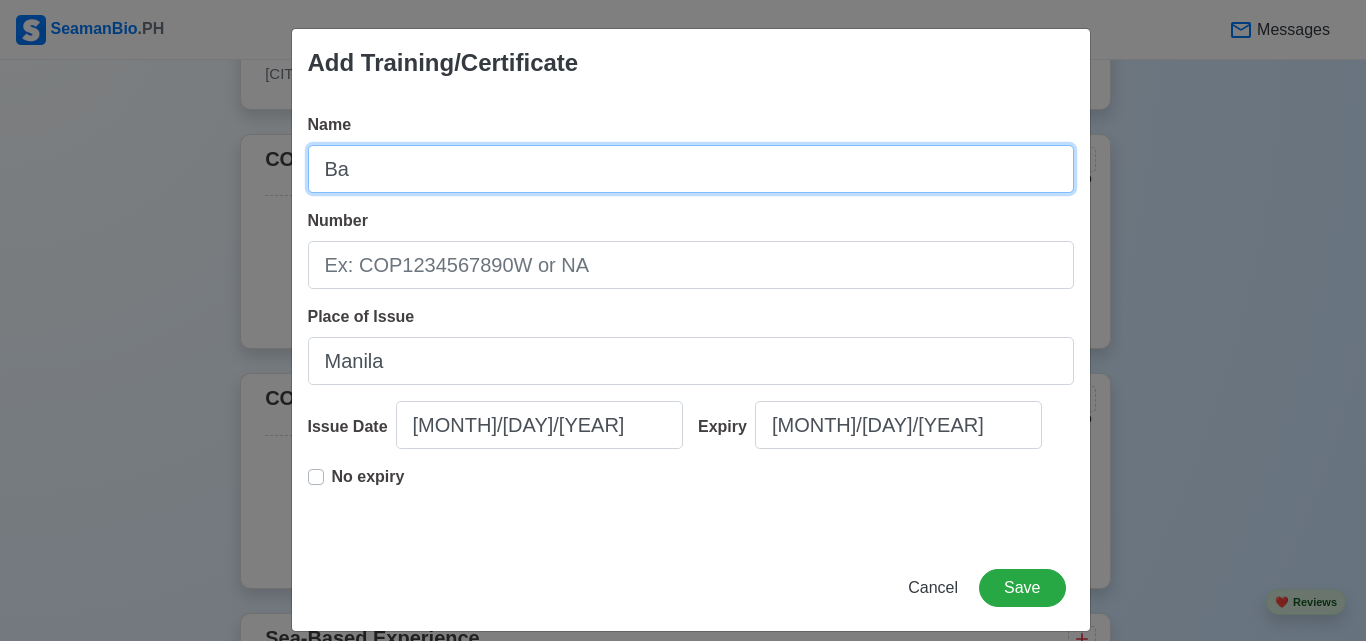 type on "B" 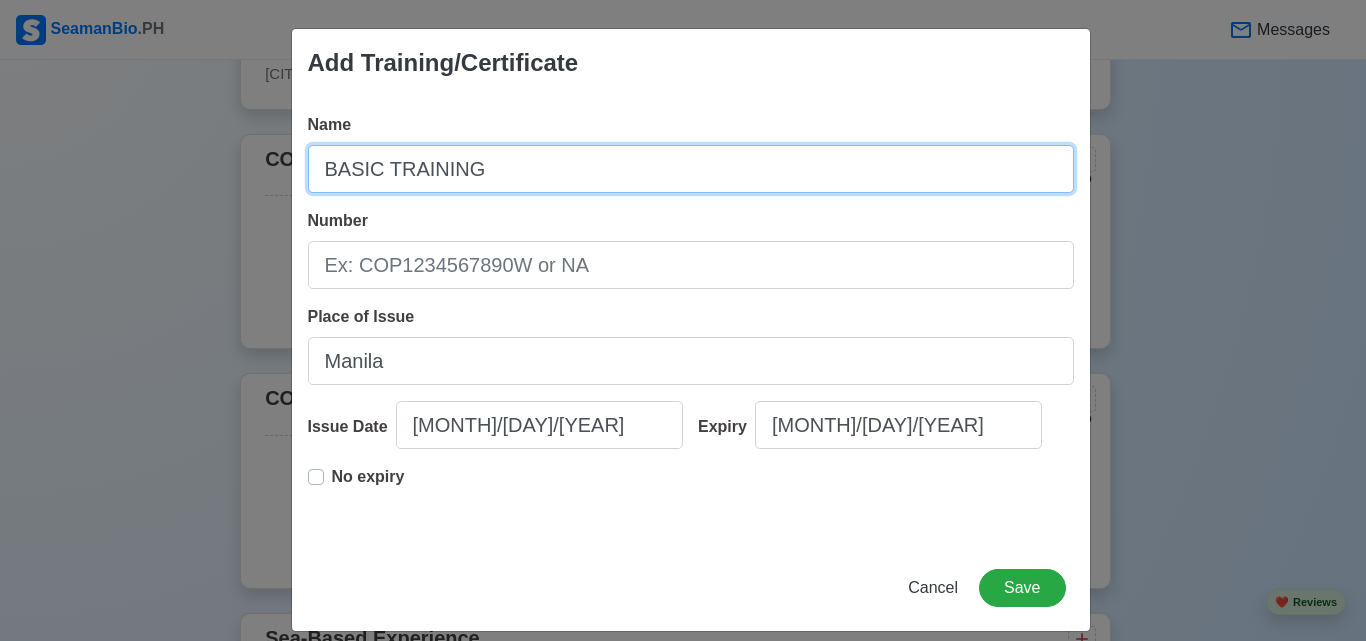 type on "BASIC TRAINING" 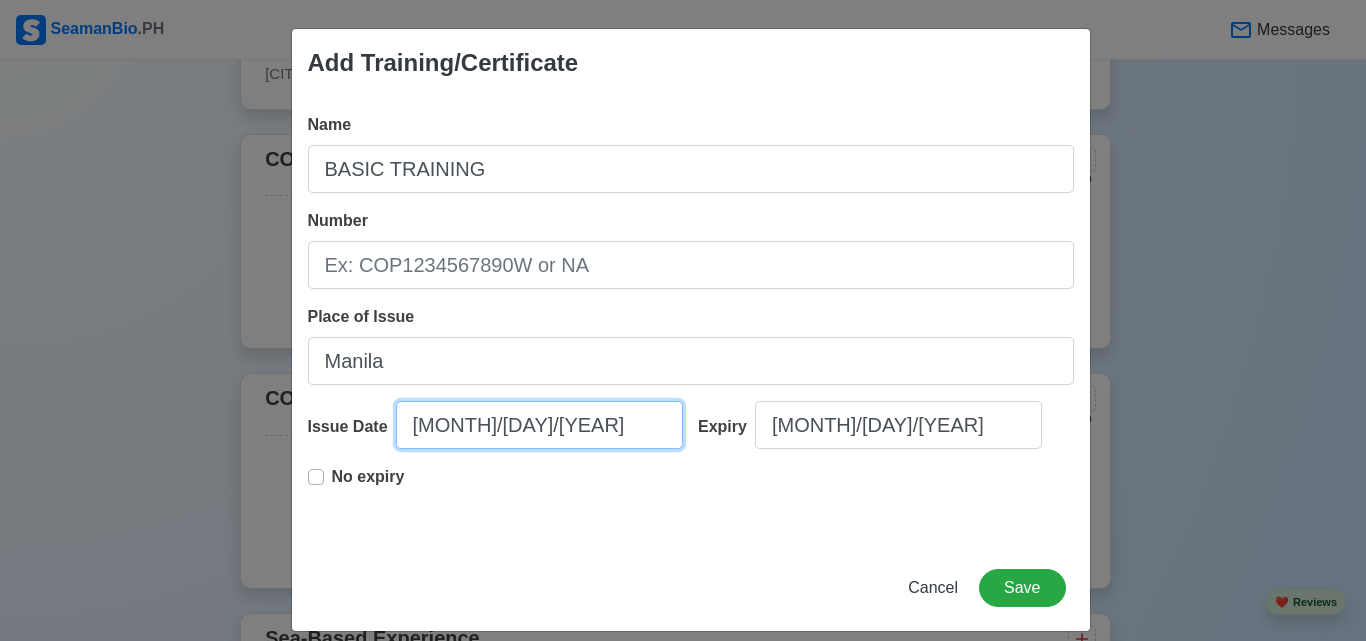 click on "[MONTH]/[DAY]/[YEAR]" at bounding box center (539, 425) 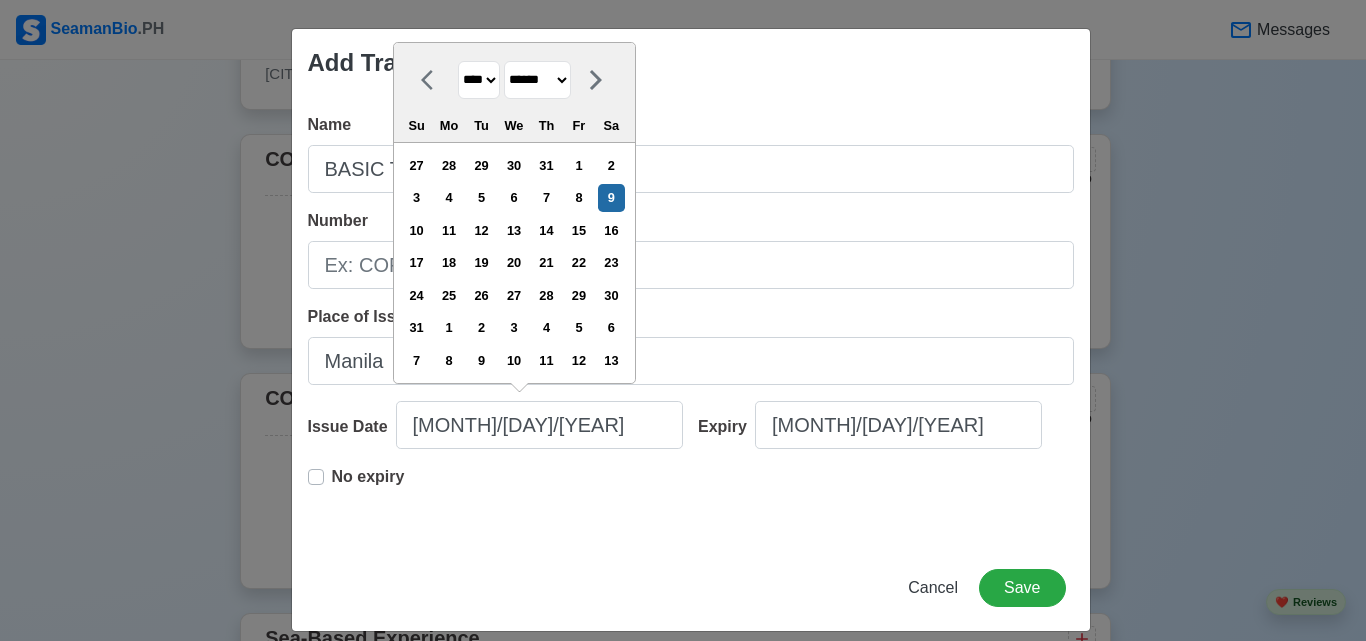 click on "******* ******** ***** ***** *** **** **** ****** ********* ******* ******** ********" at bounding box center (537, 80) 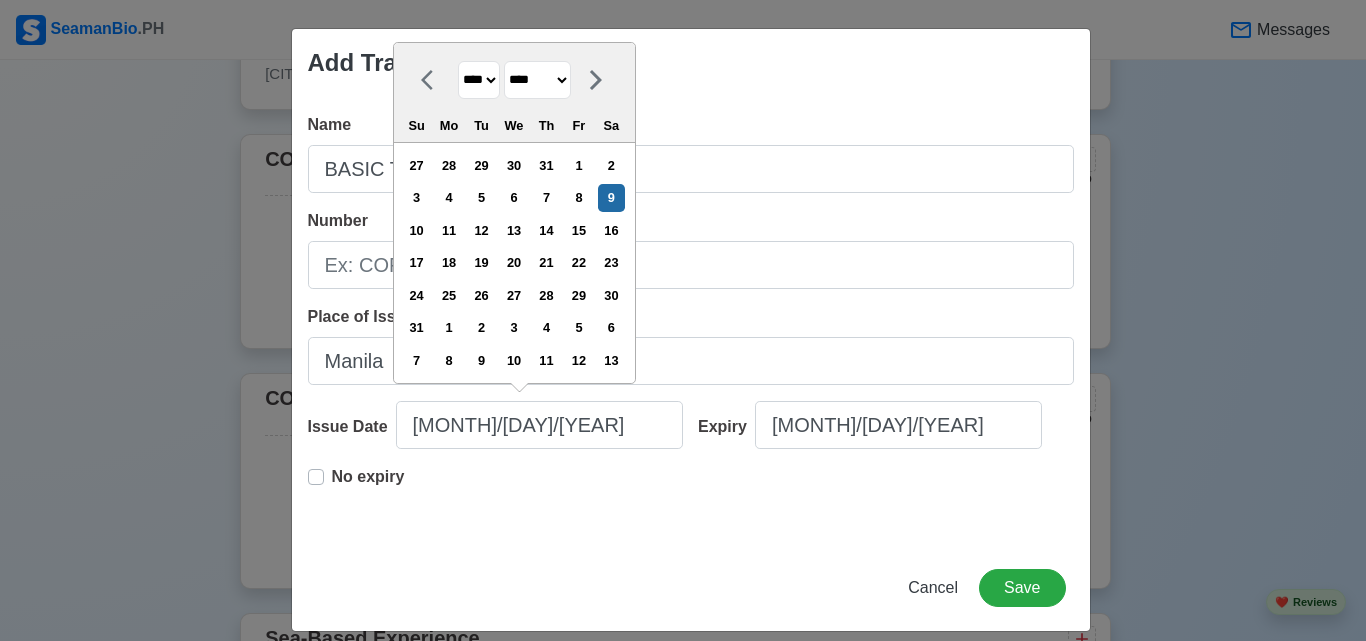 click on "******* ******** ***** ***** *** **** **** ****** ********* ******* ******** ********" at bounding box center [537, 80] 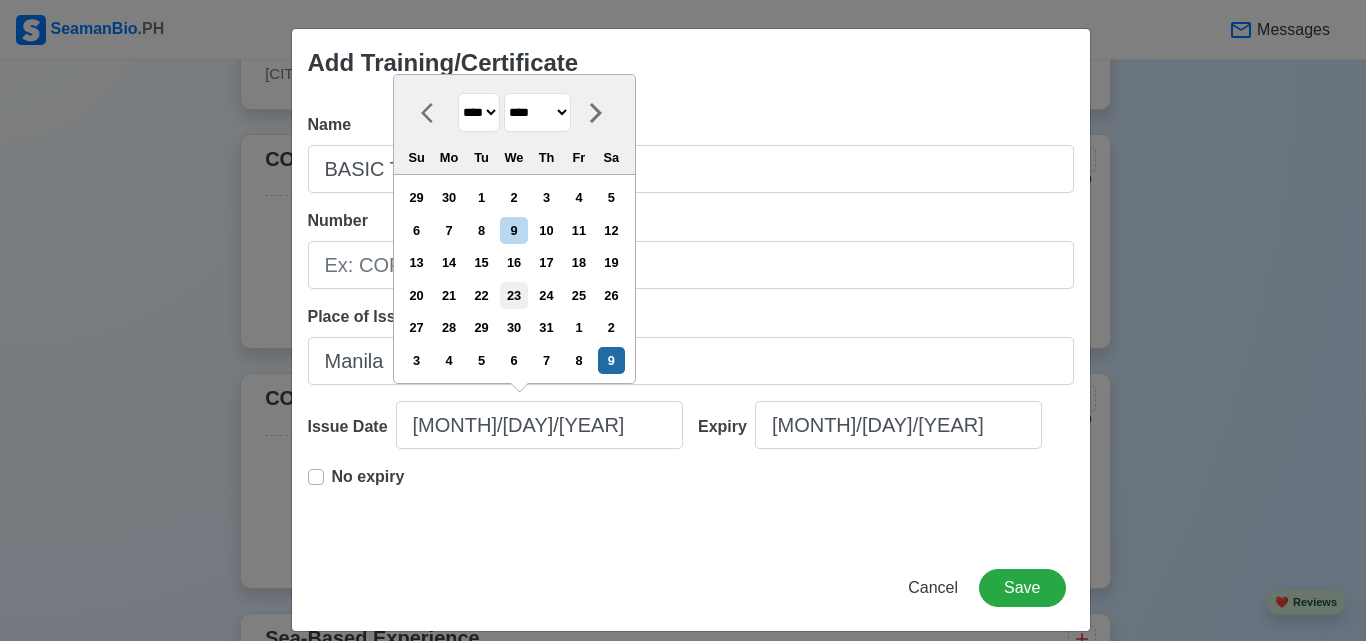 click on "23" at bounding box center (513, 295) 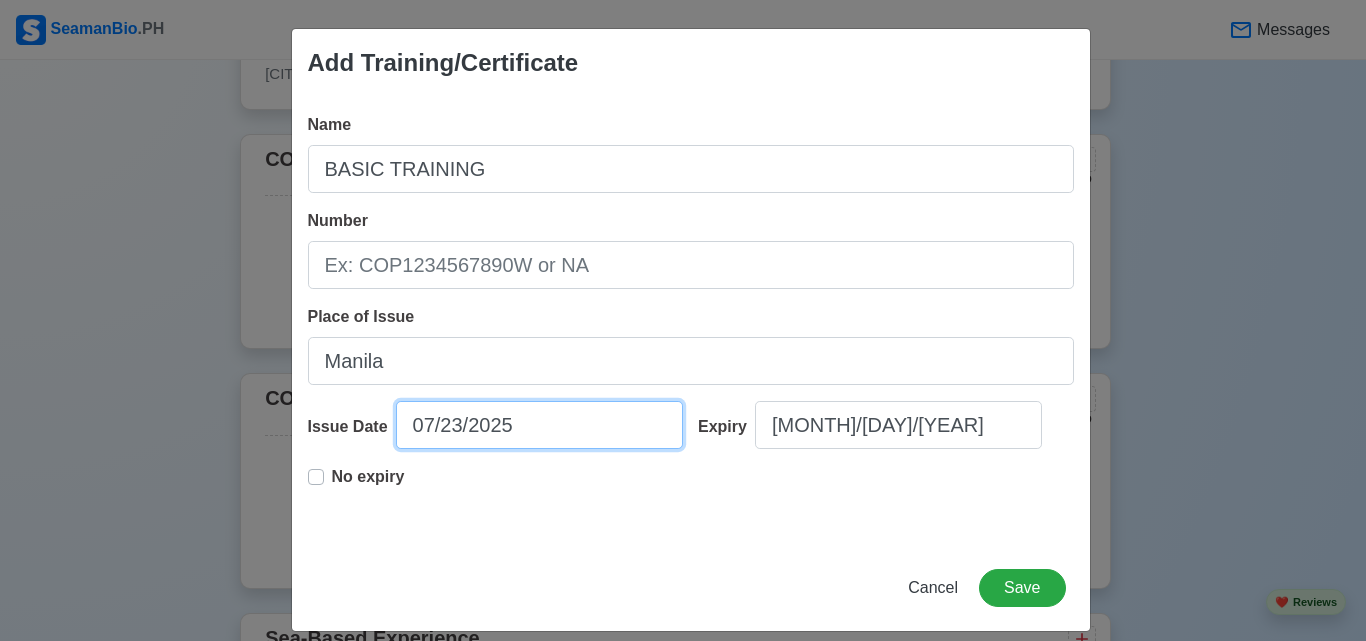select on "****" 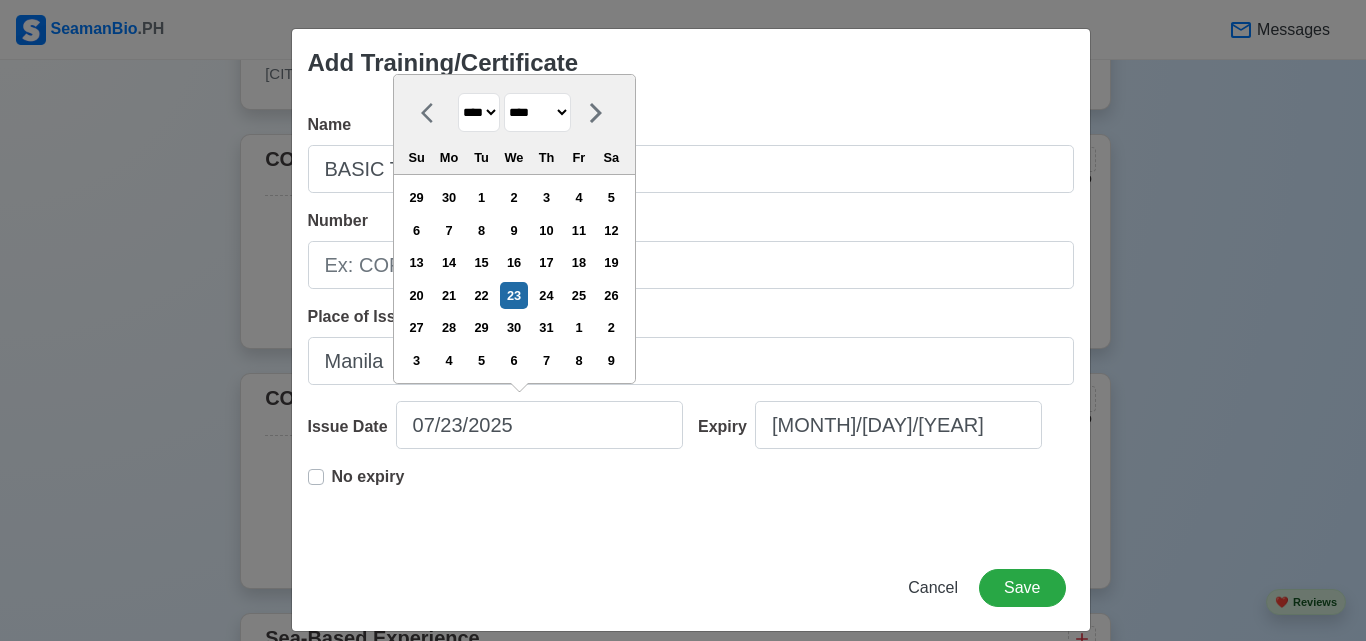 click on "******* ******** ***** ***** *** **** **** ****** ********* ******* ******** ********" at bounding box center (537, 112) 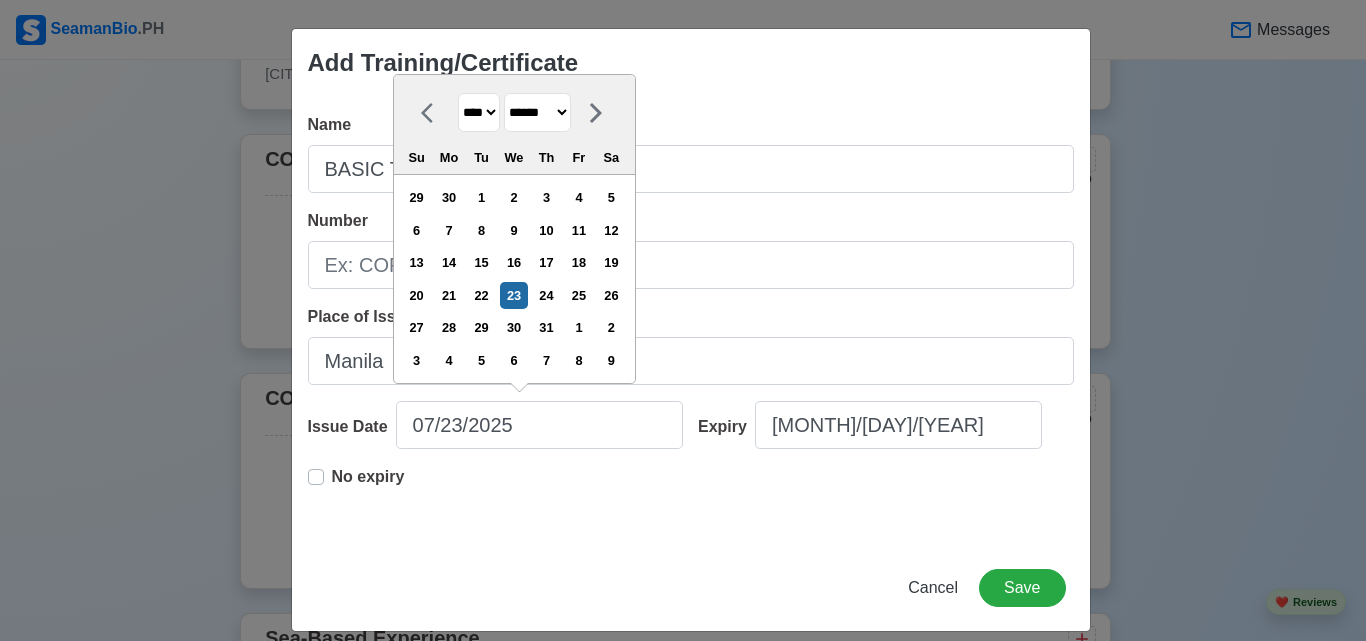 click on "******* ******** ***** ***** *** **** **** ****** ********* ******* ******** ********" at bounding box center [537, 112] 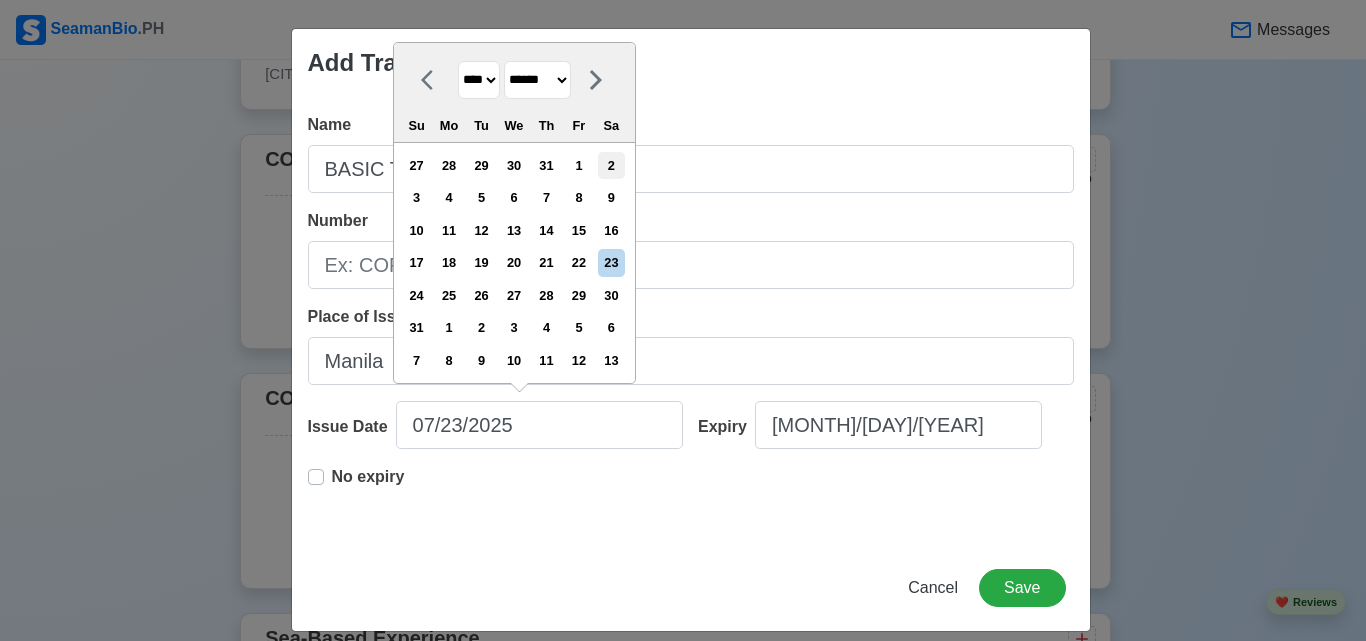 click on "2" at bounding box center (611, 165) 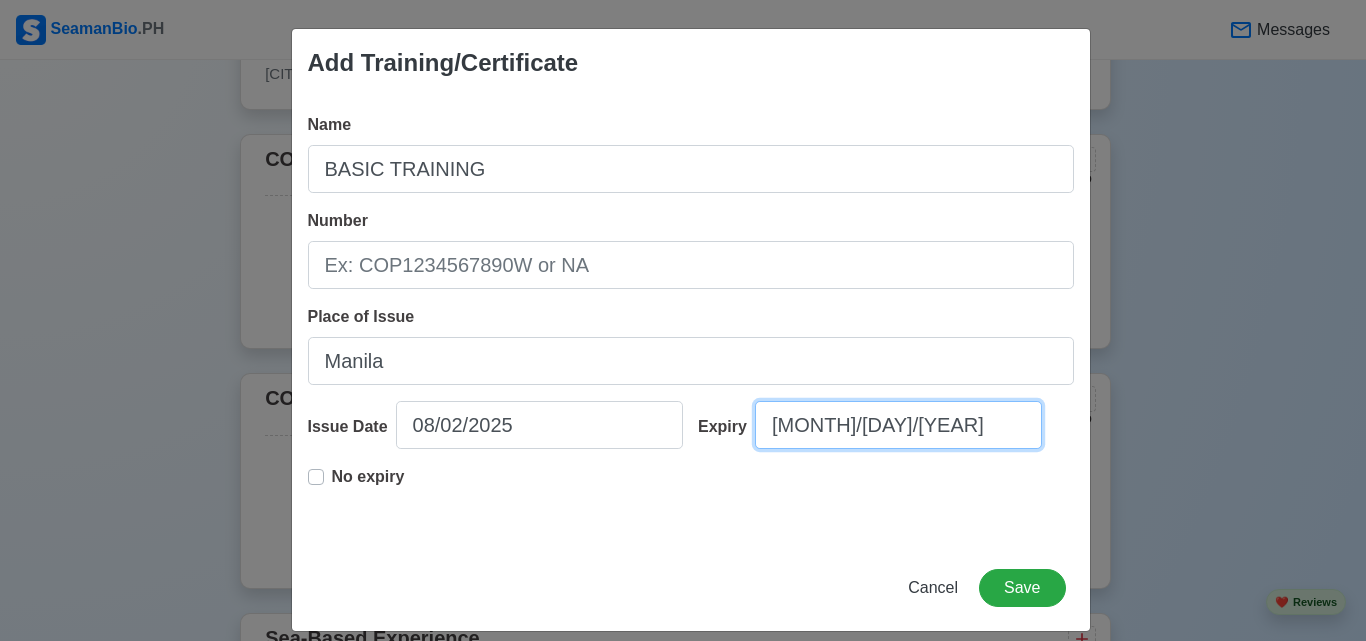 click on "[MONTH]/[DAY]/[YEAR]" at bounding box center (898, 425) 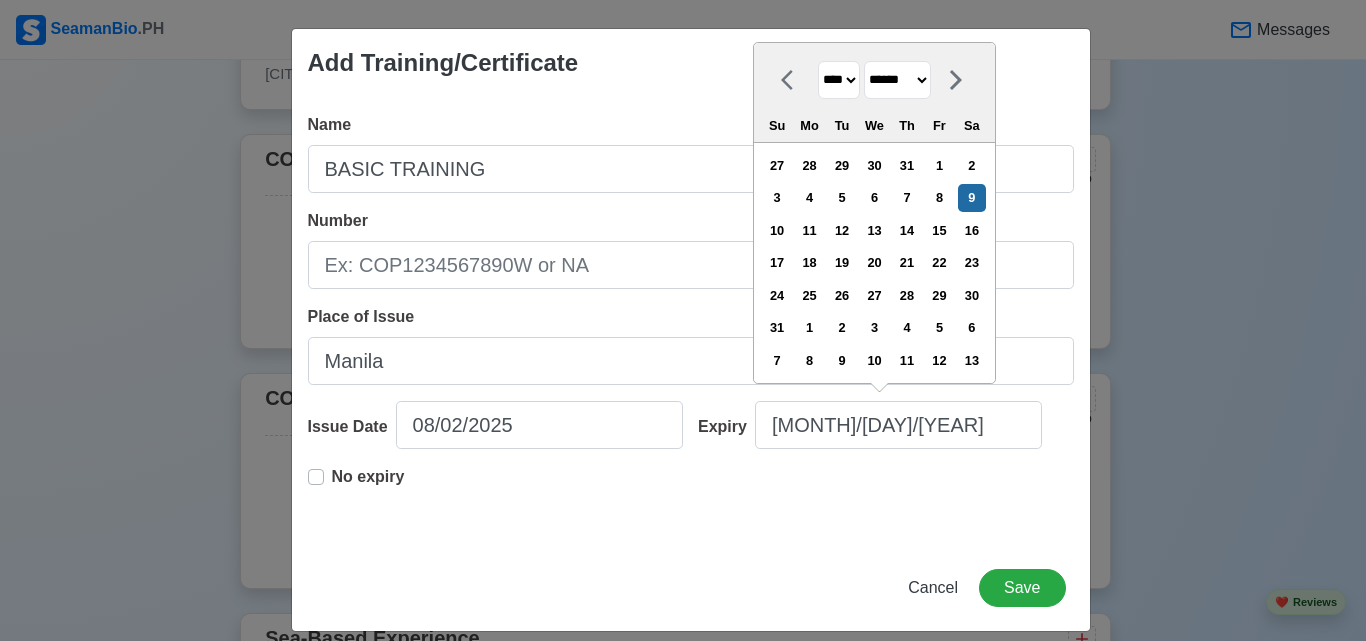 click on "**** **** **** **** **** **** **** **** **** **** **** **** **** **** **** **** **** **** **** **** **** **** **** **** **** **** **** **** **** **** **** **** **** **** **** **** **** **** **** **** **** **** **** **** **** **** **** **** **** **** **** **** **** **** **** **** **** **** **** **** **** **** **** **** **** **** **** **** **** **** **** **** **** **** **** **** **** **** **** **** **** **** **** **** **** **** **** **** **** **** **** **** **** **** **** **** **** **** **** **** **** **** **** **** **** **** **** **** **** **** **** **** **** **** **** **** **** **** **** **** ****" at bounding box center (839, 80) 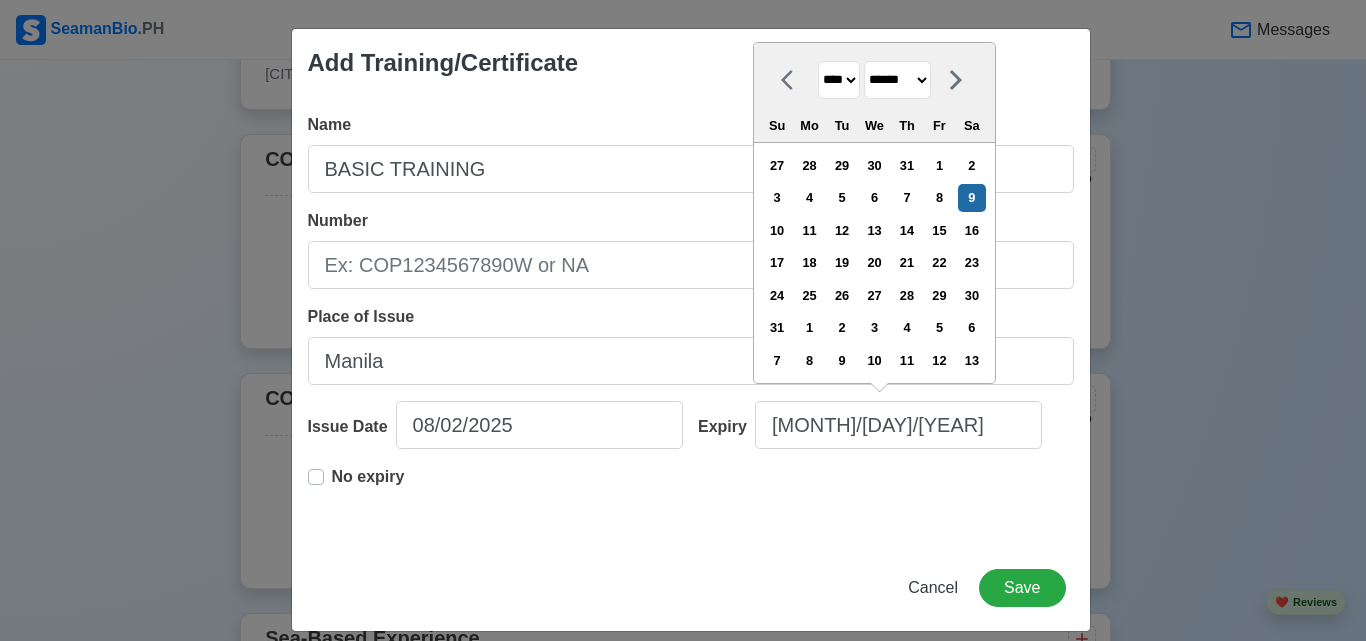 select on "****" 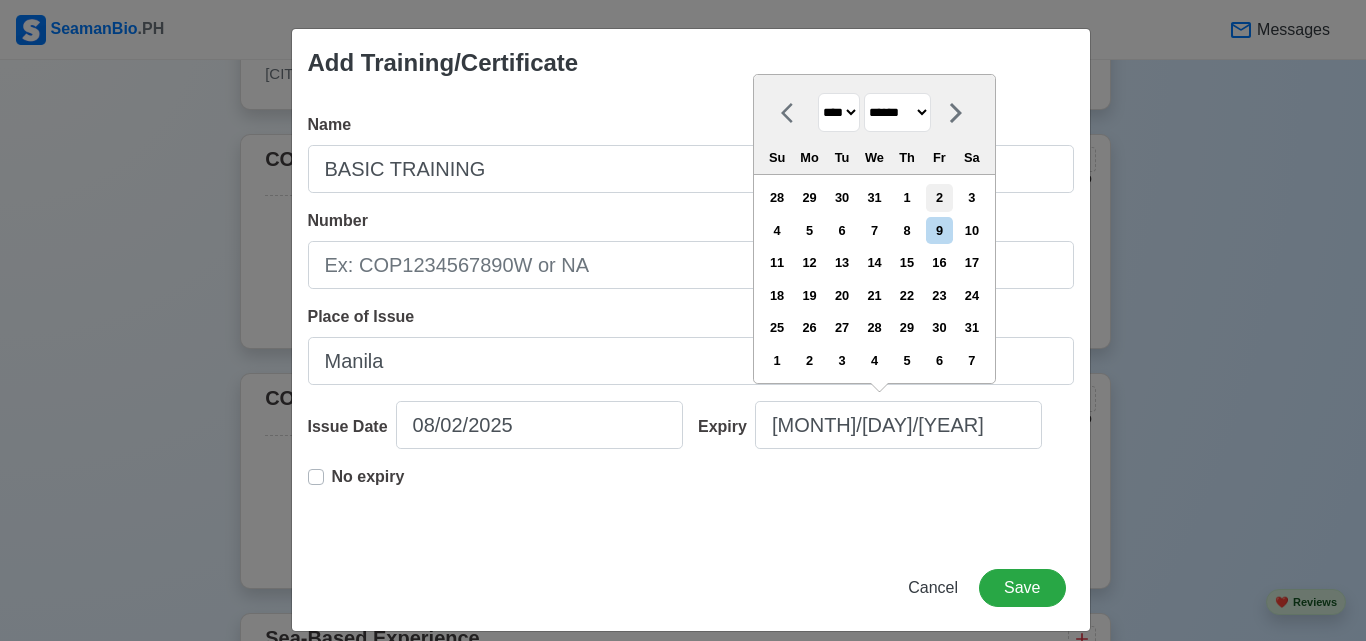 click on "2" at bounding box center [939, 197] 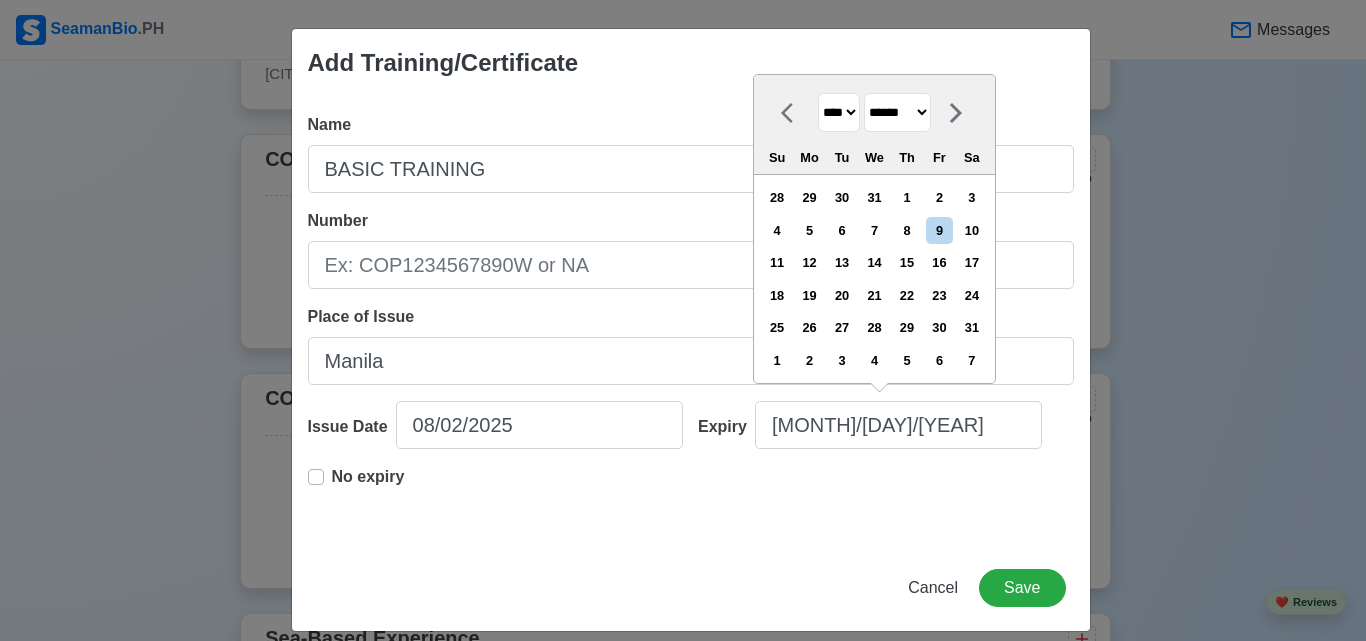 type on "[MONTH]/[DAY]/[YEAR]" 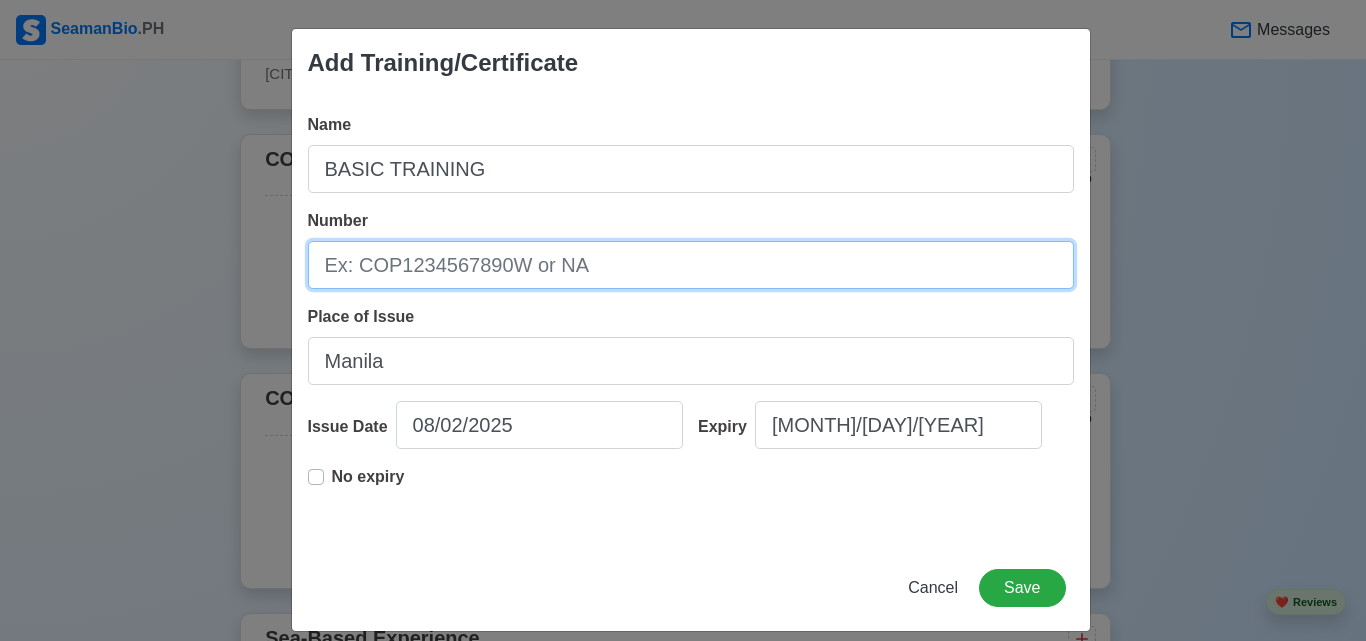 click on "Number" at bounding box center [691, 265] 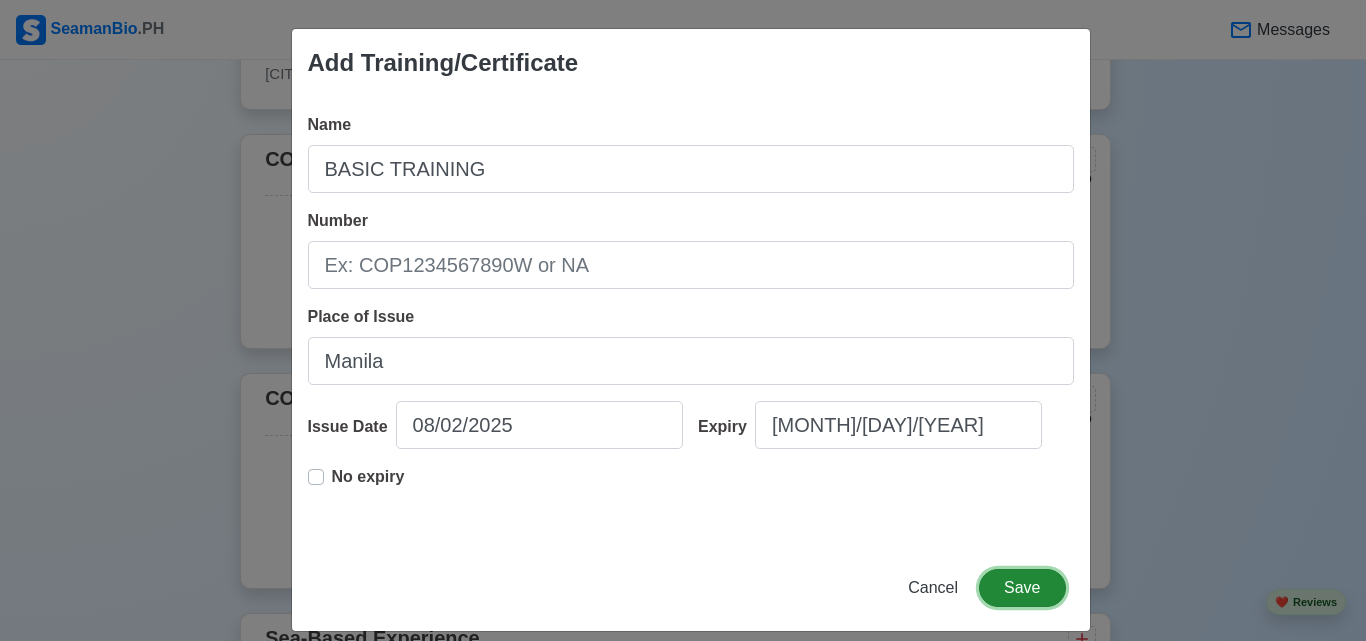 click on "Save" at bounding box center [1022, 588] 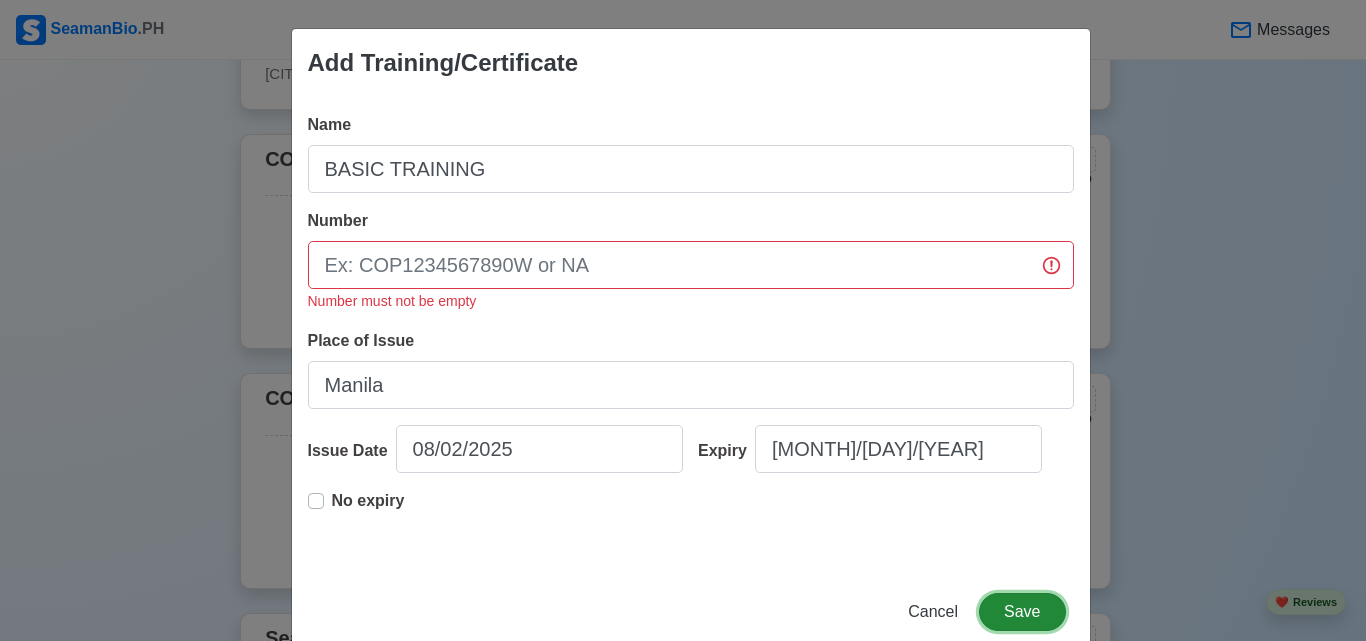 click on "Save" at bounding box center (1022, 612) 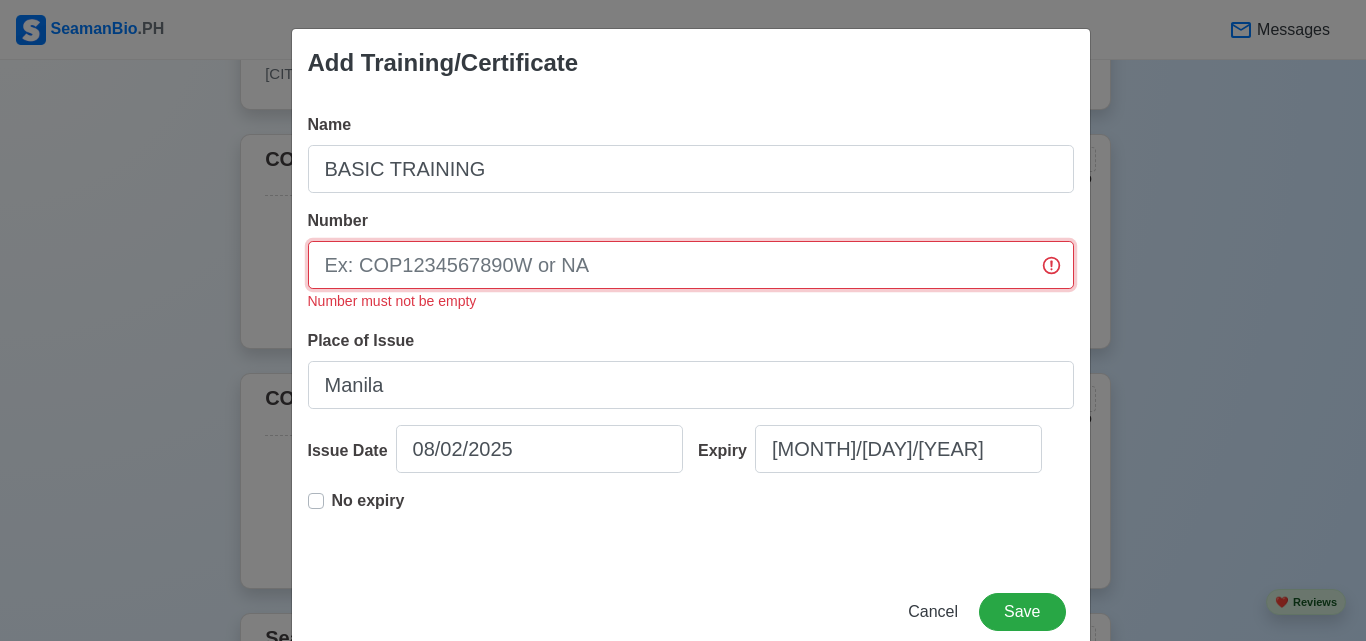 click on "Number" at bounding box center [691, 265] 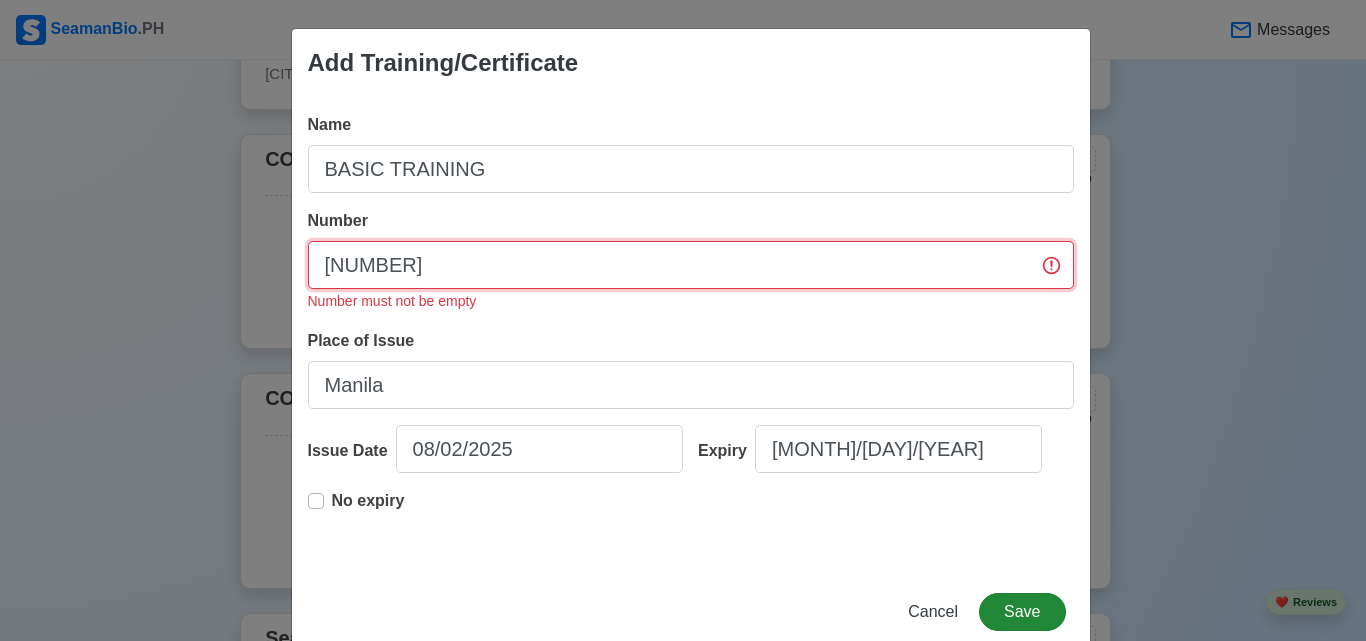 type on "[NUMBER]" 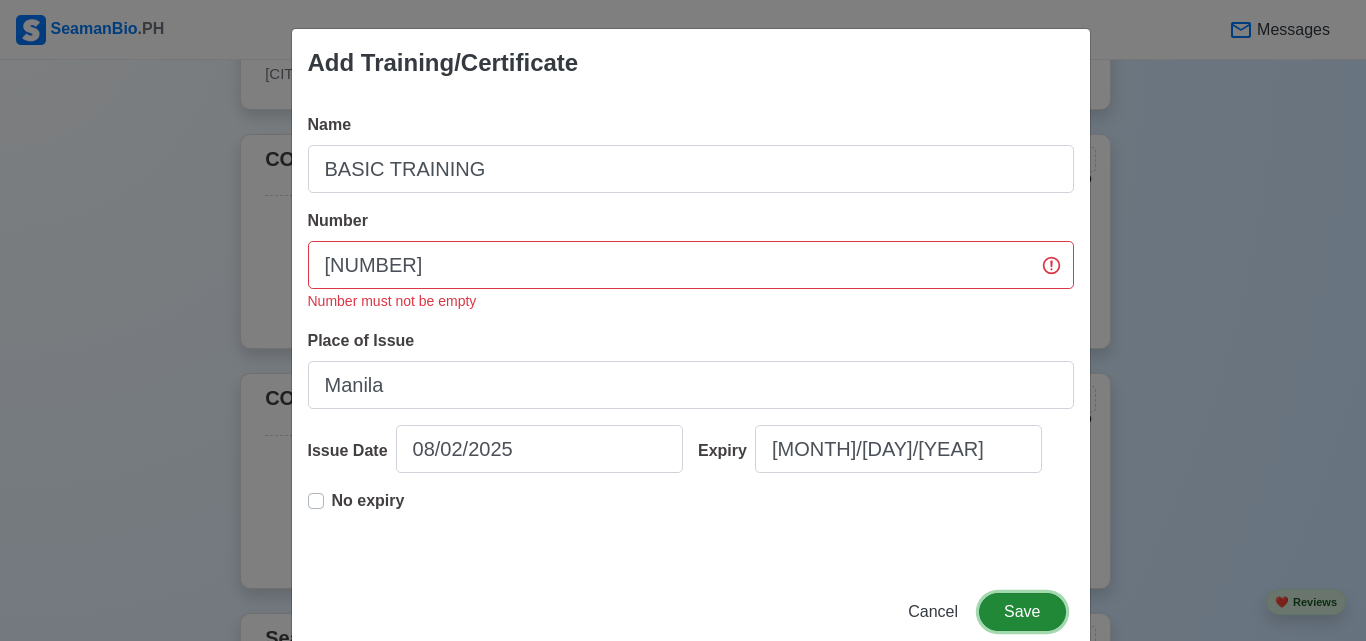 click on "Save" at bounding box center [1022, 612] 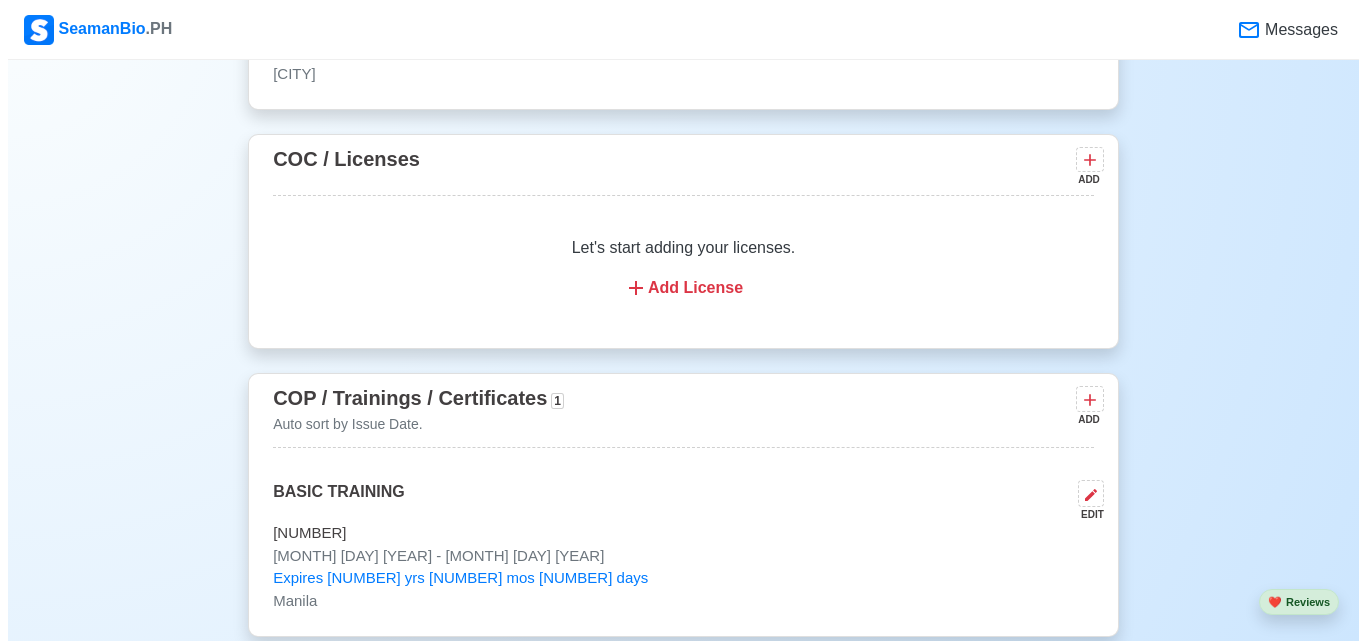 scroll, scrollTop: 2458, scrollLeft: 0, axis: vertical 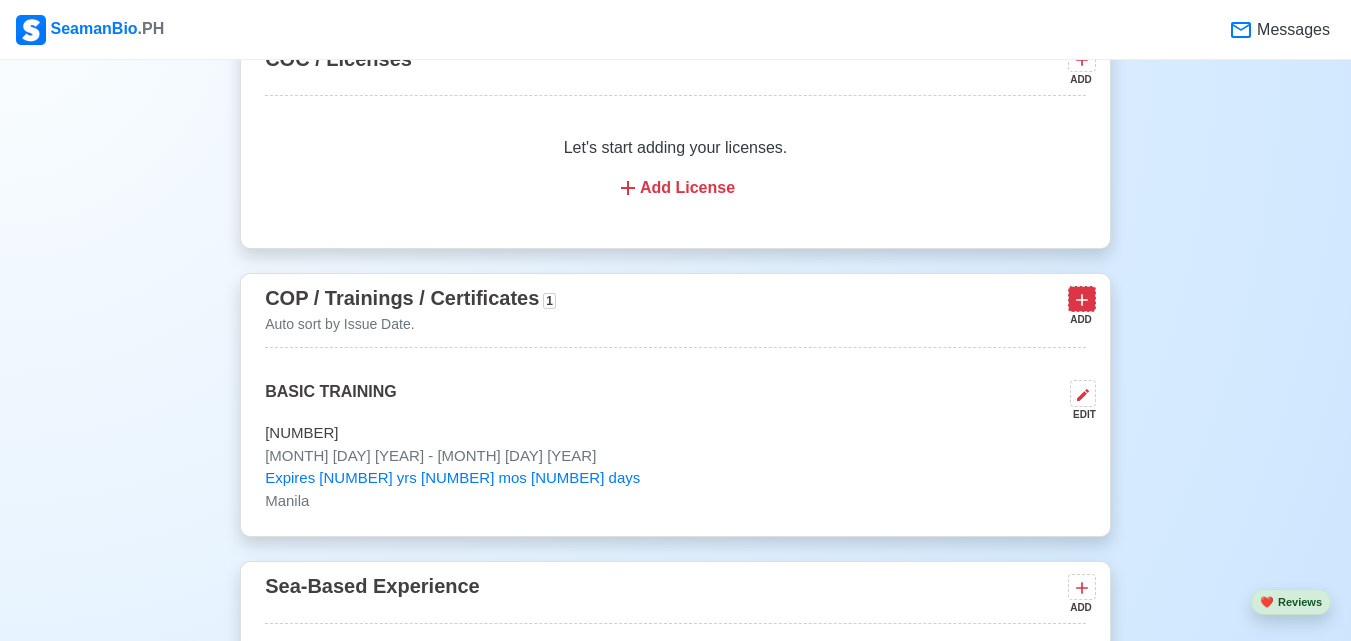 click 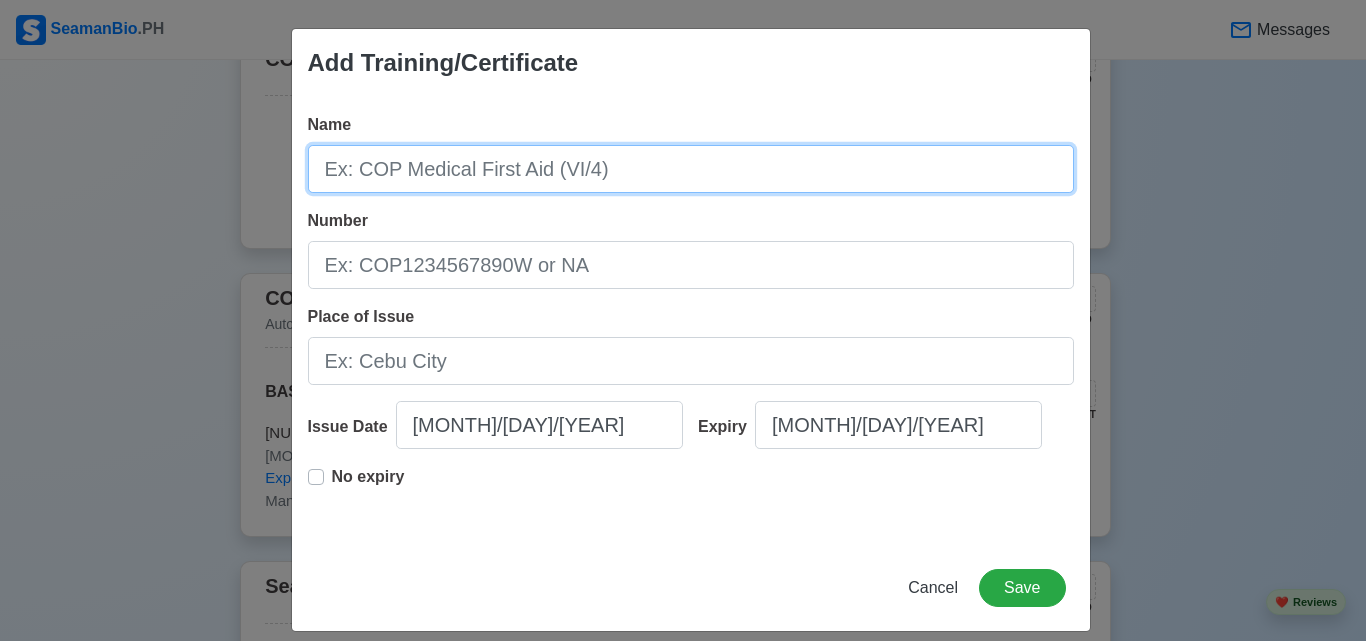 click on "Name" at bounding box center [691, 169] 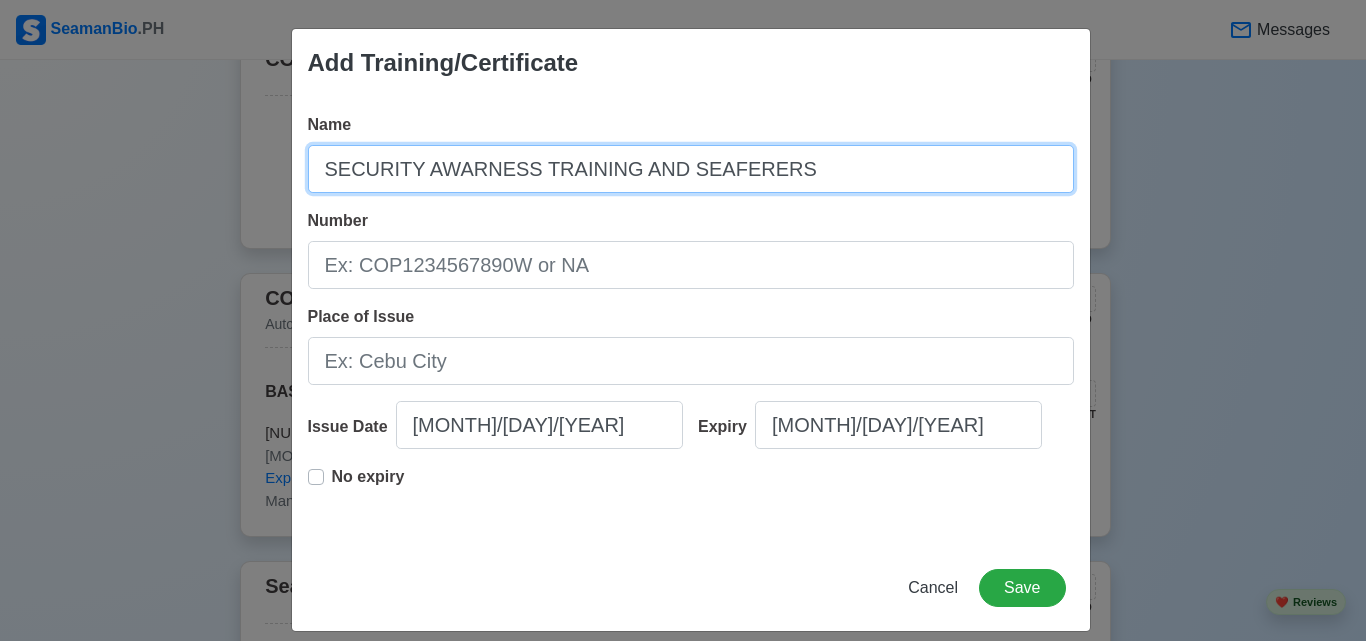 click on "SECURITY AWARNESS TRAINING AND SEAFERERS" at bounding box center (691, 169) 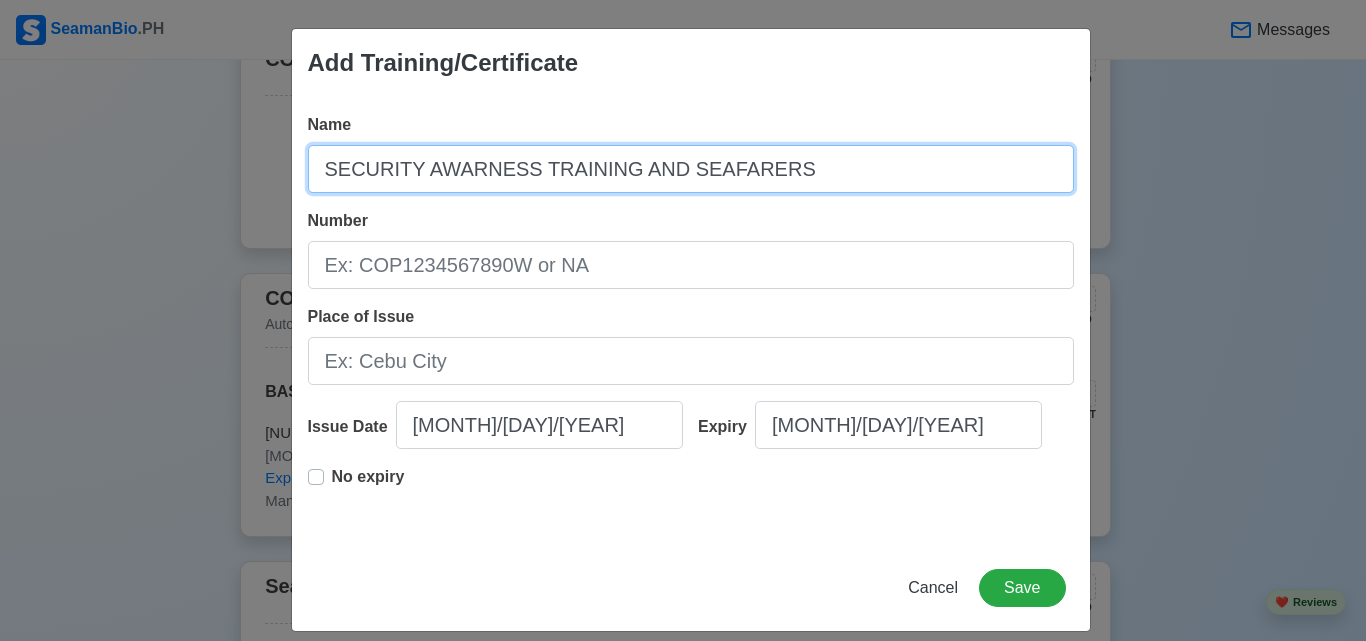 click on "SECURITY AWARNESS TRAINING AND SEAFARERS" at bounding box center [691, 169] 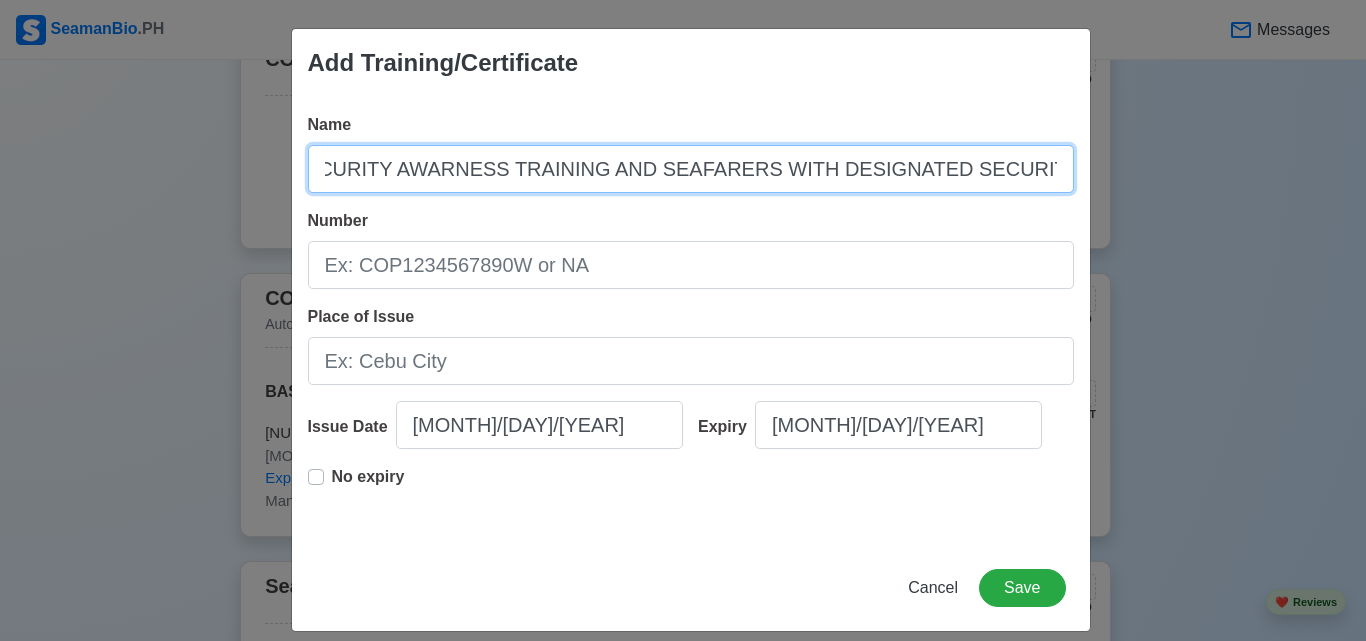 scroll, scrollTop: 0, scrollLeft: 43, axis: horizontal 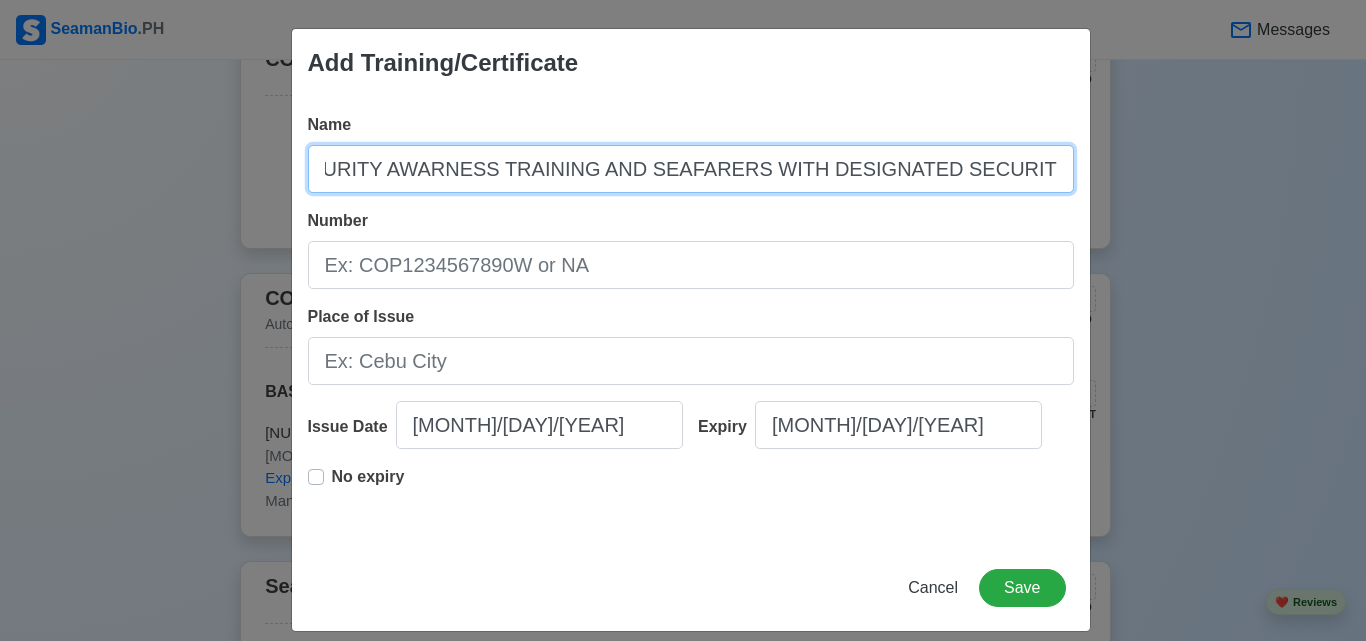 type on "SECURITY AWARNESS TRAINING AND SEAFARERS WITH DESIGNATED SECURITY DUTIES" 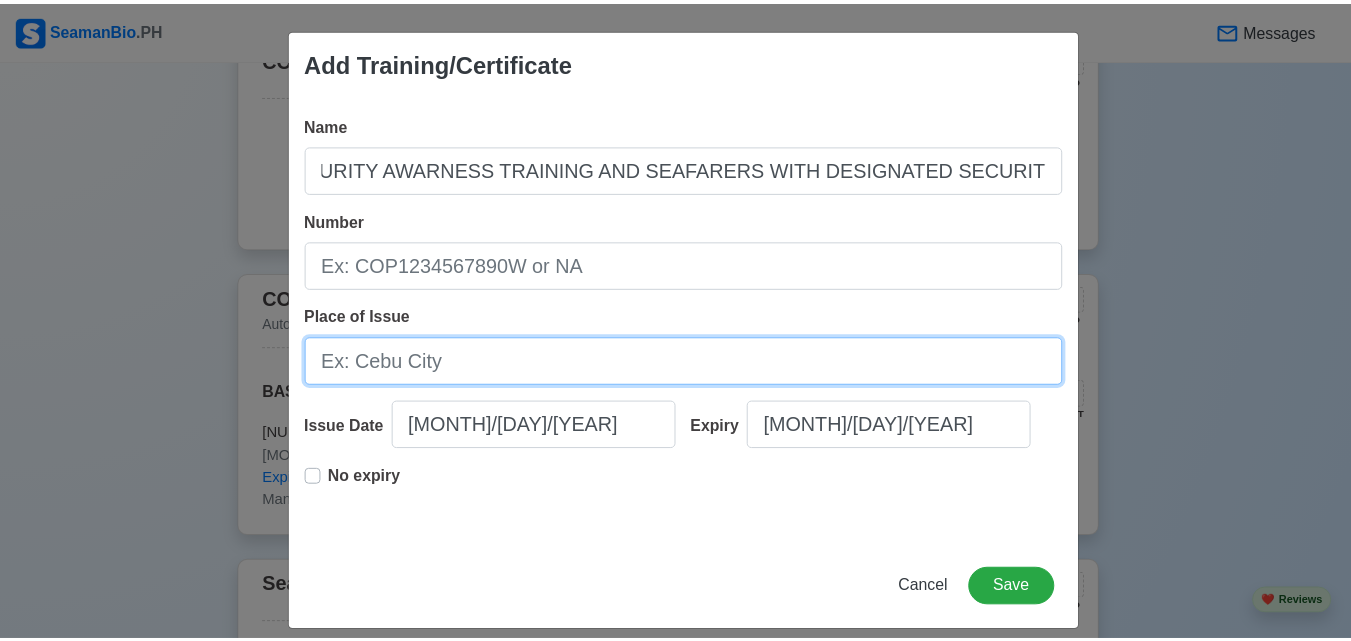 scroll, scrollTop: 0, scrollLeft: 0, axis: both 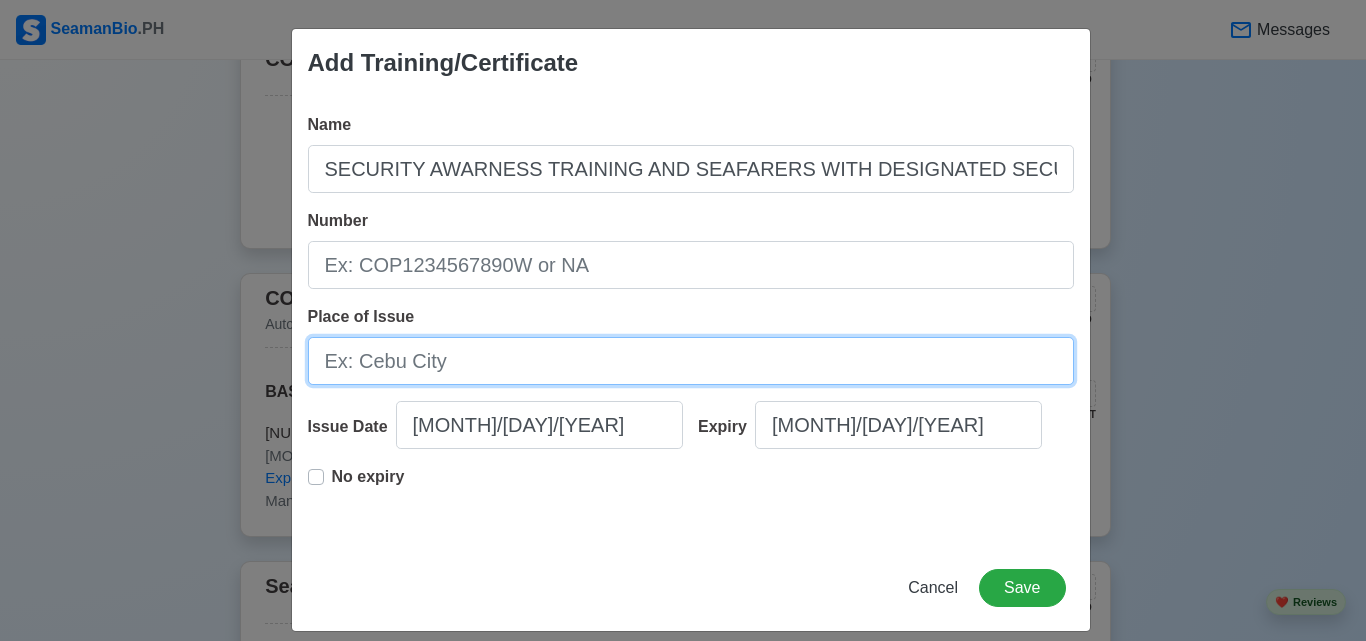 click on "Place of Issue" at bounding box center [691, 361] 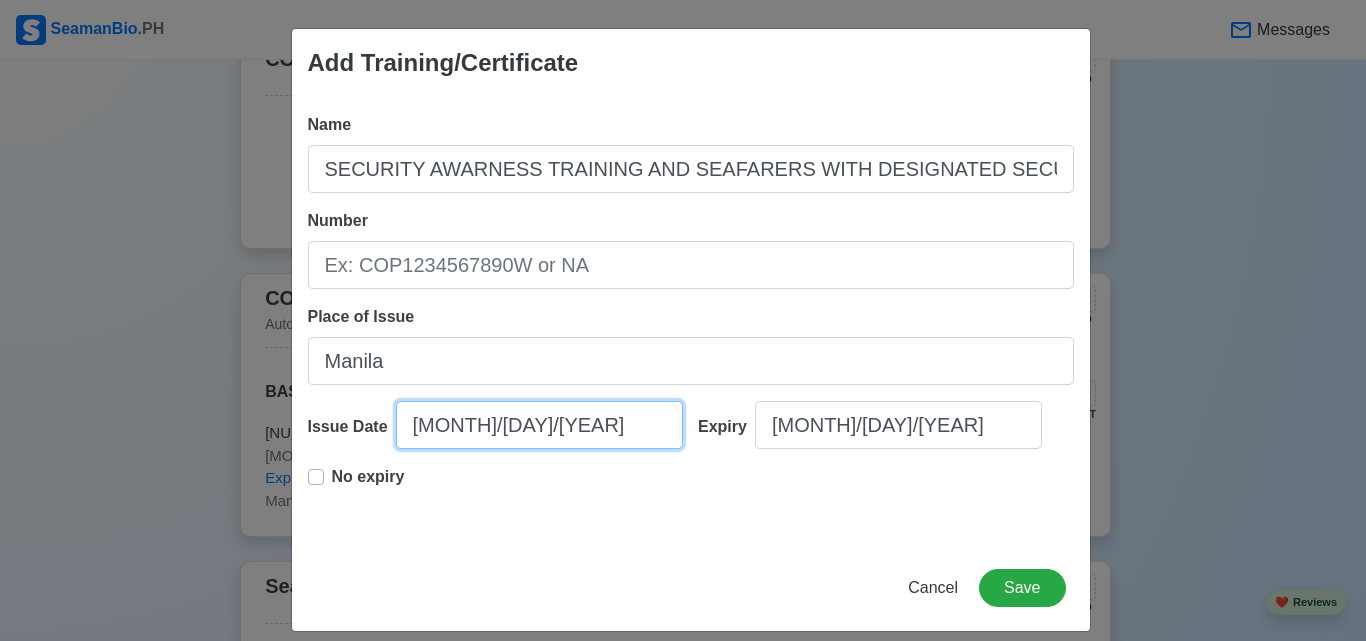 click on "[MONTH]/[DAY]/[YEAR]" at bounding box center [539, 425] 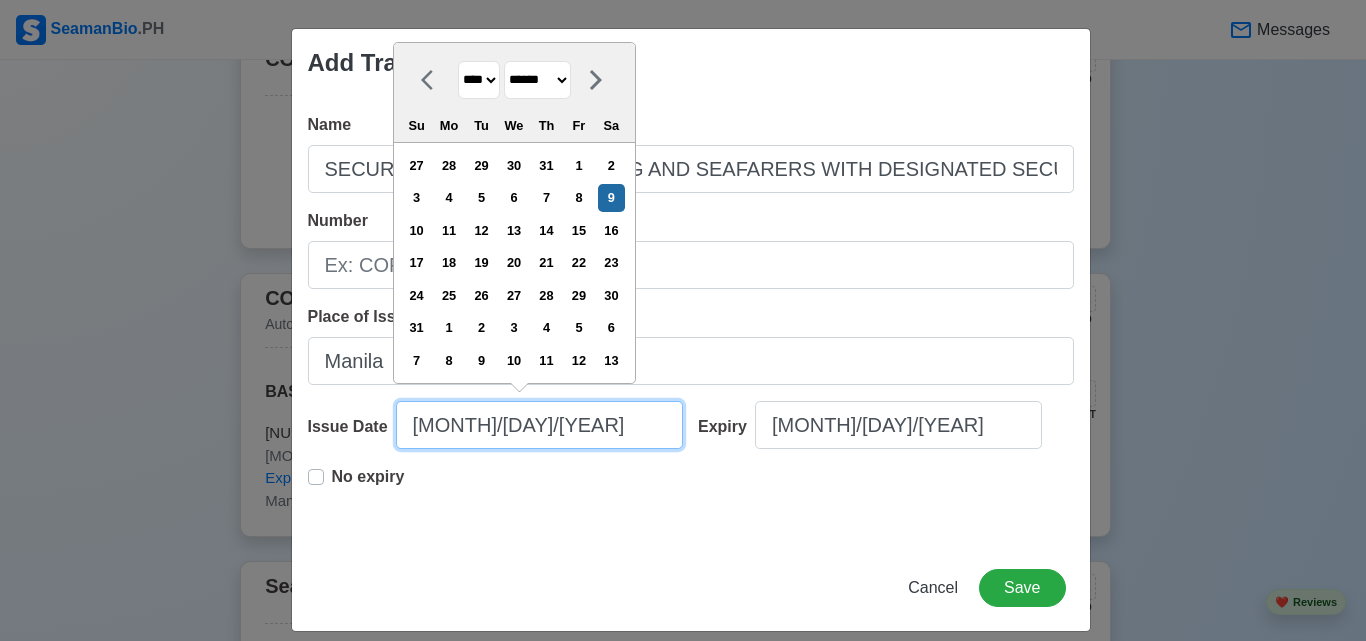 click on "[MONTH]/[DAY]/[YEAR]" at bounding box center [539, 425] 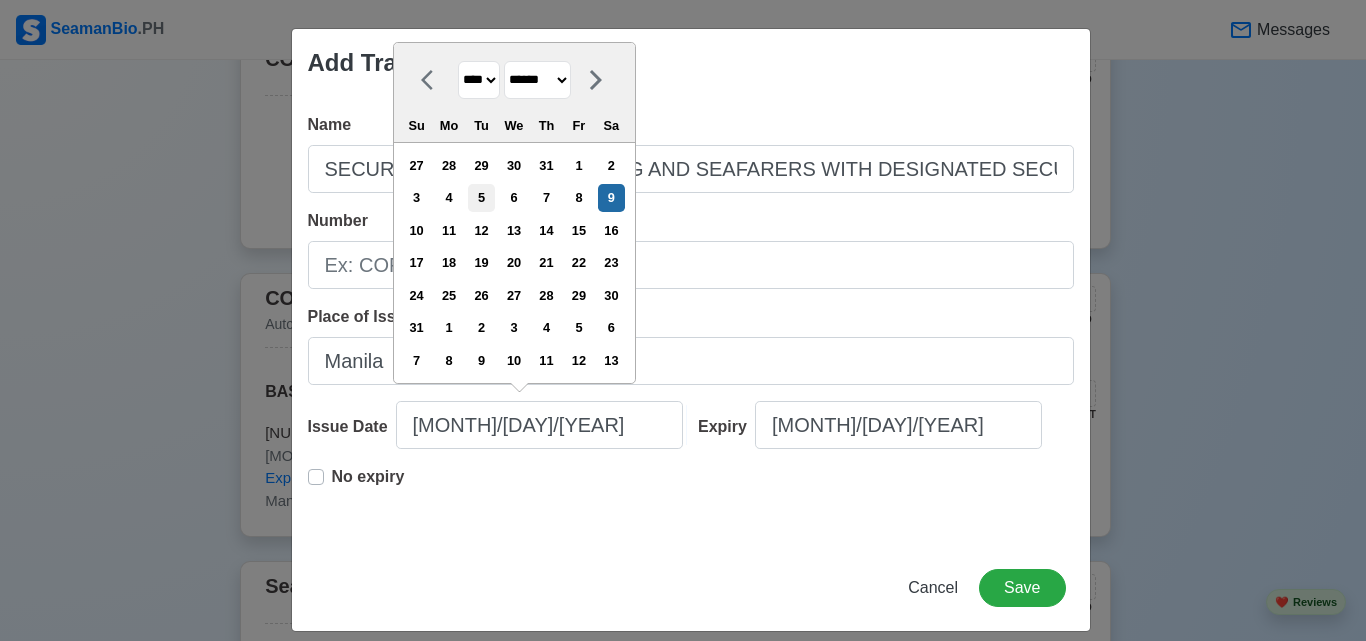 click on "5" at bounding box center (481, 197) 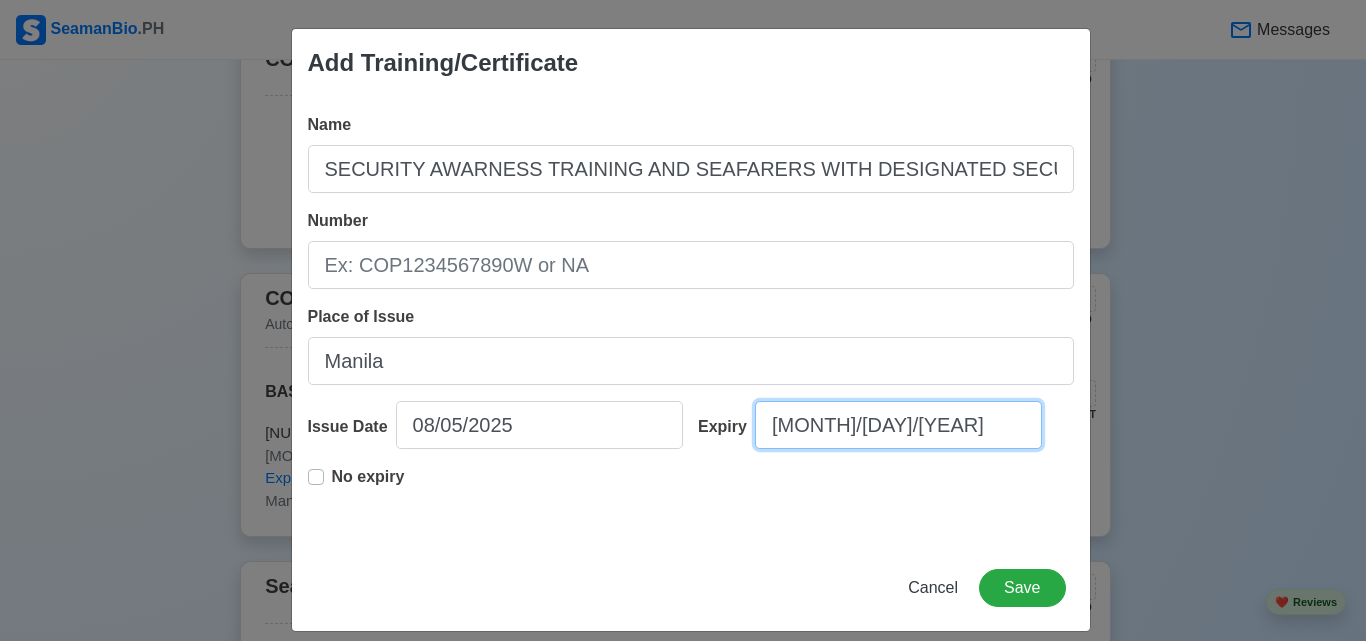 select on "****" 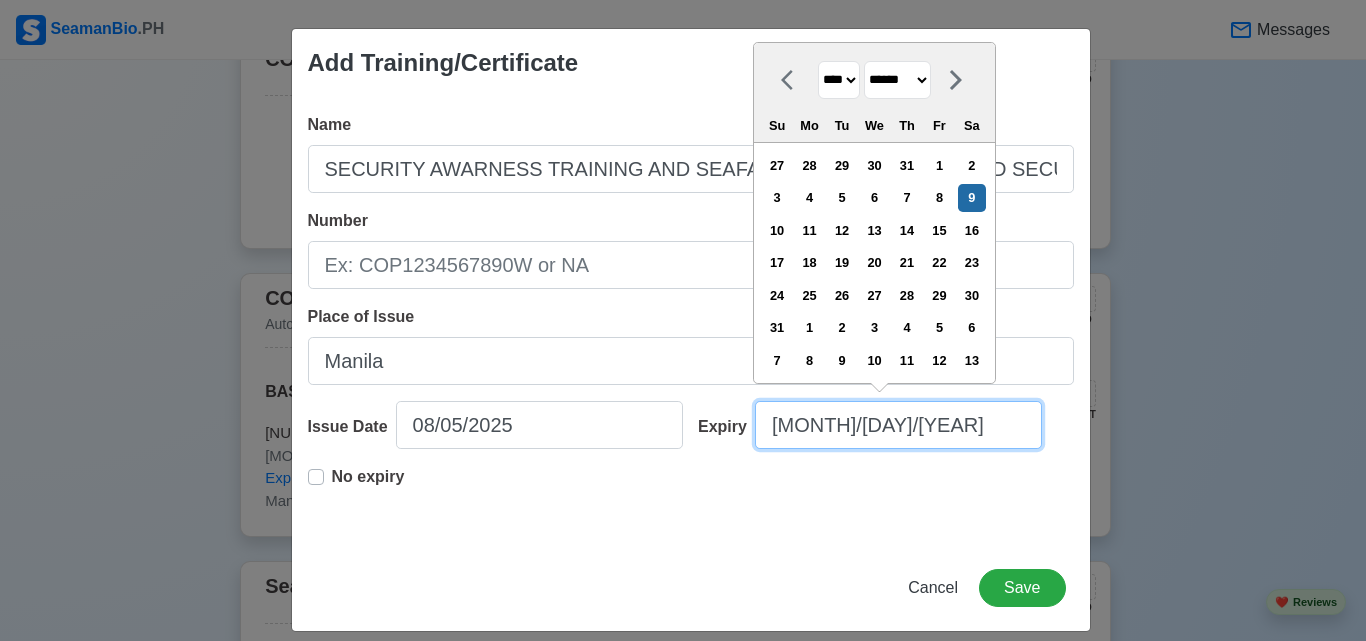click on "[MONTH]/[DAY]/[YEAR]" at bounding box center [898, 425] 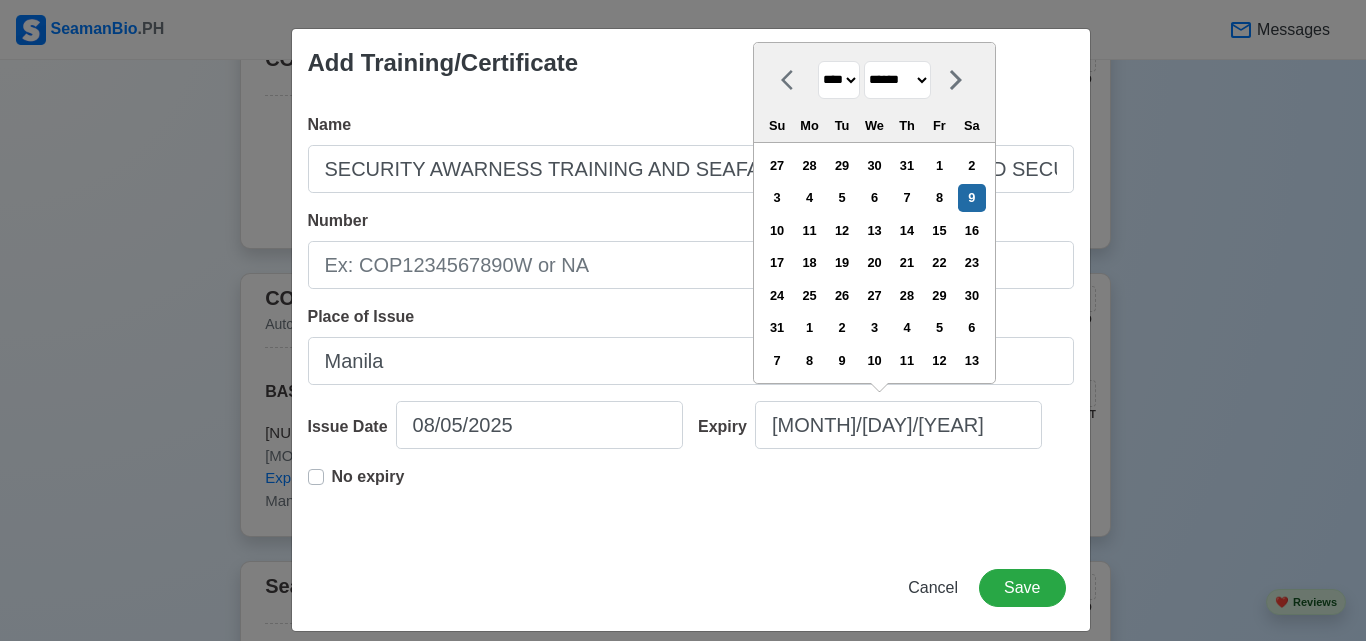 click on "**** **** **** **** **** **** **** **** **** **** **** **** **** **** **** **** **** **** **** **** **** **** **** **** **** **** **** **** **** **** **** **** **** **** **** **** **** **** **** **** **** **** **** **** **** **** **** **** **** **** **** **** **** **** **** **** **** **** **** **** **** **** **** **** **** **** **** **** **** **** **** **** **** **** **** **** **** **** **** **** **** **** **** **** **** **** **** **** **** **** **** **** **** **** **** **** **** **** **** **** **** **** **** **** **** **** **** **** **** **** **** **** **** **** **** **** **** **** **** **** ****" at bounding box center [839, 80] 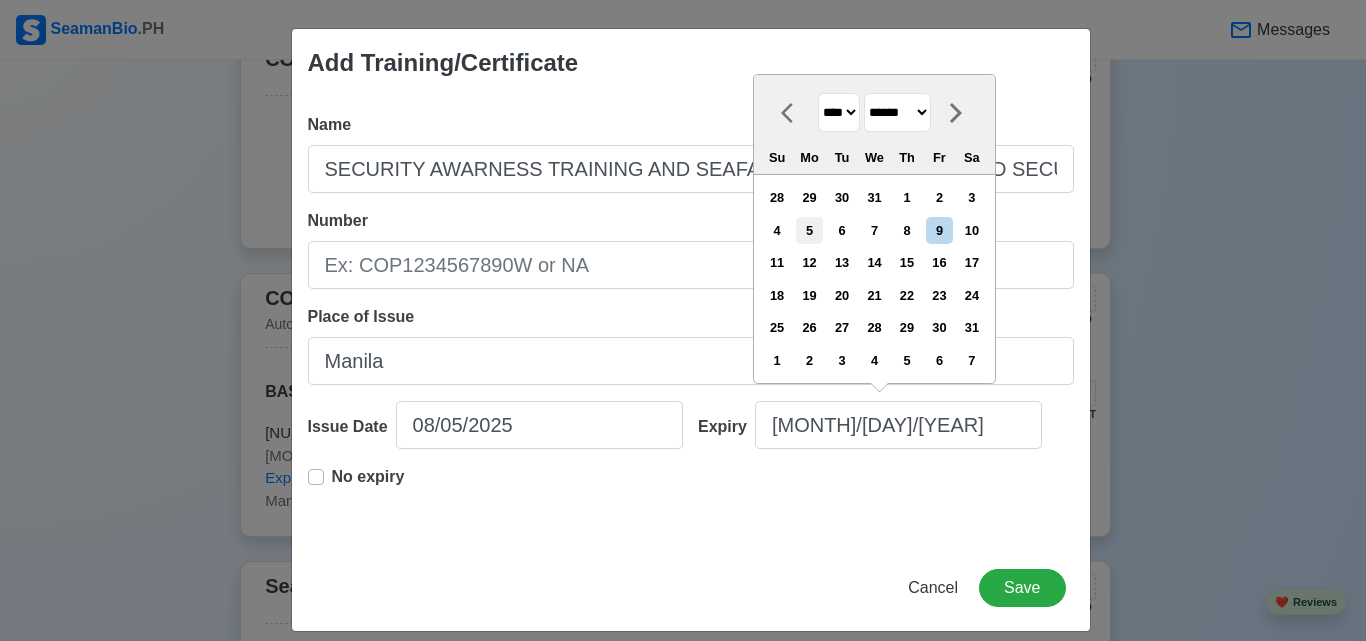 click on "5" at bounding box center [809, 230] 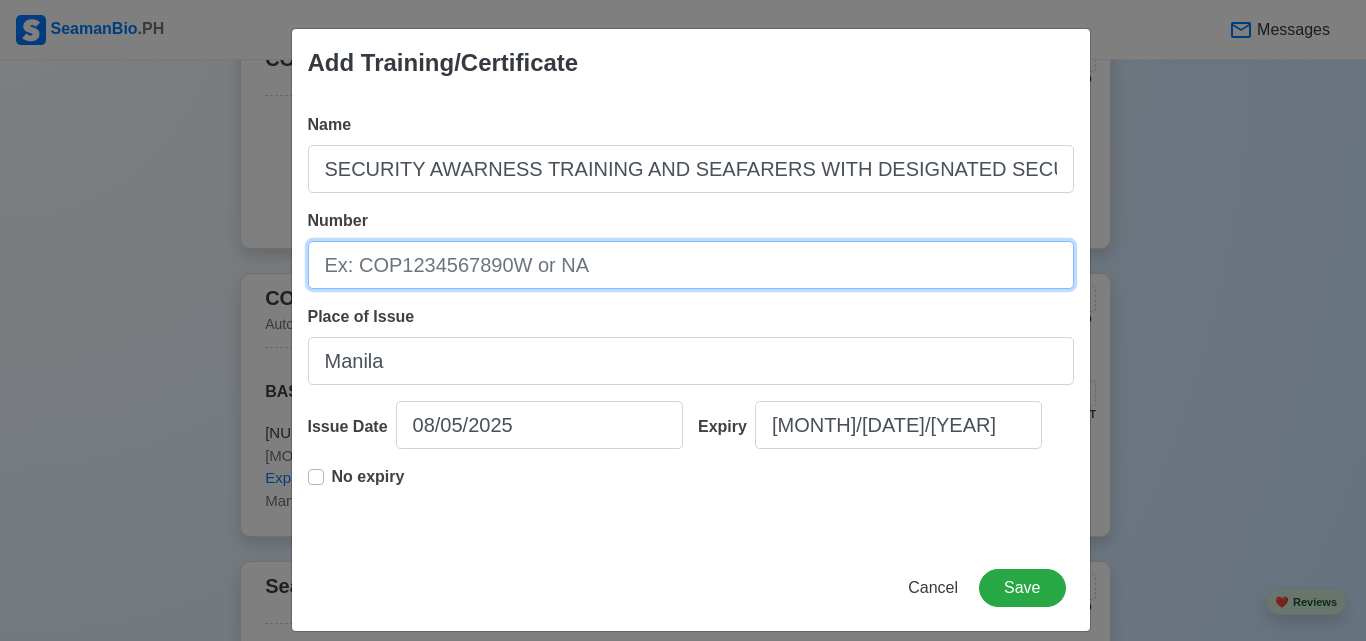click on "Number" at bounding box center [691, 265] 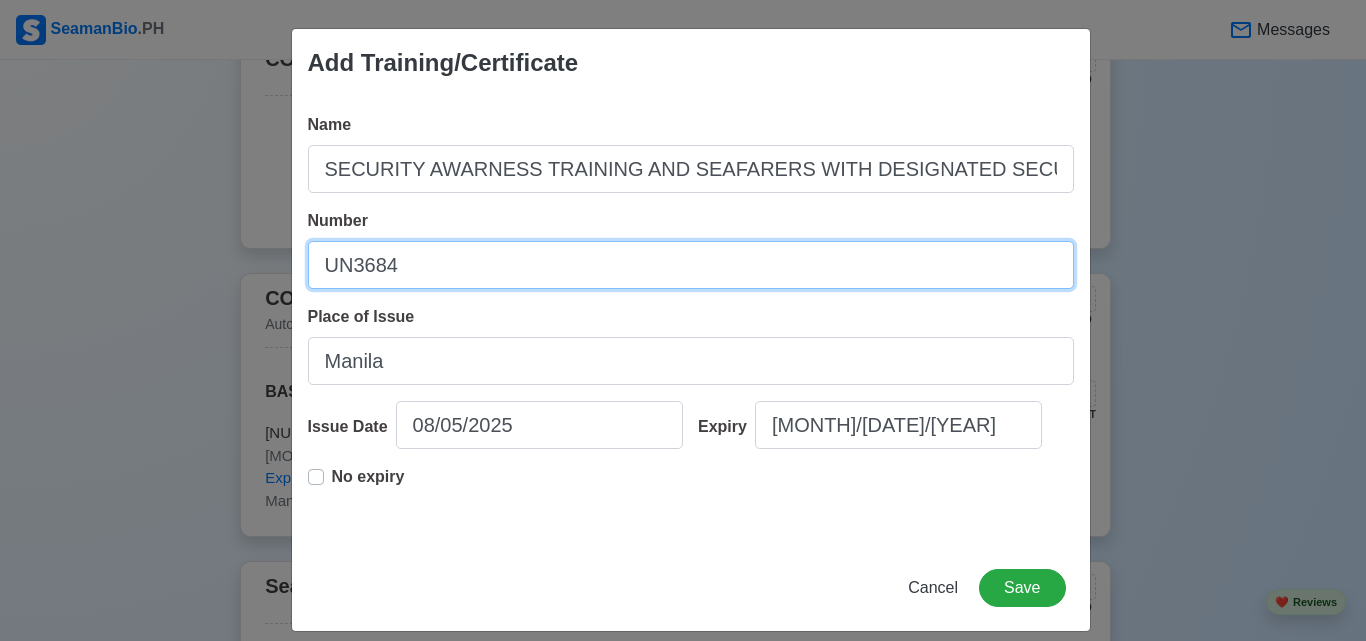type on "[NUMBER]" 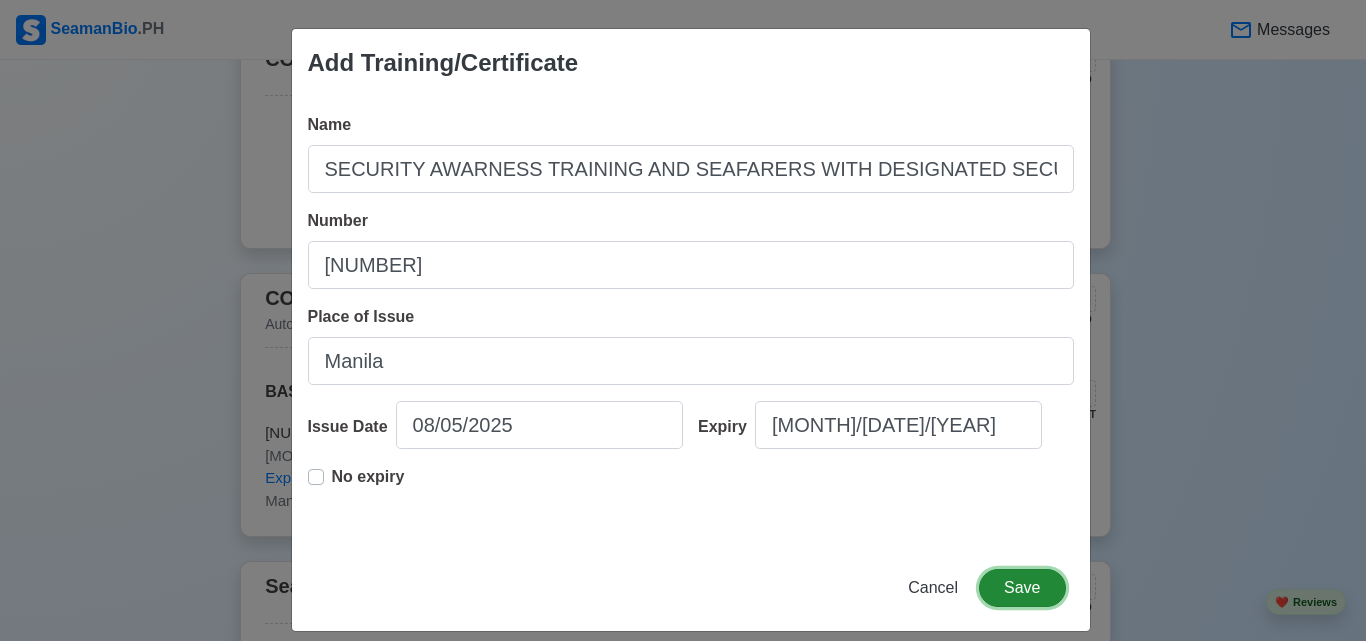 click on "Save" at bounding box center [1022, 588] 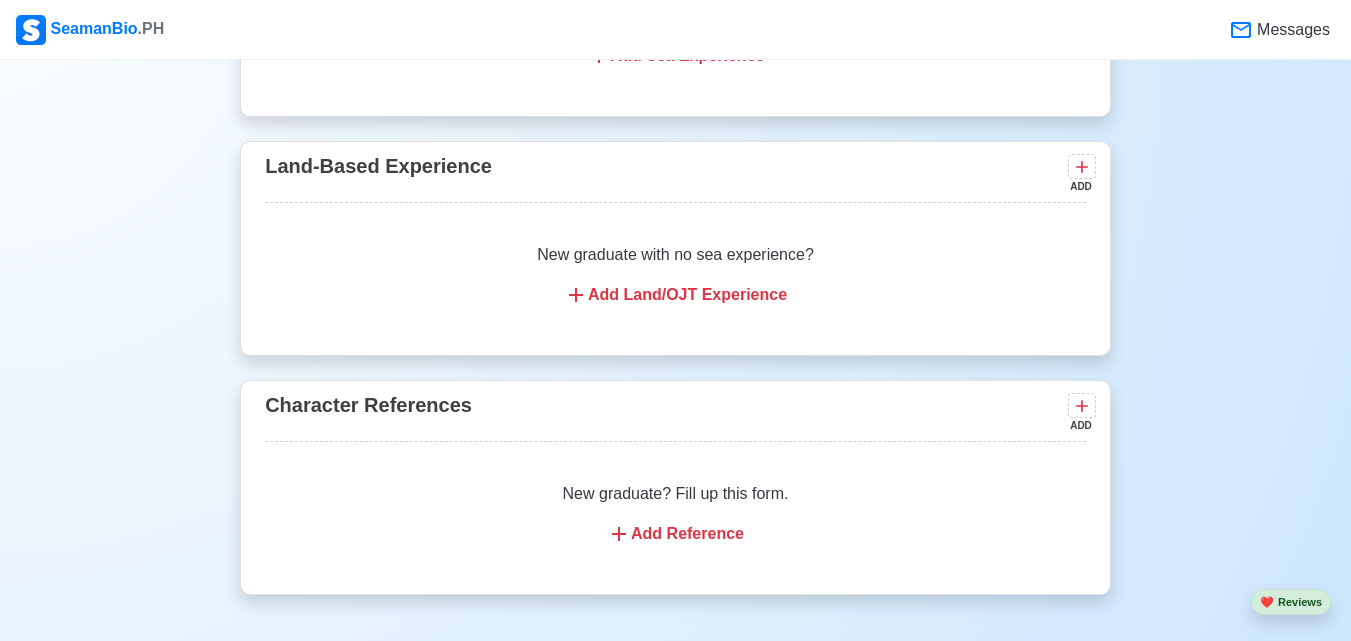 scroll, scrollTop: 3358, scrollLeft: 0, axis: vertical 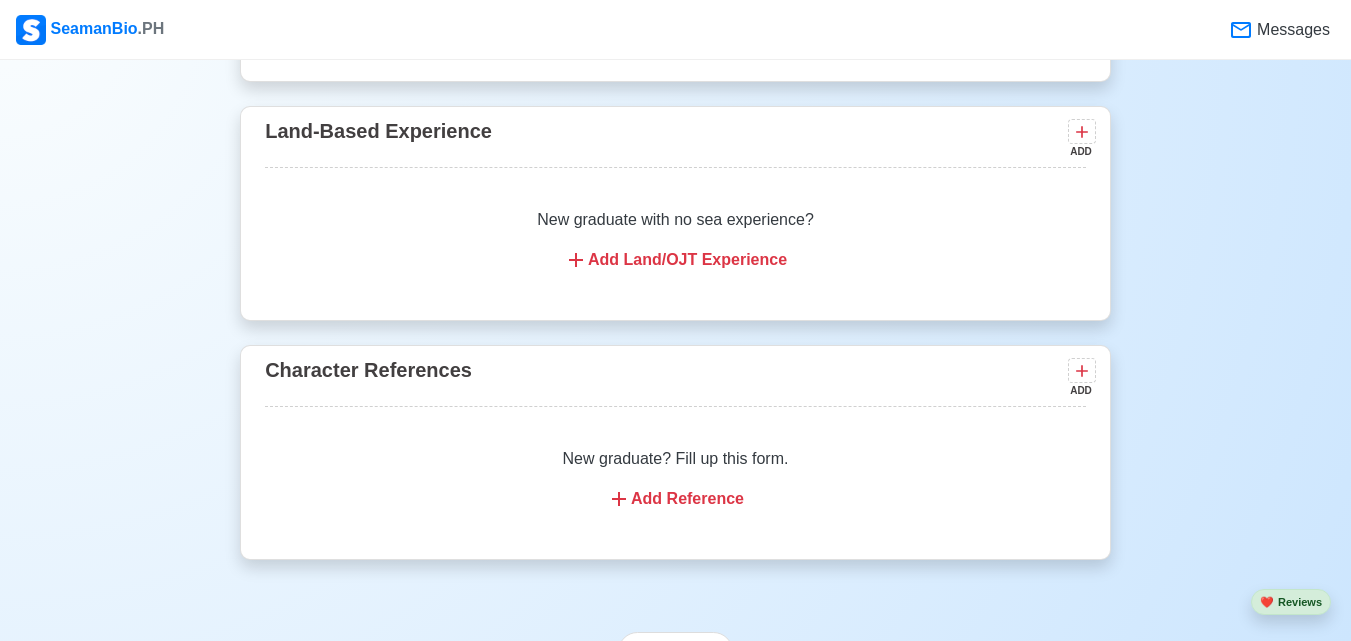 click on "Add Reference" at bounding box center (675, 499) 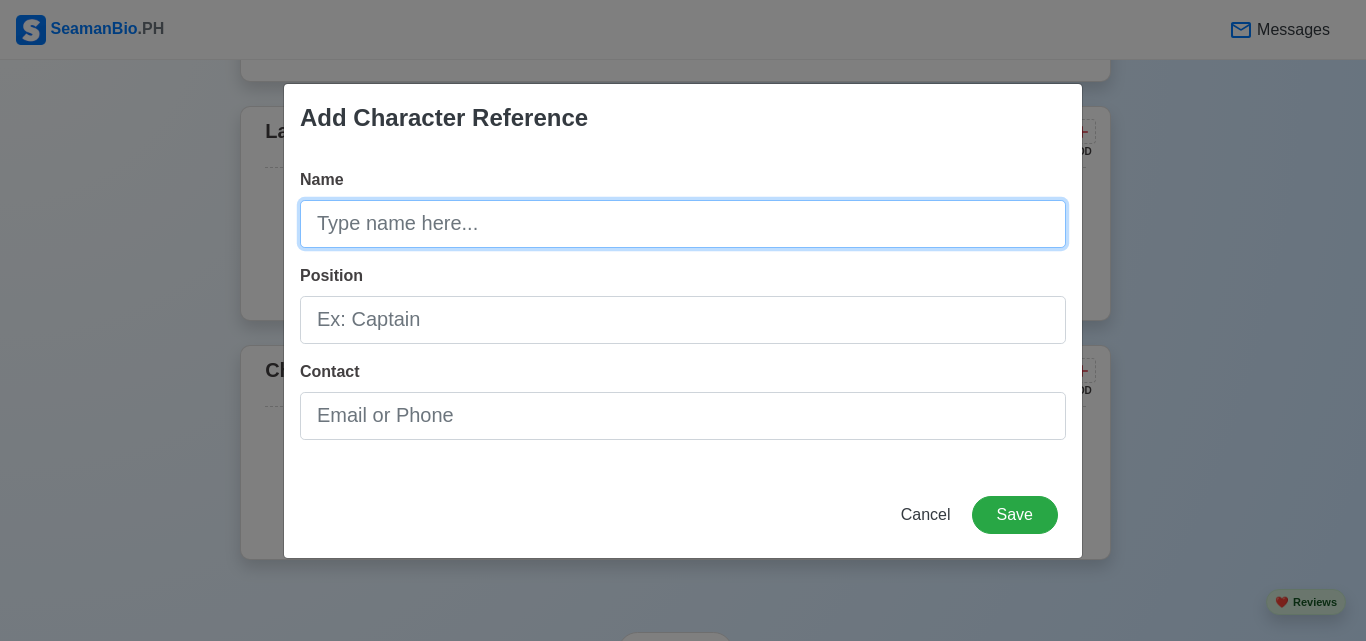 click on "Name" at bounding box center [683, 224] 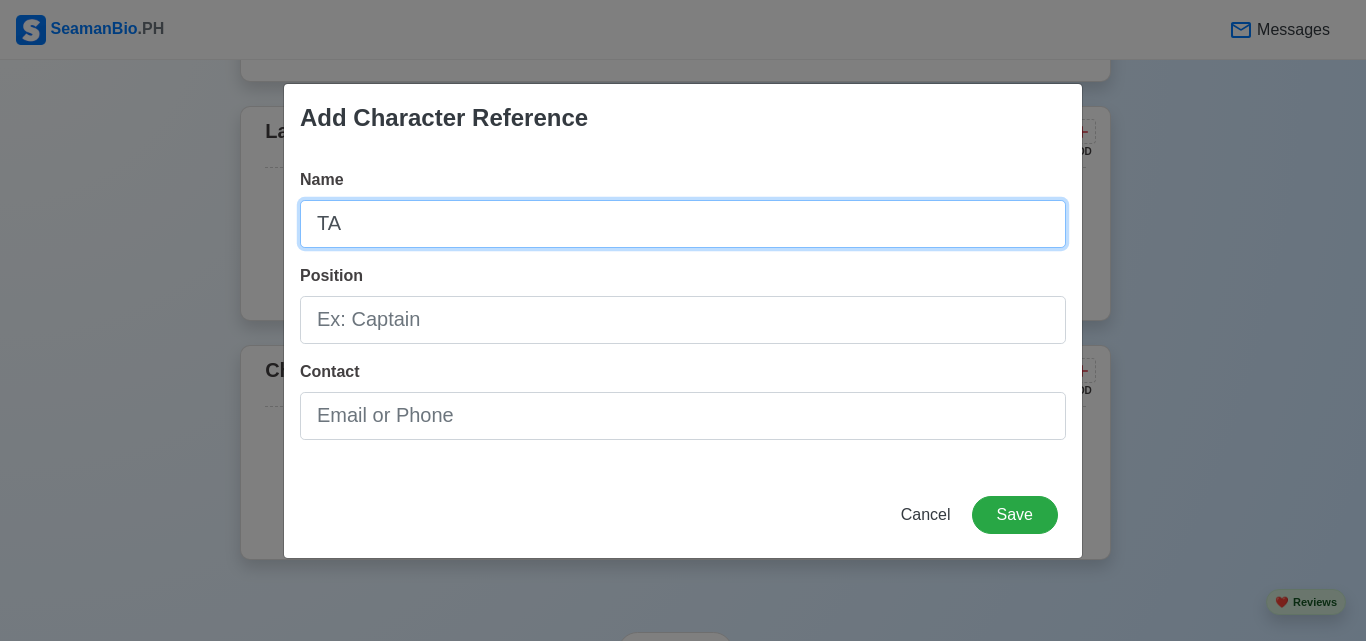 type on "T" 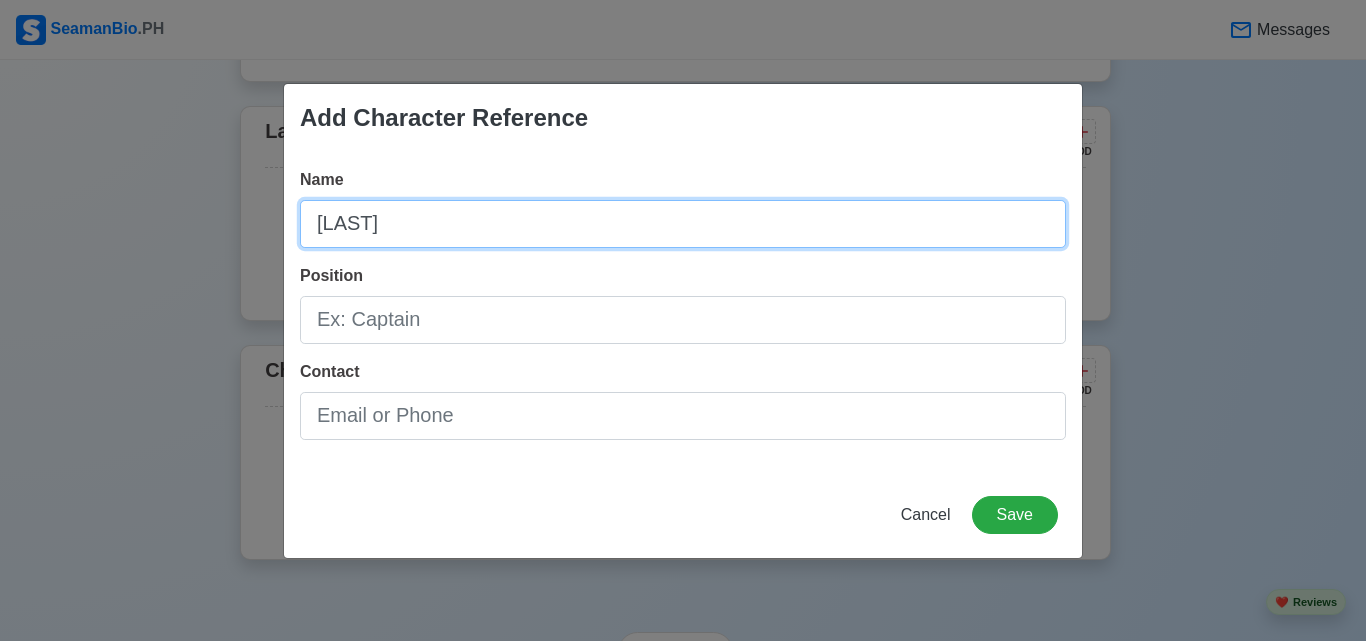 type on "[LAST]" 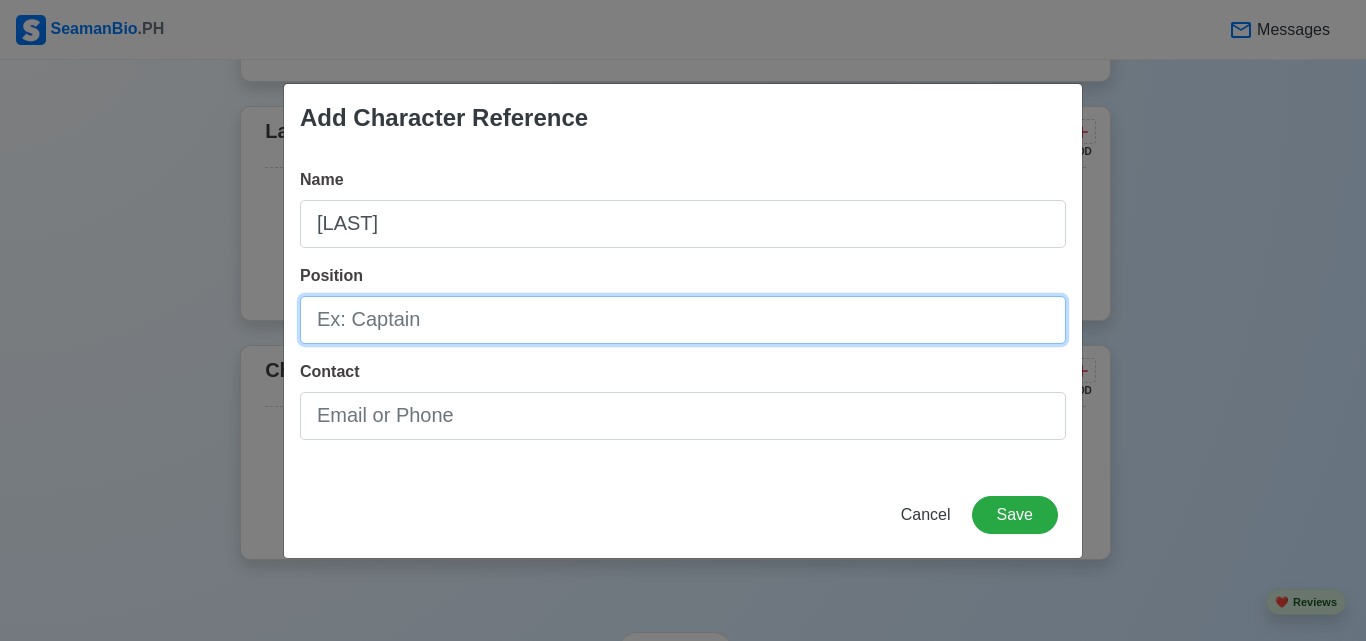 click on "Position" at bounding box center [683, 320] 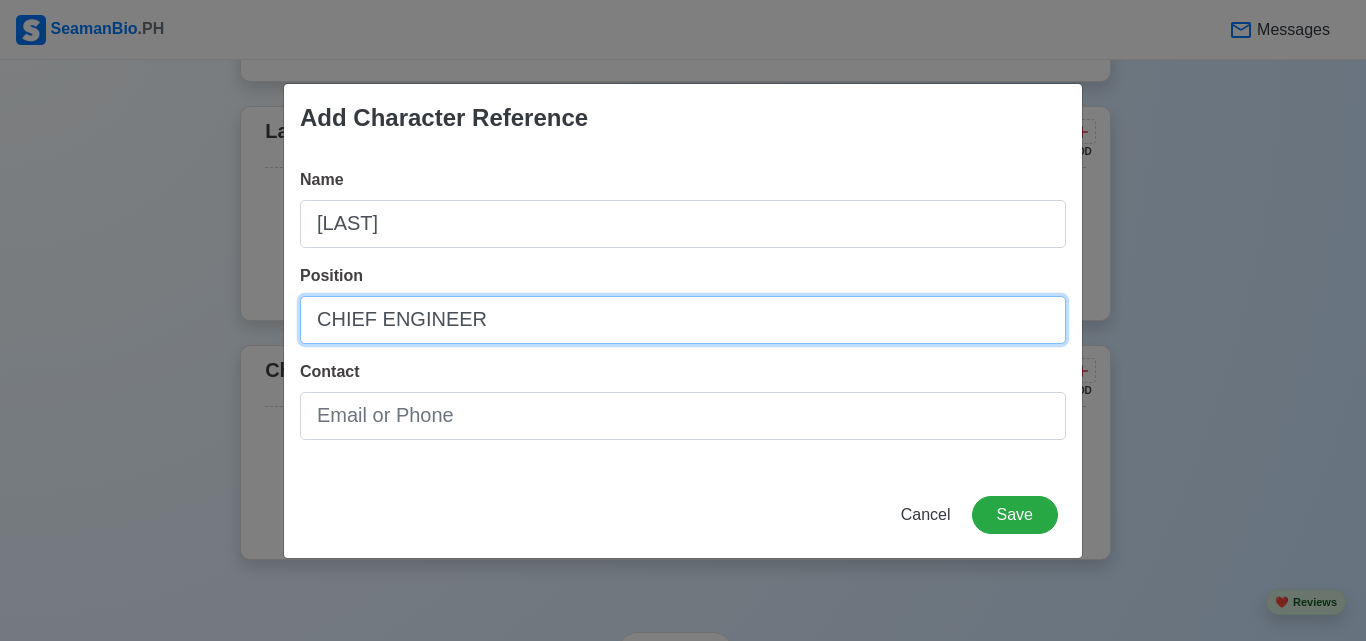 type on "CHIEF ENGINEER" 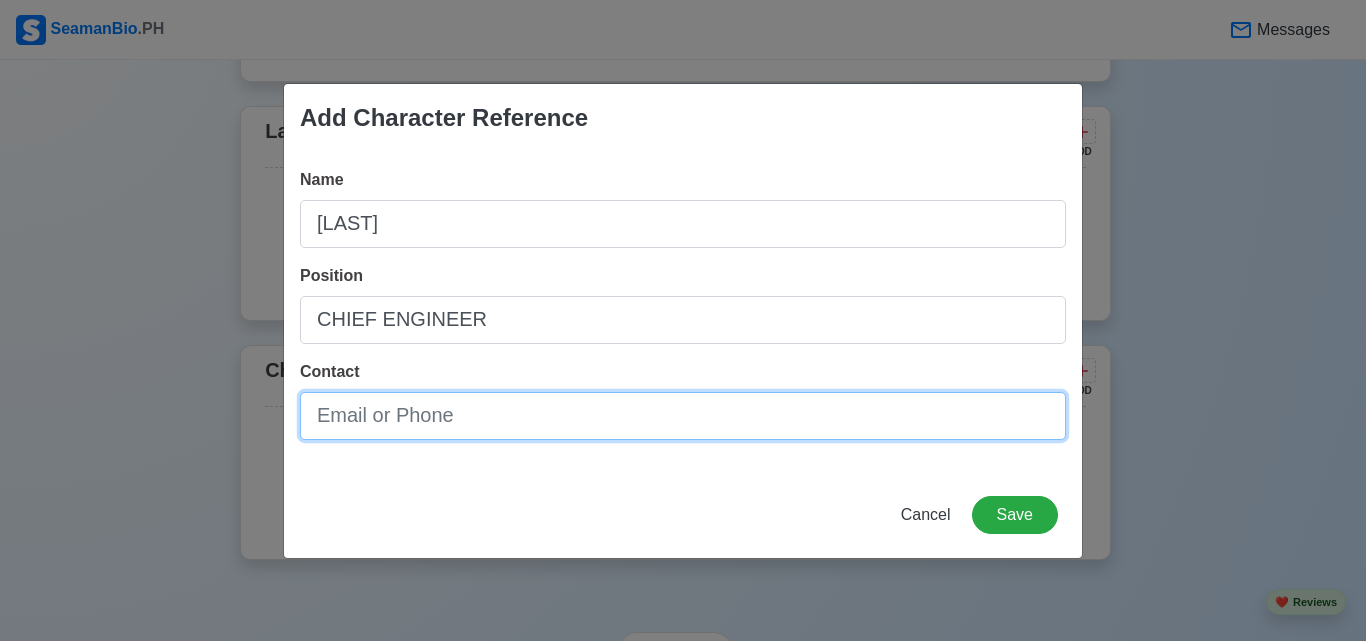 click on "Contact" at bounding box center [683, 416] 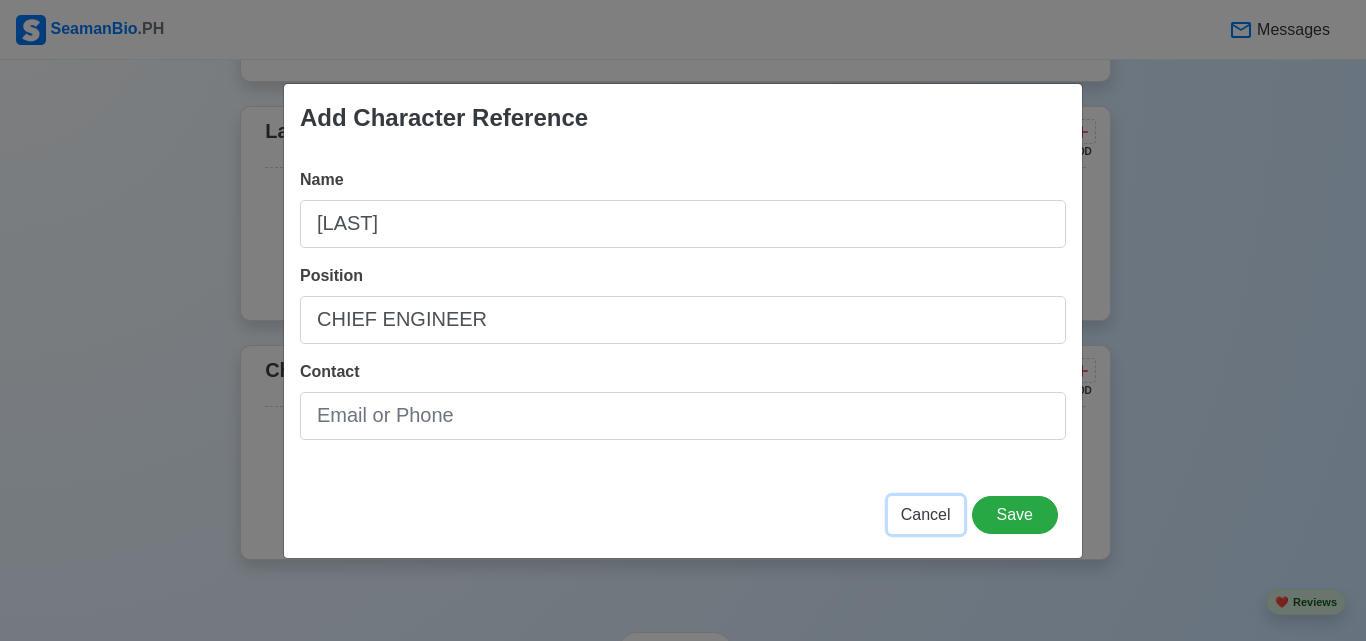 click on "Cancel" at bounding box center [926, 514] 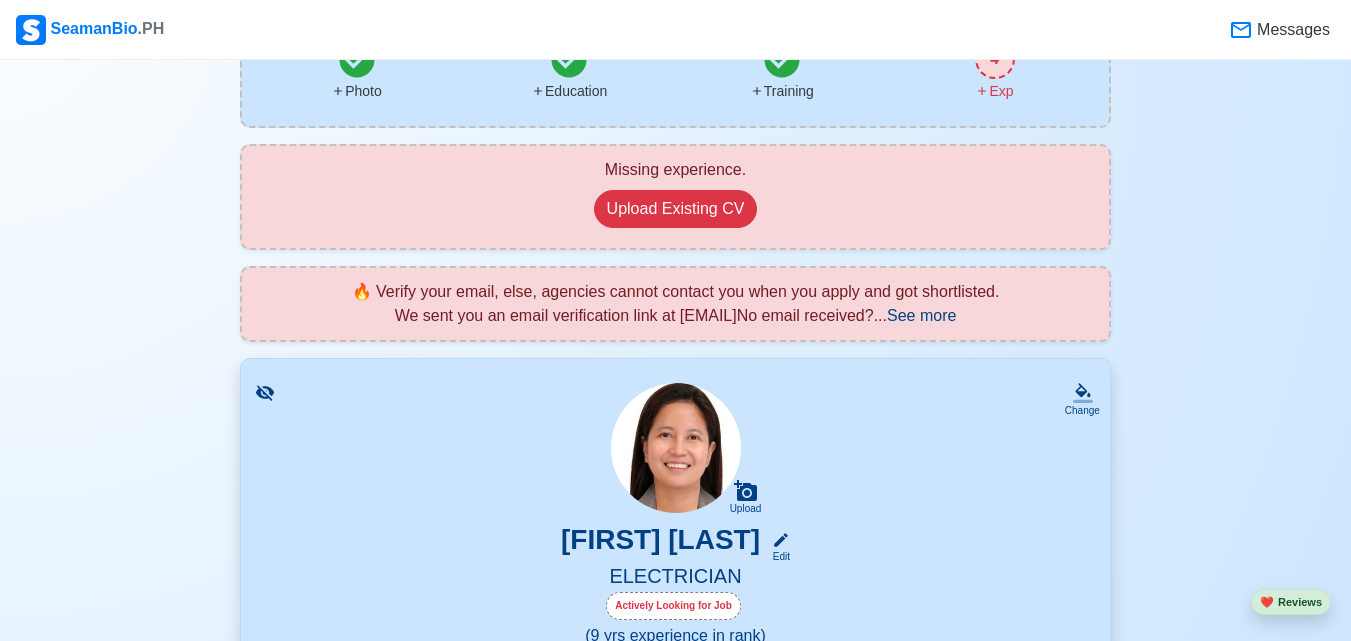 scroll, scrollTop: 0, scrollLeft: 0, axis: both 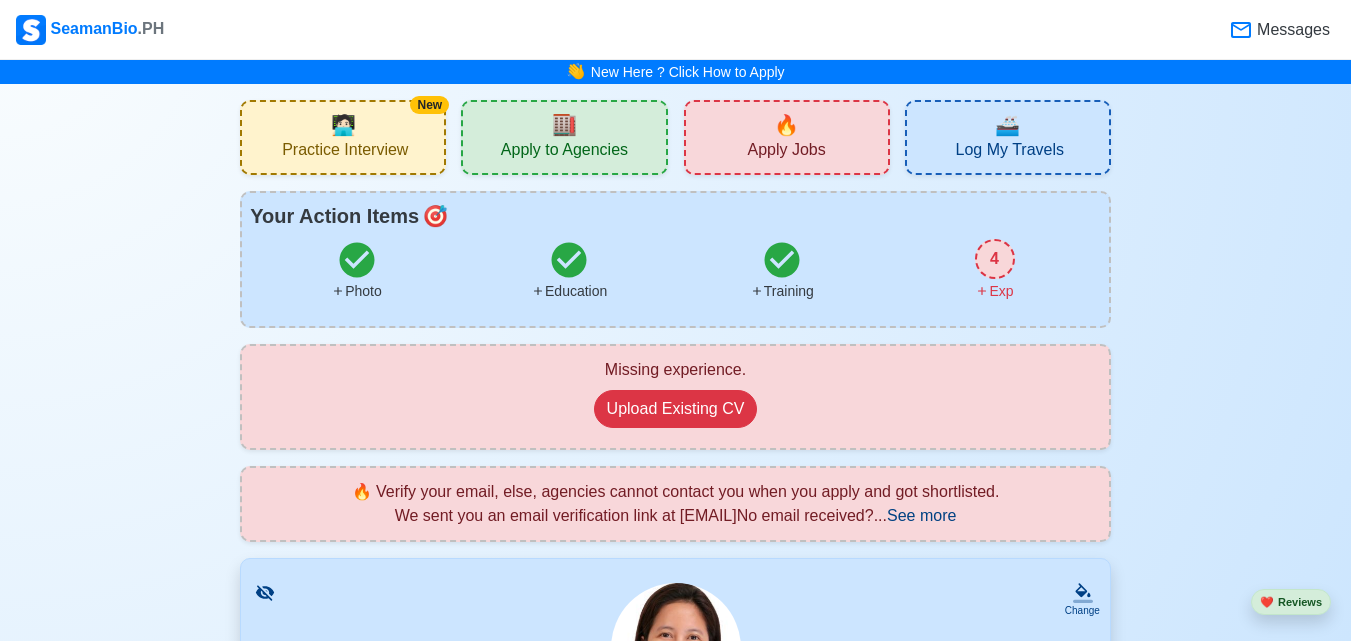 click on "4" at bounding box center (995, 259) 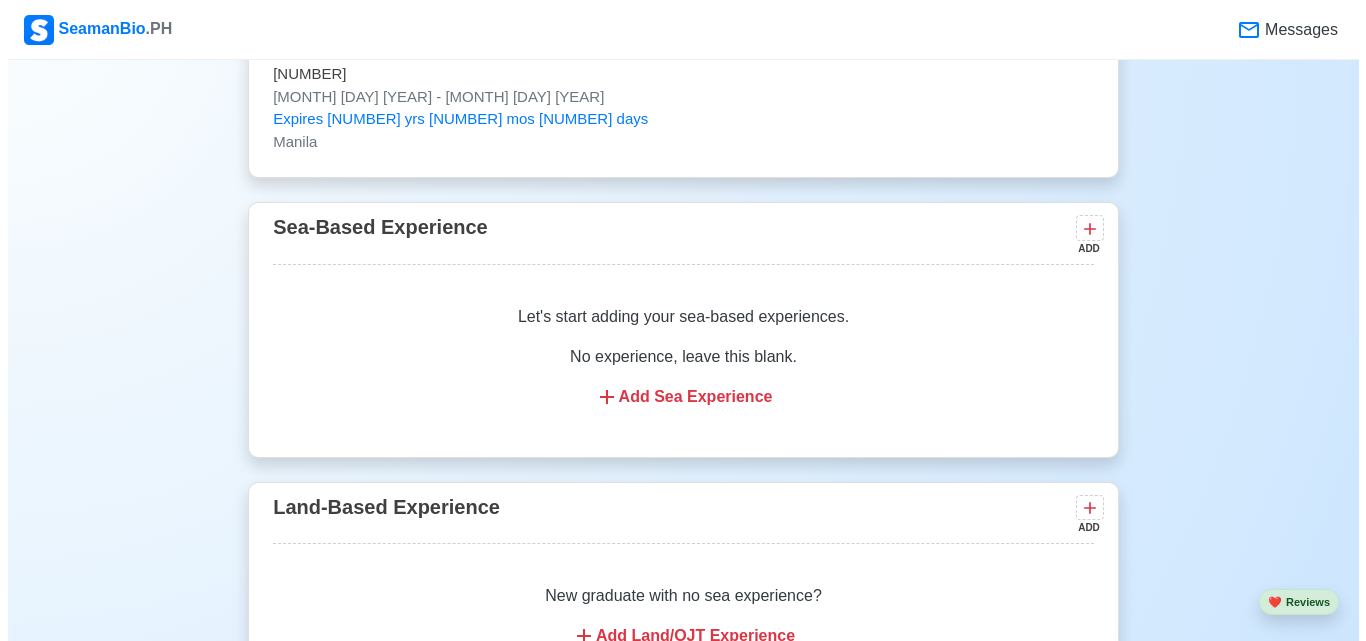 scroll, scrollTop: 3109, scrollLeft: 0, axis: vertical 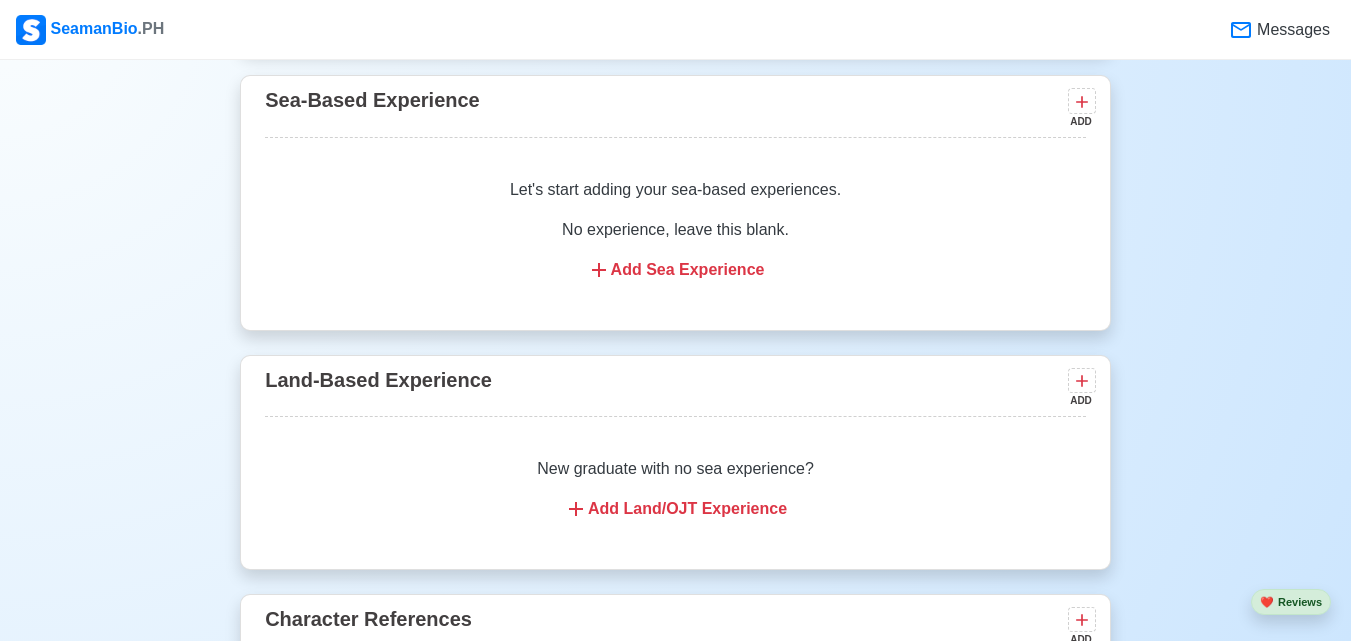 click 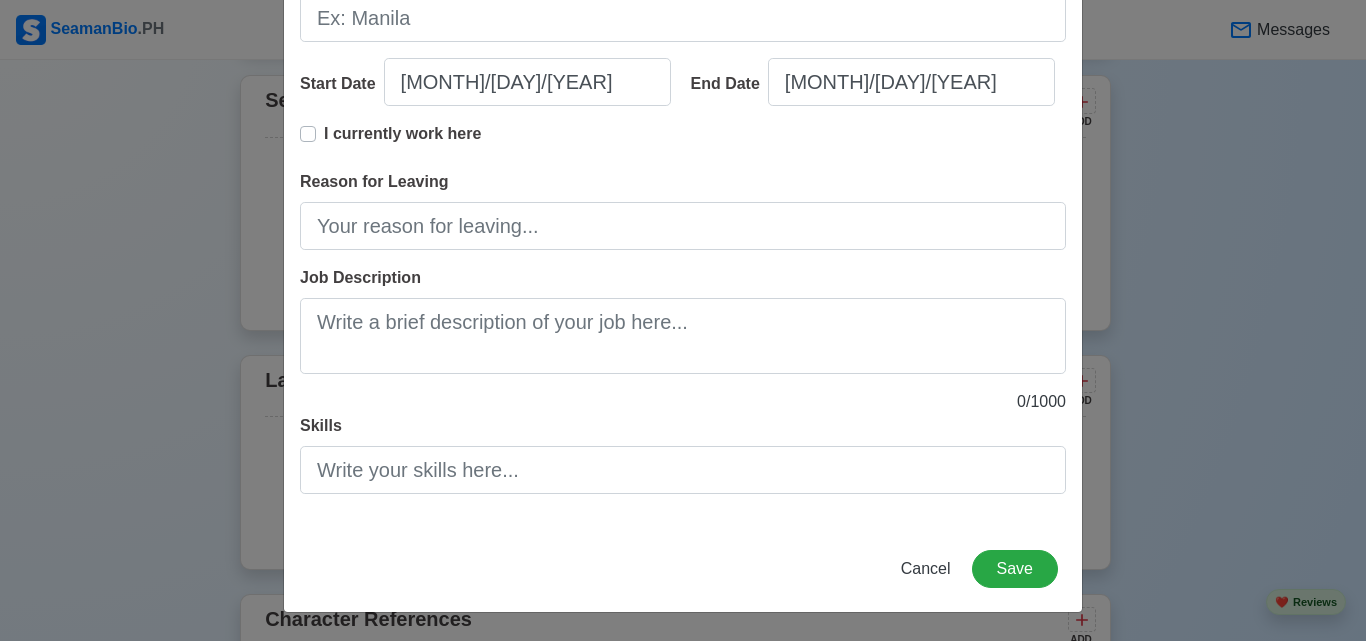 scroll, scrollTop: 0, scrollLeft: 0, axis: both 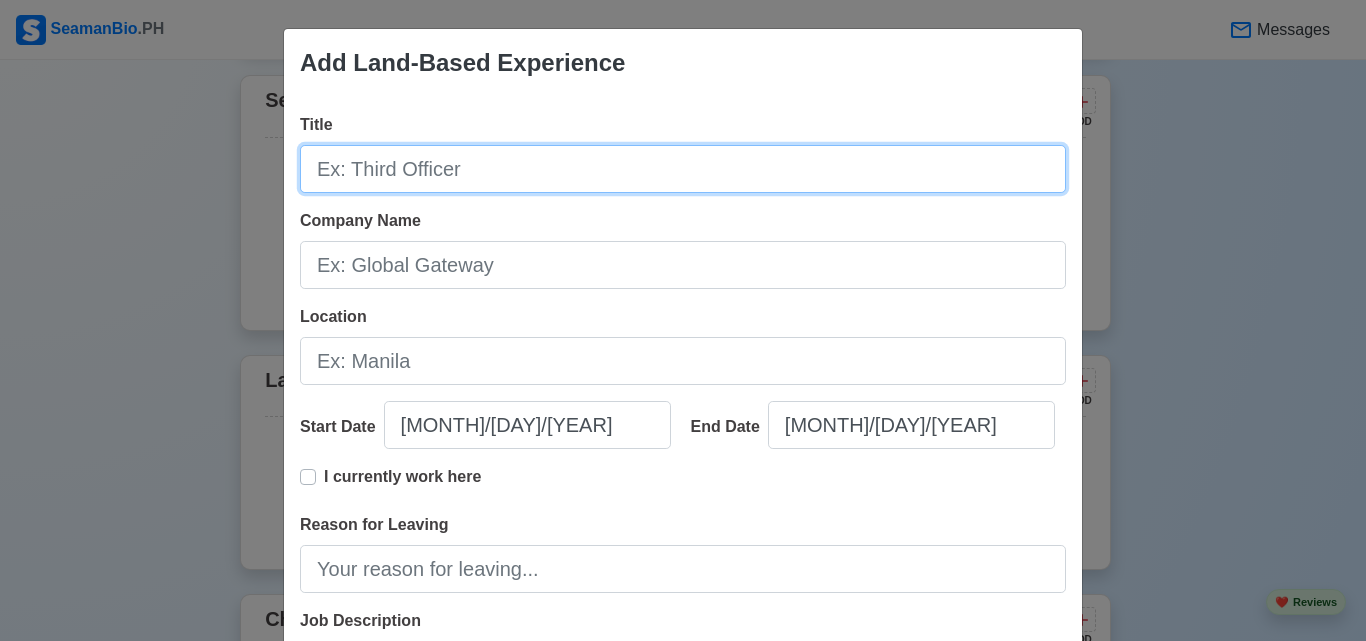 click on "Title" at bounding box center (683, 169) 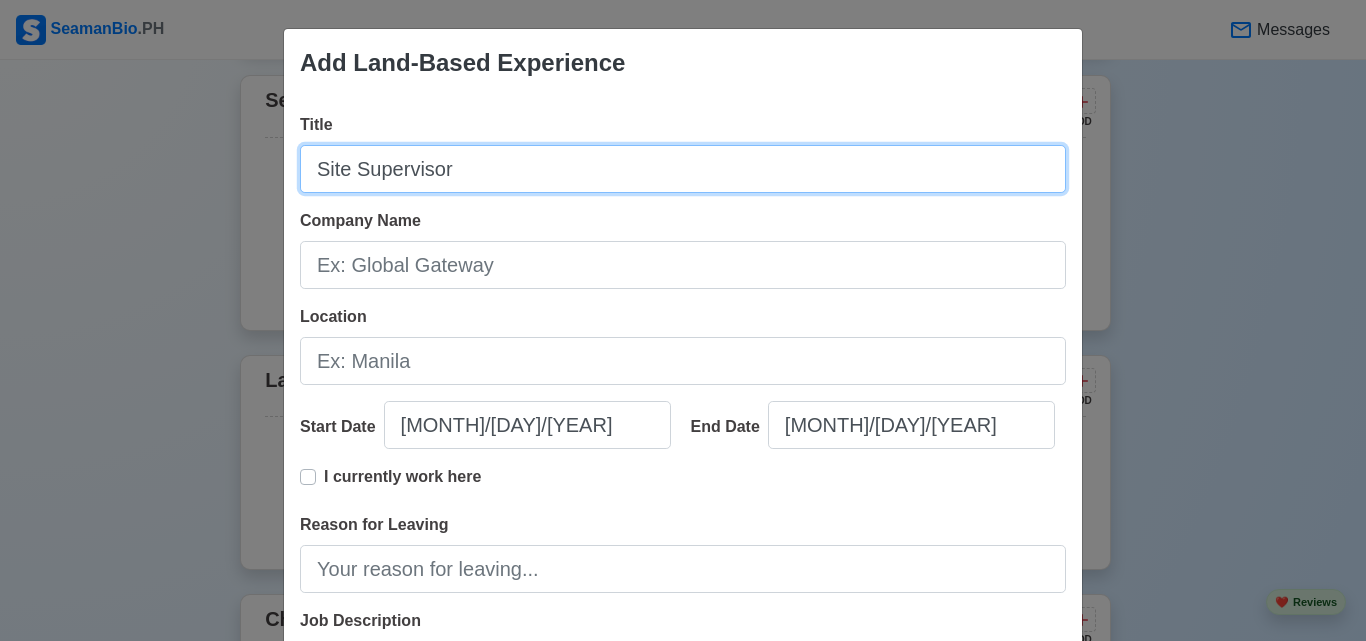 type on "Site Supervisor" 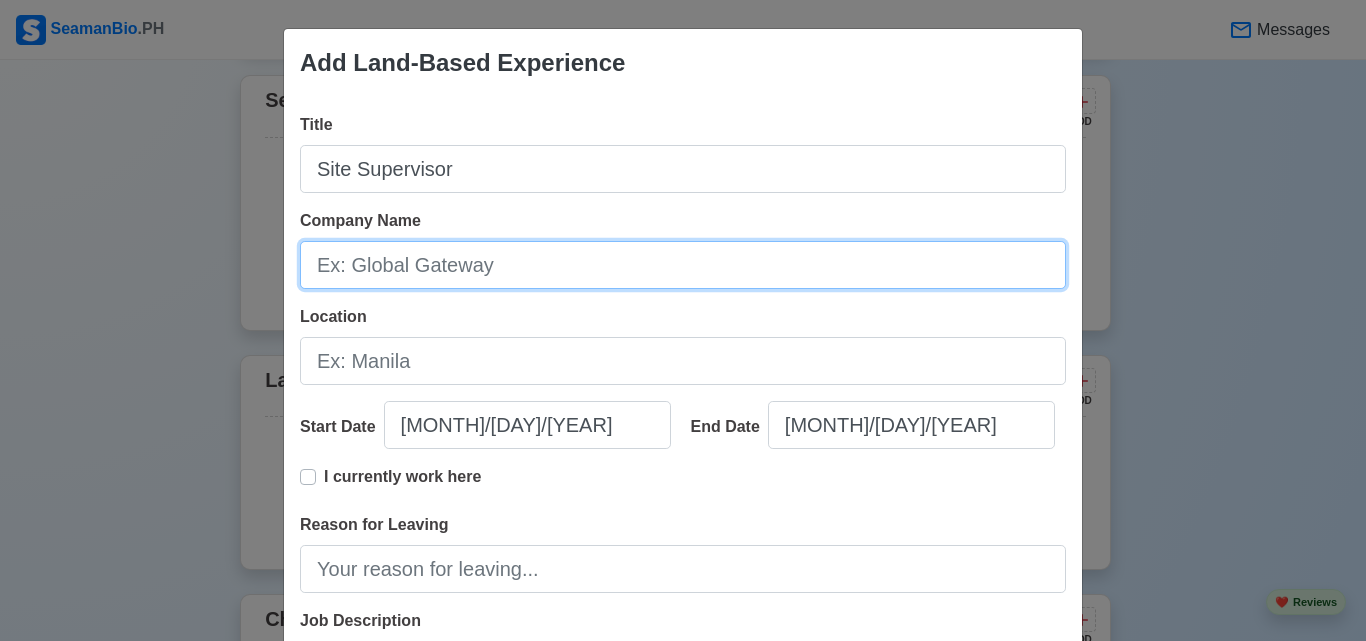 click on "Company Name" at bounding box center (683, 265) 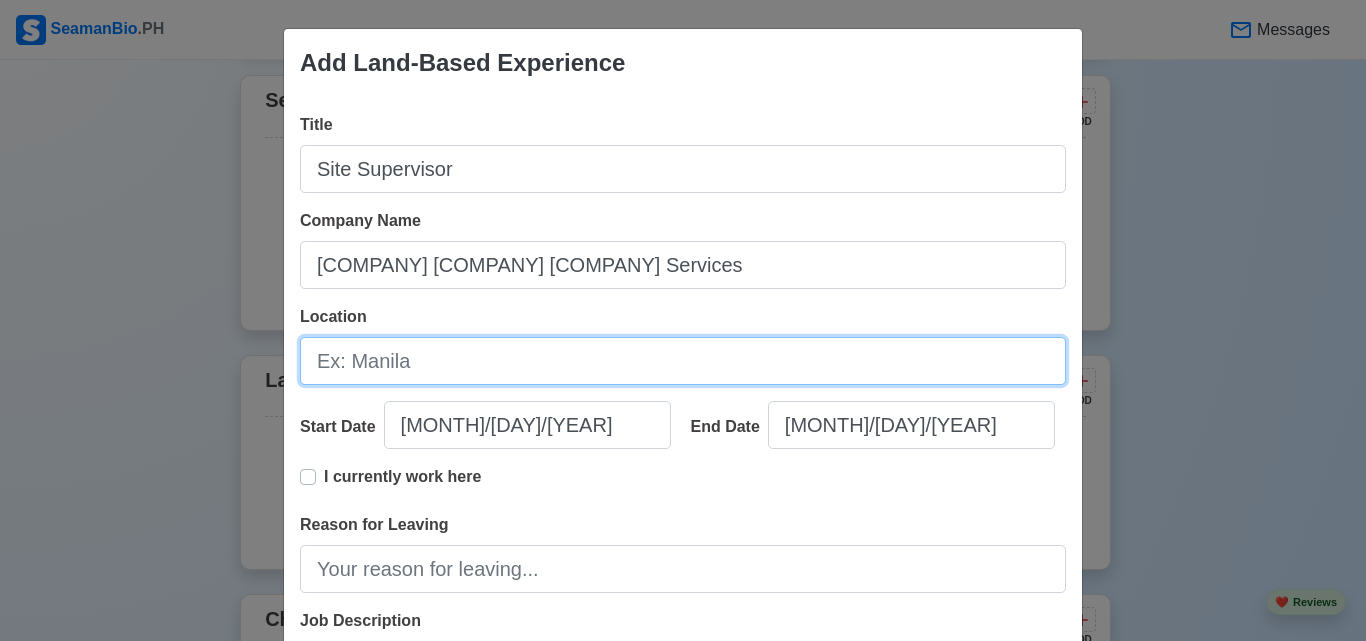 drag, startPoint x: 399, startPoint y: 383, endPoint x: 399, endPoint y: 364, distance: 19 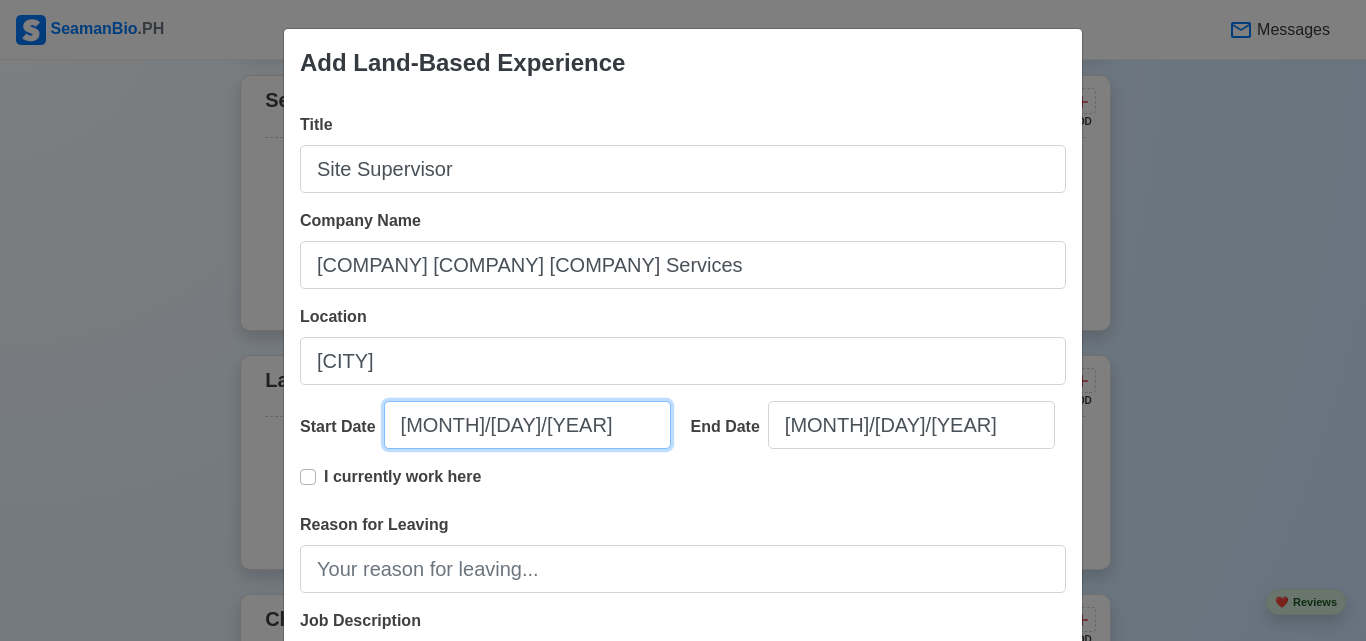 select on "****" 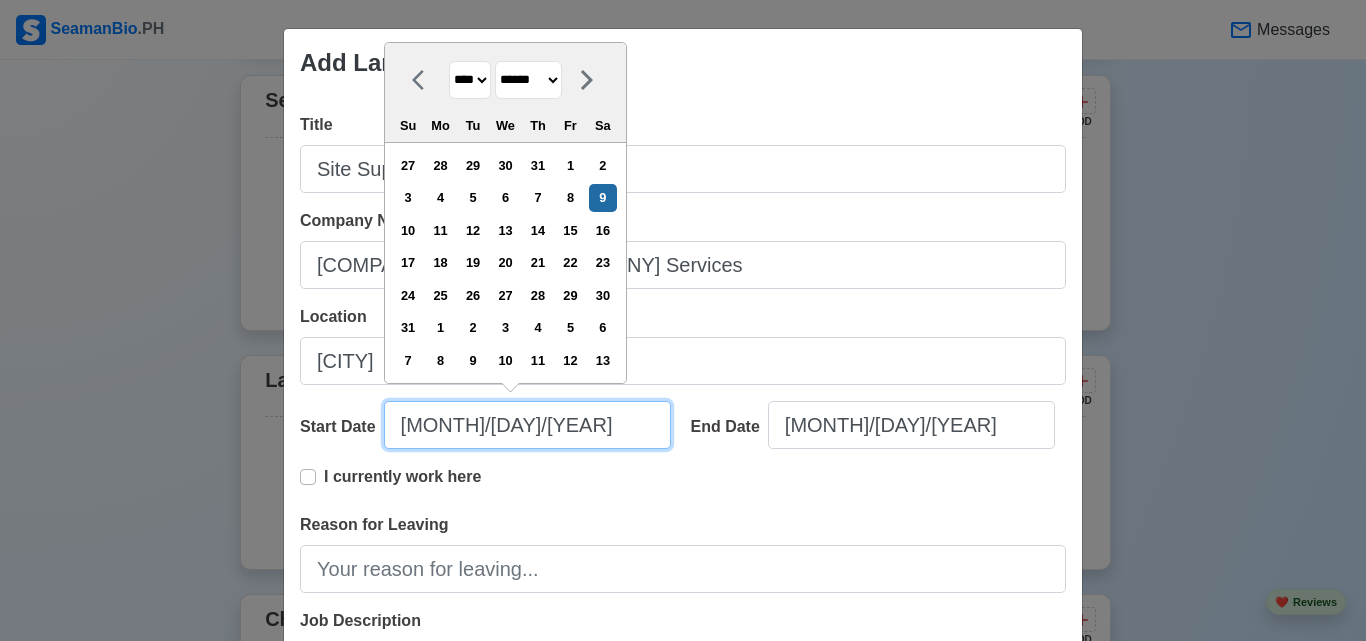 click on "[MONTH]/[DAY]/[YEAR]" at bounding box center [527, 425] 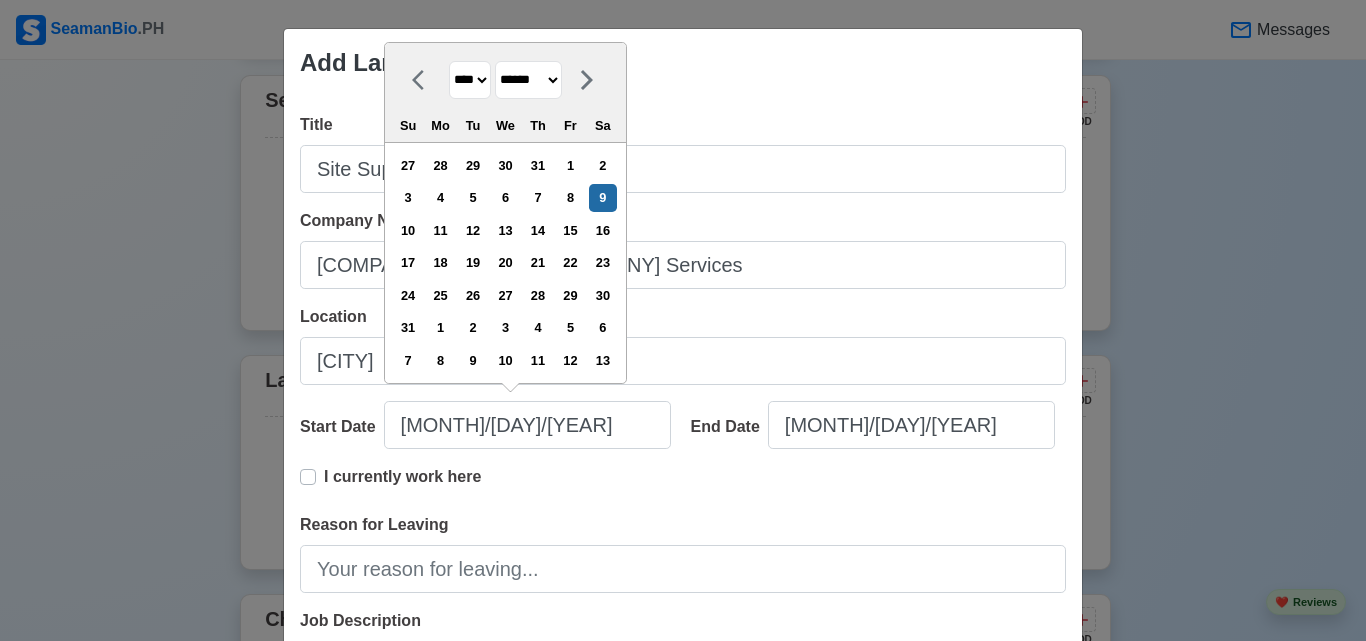 click on "I currently work here" at bounding box center [683, 489] 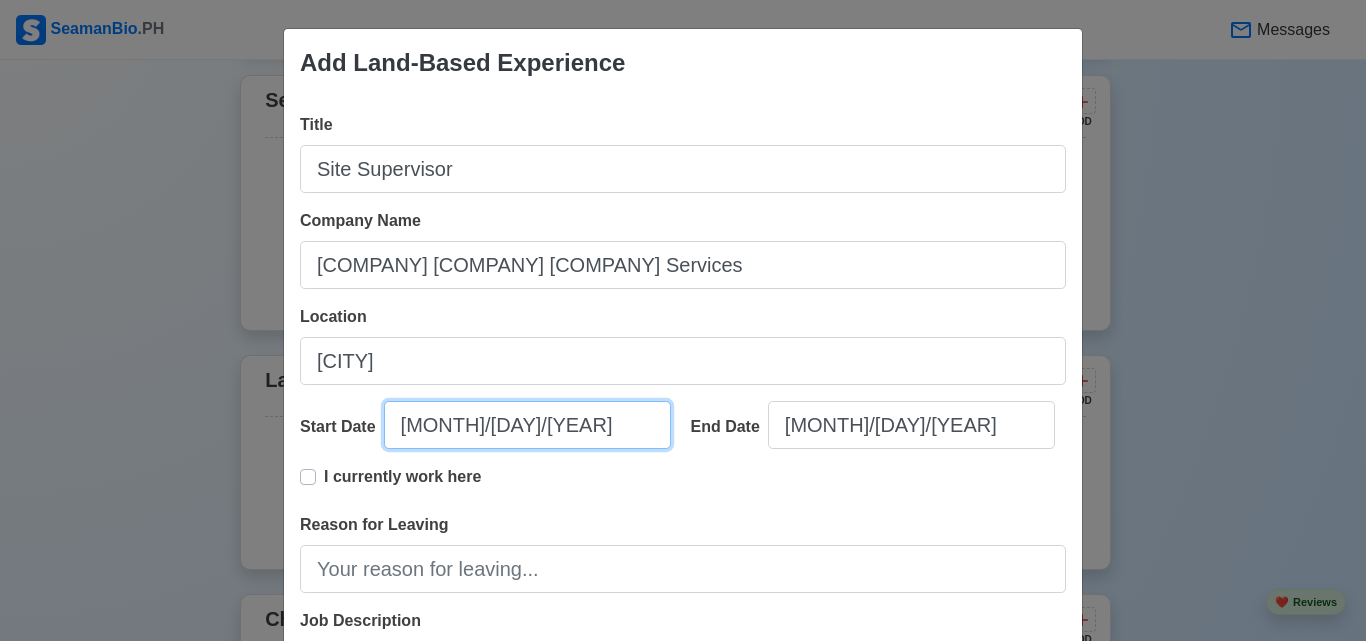 click on "[MONTH]/[DAY]/[YEAR]" at bounding box center (527, 425) 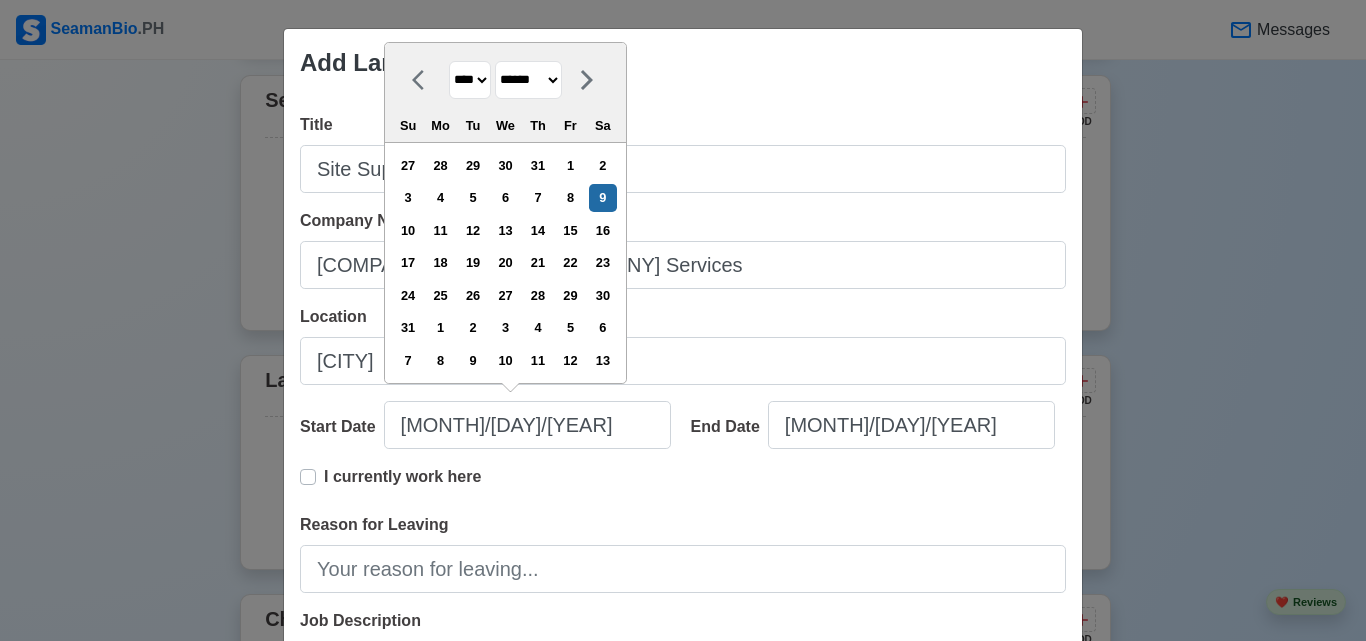 click on "**** **** **** **** **** **** **** **** **** **** **** **** **** **** **** **** **** **** **** **** **** **** **** **** **** **** **** **** **** **** **** **** **** **** **** **** **** **** **** **** **** **** **** **** **** **** **** **** **** **** **** **** **** **** **** **** **** **** **** **** **** **** **** **** **** **** **** **** **** **** **** **** **** **** **** **** **** **** **** **** **** **** **** **** **** **** **** **** **** **** **** **** **** **** **** **** **** **** **** **** **** **** **** **** **** ****" at bounding box center [470, 80] 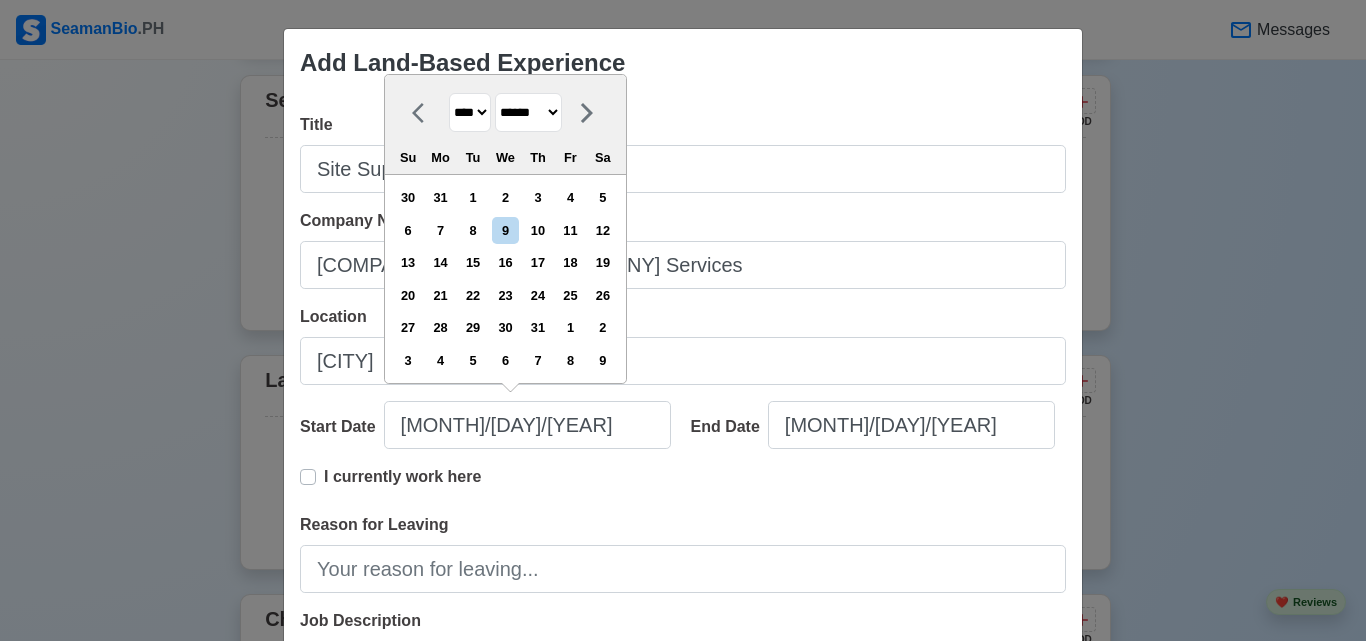click on "******* ******** ***** ***** *** **** **** ****** ********* ******* ******** ********" at bounding box center (528, 112) 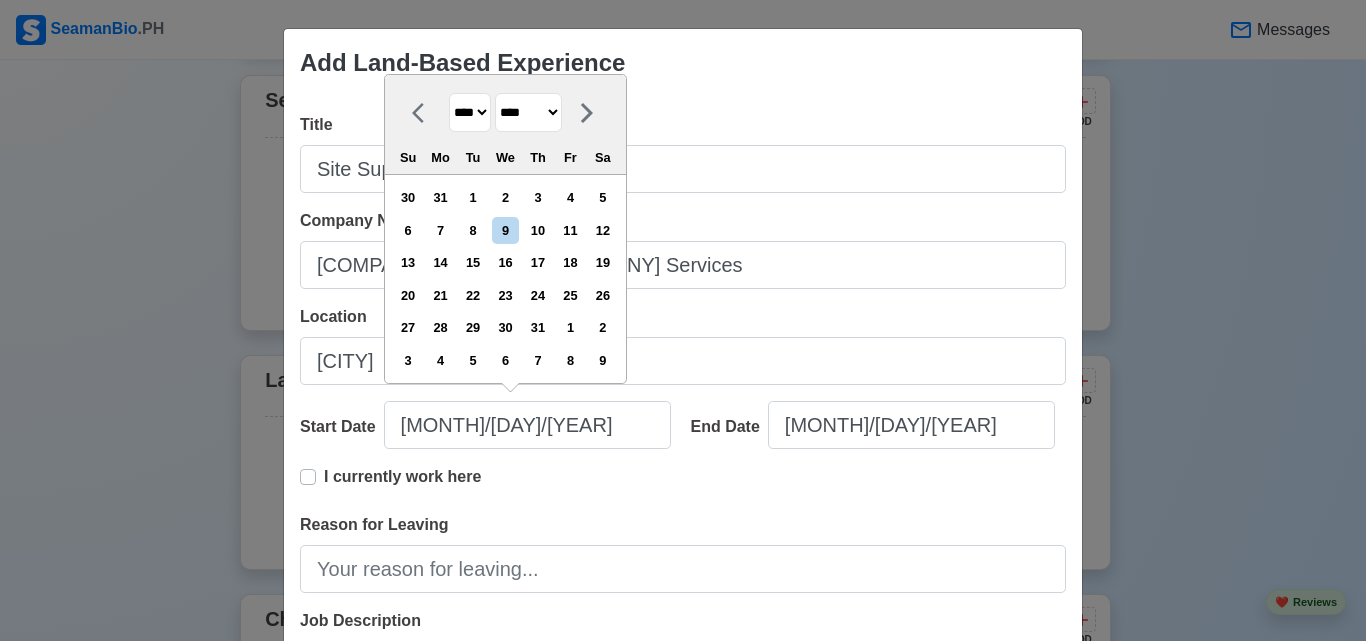 click on "******* ******** ***** ***** *** **** **** ****** ********* ******* ******** ********" at bounding box center [528, 112] 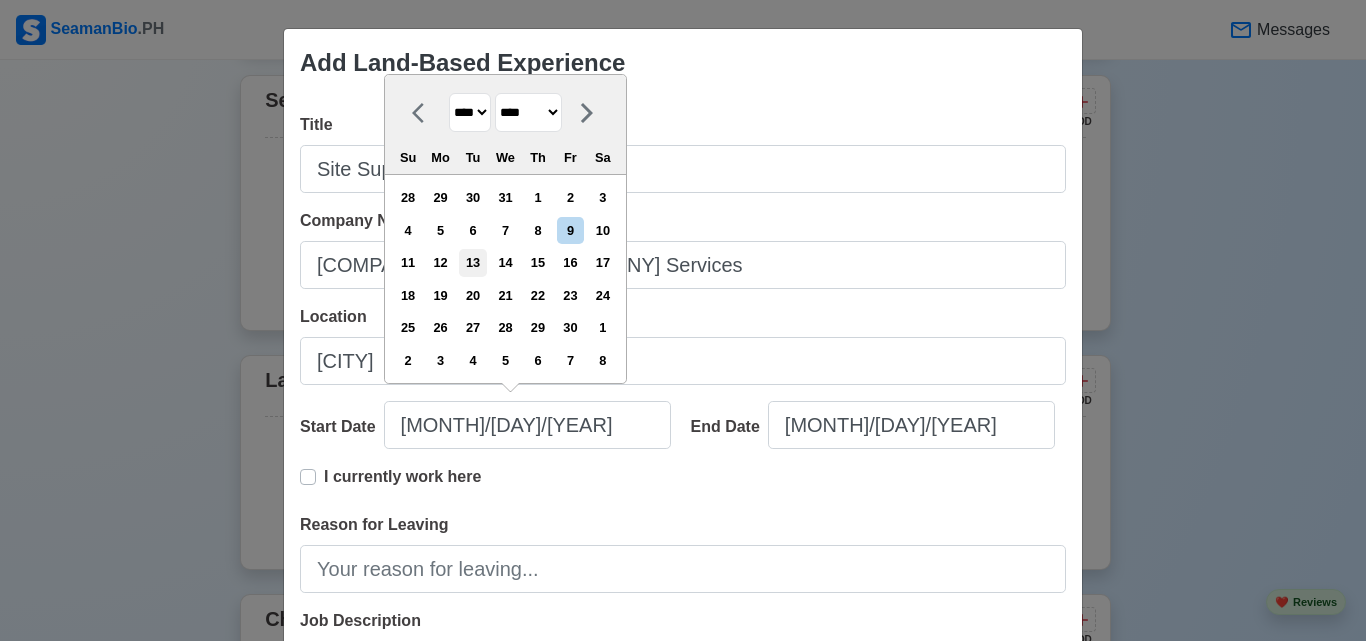 click on "13" at bounding box center (472, 262) 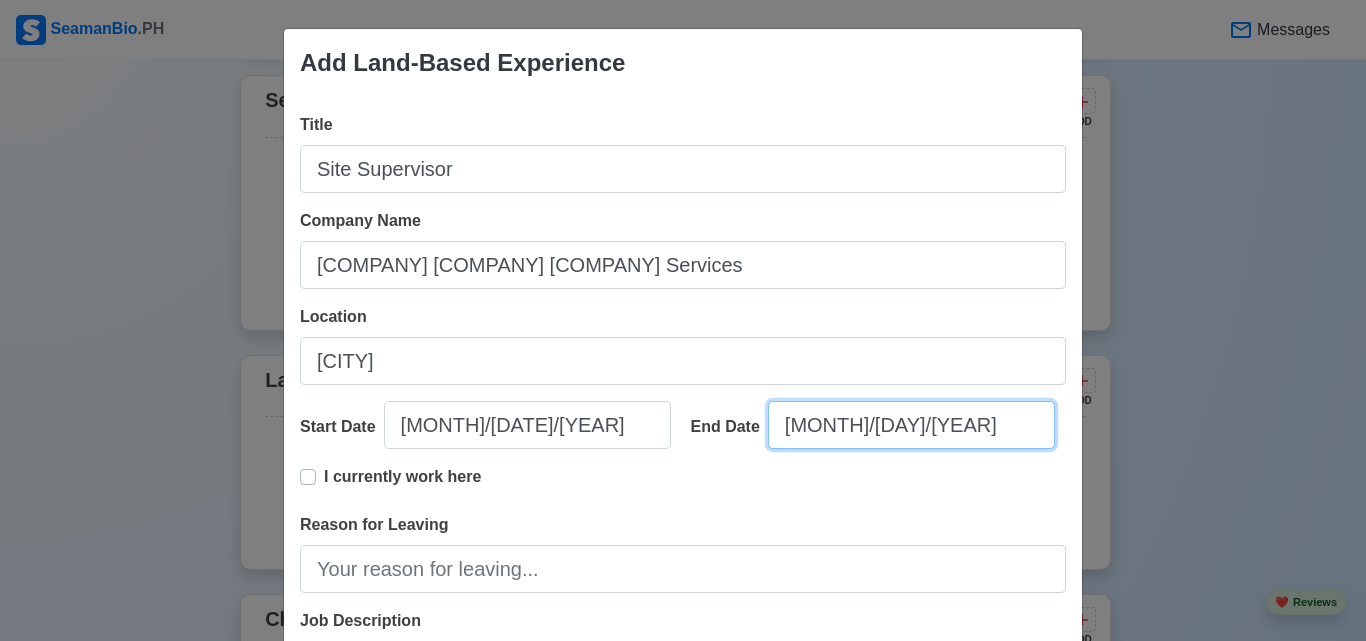 select on "****" 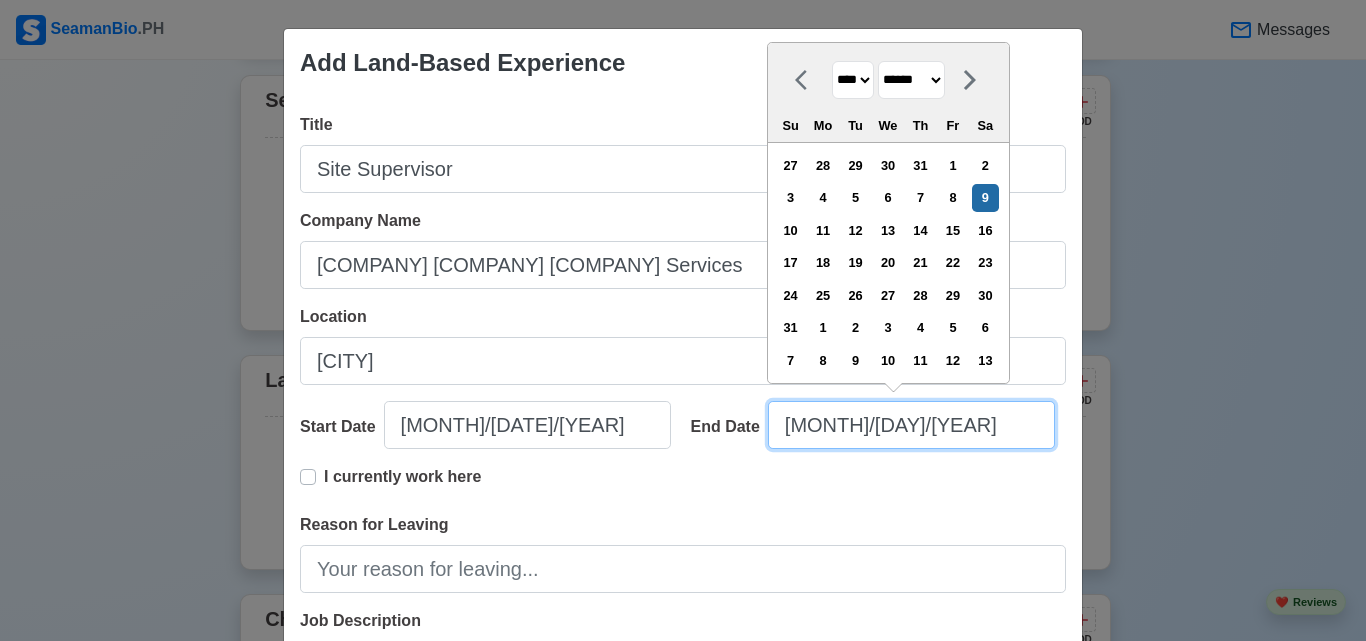 click on "[MONTH]/[DAY]/[YEAR]" at bounding box center (911, 425) 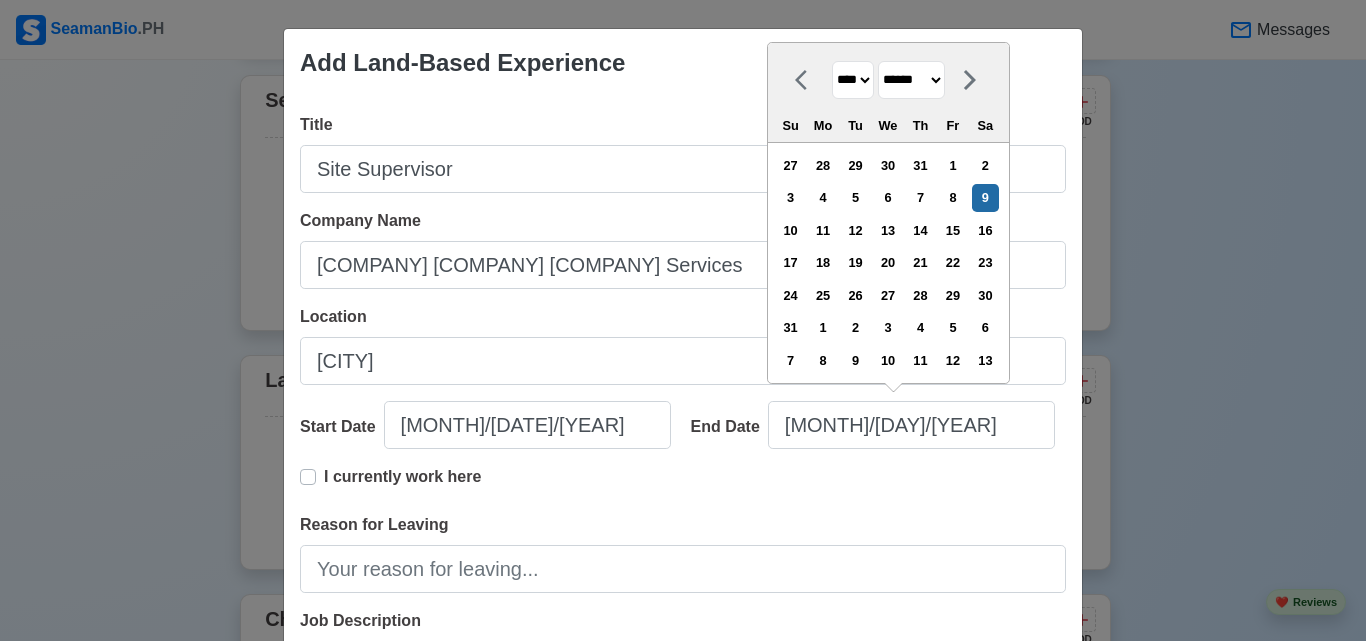 click on "******* ******** ***** ***** *** **** **** ****** ********* ******* ******** ********" at bounding box center (911, 80) 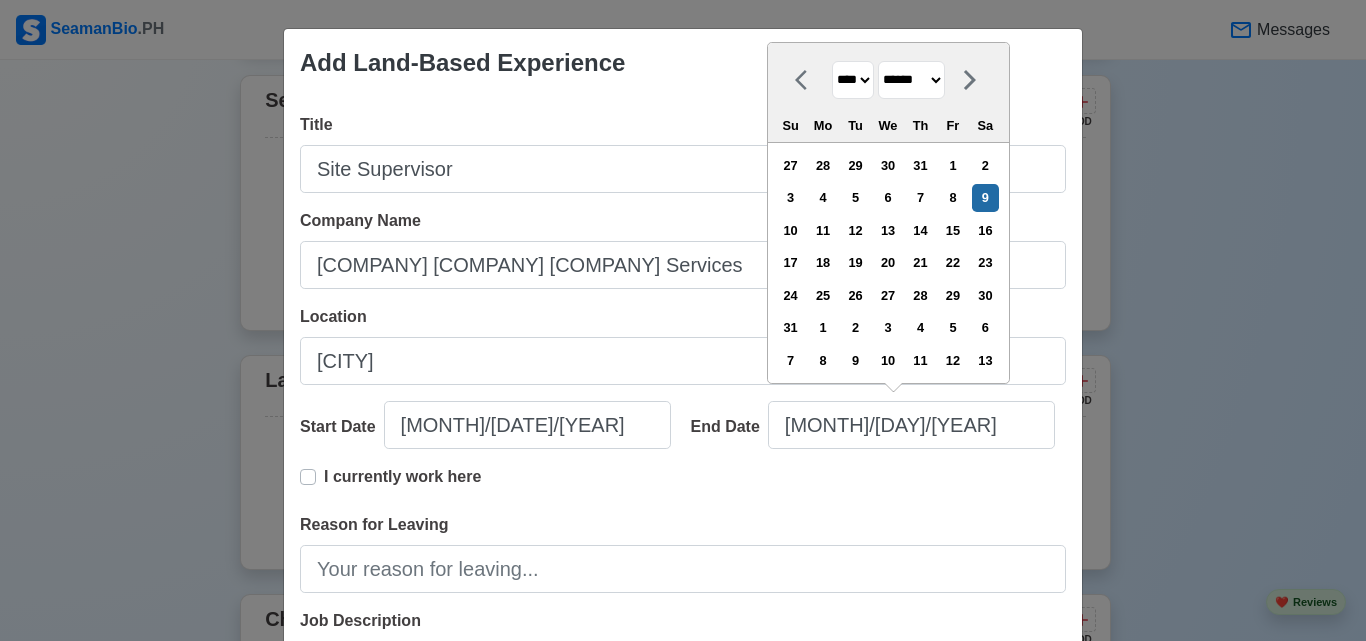 select on "****" 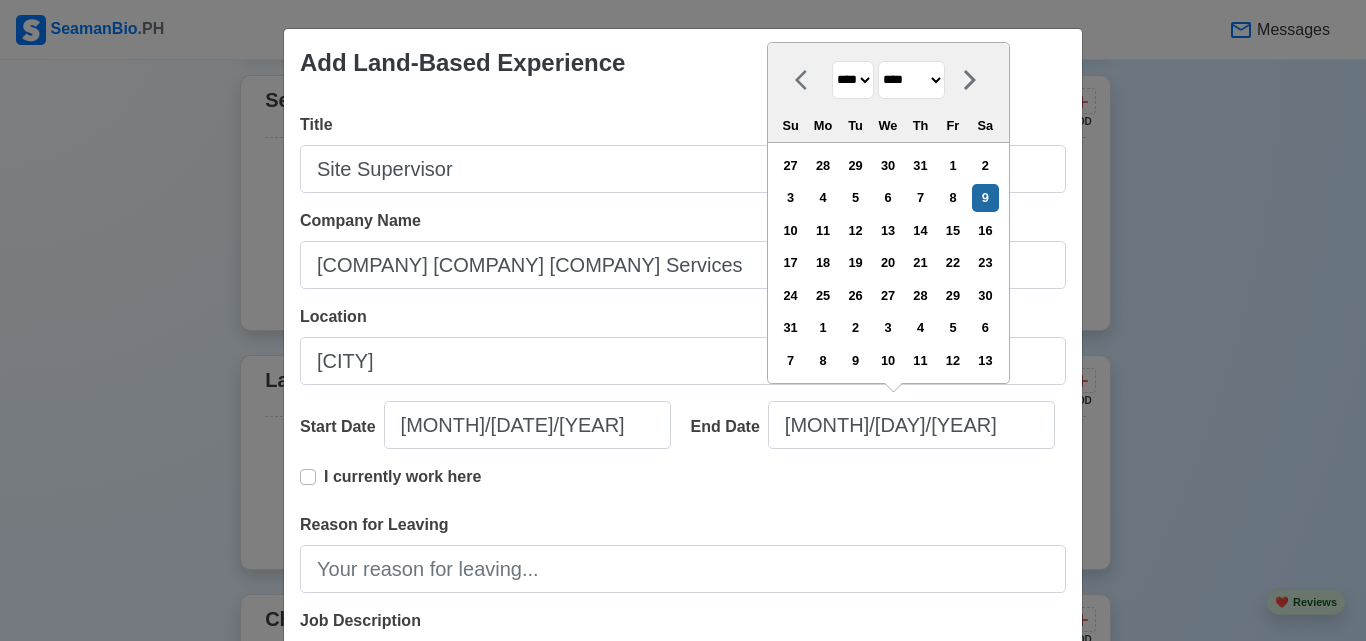click on "******* ******** ***** ***** *** **** **** ****** ********* ******* ******** ********" at bounding box center (911, 80) 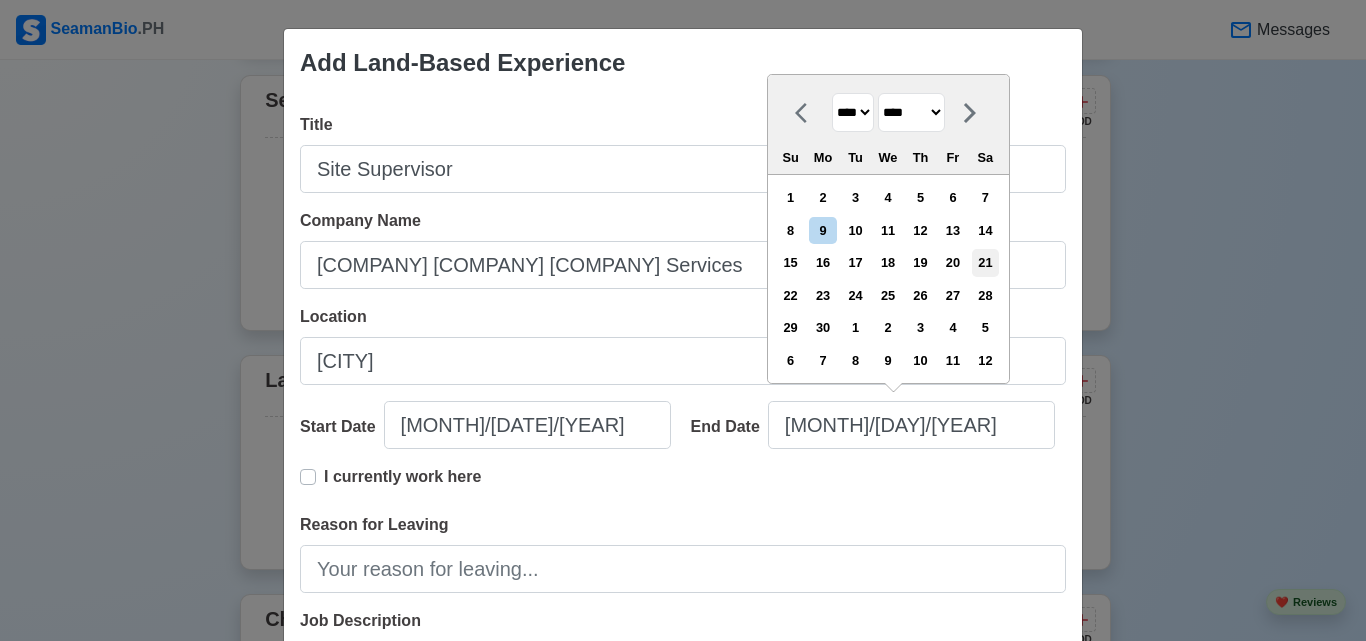 click on "21" at bounding box center [985, 262] 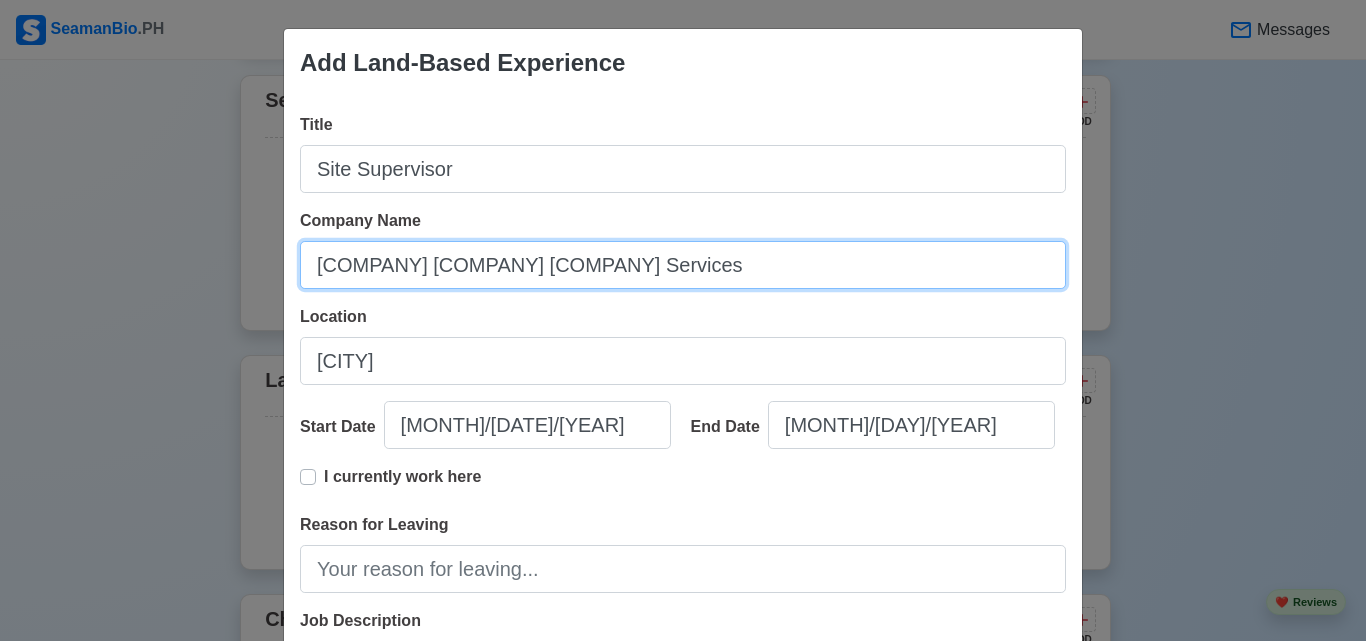 click on "[COMPANY] [COMPANY] [COMPANY] Services" at bounding box center [683, 265] 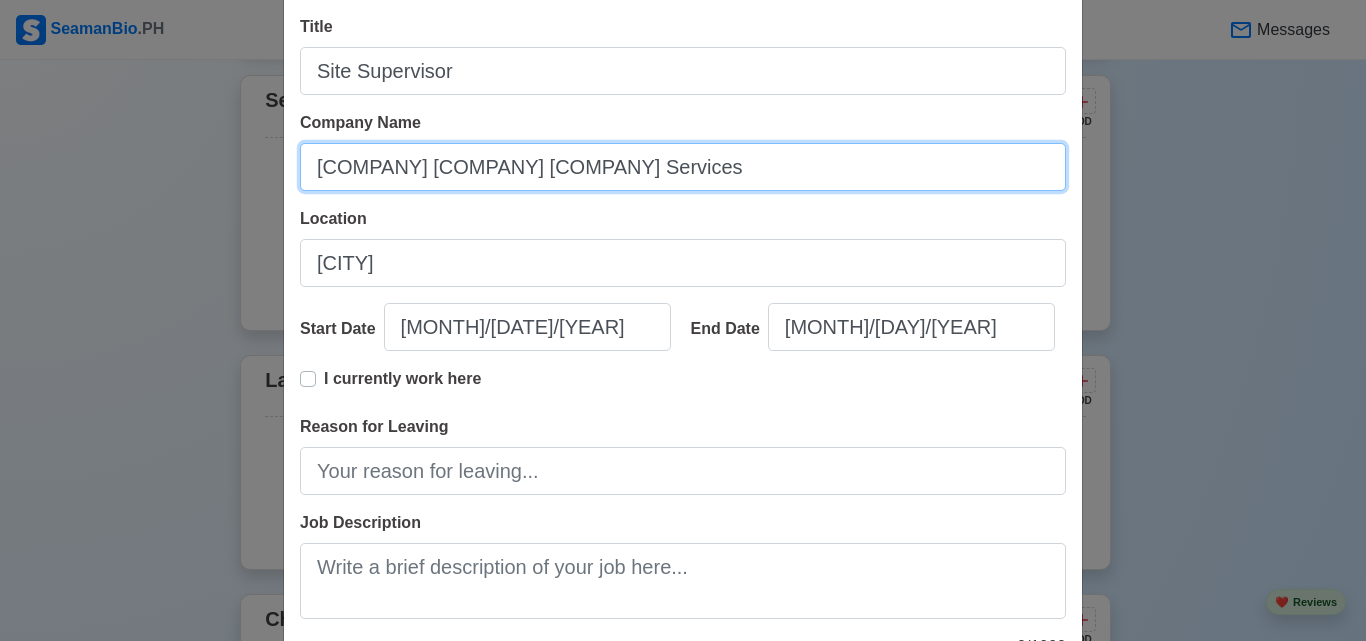 scroll, scrollTop: 100, scrollLeft: 0, axis: vertical 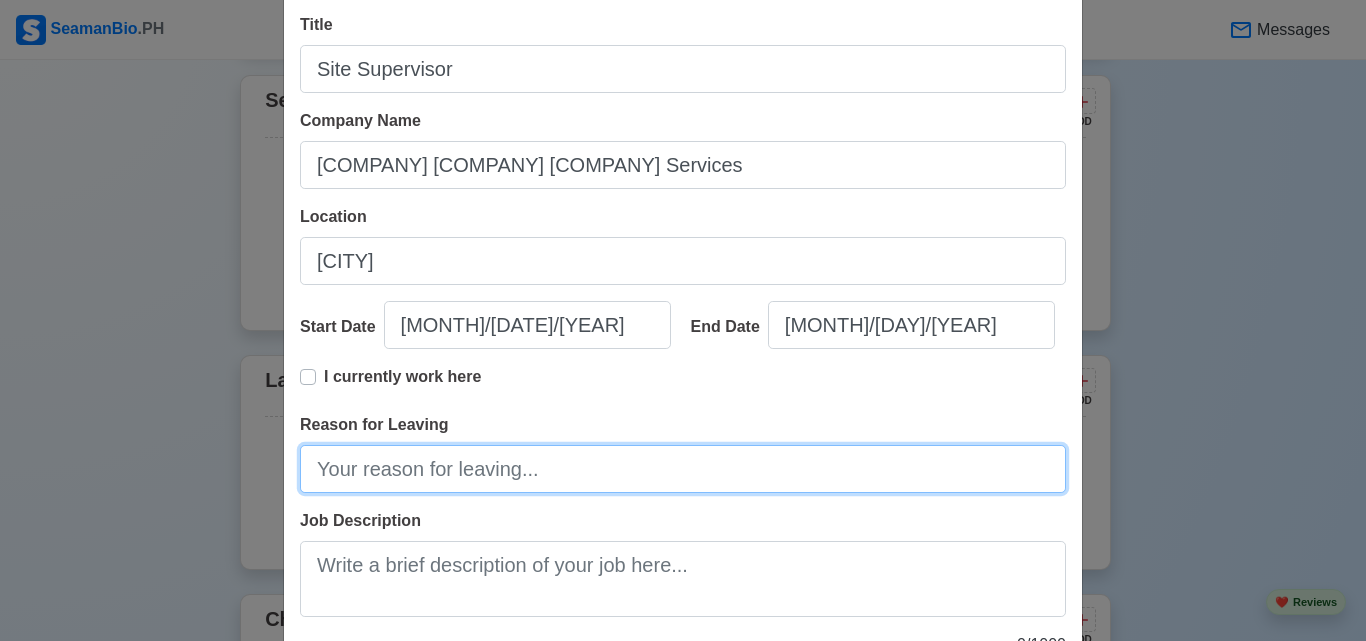 click on "Reason for Leaving" at bounding box center [683, 469] 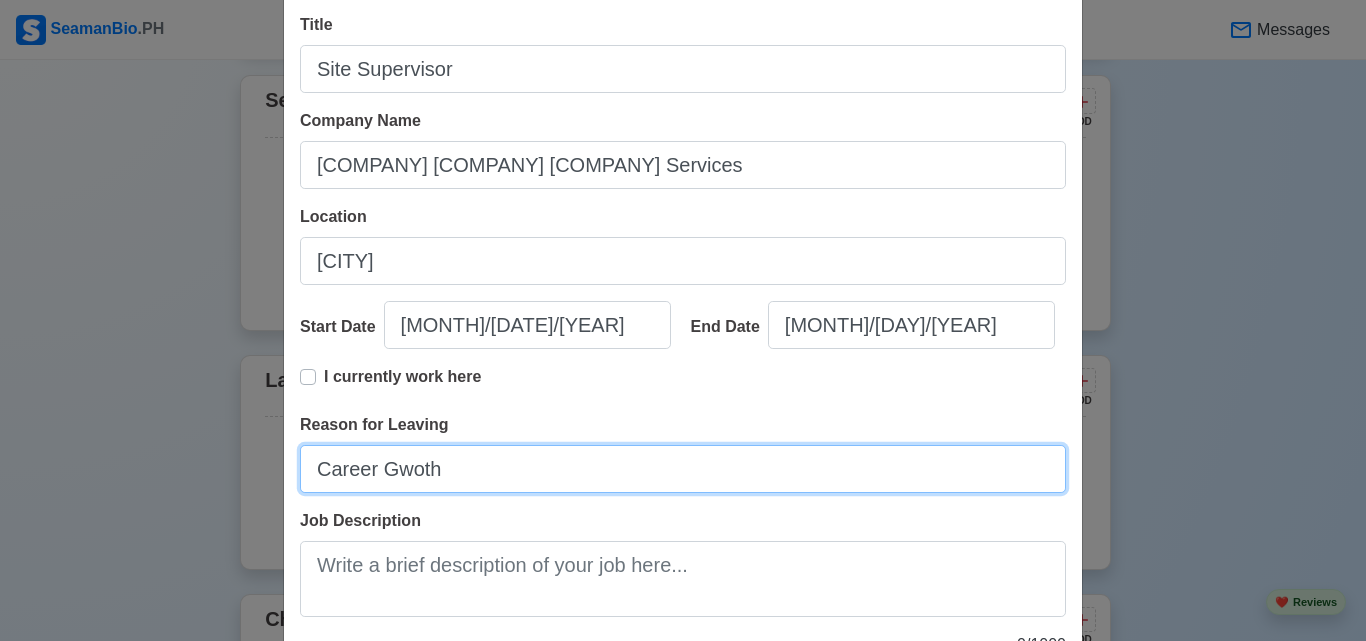 click on "Career Gwoth" at bounding box center (683, 469) 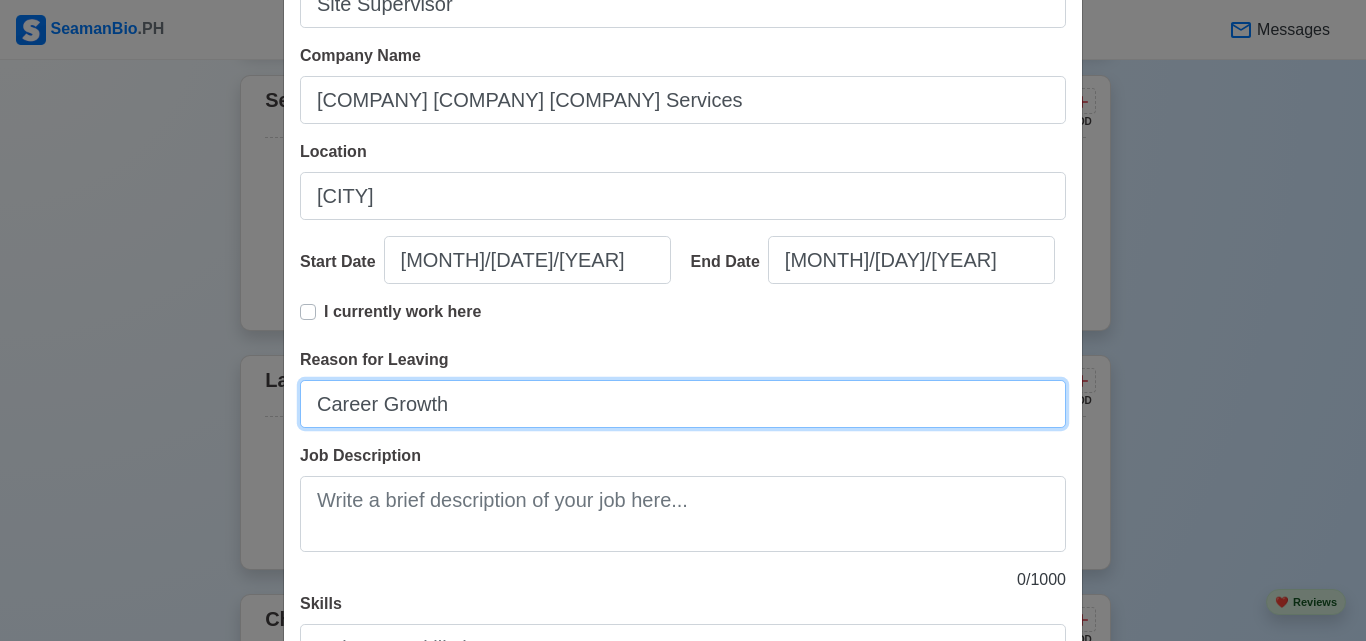 scroll, scrollTop: 200, scrollLeft: 0, axis: vertical 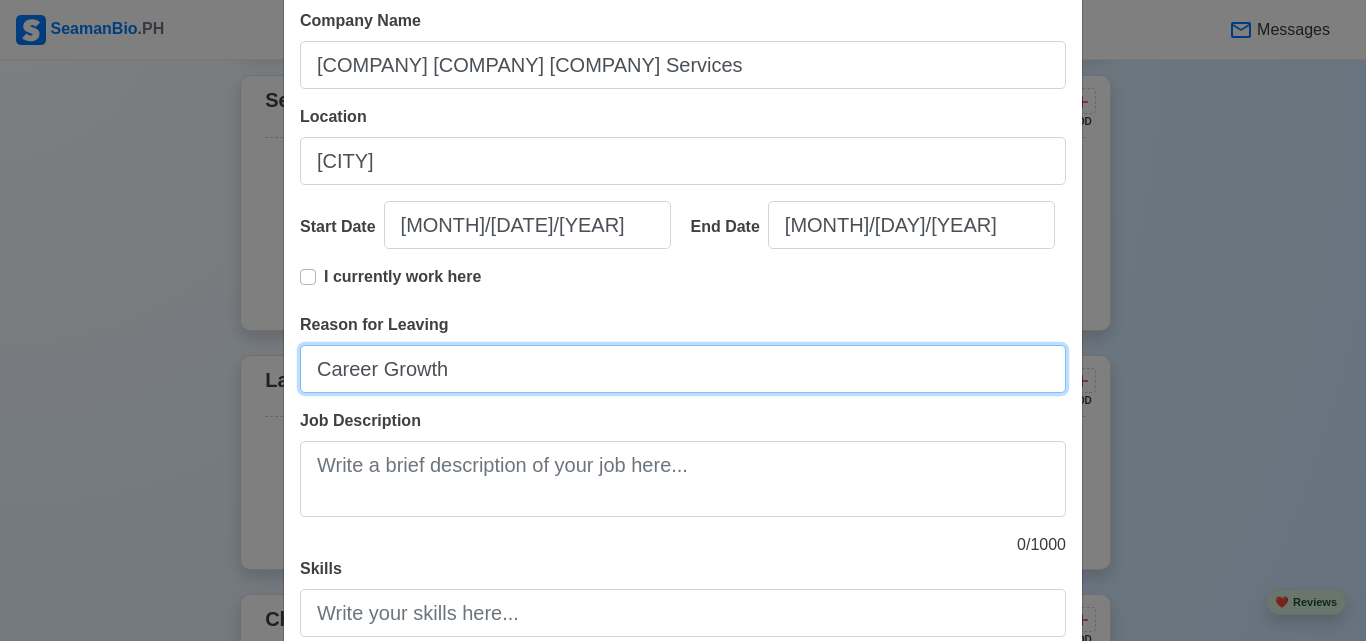 type on "Career Growth" 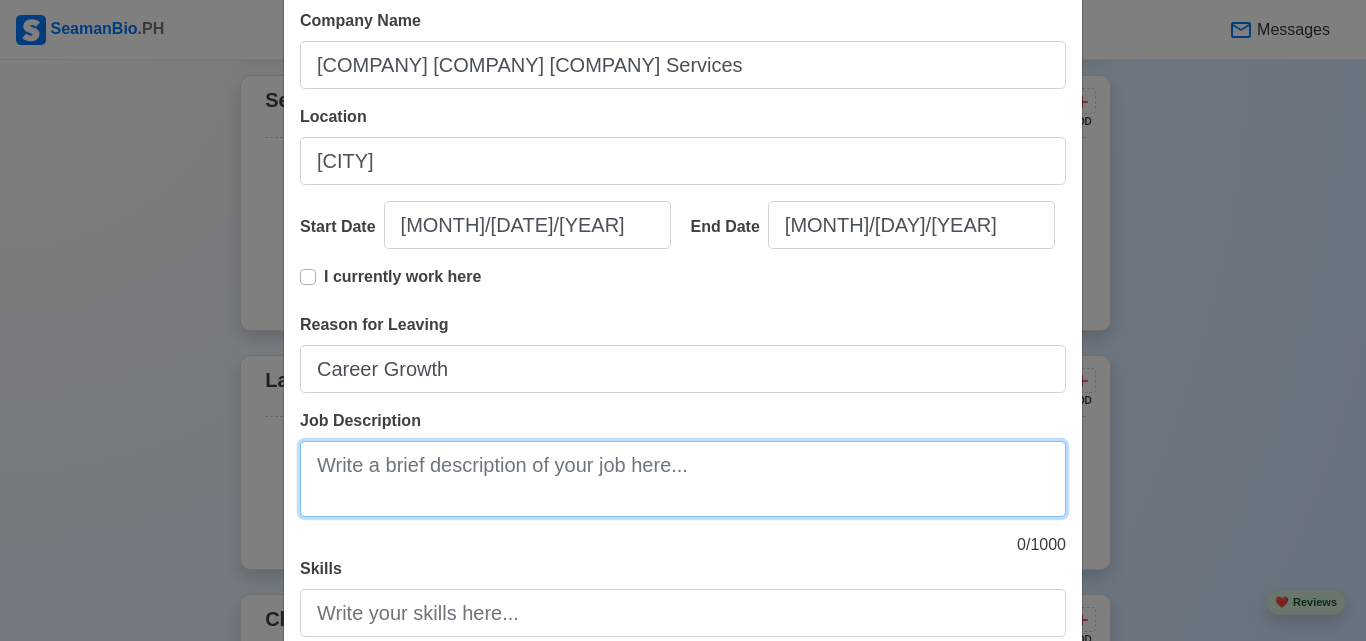 click on "Job Description" at bounding box center [683, 479] 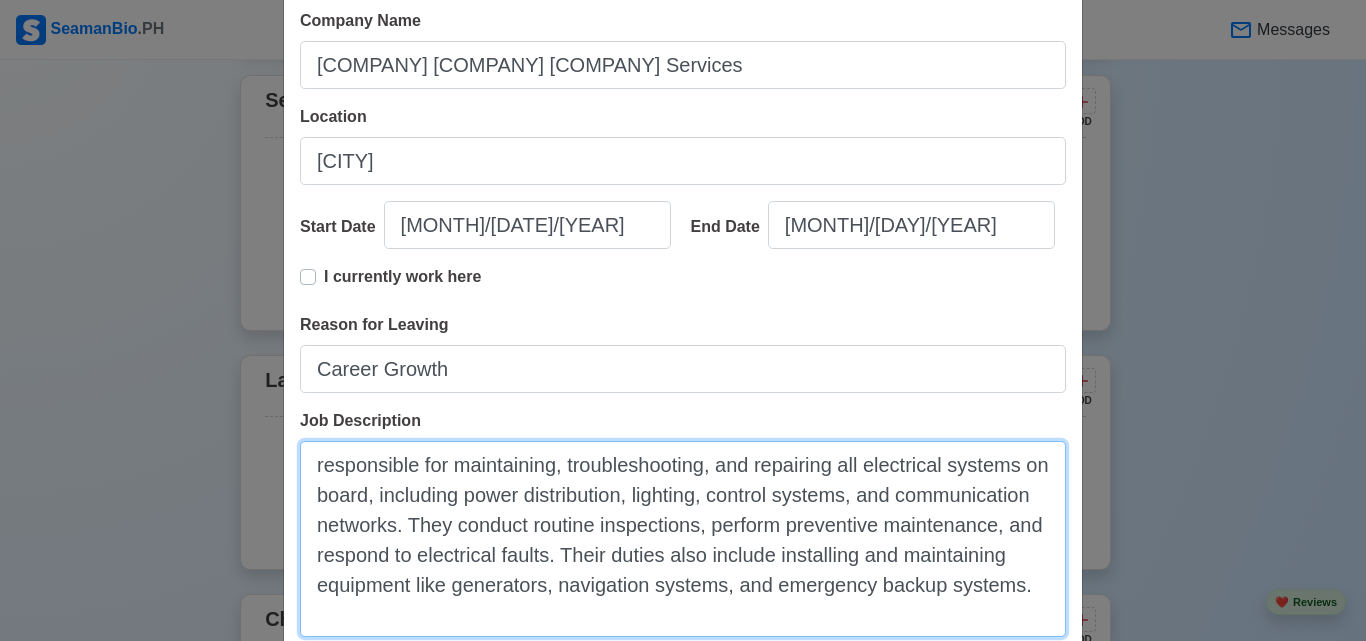 click on "responsible for maintaining, troubleshooting, and repairing all electrical systems on board, including power distribution, lighting, control systems, and communication networks. They conduct routine inspections, perform preventive maintenance, and respond to electrical faults. Their duties also include installing and maintaining equipment like generators, navigation systems, and emergency backup systems." at bounding box center [683, 539] 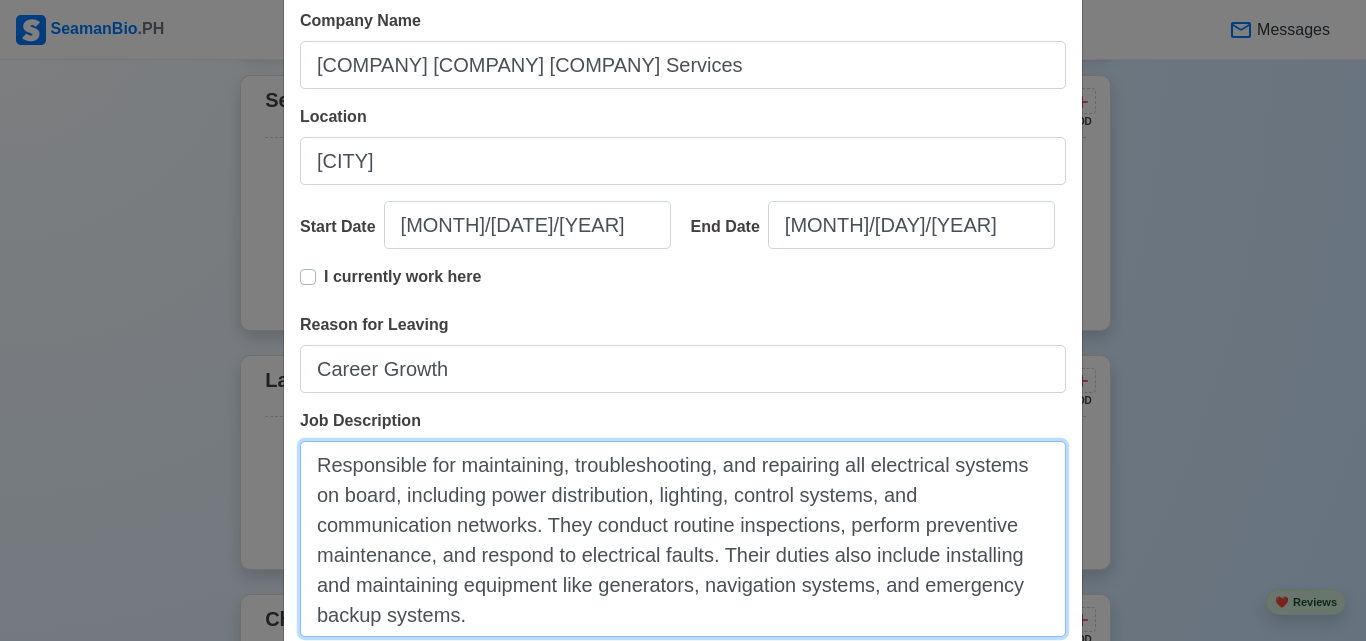 drag, startPoint x: 391, startPoint y: 497, endPoint x: 342, endPoint y: 499, distance: 49.0408 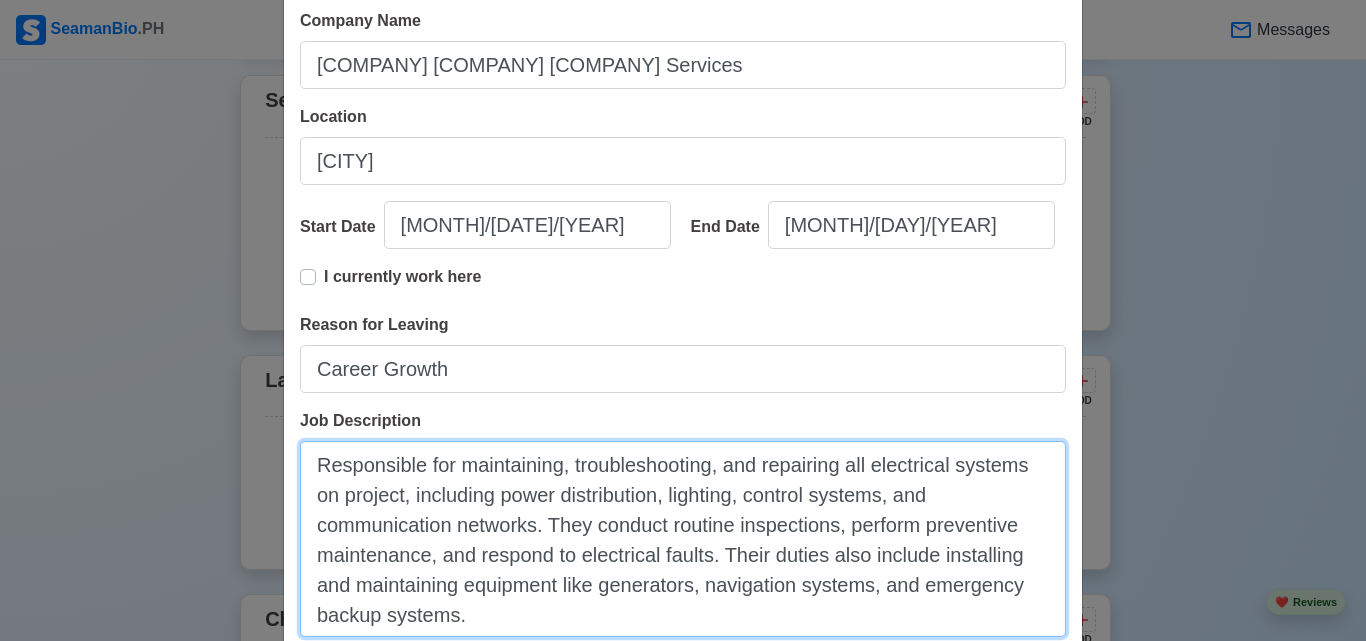 drag, startPoint x: 540, startPoint y: 523, endPoint x: 595, endPoint y: 527, distance: 55.145264 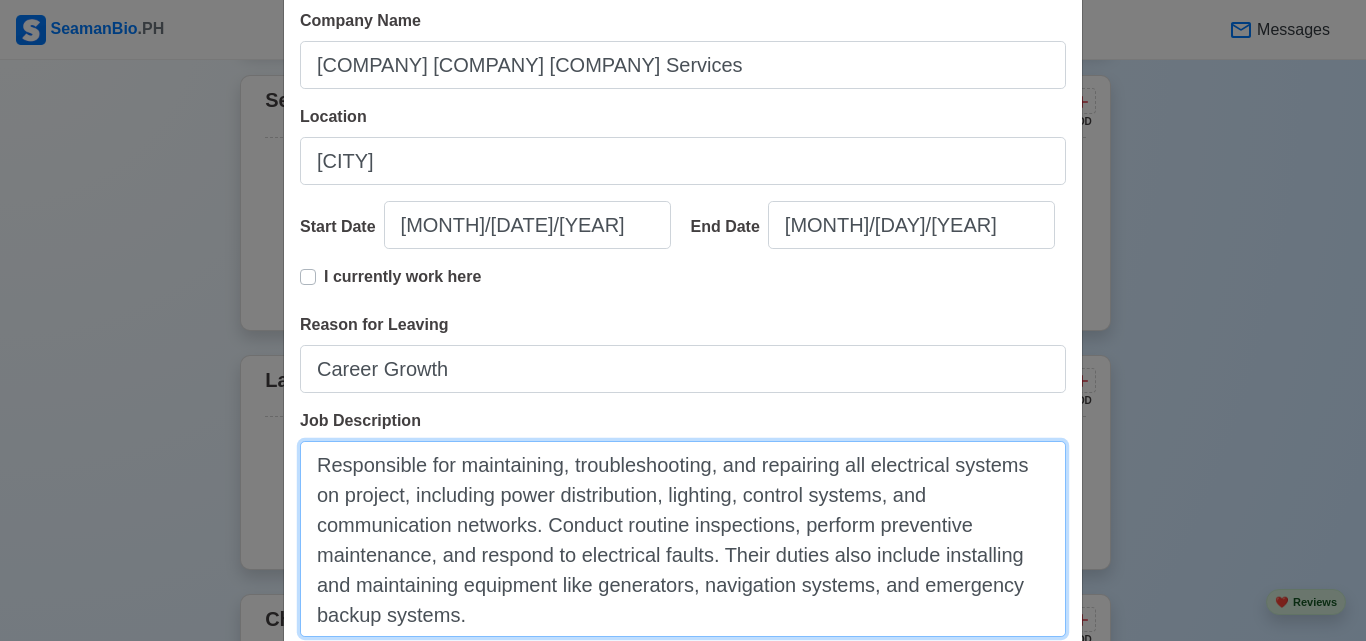 drag, startPoint x: 775, startPoint y: 555, endPoint x: 721, endPoint y: 553, distance: 54.037025 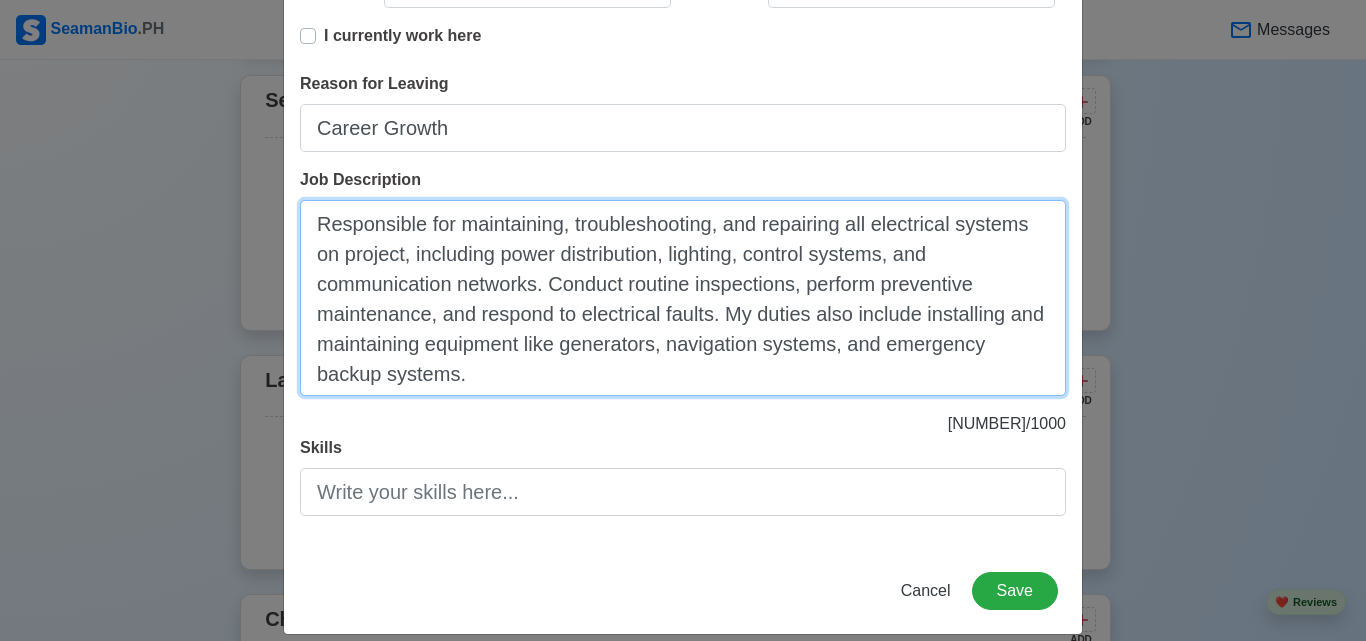 scroll, scrollTop: 463, scrollLeft: 0, axis: vertical 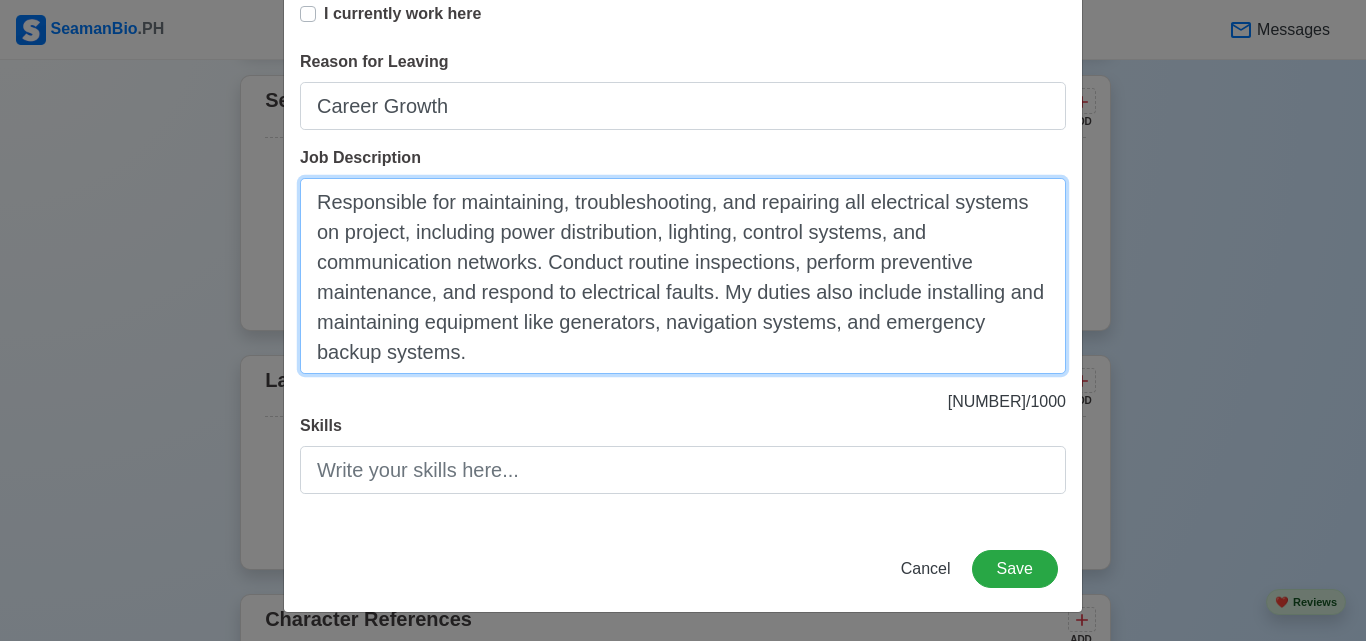 type on "Responsible for maintaining, troubleshooting, and repairing all electrical systems on project, including power distribution, lighting, control systems, and communication networks. Conduct routine inspections, perform preventive maintenance, and respond to electrical faults. My duties also include installing and maintaining equipment like generators, navigation systems, and emergency backup systems." 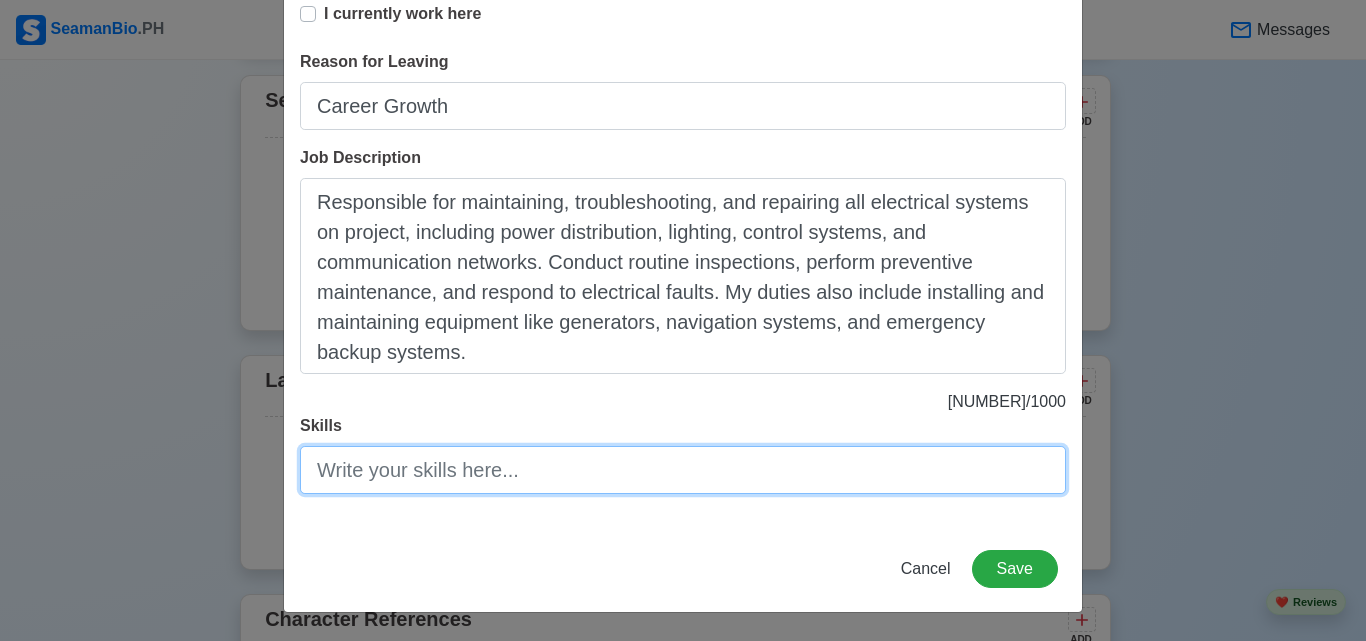 click on "Skills" at bounding box center [683, 470] 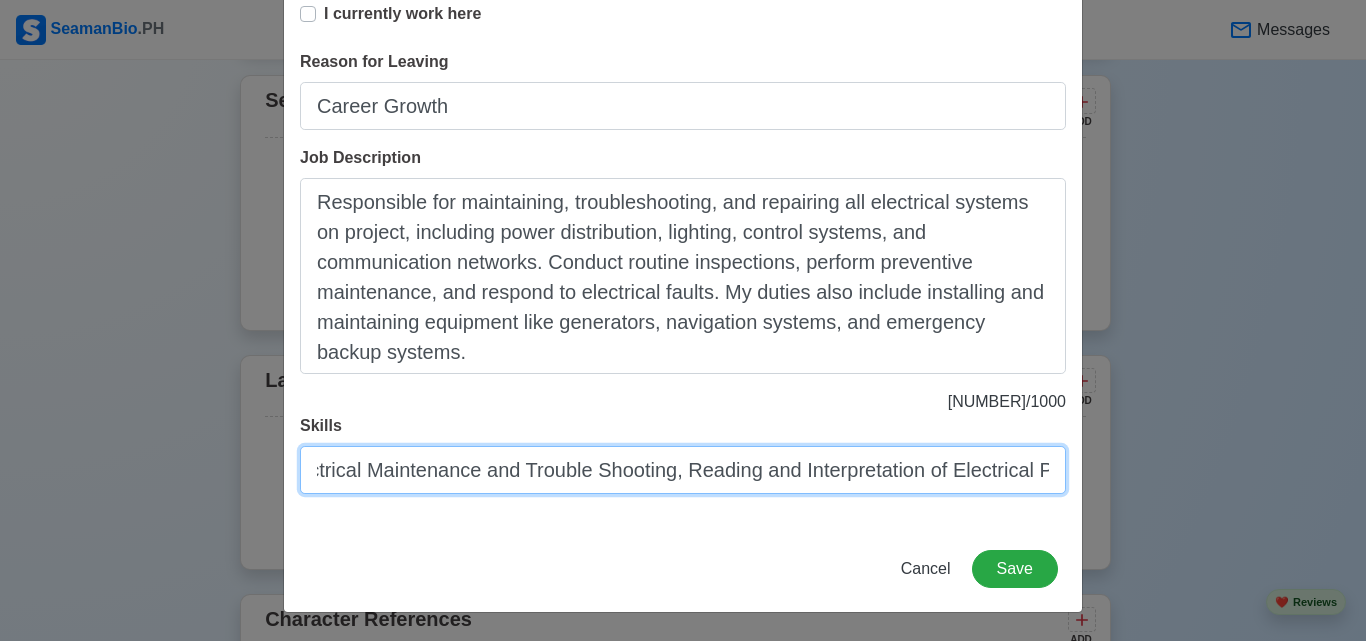 scroll, scrollTop: 0, scrollLeft: 568, axis: horizontal 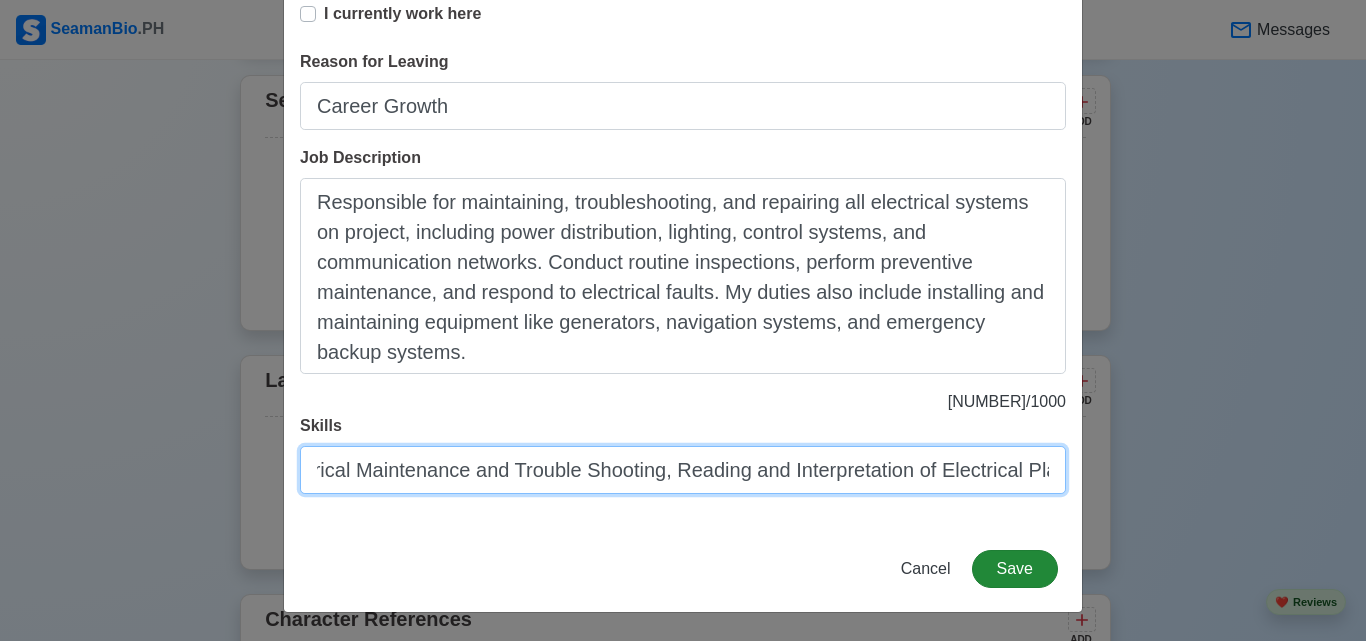 type on "Knowledge and Skills in Fire Alarm and Detection System, Electrical Maintenance and Trouble Shooting, Reading and Interpretation of Electrical Plan" 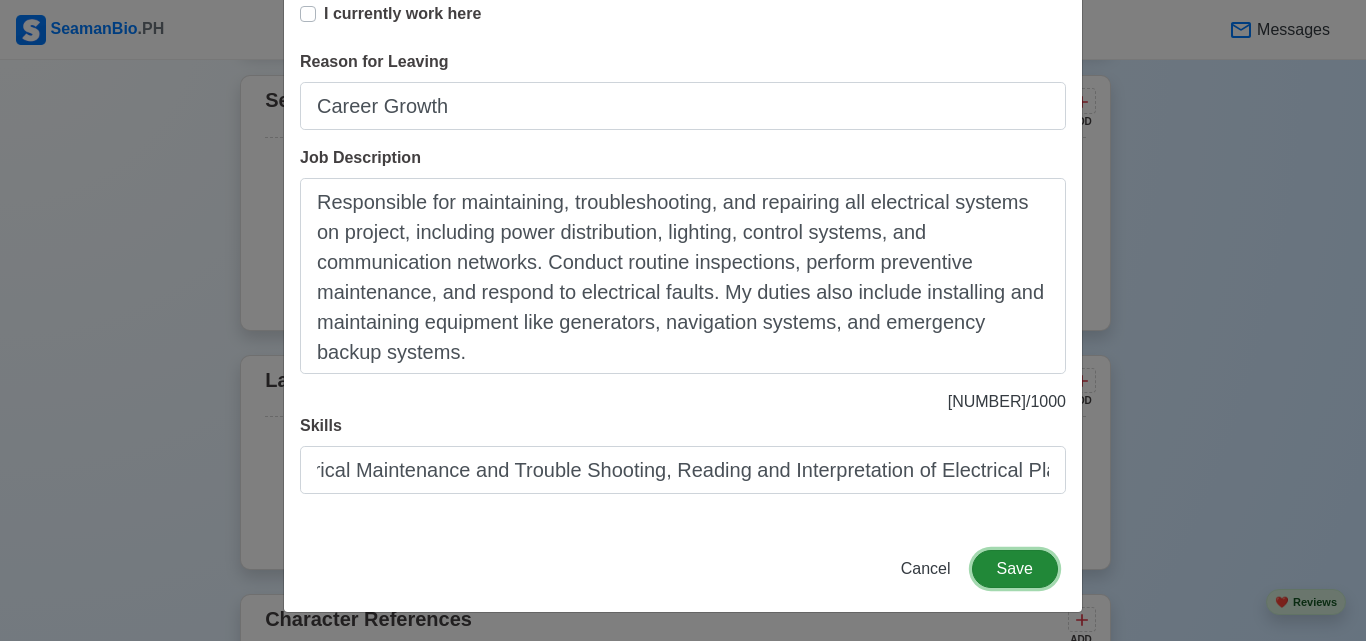 drag, startPoint x: 1016, startPoint y: 566, endPoint x: 786, endPoint y: 603, distance: 232.95708 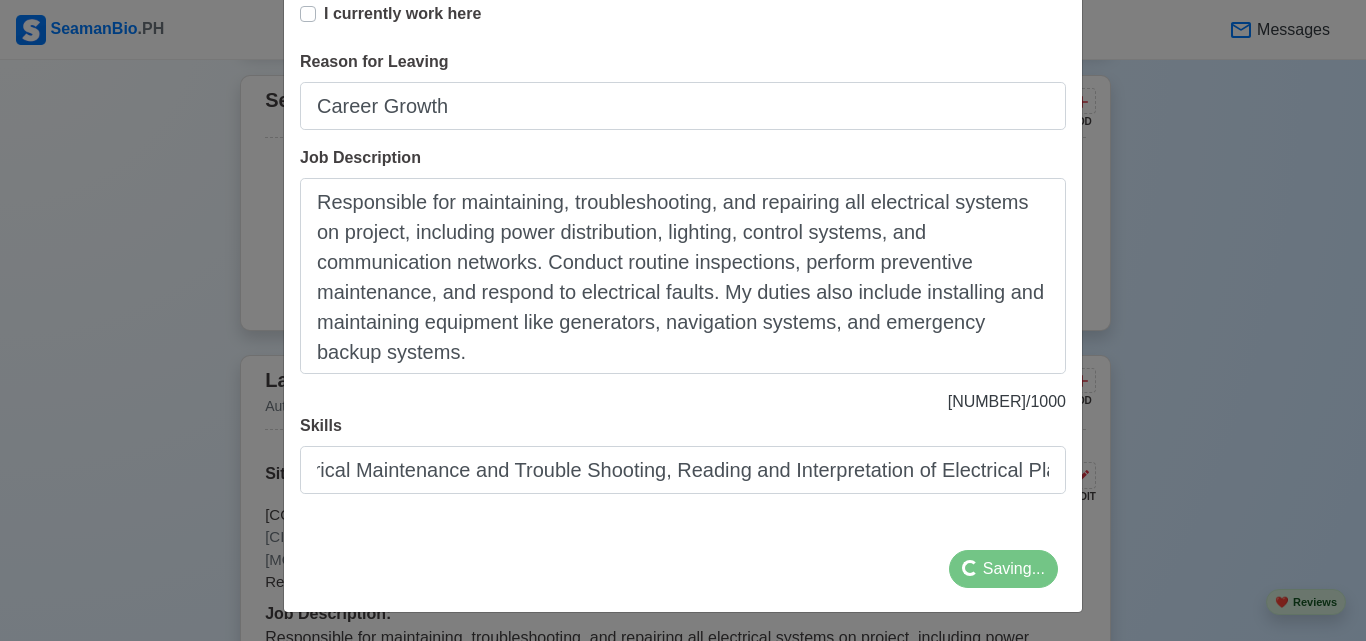 scroll, scrollTop: 0, scrollLeft: 0, axis: both 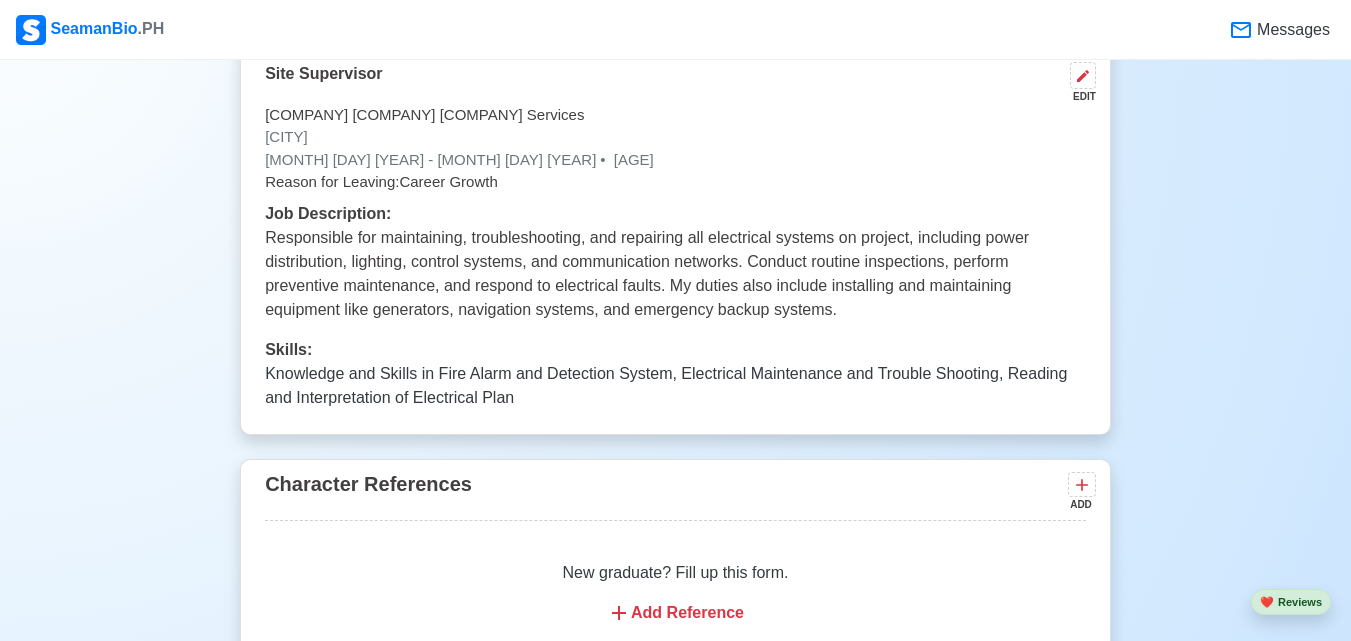 click on "EDIT" at bounding box center [1079, 96] 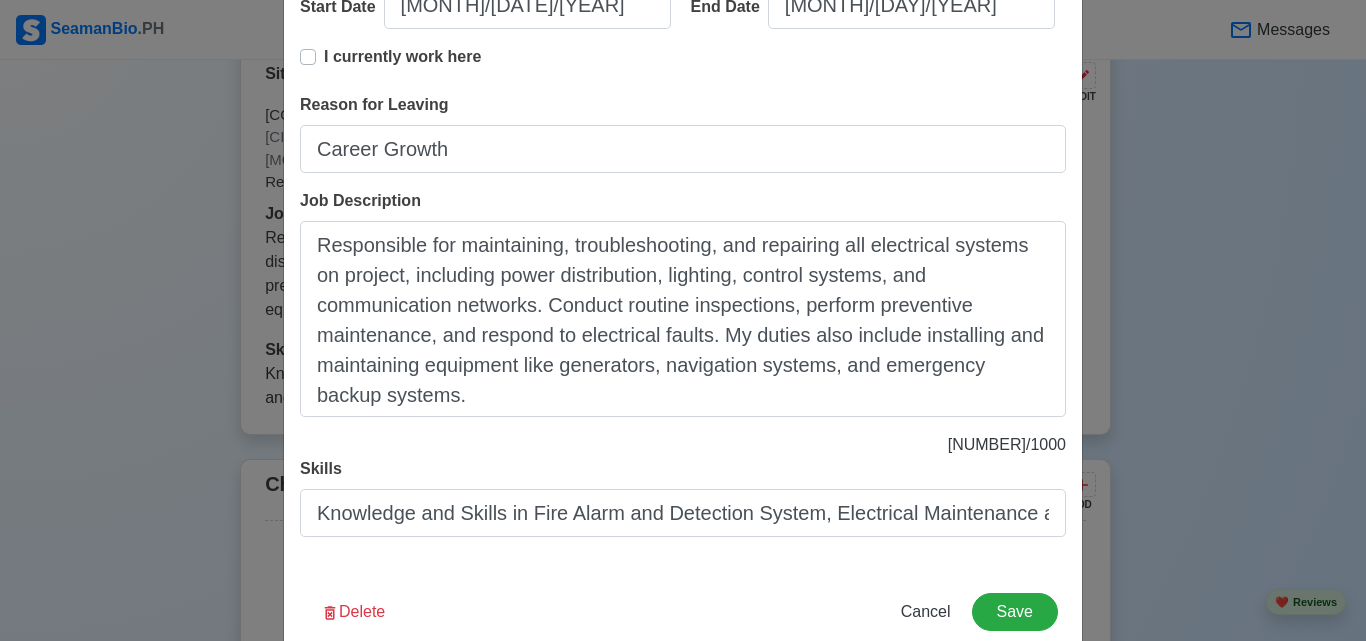 scroll, scrollTop: 463, scrollLeft: 0, axis: vertical 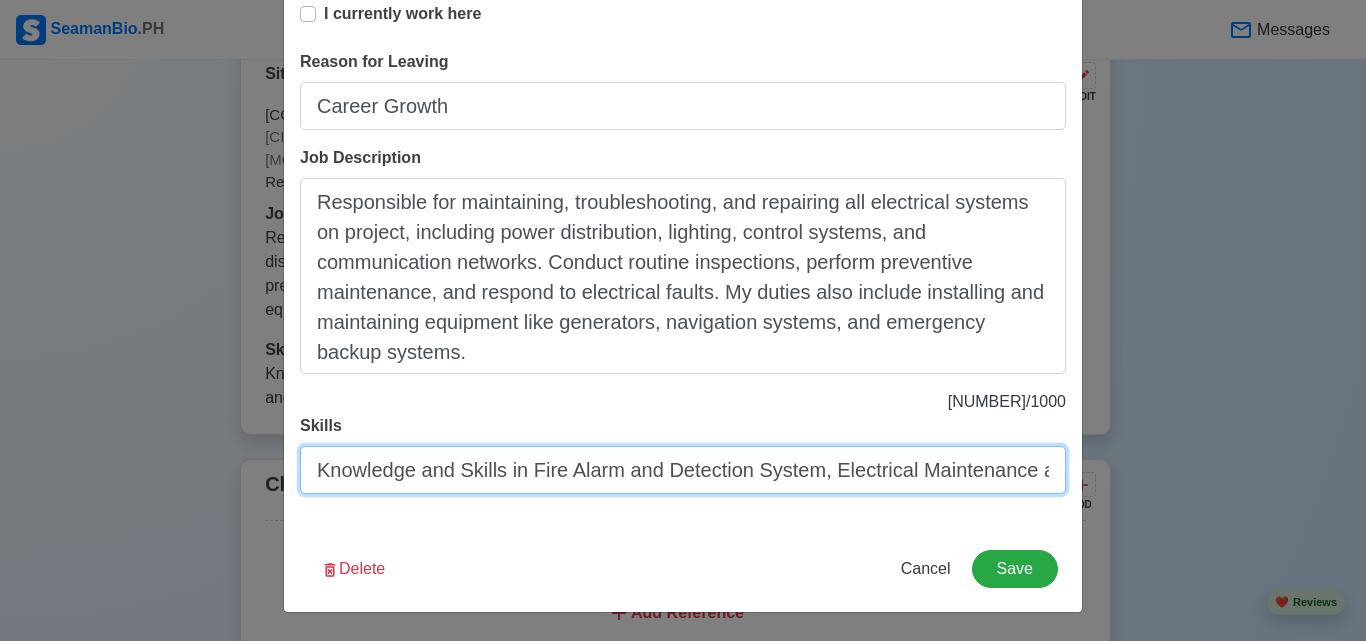 click on "Knowledge and Skills in Fire Alarm and Detection System, Electrical Maintenance and Trouble Shooting, Reading and Interpretation of Electrical Plan" at bounding box center [683, 470] 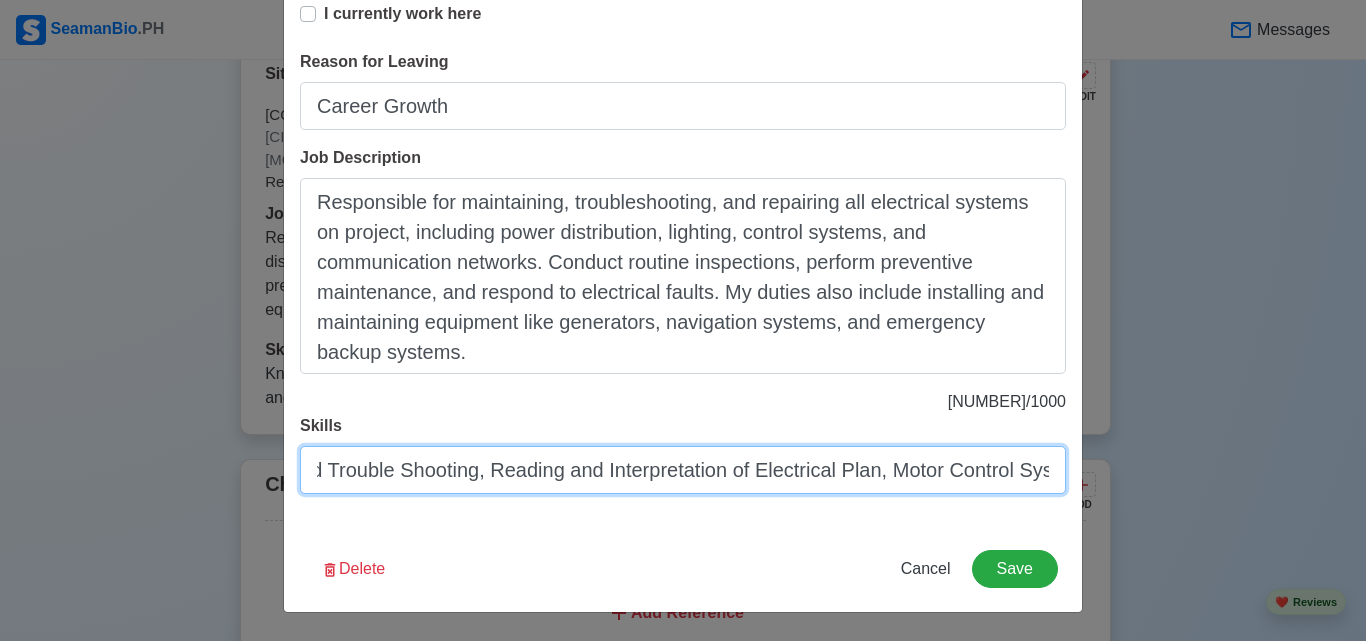 scroll, scrollTop: 0, scrollLeft: 772, axis: horizontal 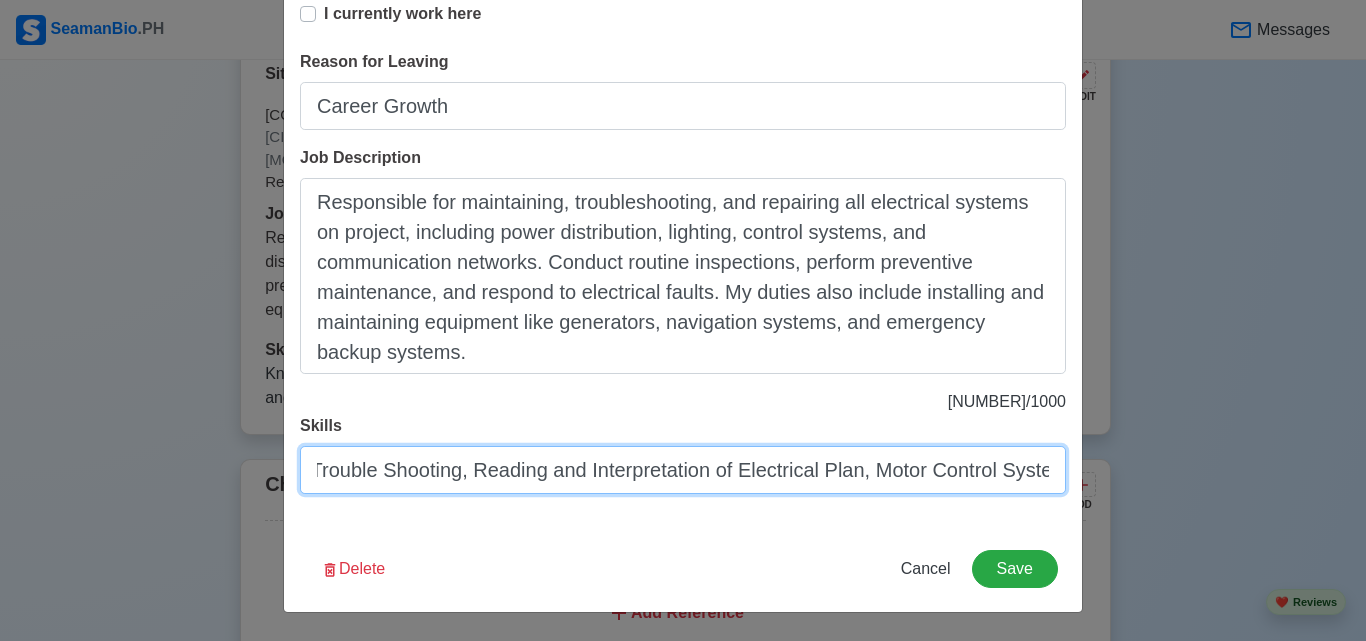 type on "Knowledge and Skills in Fire Alarm and Detection System, Electrical Maintenance and Trouble Shooting, Reading and Interpretation of Electrical Plan, Motor Control System" 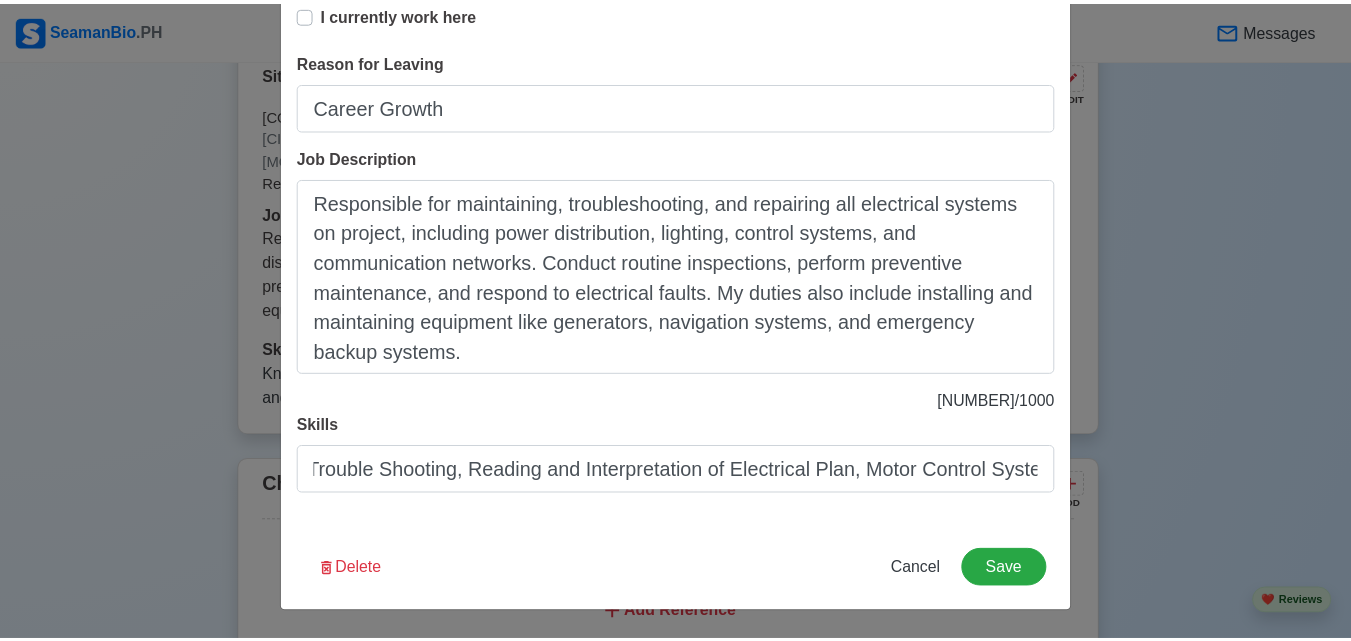 scroll, scrollTop: 0, scrollLeft: 0, axis: both 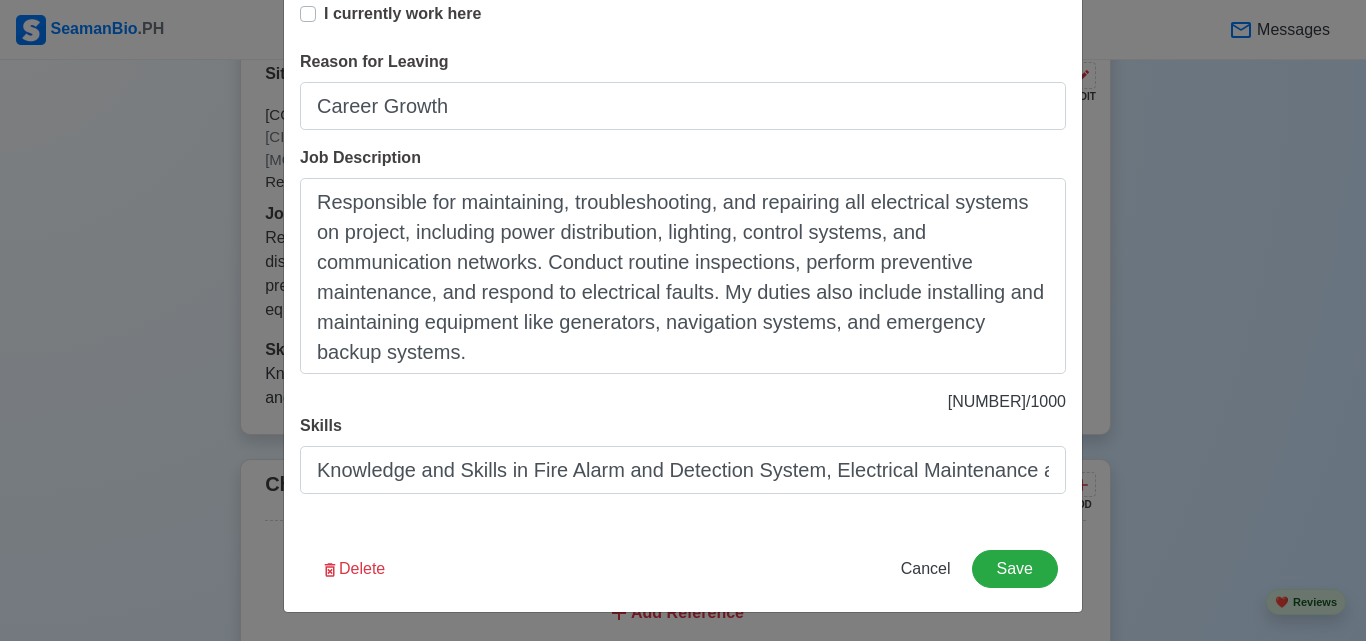 click on "Edit Land-Based Experience Title Site Supervisor Company Name MLI Solirista Idea Buildensolution Construction Services Location [CITY] Start Date [MONTH]/[DATE]/[YEAR] End Date [MONTH]/[DATE]/[YEAR] I currently work here Reason for Leaving Career Growth Job Description Responsible for maintaining, troubleshooting, and repairing all electrical systems on project, including power distribution, lighting, control systems, and communication networks. Conduct routine inspections, perform preventive maintenance, and respond to electrical faults. My duties also include installing and maintaining equipment like generators, navigation systems, and emergency backup systems. 402 / 1000 Skills Knowledge and Skills in Fire Alarm and Detection System, Electrical Maintenance and Trouble Shooting, Reading and Interpretation of Electrical Plan, Motor Control System Delete Cancel Save" at bounding box center (683, 89) 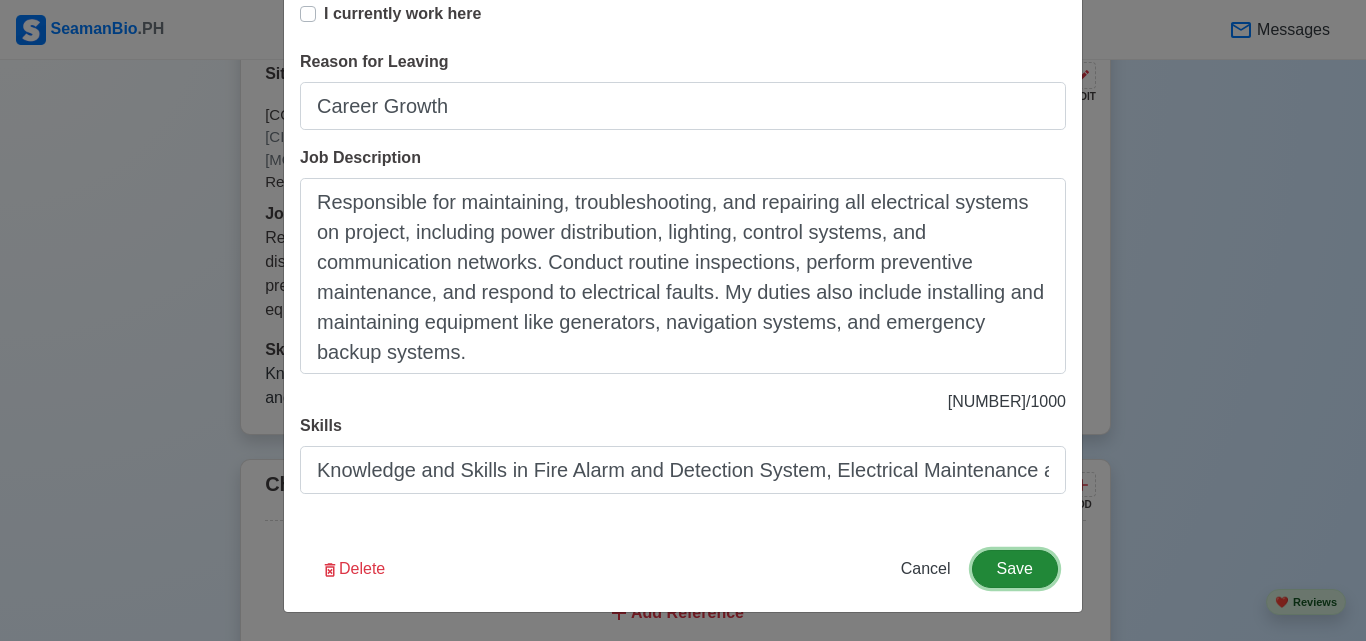 click on "Save" at bounding box center [1015, 569] 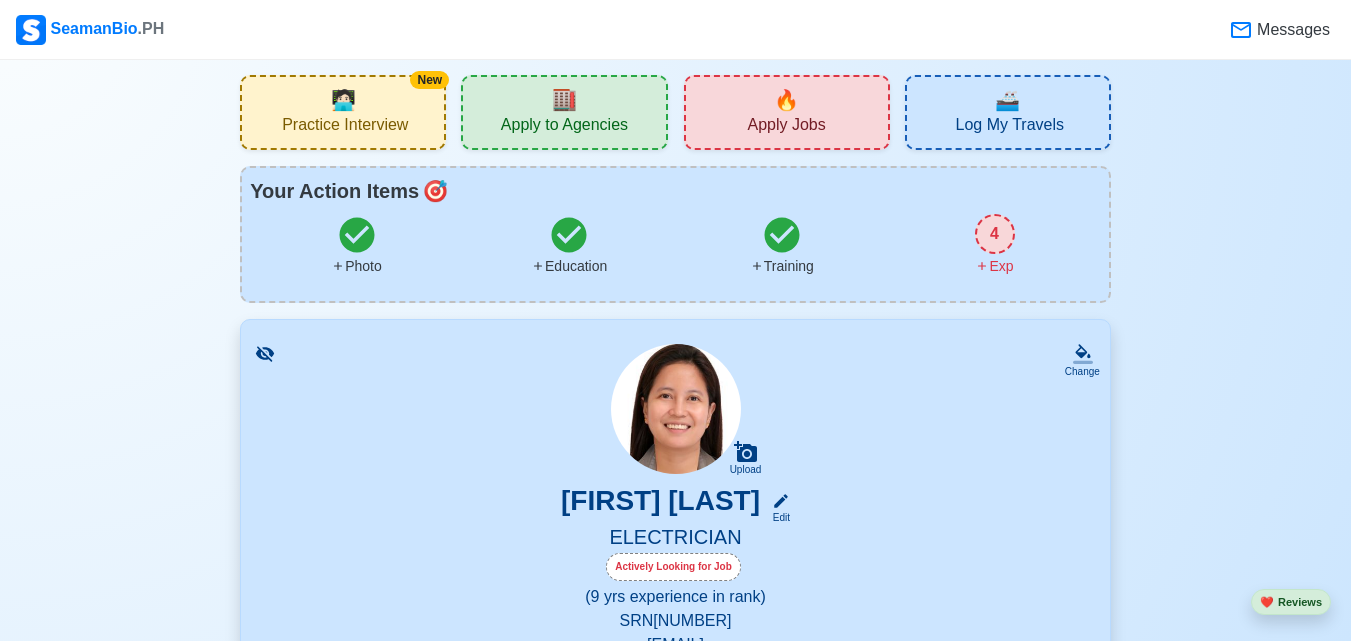 scroll, scrollTop: 0, scrollLeft: 0, axis: both 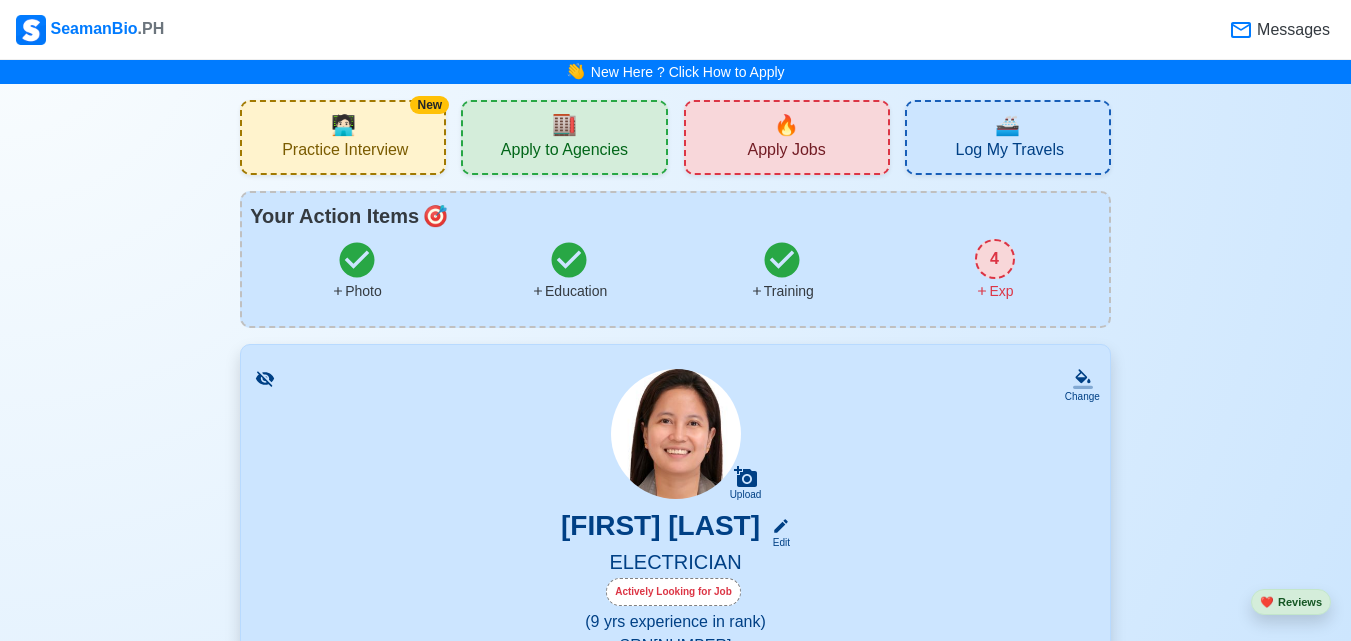click on "4 Exp" at bounding box center [994, 270] 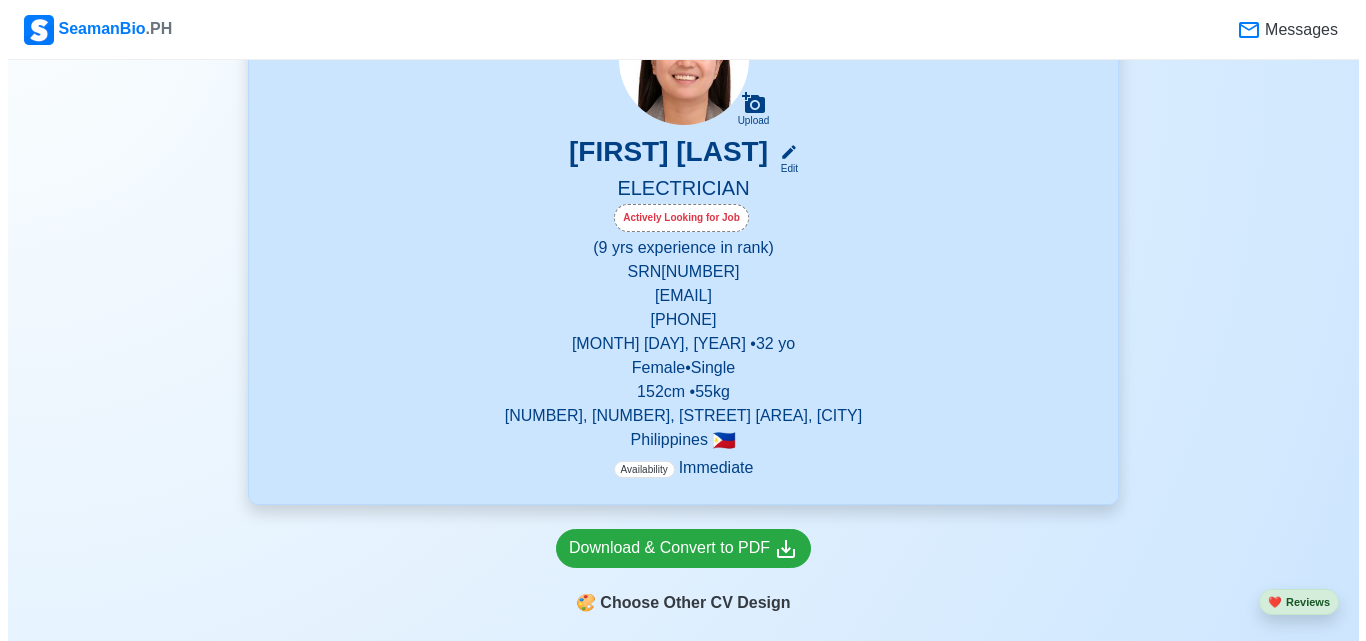 scroll, scrollTop: 500, scrollLeft: 0, axis: vertical 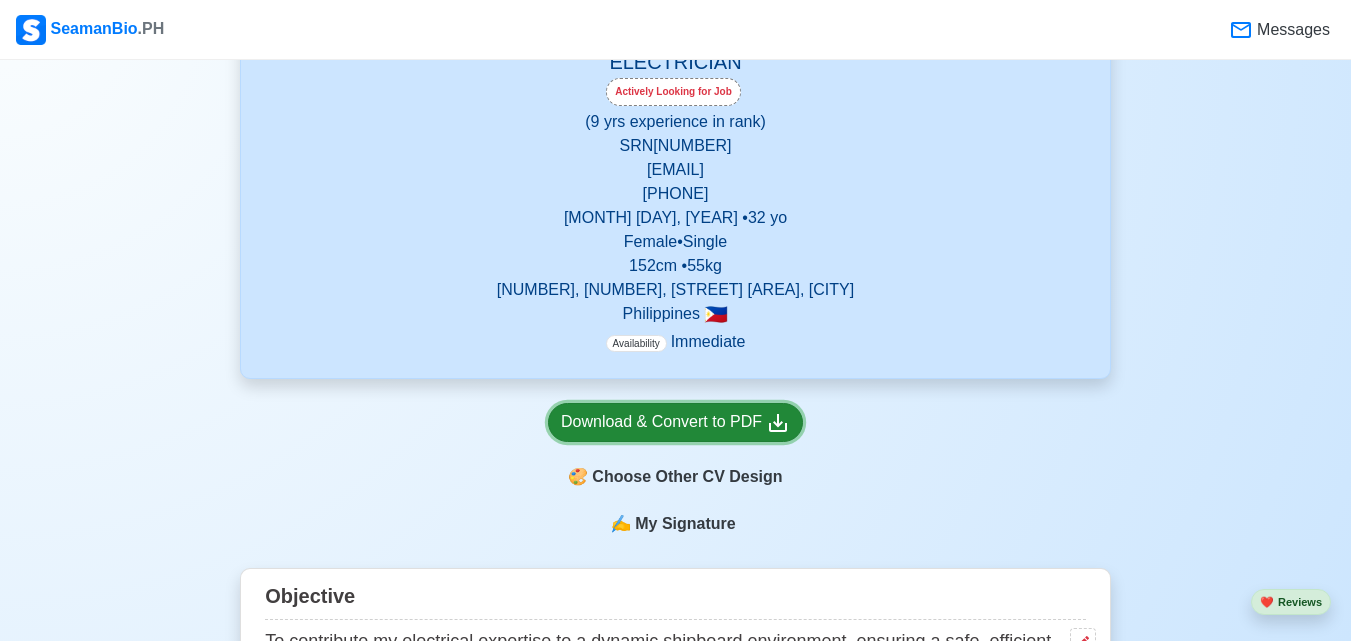 click on "Download & Convert to PDF" at bounding box center [675, 422] 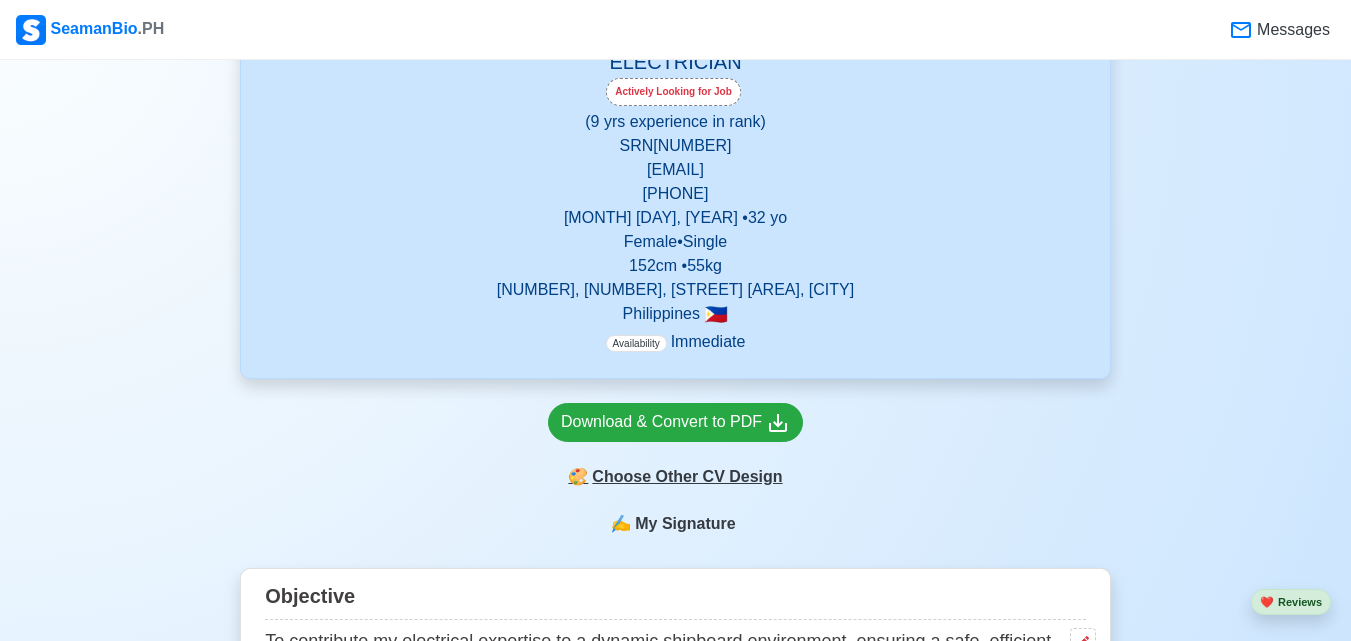 click on "🎨 Choose Other CV Design" at bounding box center (675, 477) 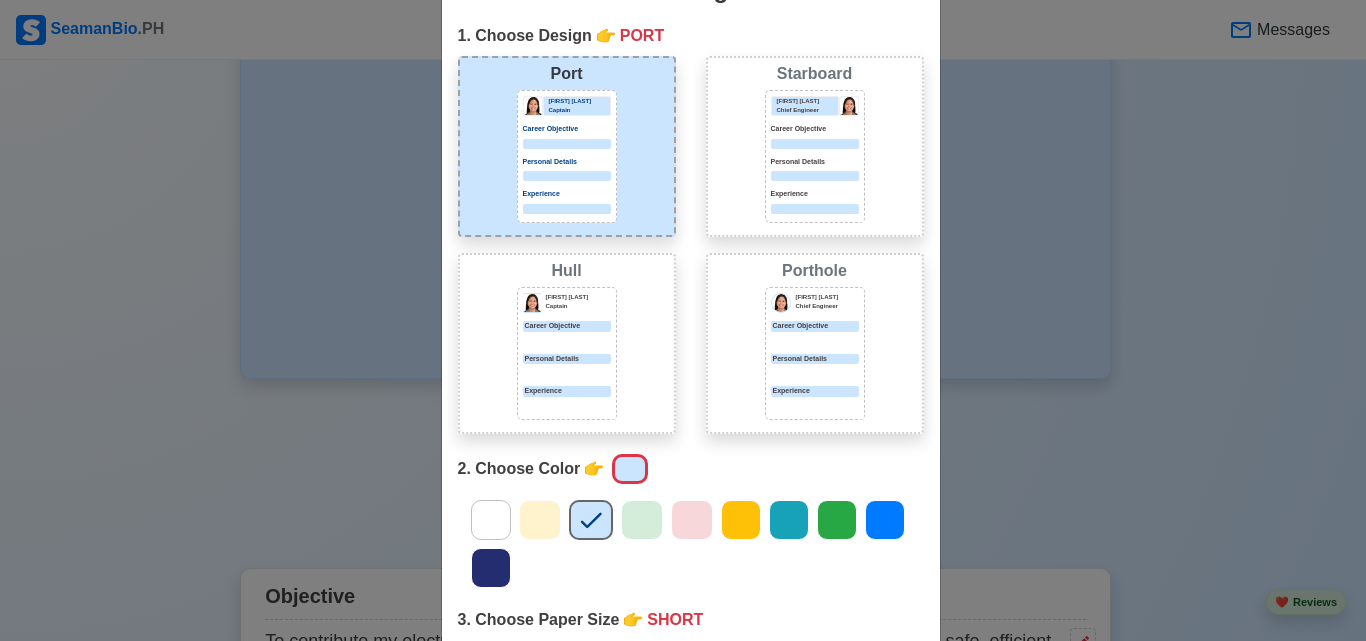 scroll, scrollTop: 0, scrollLeft: 0, axis: both 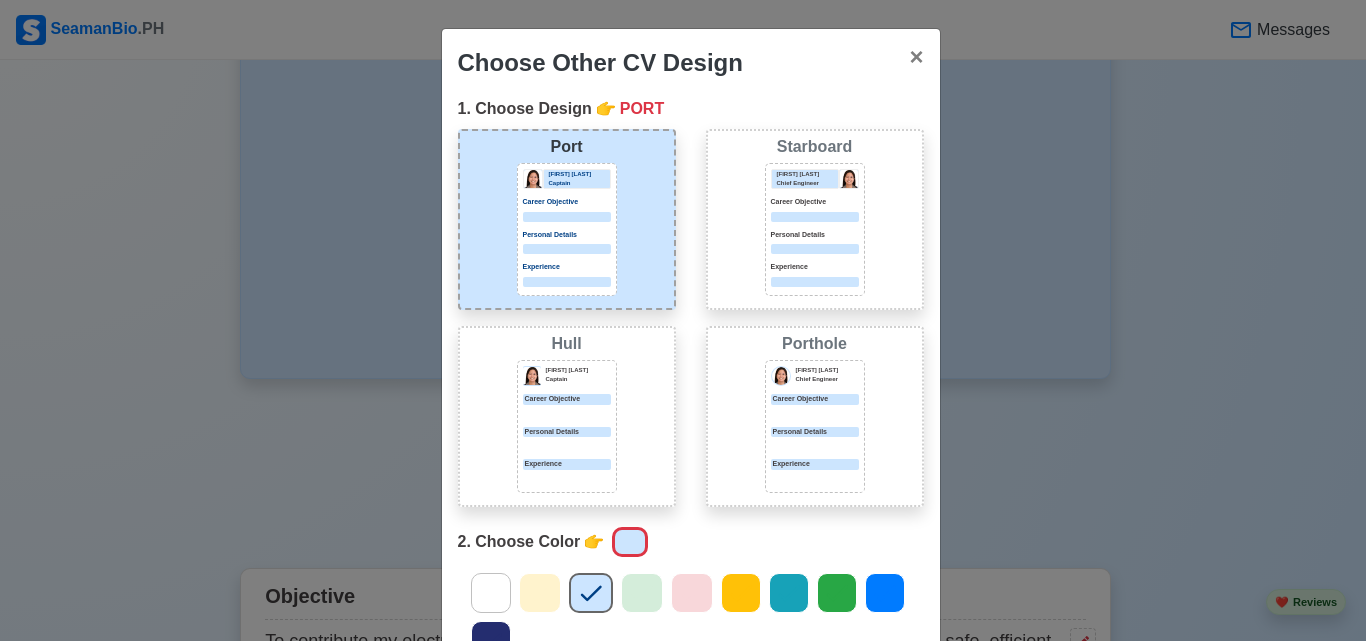 click on "[FIRST] [LAST] Chief Engineer Career Objective Personal Details Experience" at bounding box center [815, 229] 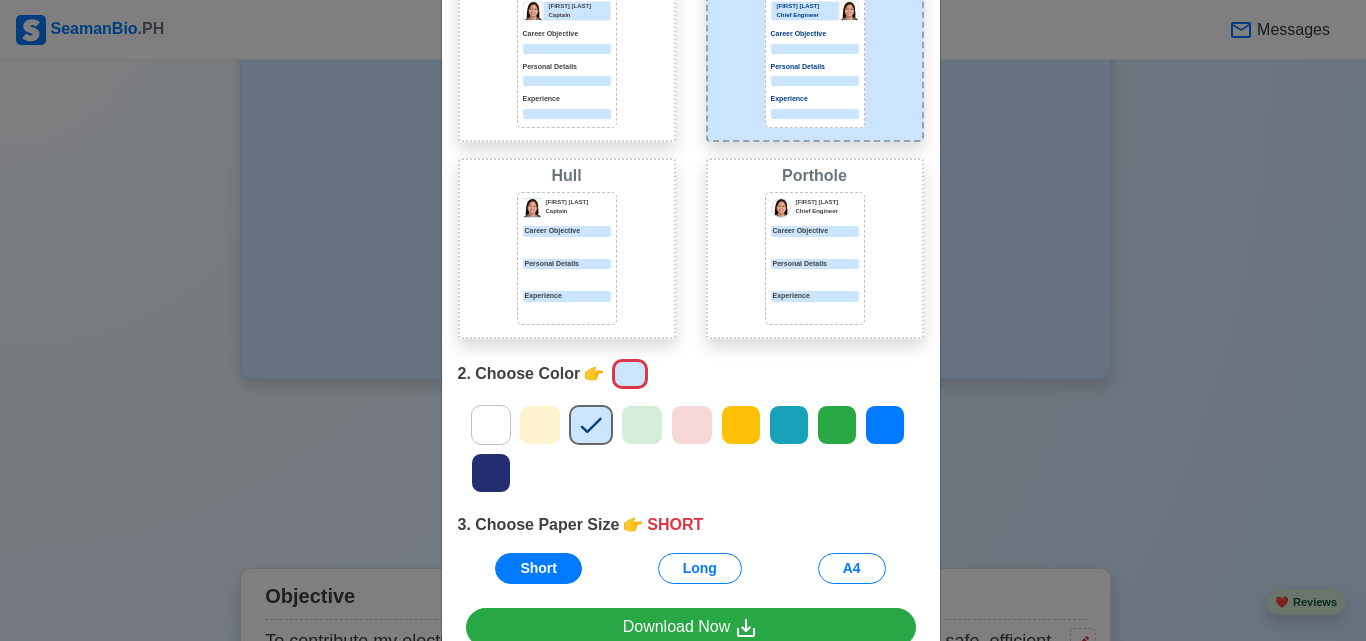scroll, scrollTop: 200, scrollLeft: 0, axis: vertical 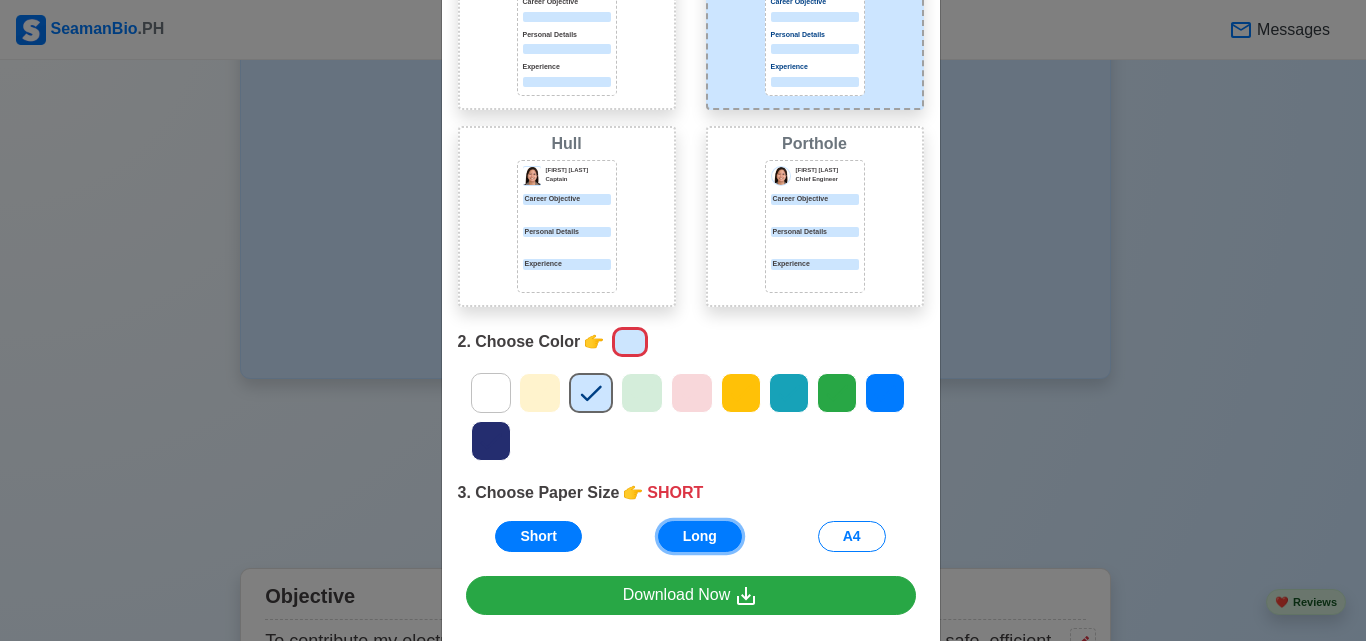 click on "Long" at bounding box center [700, 536] 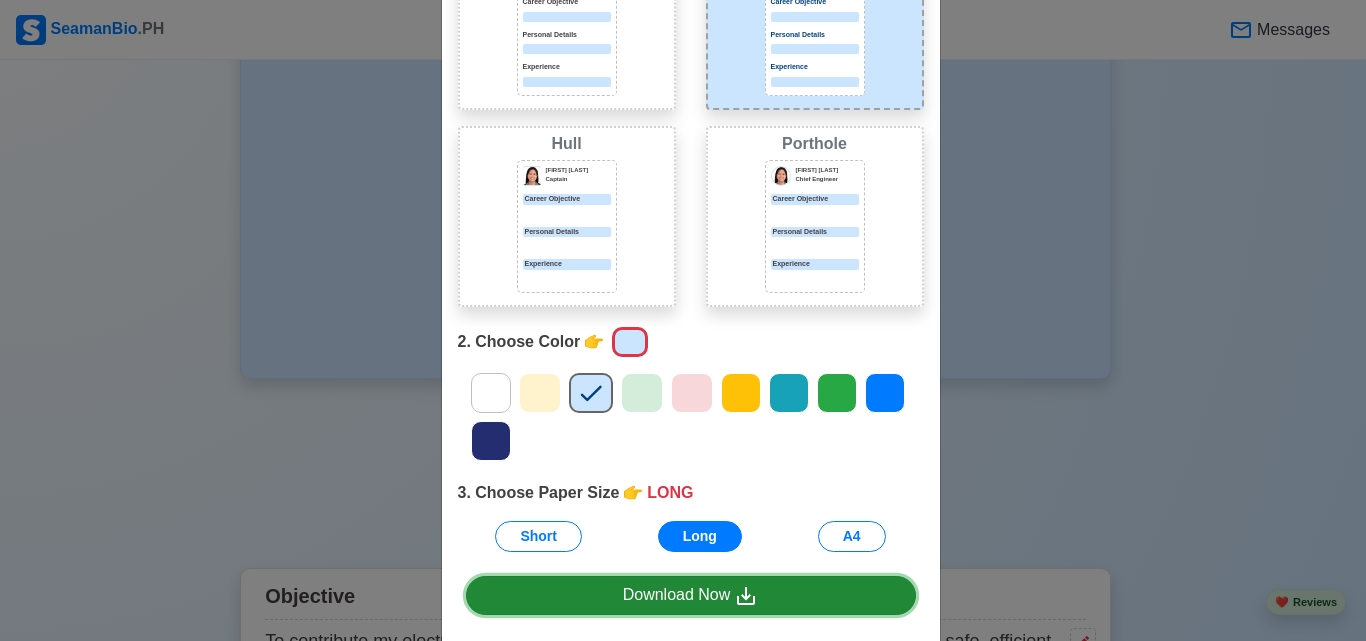 click on "Download Now" at bounding box center [691, 595] 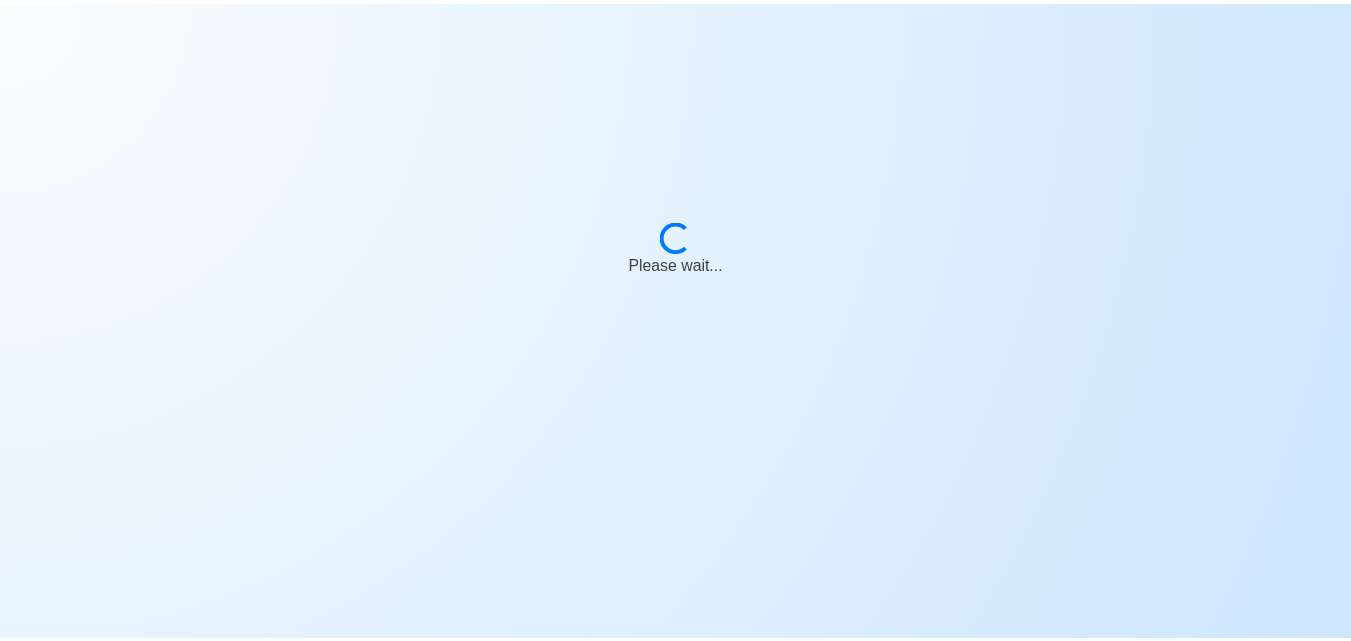 scroll, scrollTop: 0, scrollLeft: 0, axis: both 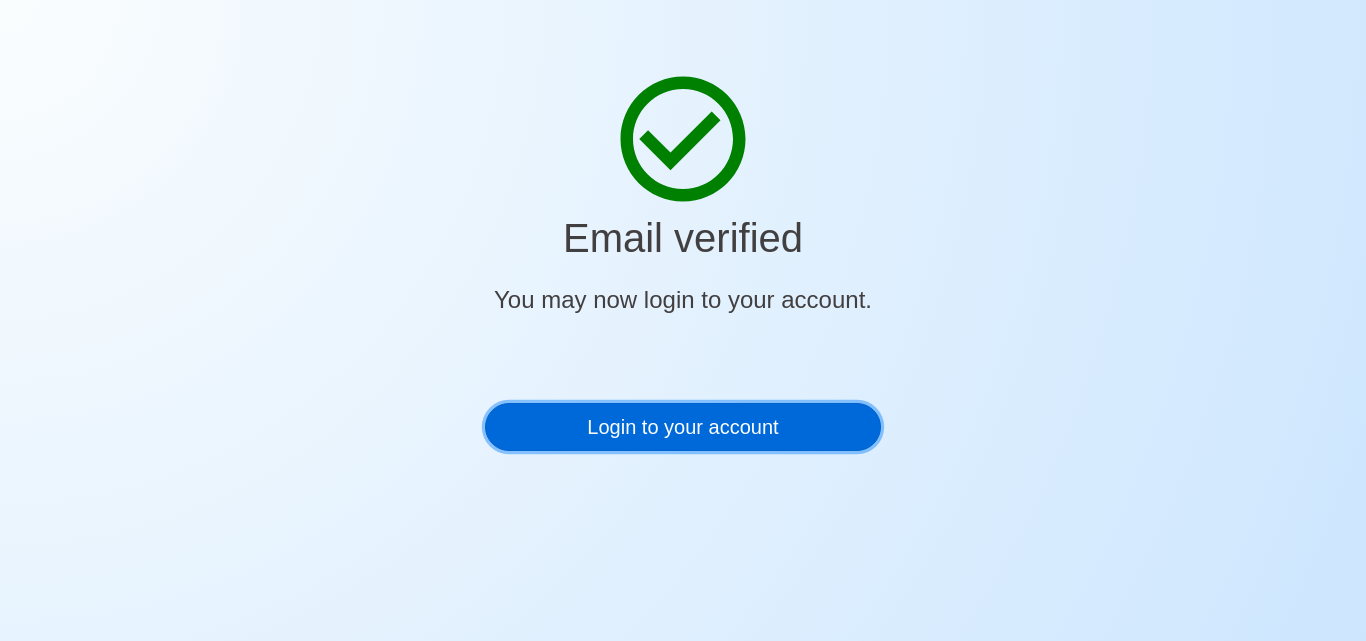 click on "Login to your account" at bounding box center (682, 427) 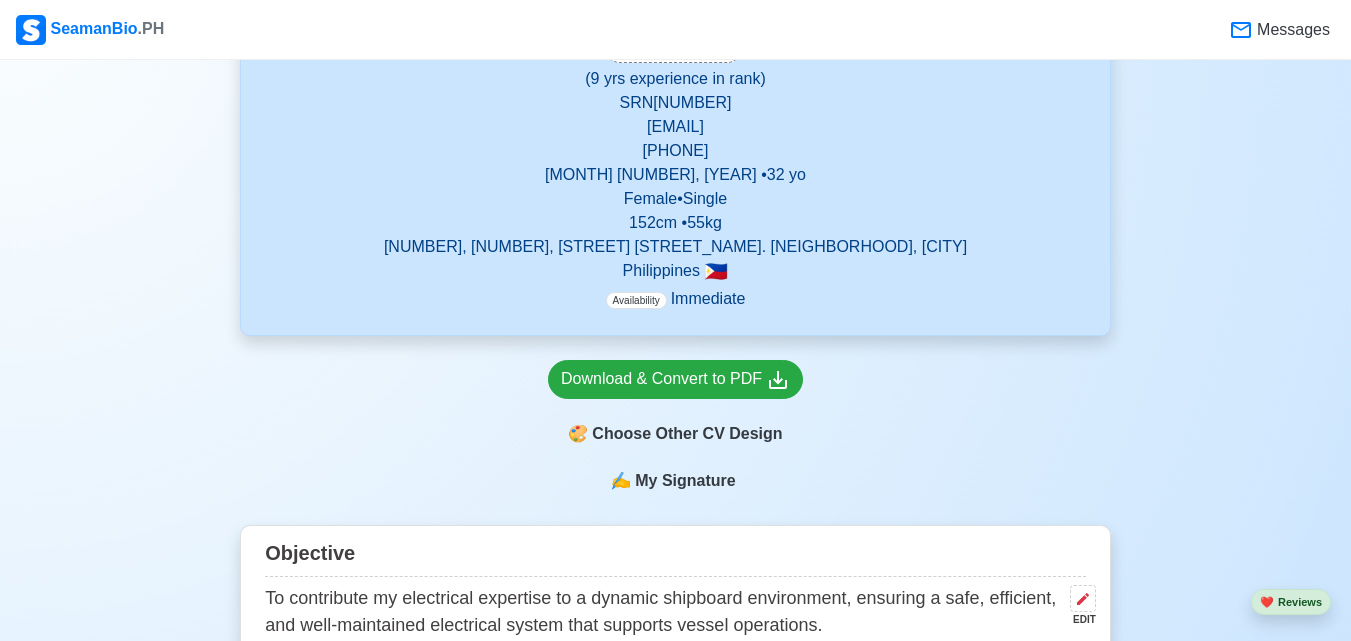 scroll, scrollTop: 700, scrollLeft: 0, axis: vertical 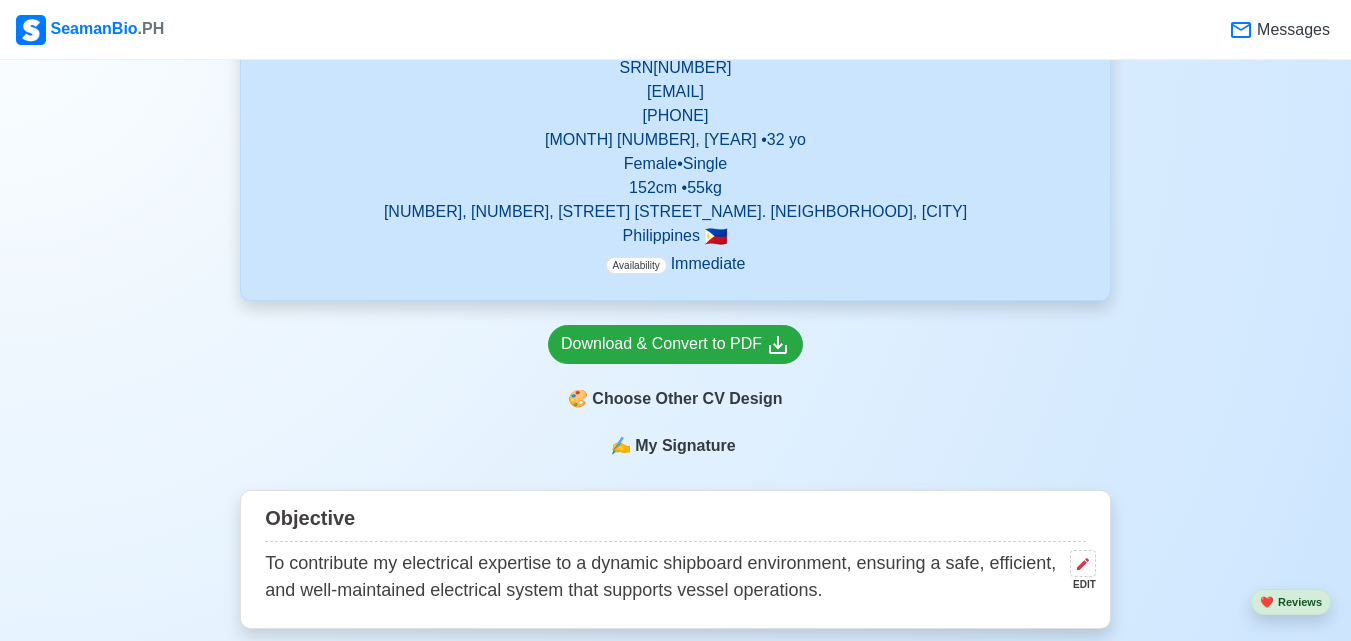 click on "My Signature" at bounding box center [685, 446] 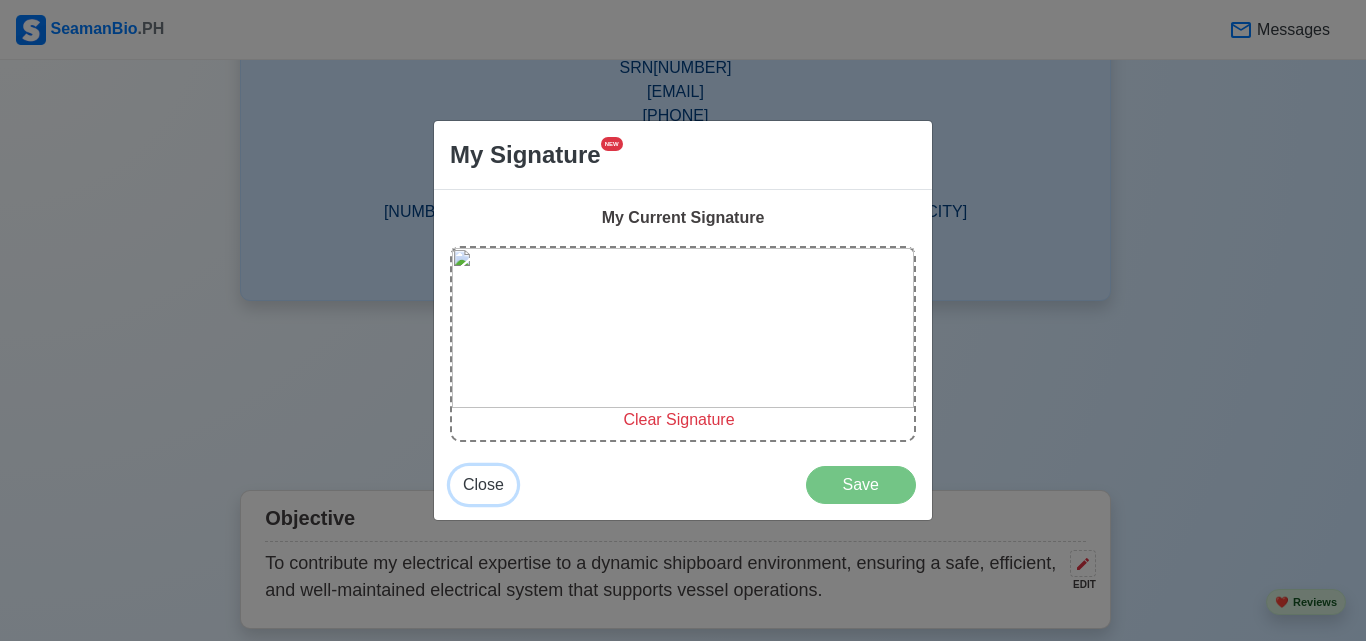 click on "Close" at bounding box center [483, 484] 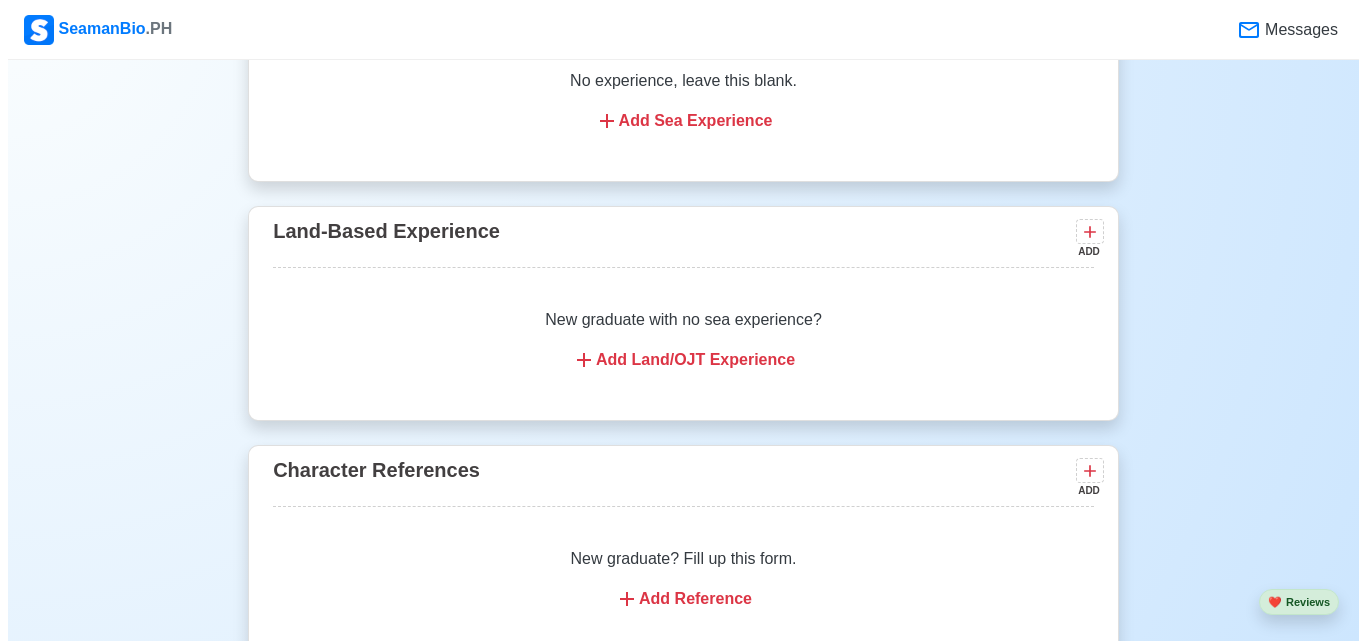 scroll, scrollTop: 3300, scrollLeft: 0, axis: vertical 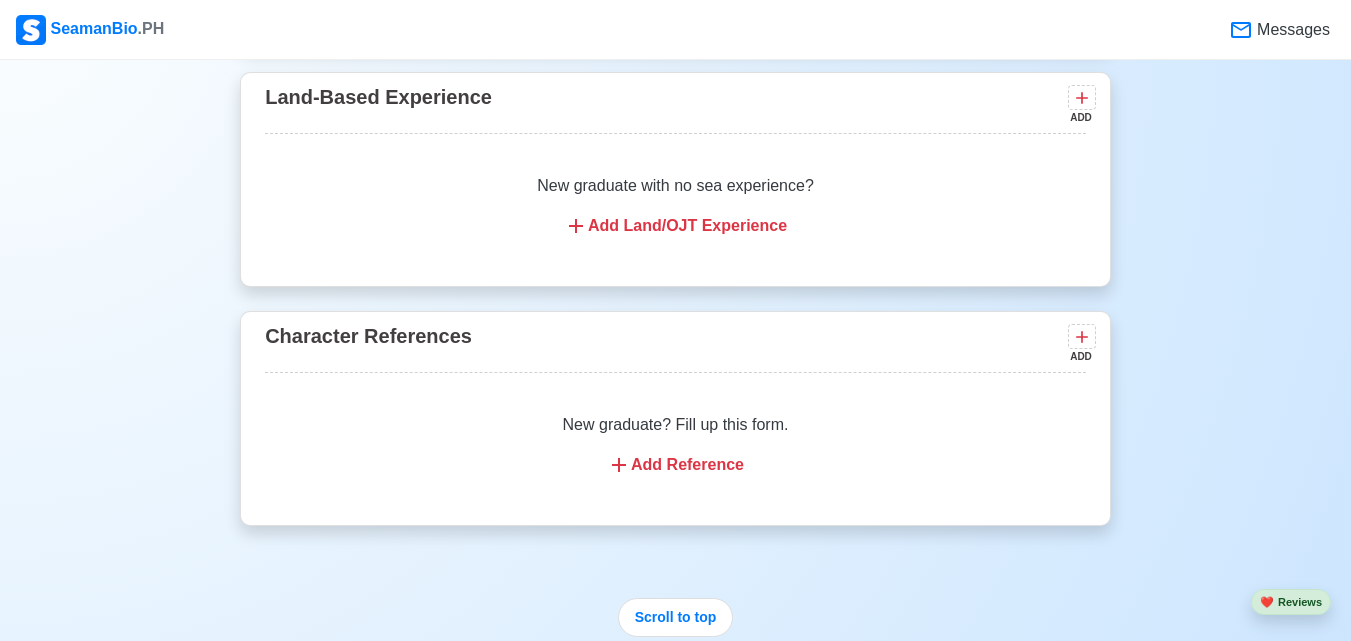 click on "Add Land/OJT Experience" at bounding box center [675, 226] 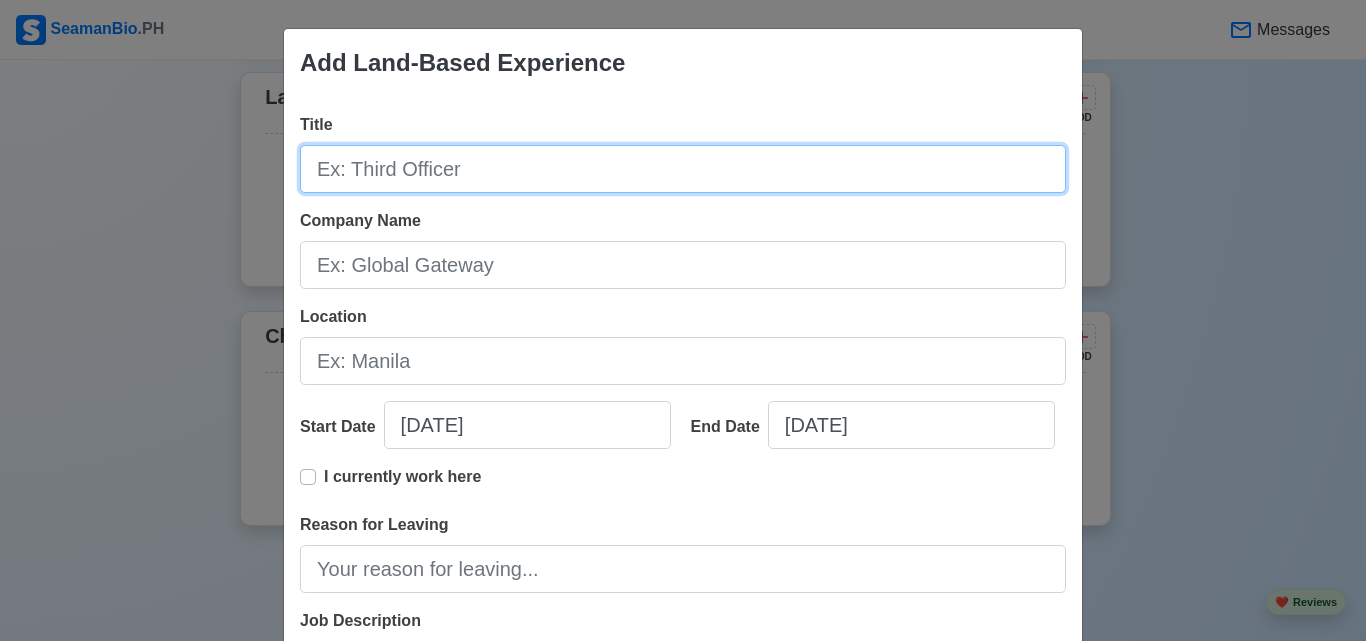 click on "Title" at bounding box center (683, 169) 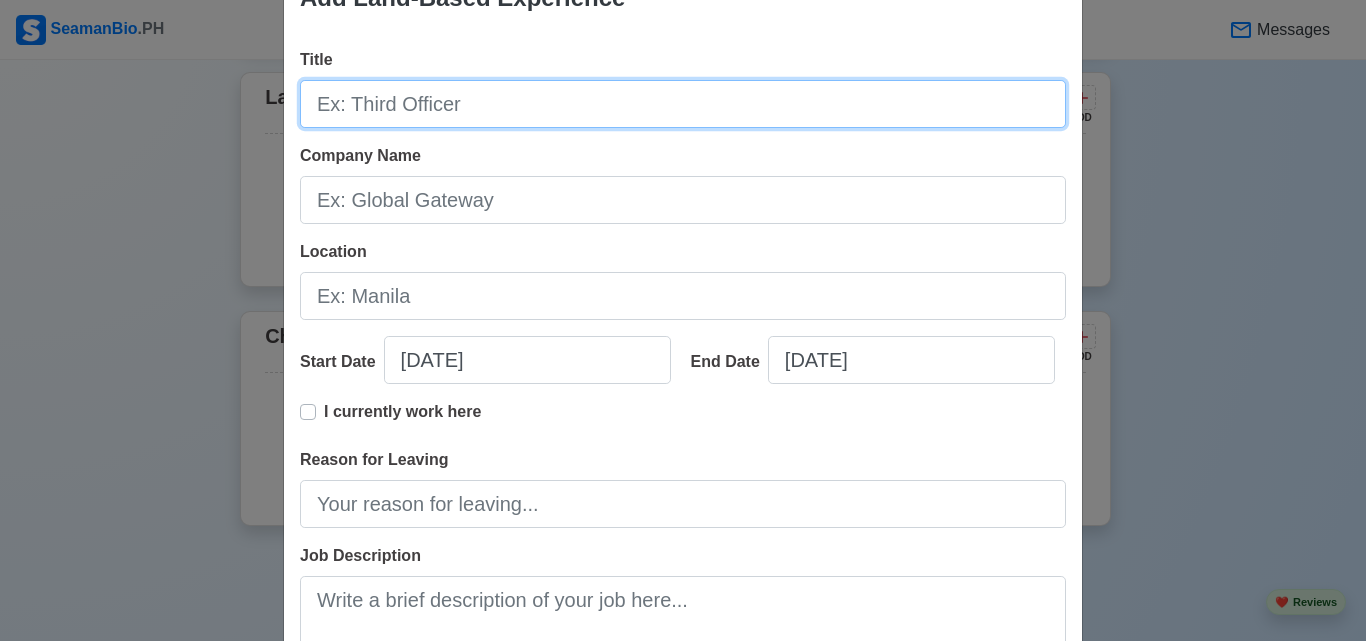 scroll, scrollTop: 100, scrollLeft: 0, axis: vertical 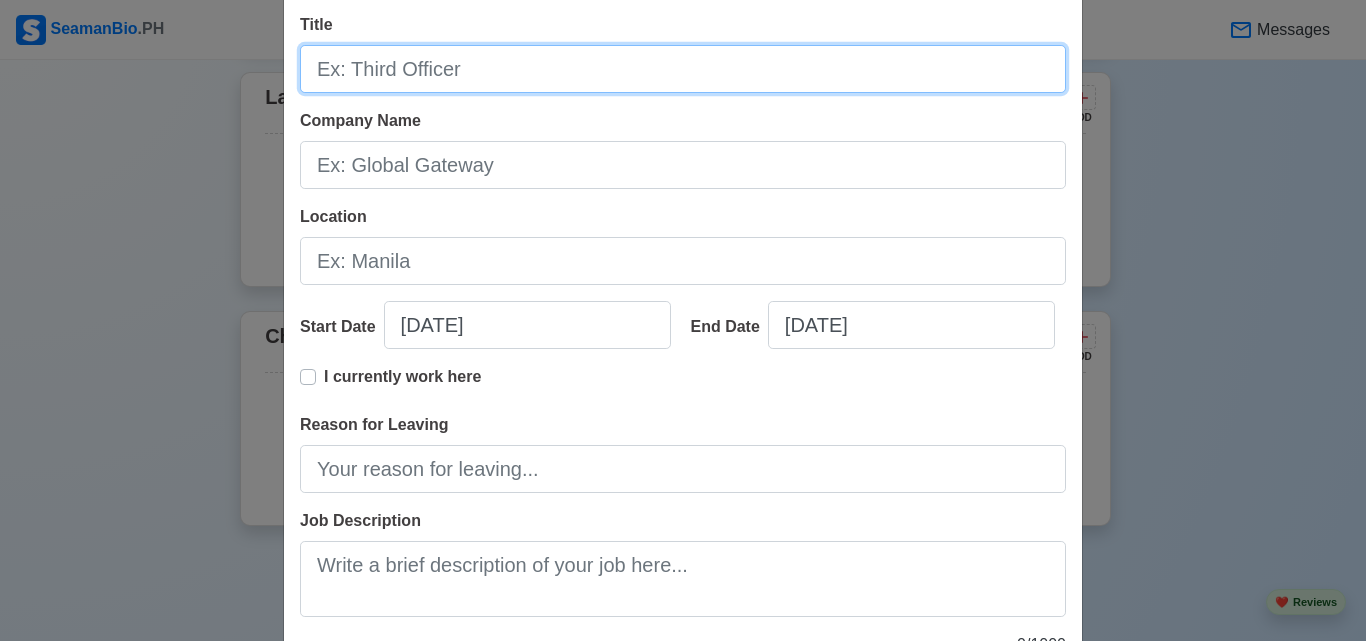 click on "Title" at bounding box center [683, 69] 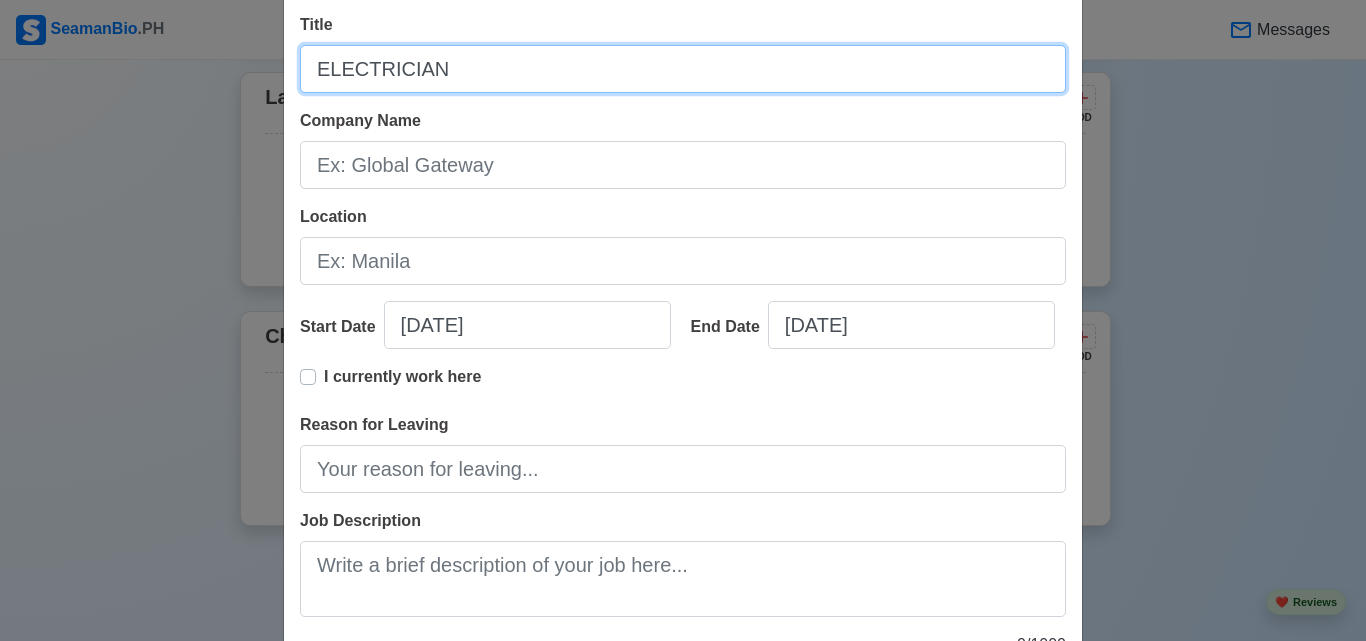 type on "ELECTRICIAN" 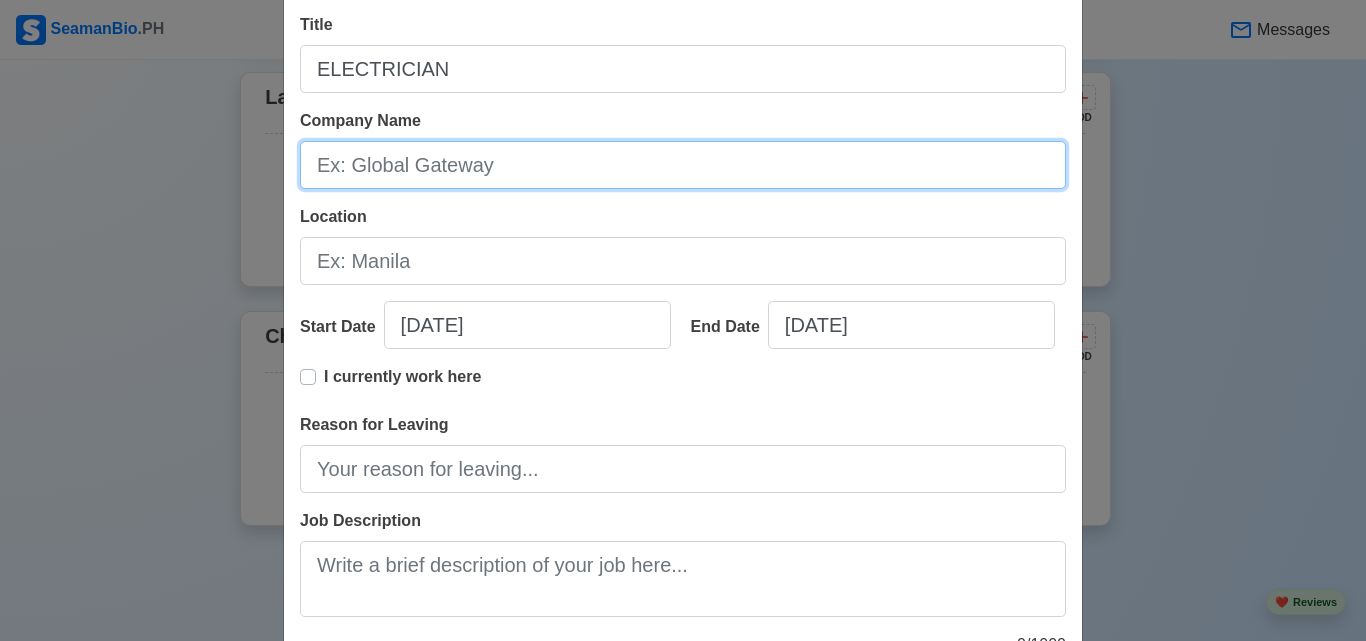 click on "Company Name" at bounding box center [683, 165] 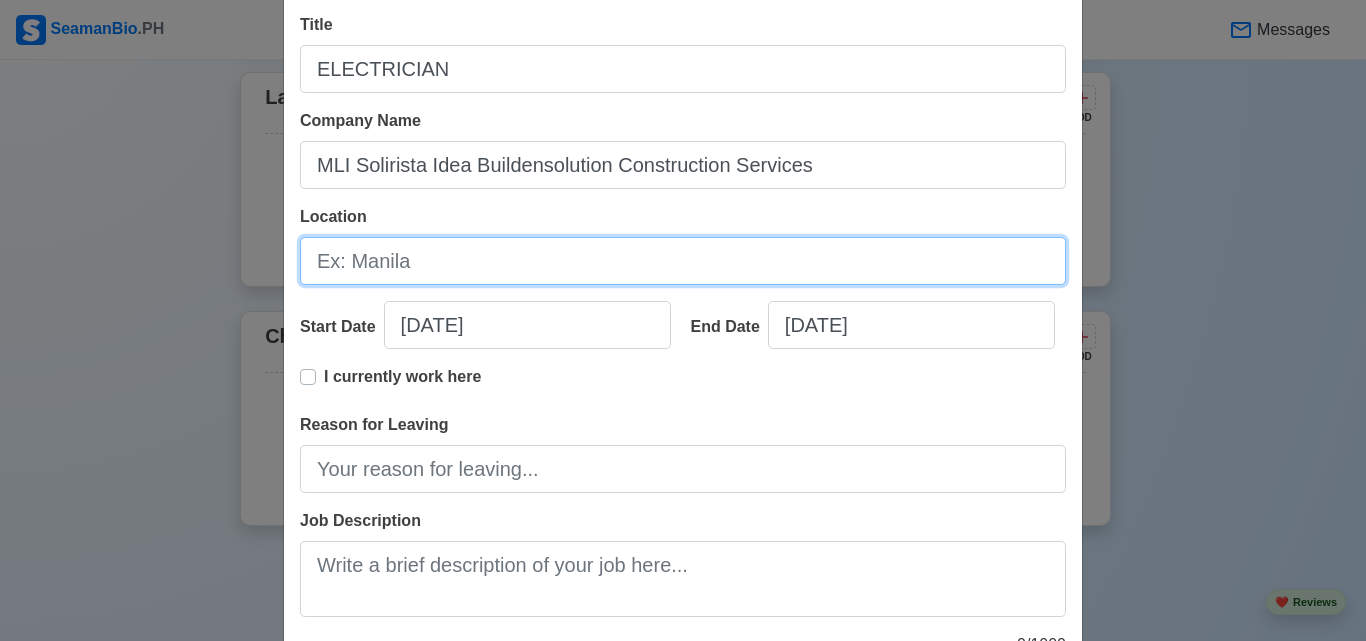 click on "Location" at bounding box center (683, 261) 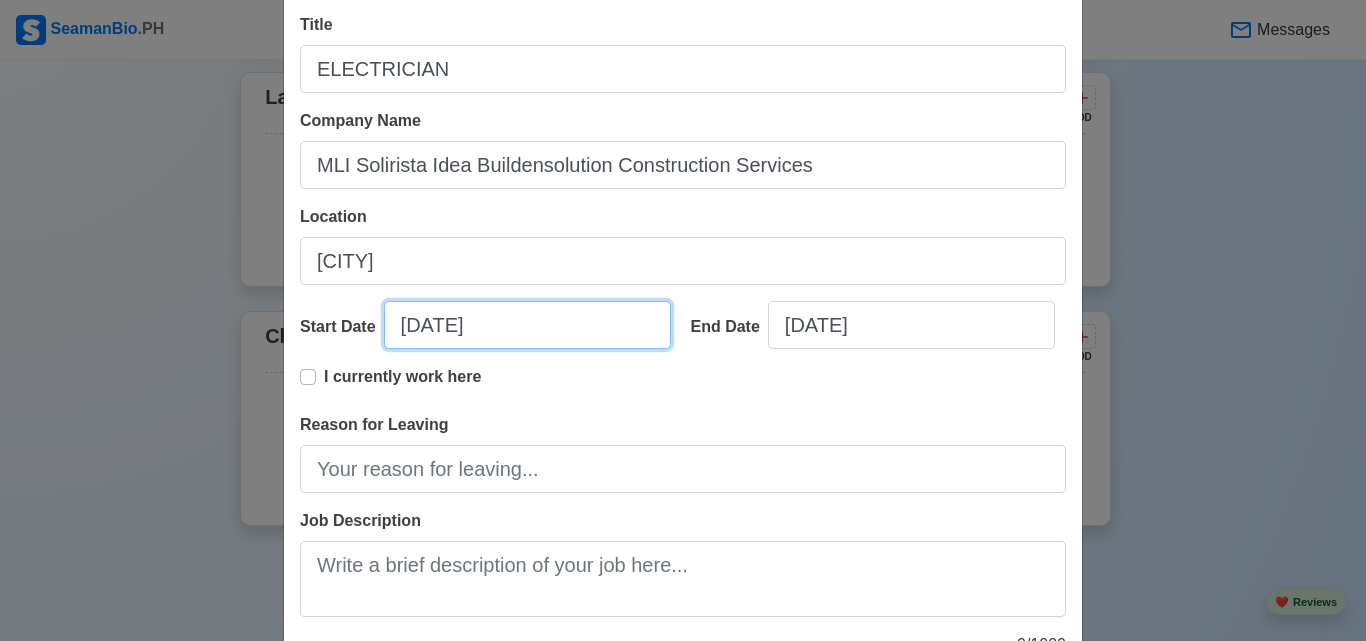 click on "08/09/2025" at bounding box center (527, 325) 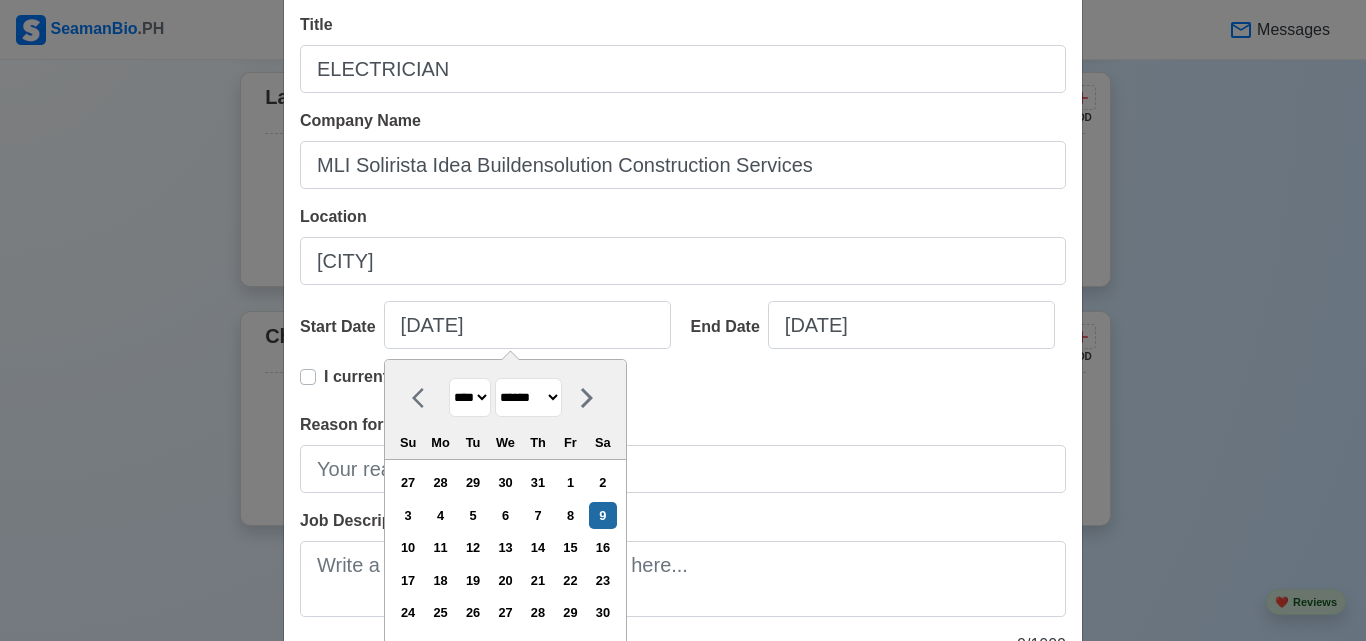 click on "**** **** **** **** **** **** **** **** **** **** **** **** **** **** **** **** **** **** **** **** **** **** **** **** **** **** **** **** **** **** **** **** **** **** **** **** **** **** **** **** **** **** **** **** **** **** **** **** **** **** **** **** **** **** **** **** **** **** **** **** **** **** **** **** **** **** **** **** **** **** **** **** **** **** **** **** **** **** **** **** **** **** **** **** **** **** **** **** **** **** **** **** **** **** **** **** **** **** **** **** **** **** **** **** **** ****" at bounding box center (470, 397) 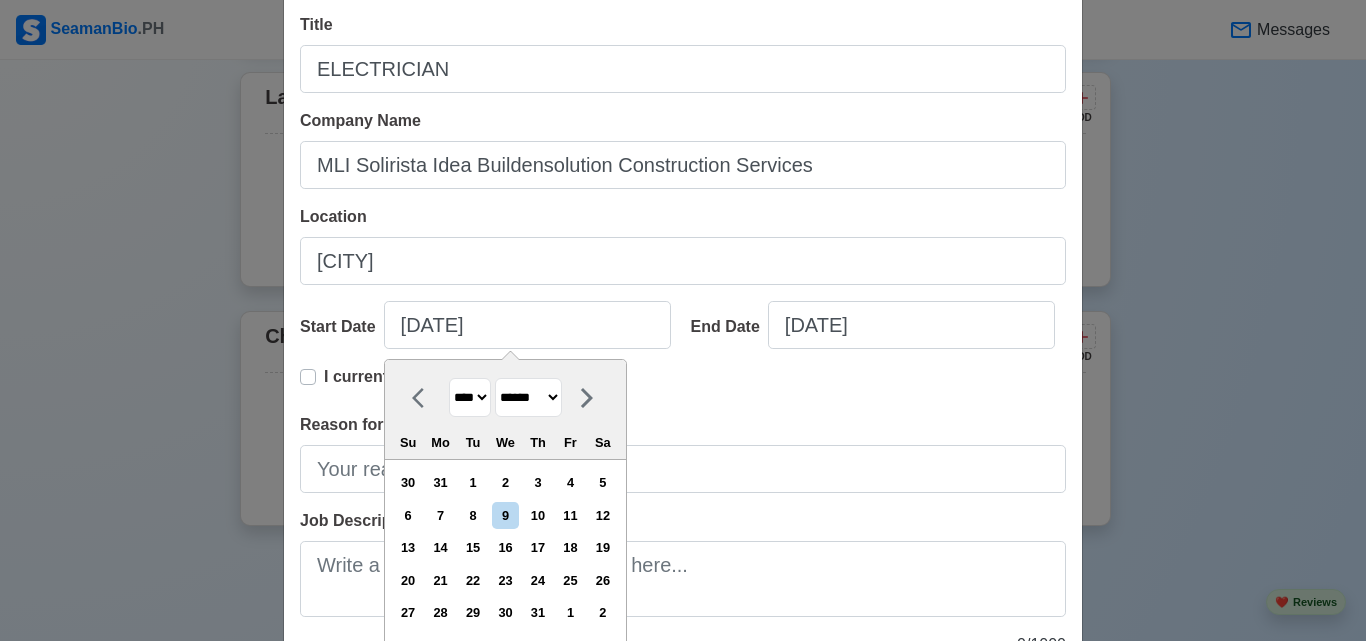 click on "******* ******** ***** ***** *** **** **** ****** ********* ******* ******** ********" at bounding box center [528, 397] 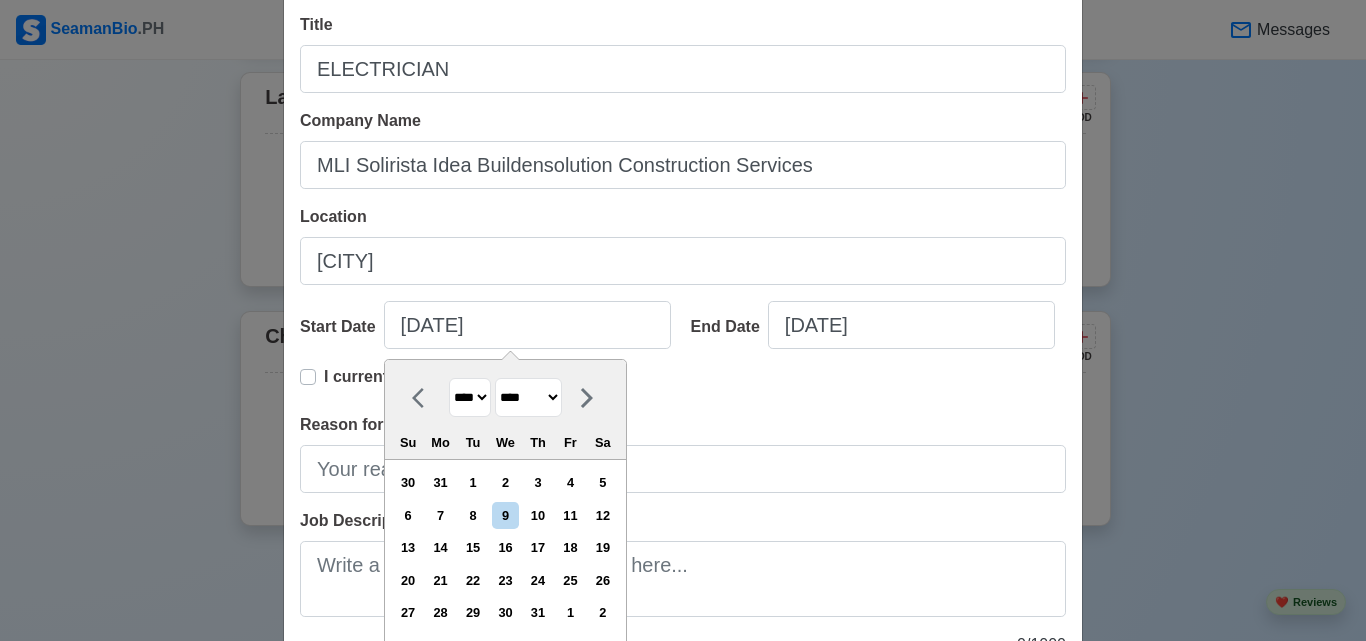 click on "******* ******** ***** ***** *** **** **** ****** ********* ******* ******** ********" at bounding box center (528, 397) 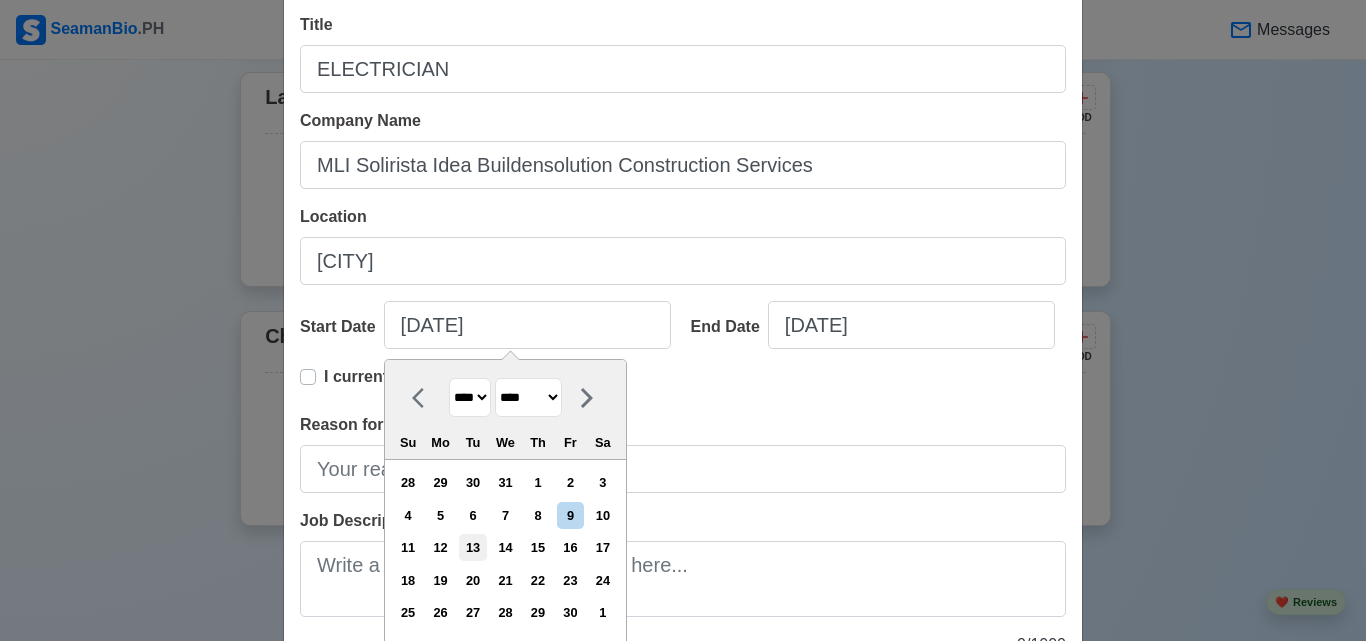 click on "13" at bounding box center (472, 547) 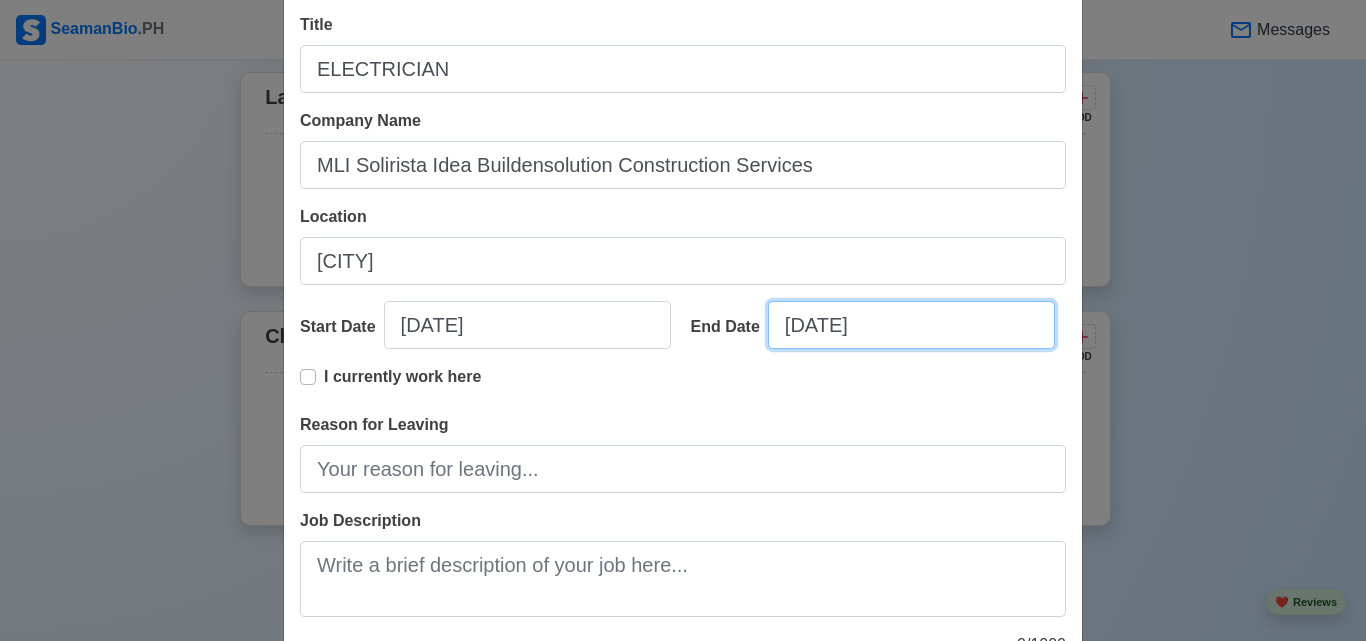select on "****" 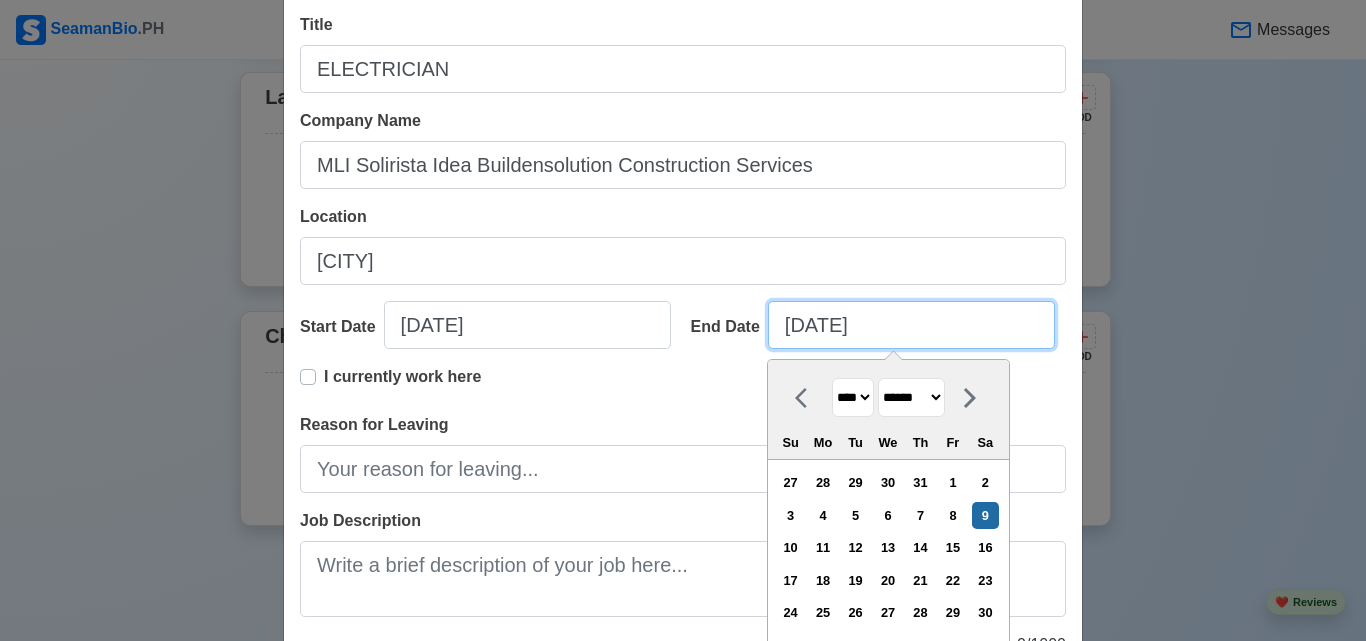 click on "08/09/2025" at bounding box center (911, 325) 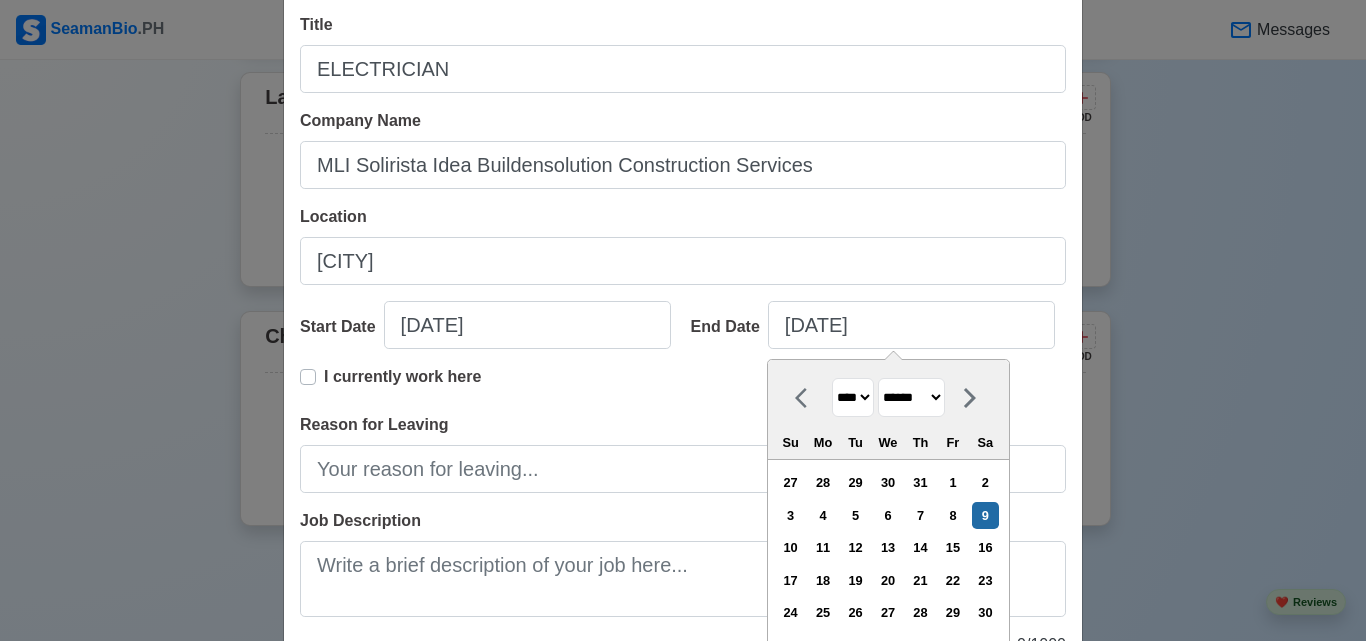click on "******* ******** ***** ***** *** **** **** ****** ********* ******* ******** ********" at bounding box center (911, 397) 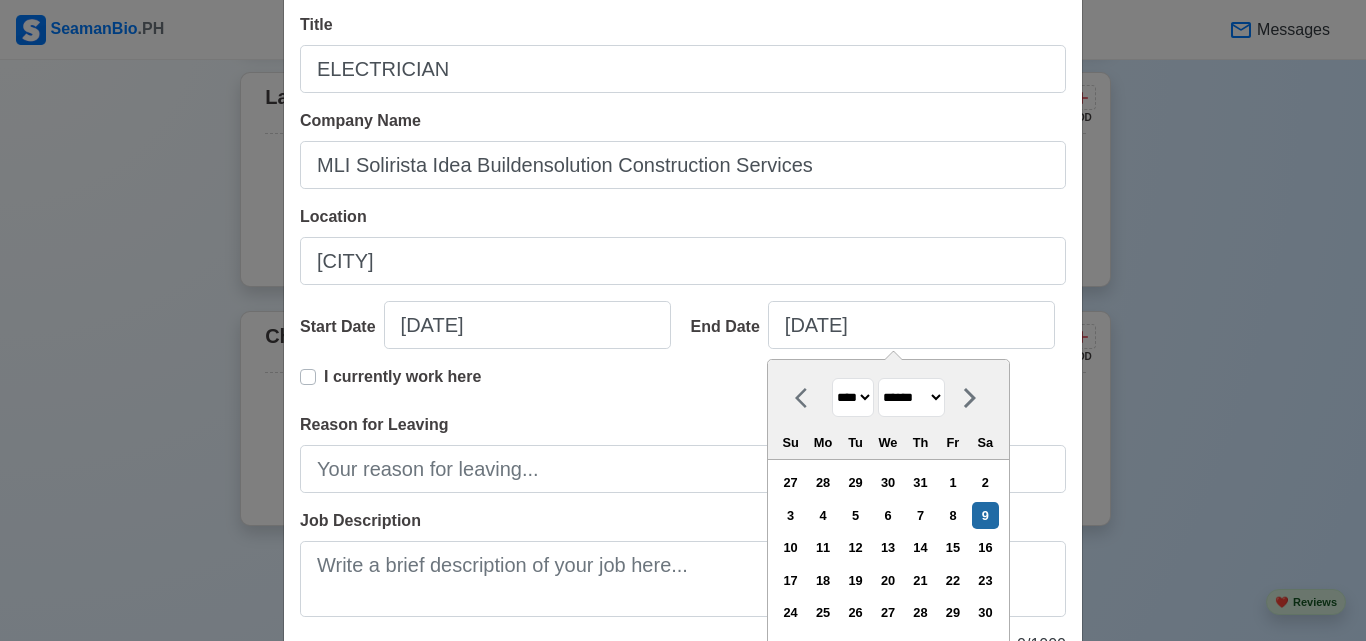 select on "****" 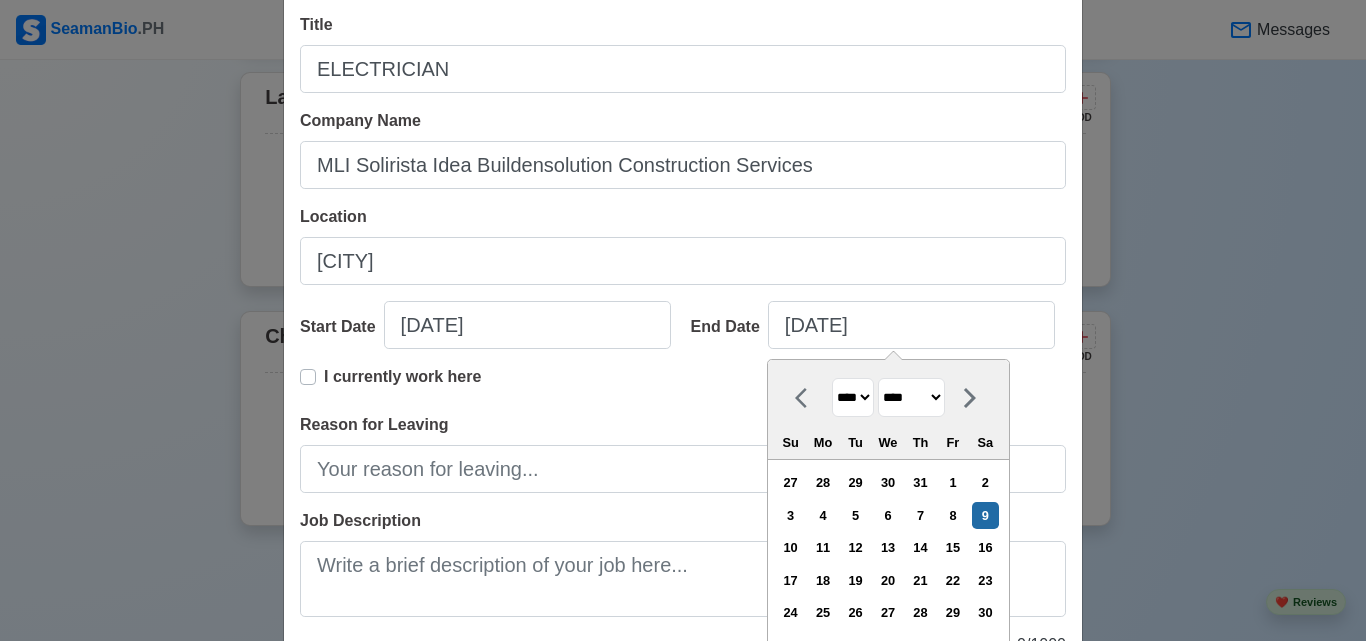 click on "******* ******** ***** ***** *** **** **** ****** ********* ******* ******** ********" at bounding box center (911, 397) 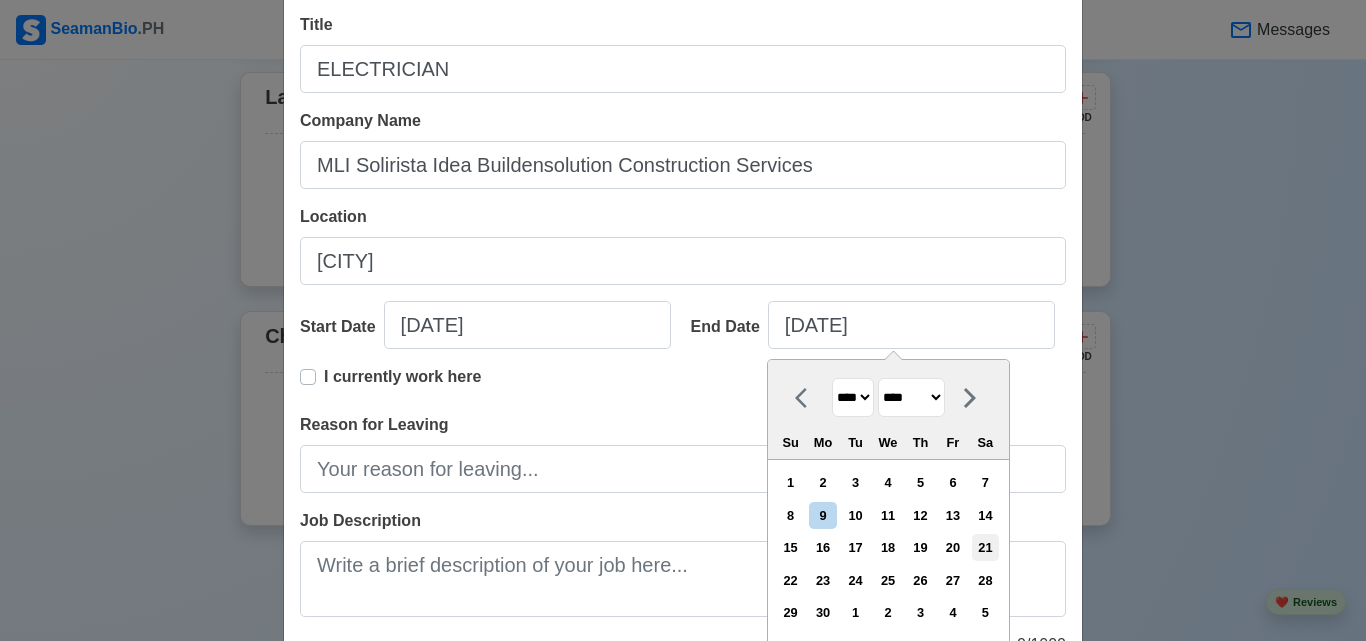 click on "21" at bounding box center (985, 547) 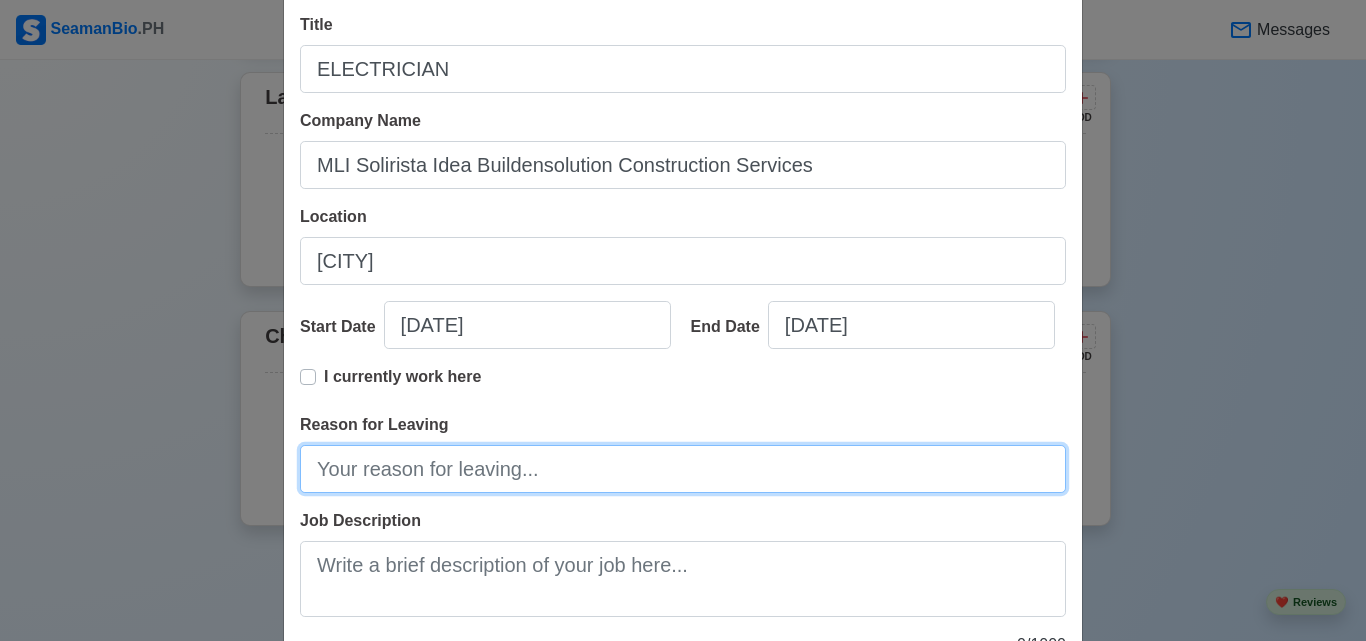click on "Reason for Leaving" at bounding box center [683, 469] 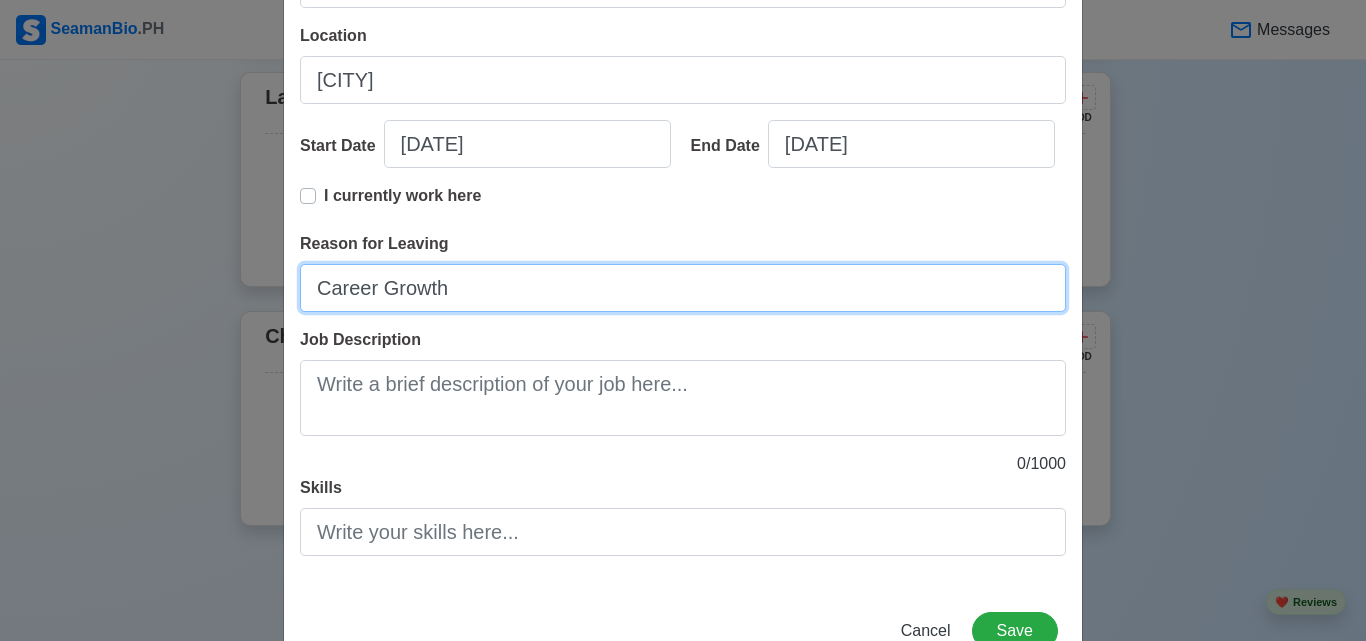 scroll, scrollTop: 300, scrollLeft: 0, axis: vertical 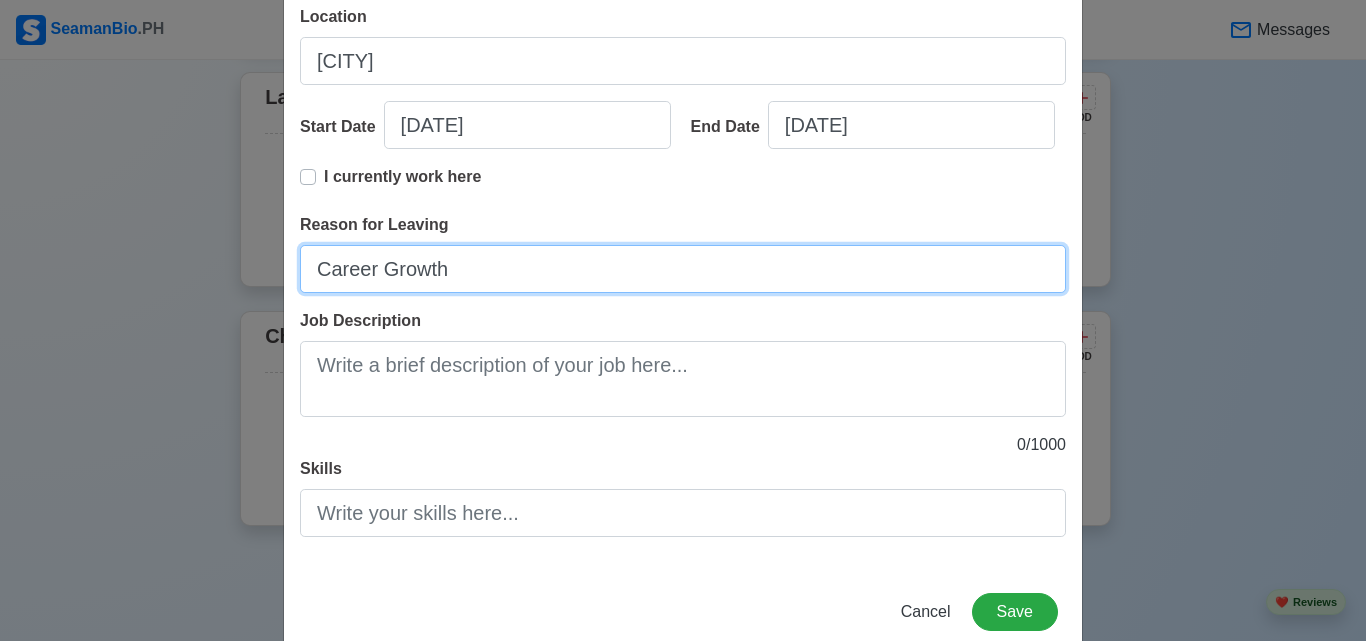 type on "Career Growth" 